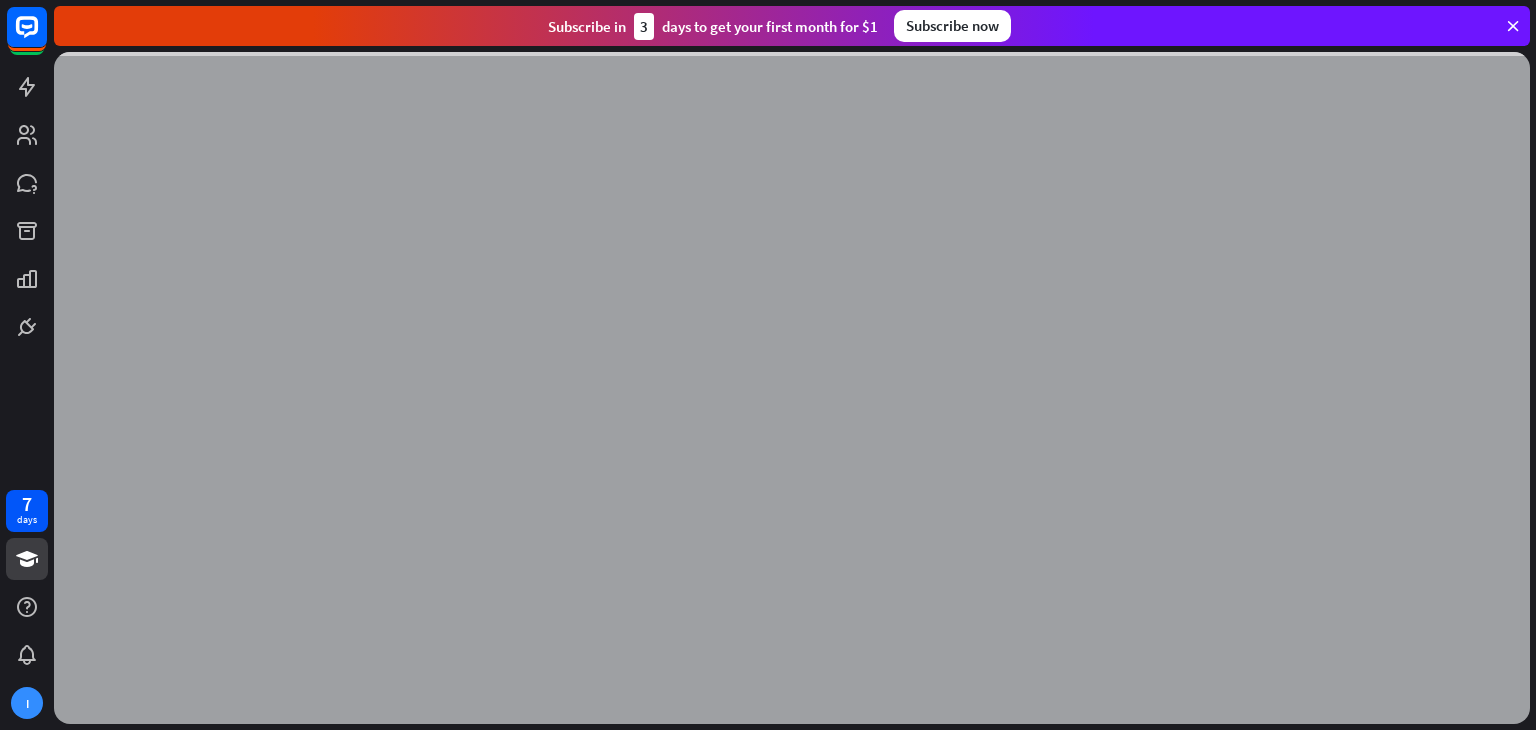 scroll, scrollTop: 0, scrollLeft: 0, axis: both 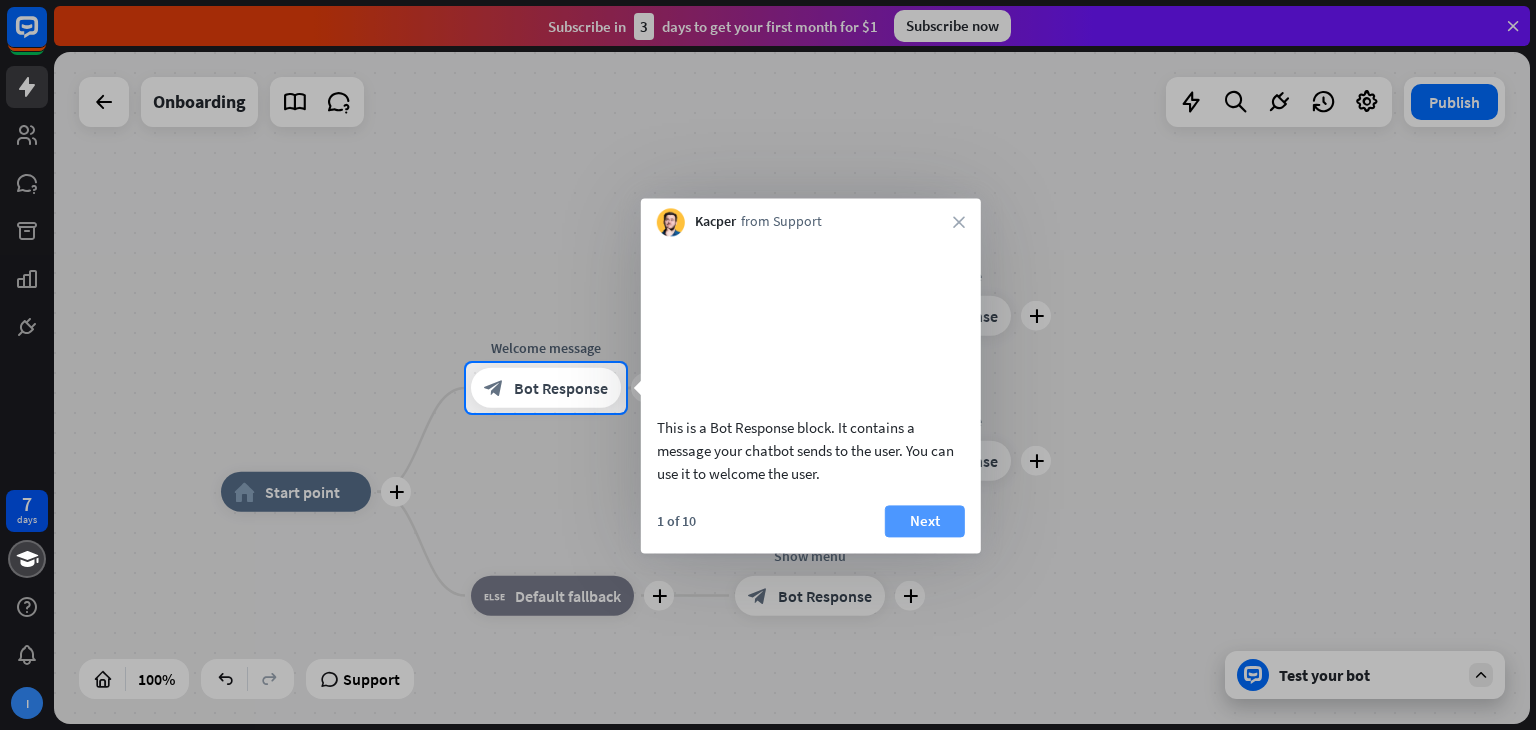 click on "Next" at bounding box center [925, 521] 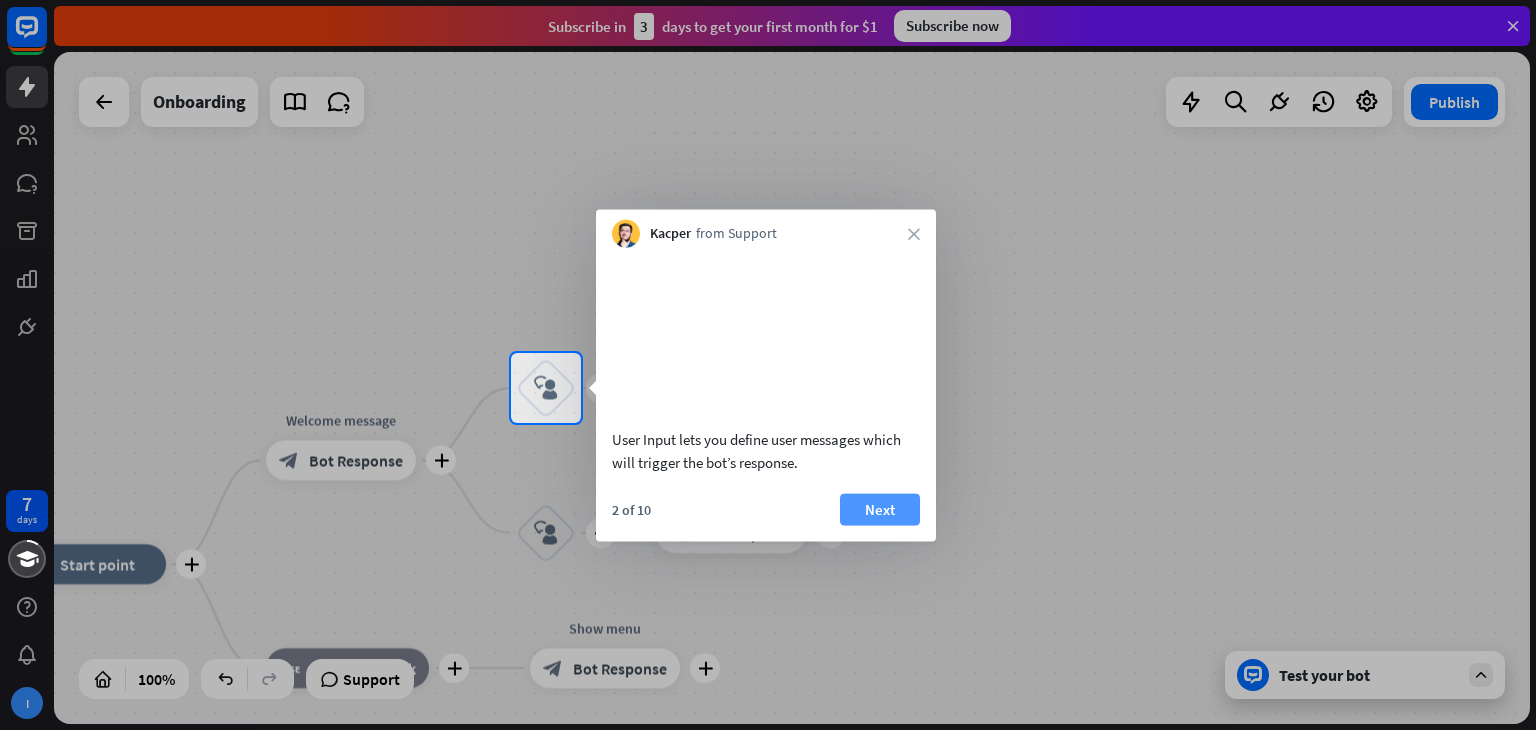 click on "Next" at bounding box center (880, 509) 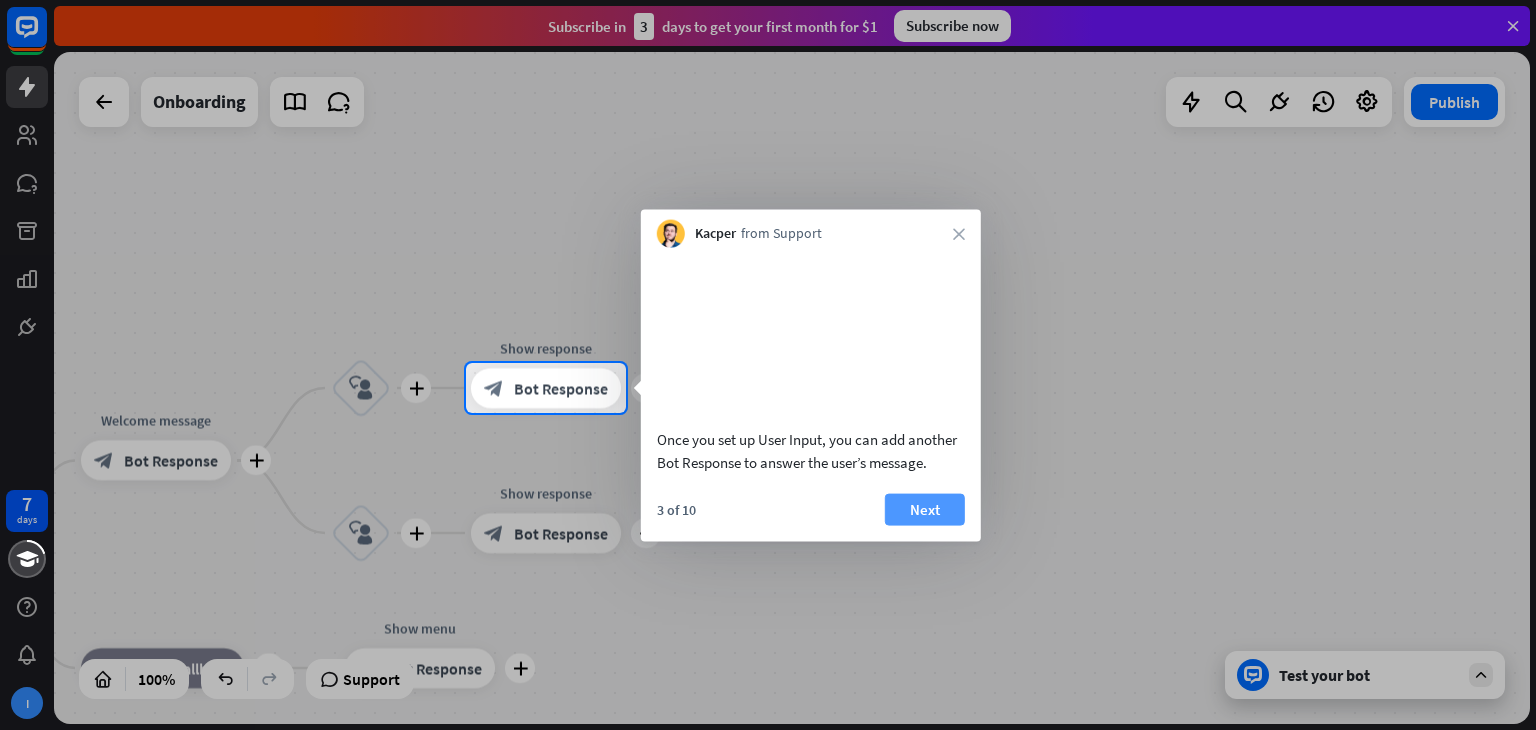 click on "Next" at bounding box center [925, 509] 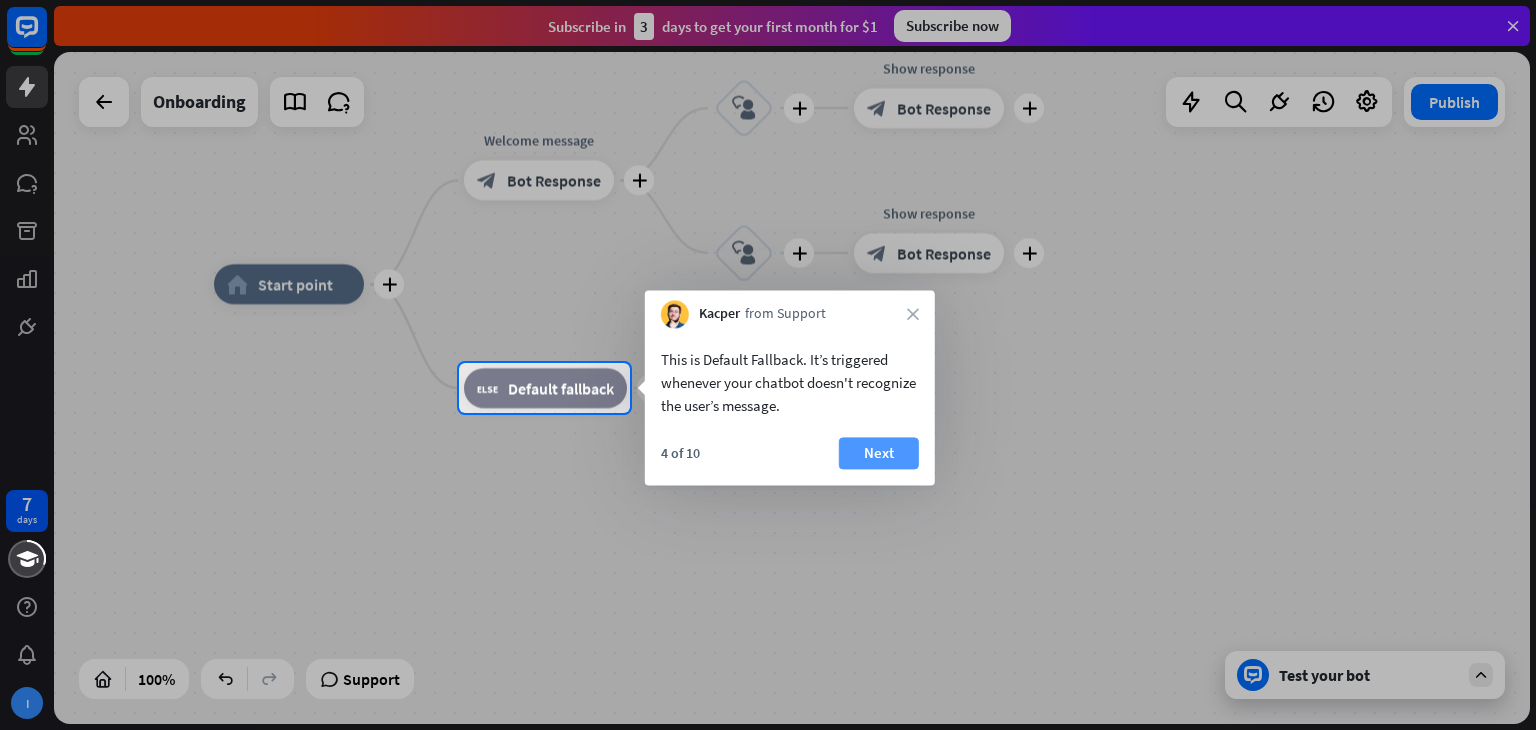 click on "Next" at bounding box center [879, 453] 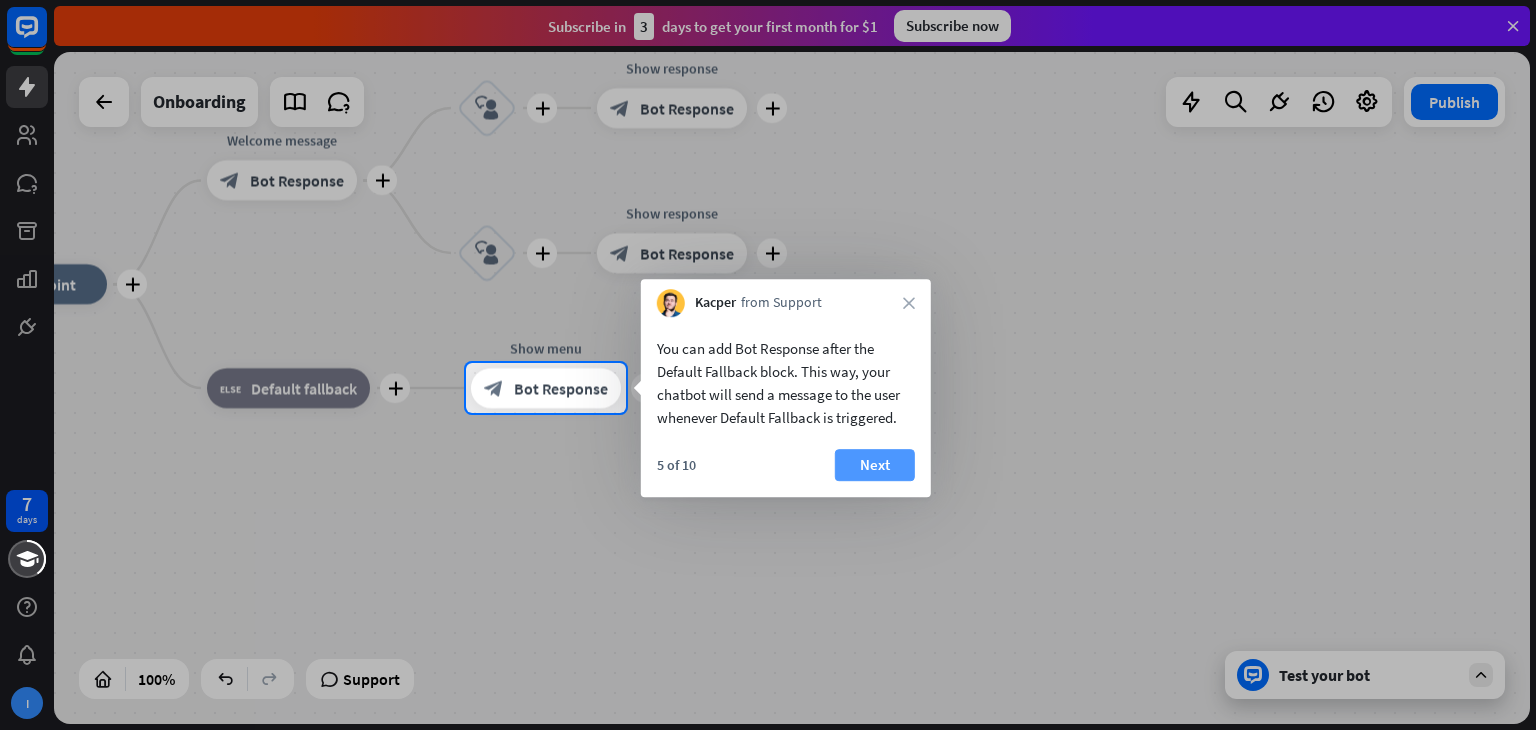 click on "Next" at bounding box center [875, 465] 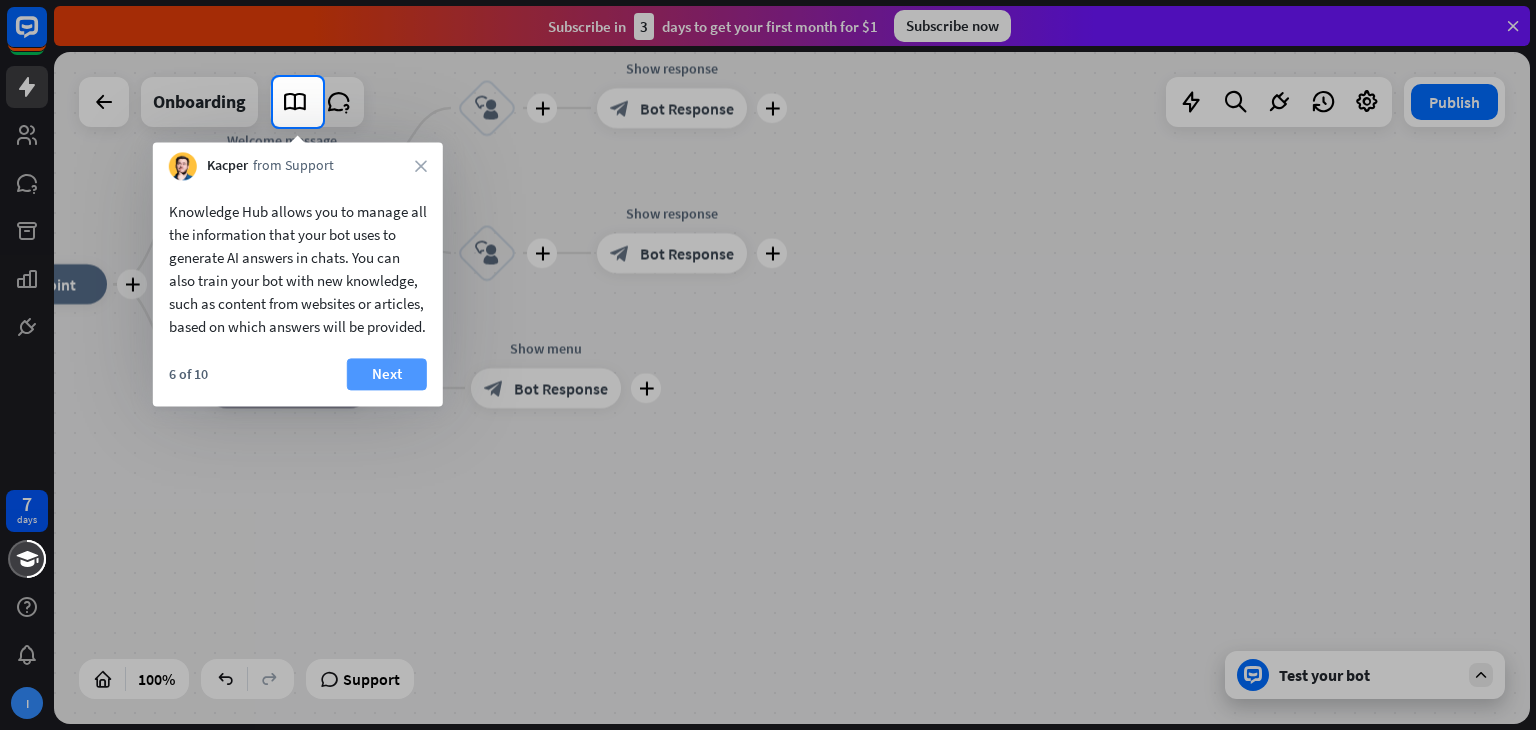click on "Next" at bounding box center (387, 374) 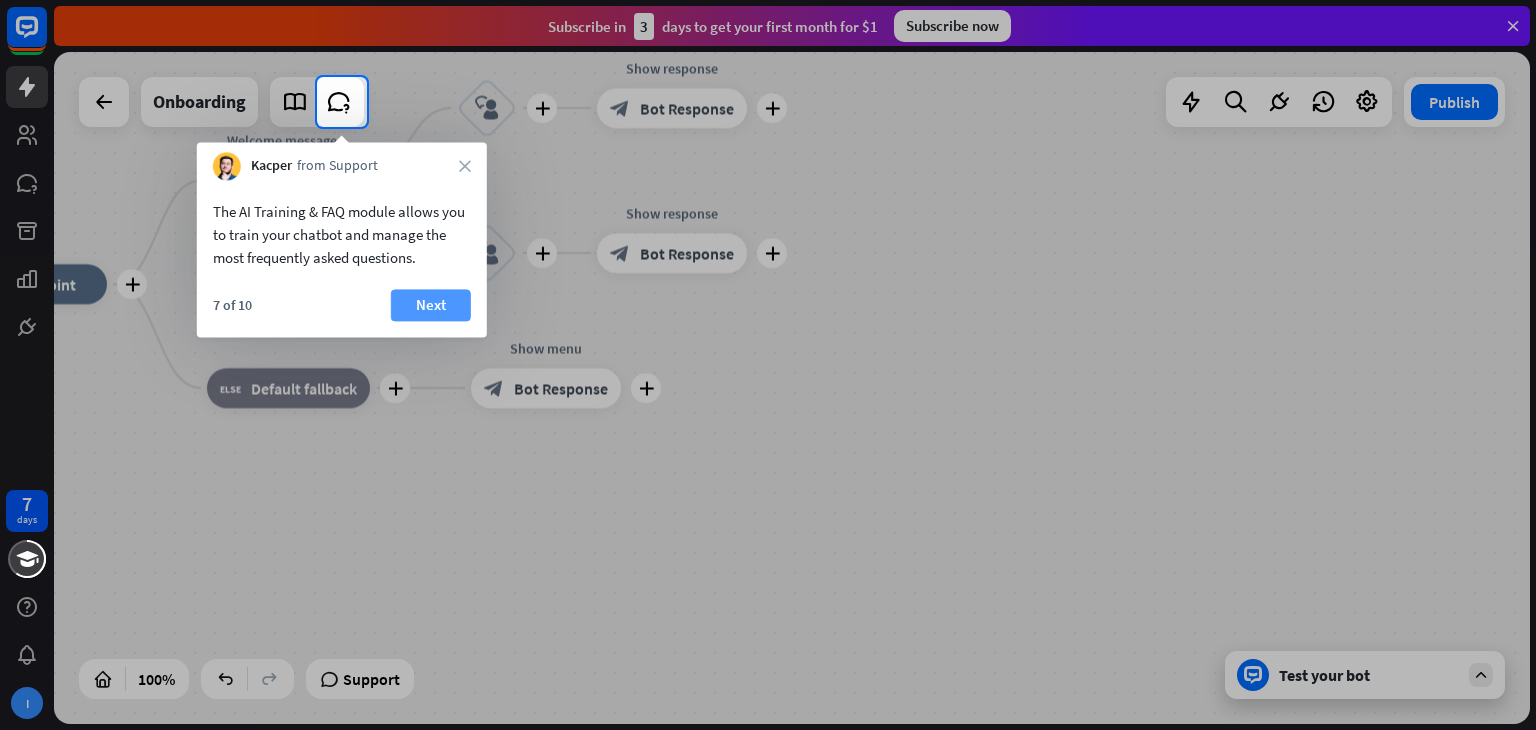 click on "Next" at bounding box center (431, 305) 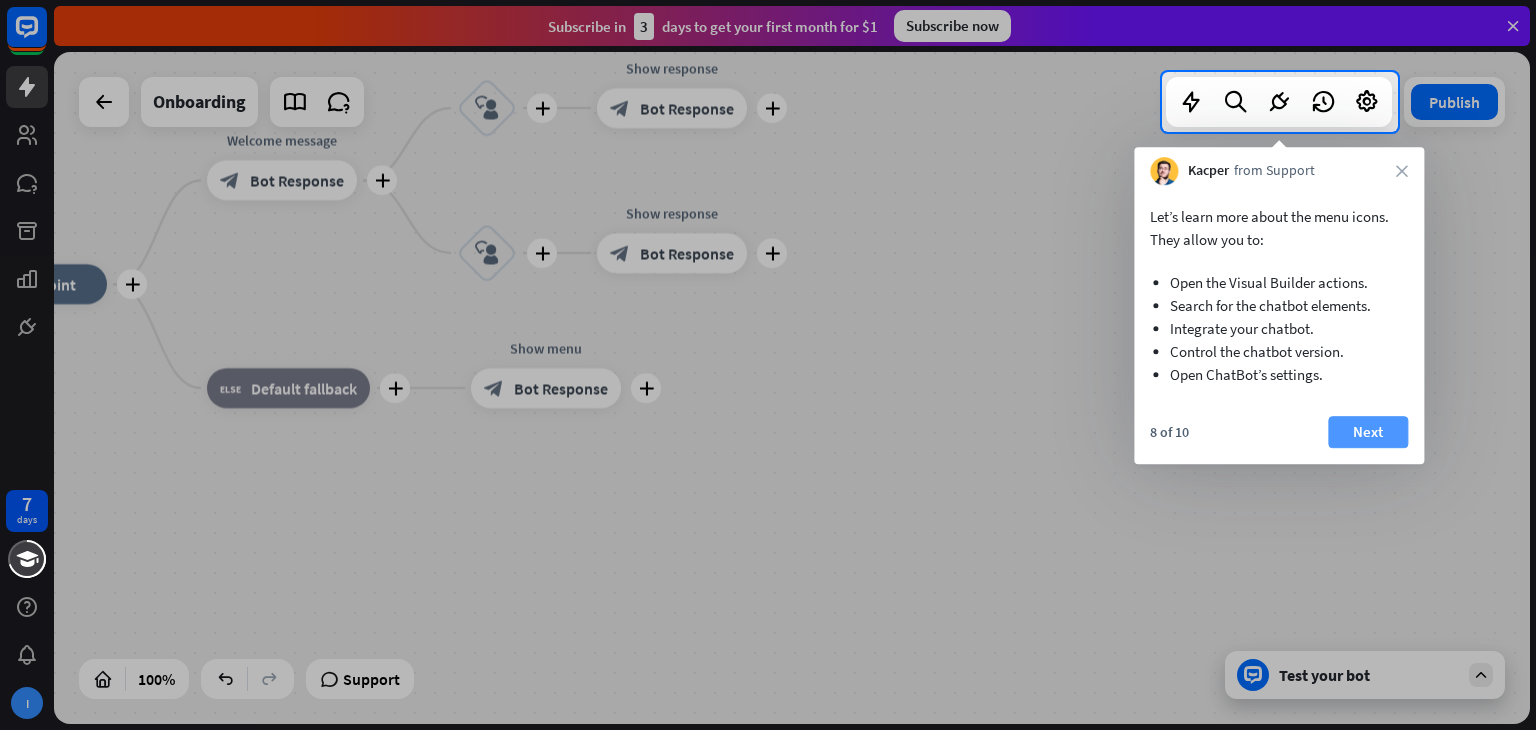 click on "Next" at bounding box center [1368, 432] 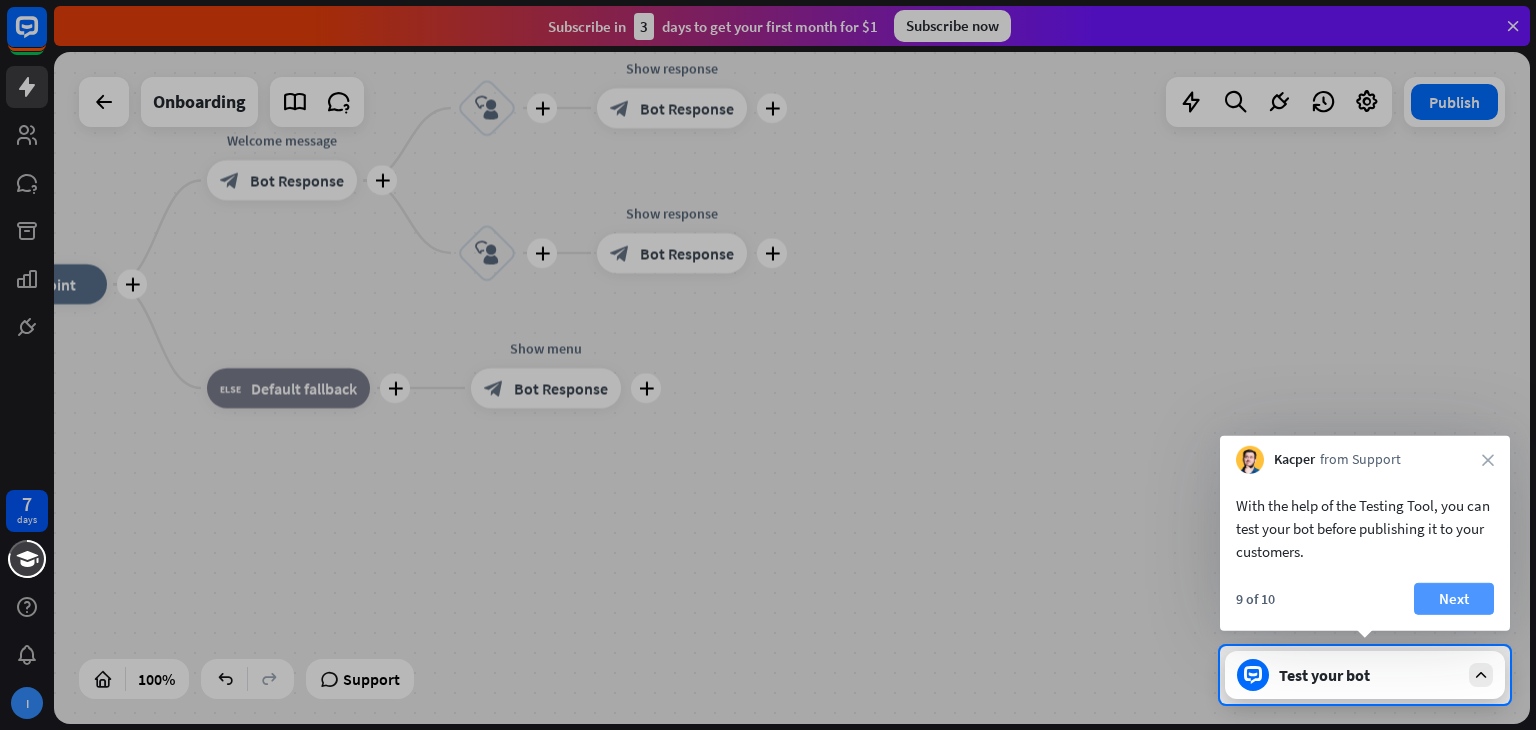 click on "Next" at bounding box center (1454, 599) 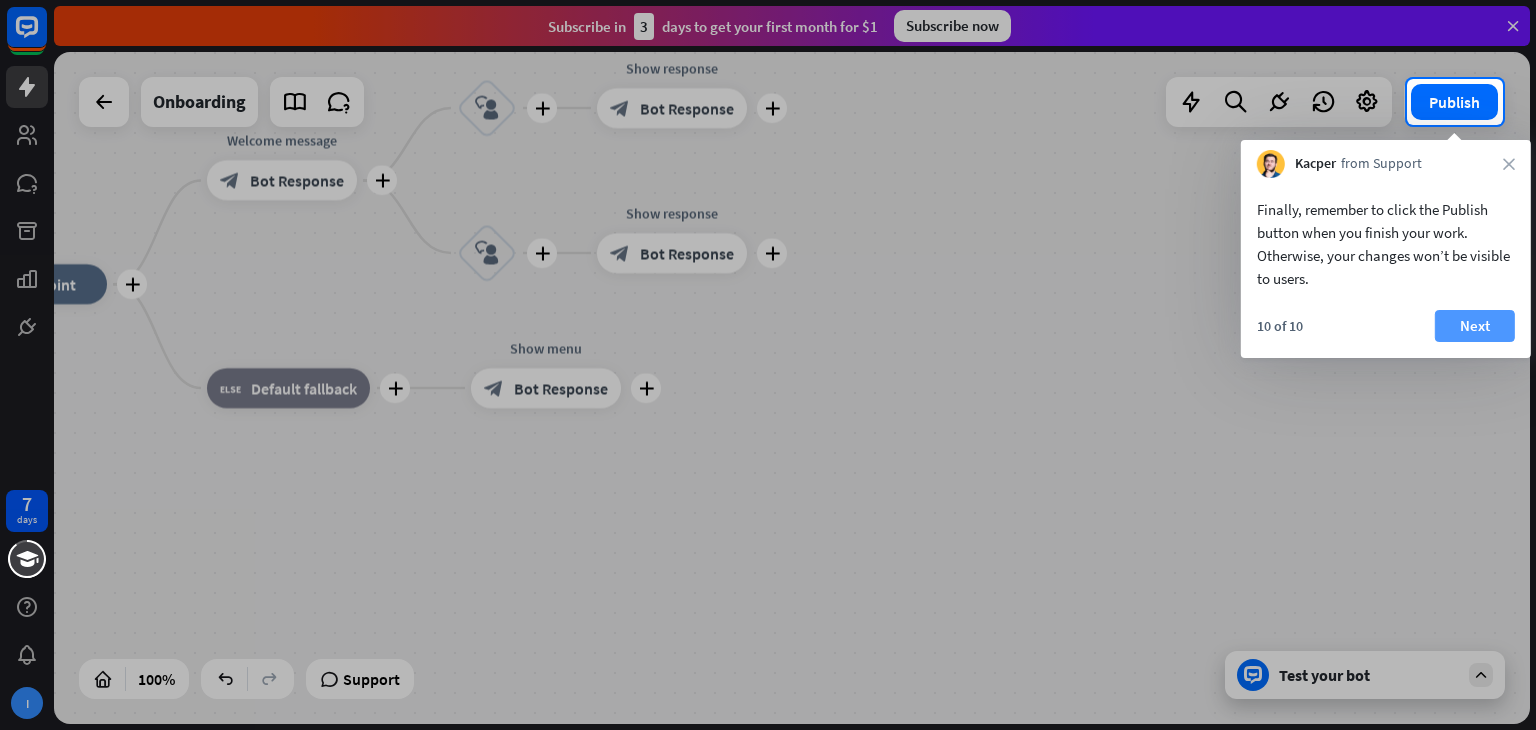 click on "Next" at bounding box center [1475, 326] 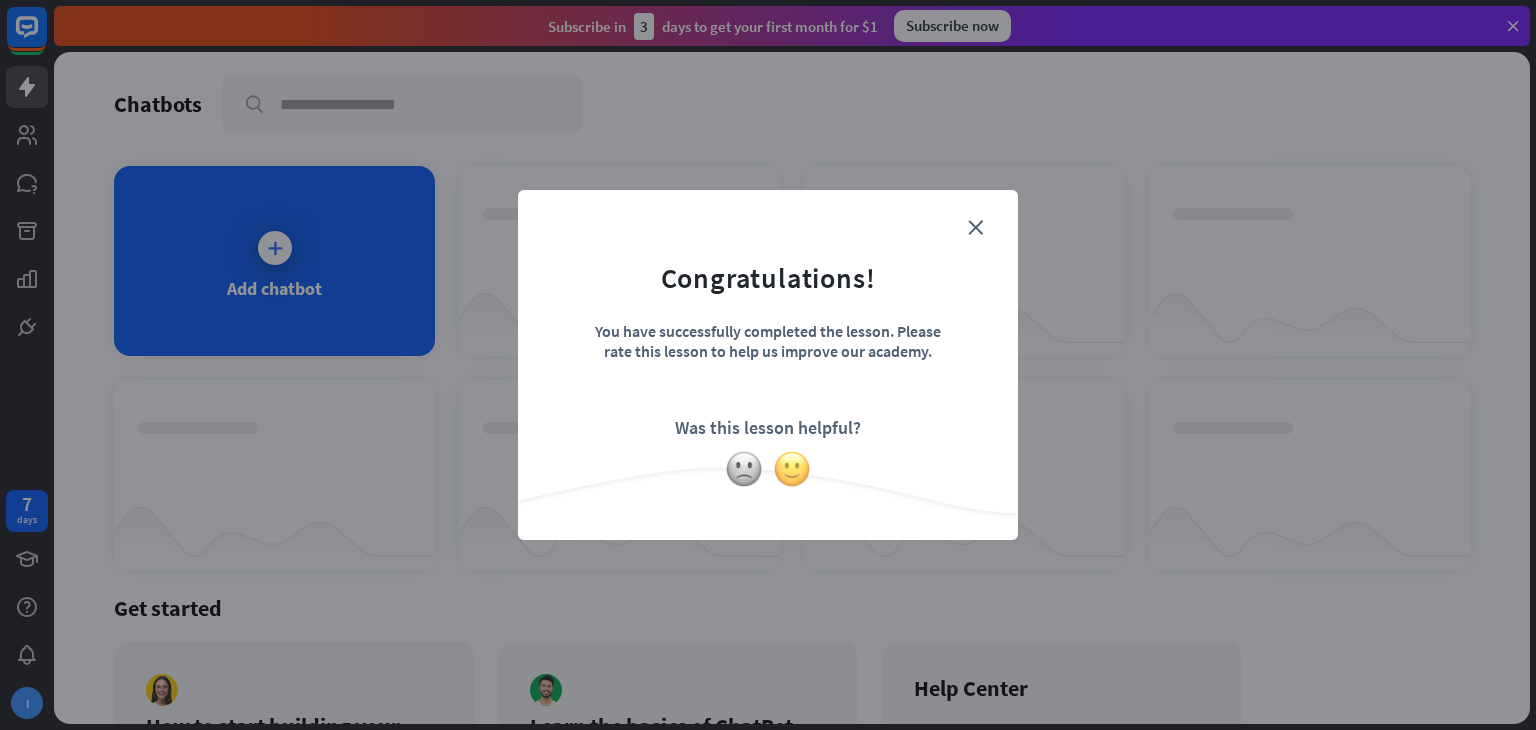 click at bounding box center [792, 469] 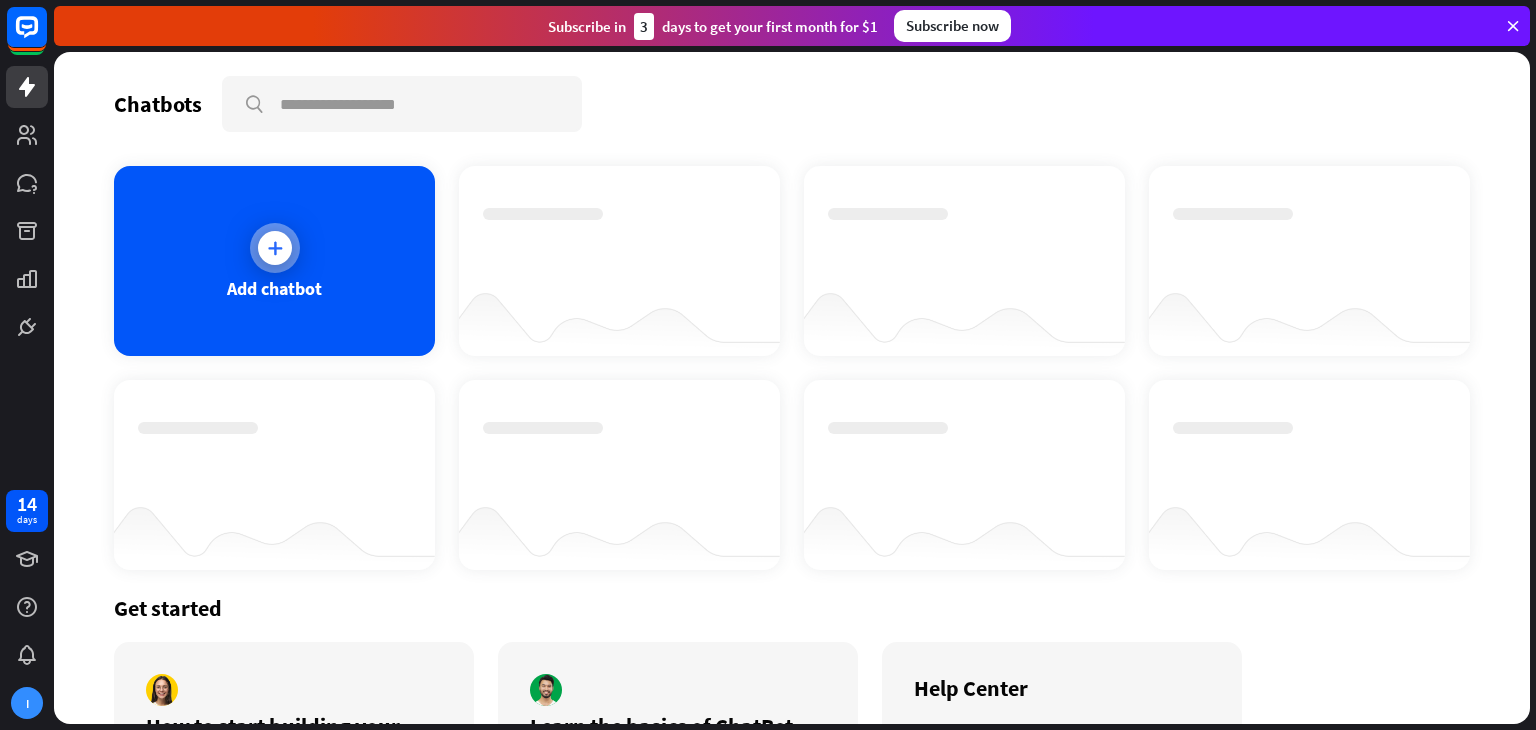click on "Add chatbot" at bounding box center (274, 261) 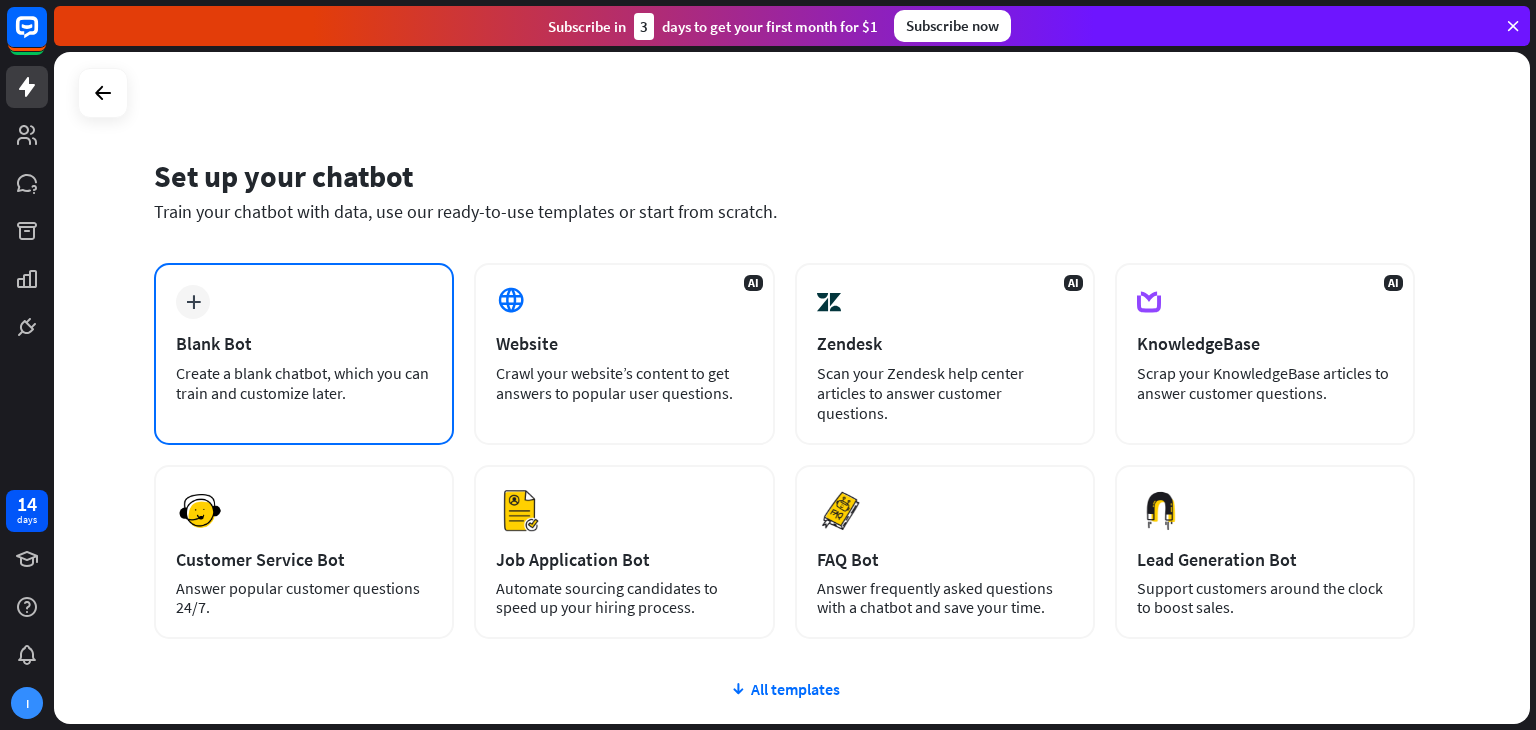 click on "Blank Bot" at bounding box center [304, 343] 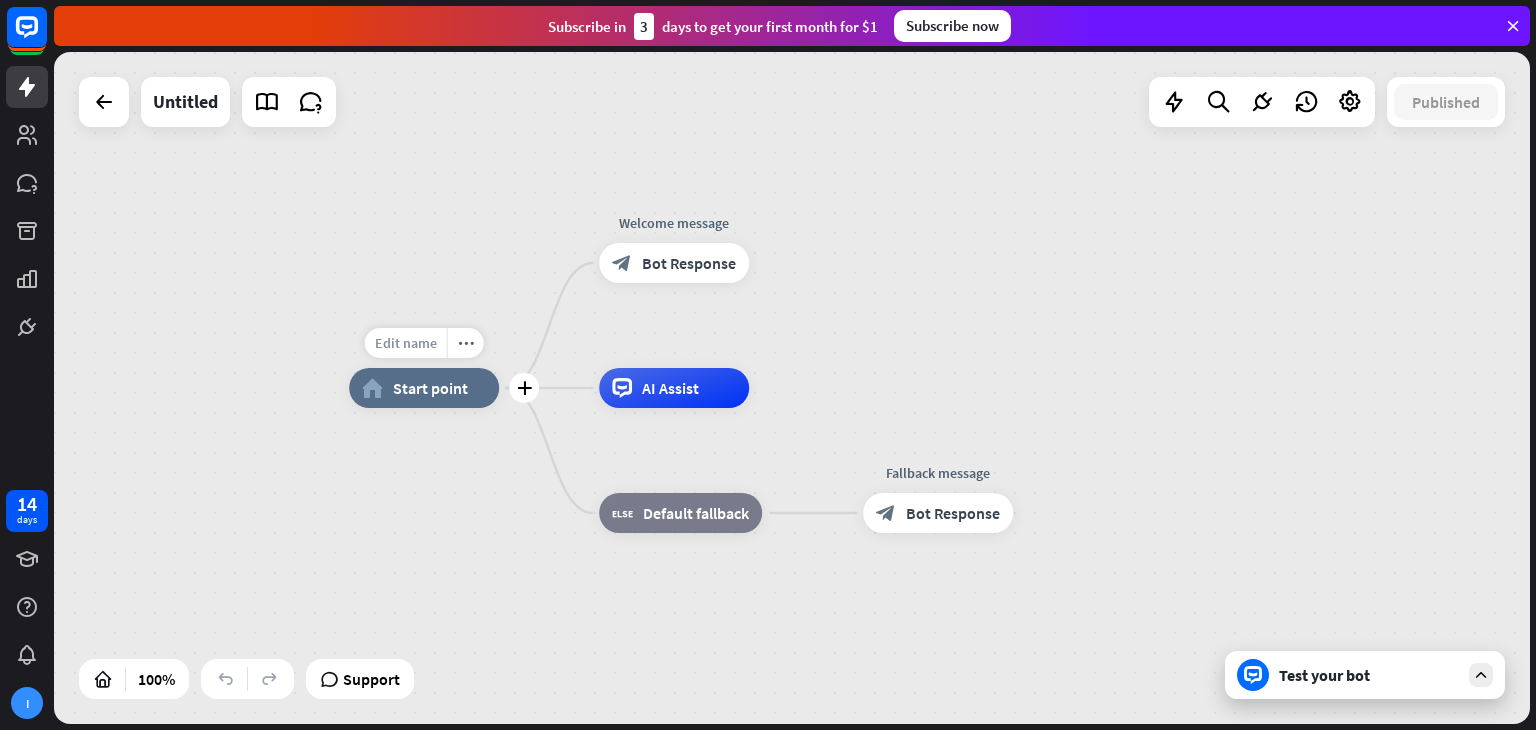 click on "Edit name" at bounding box center (406, 343) 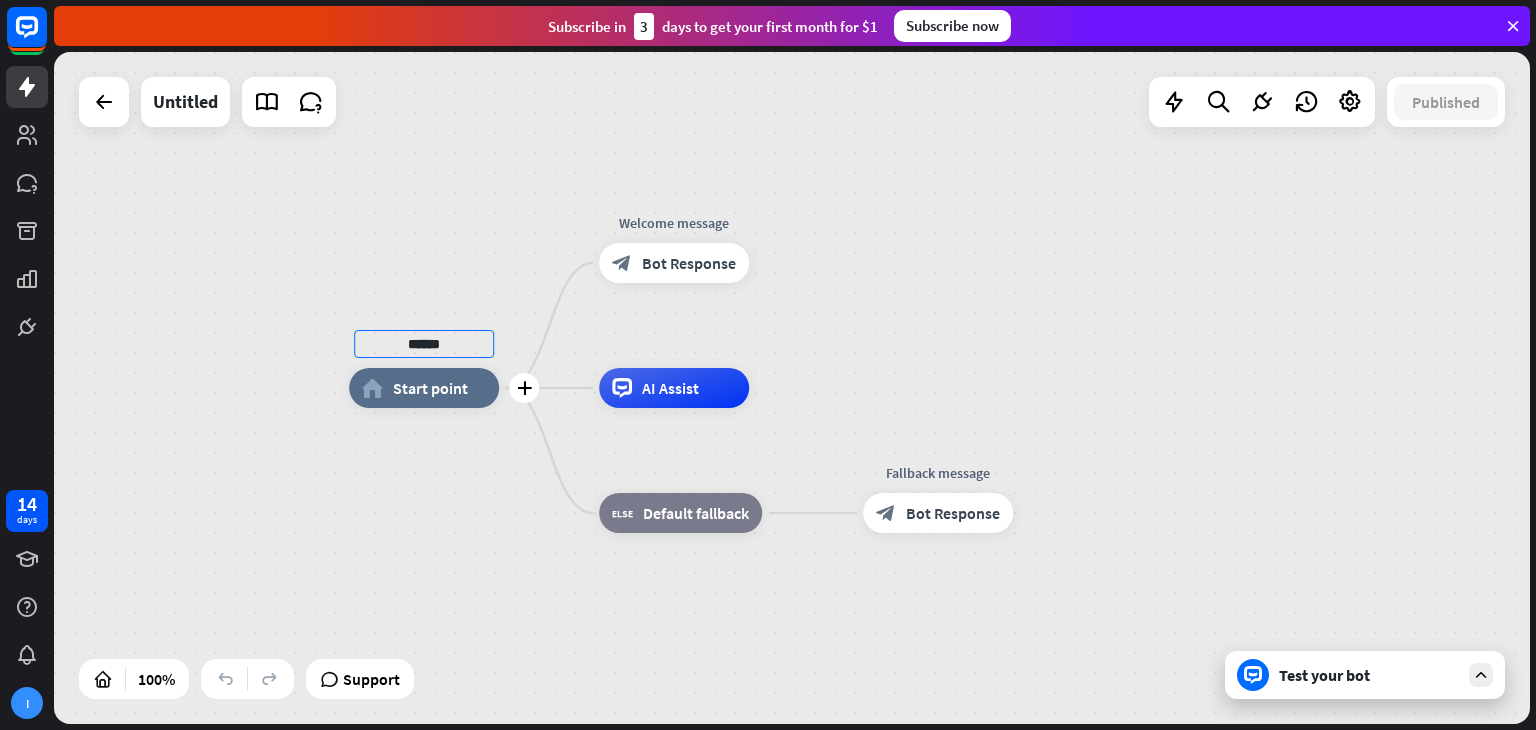 type on "******" 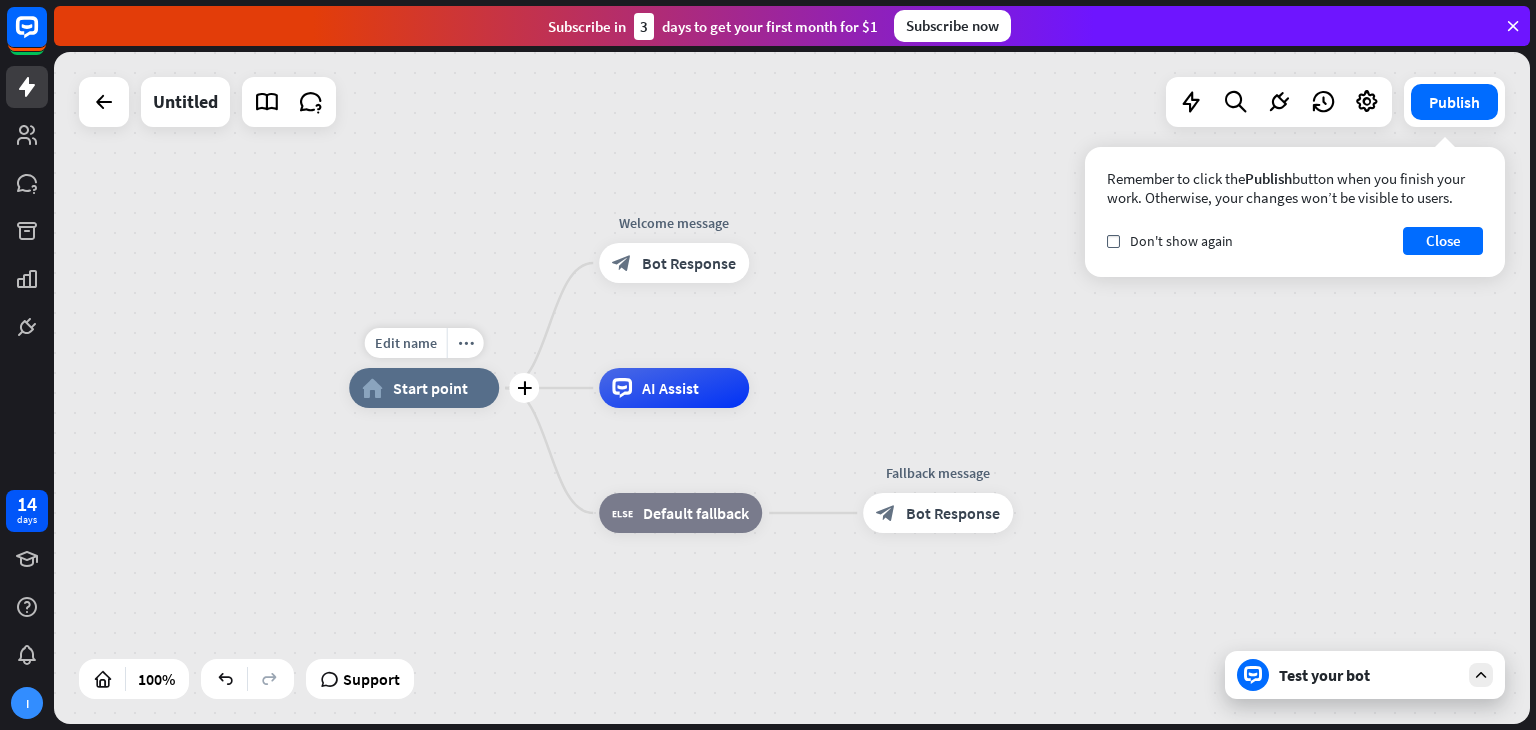 click on "home_2   Start point" at bounding box center [424, 388] 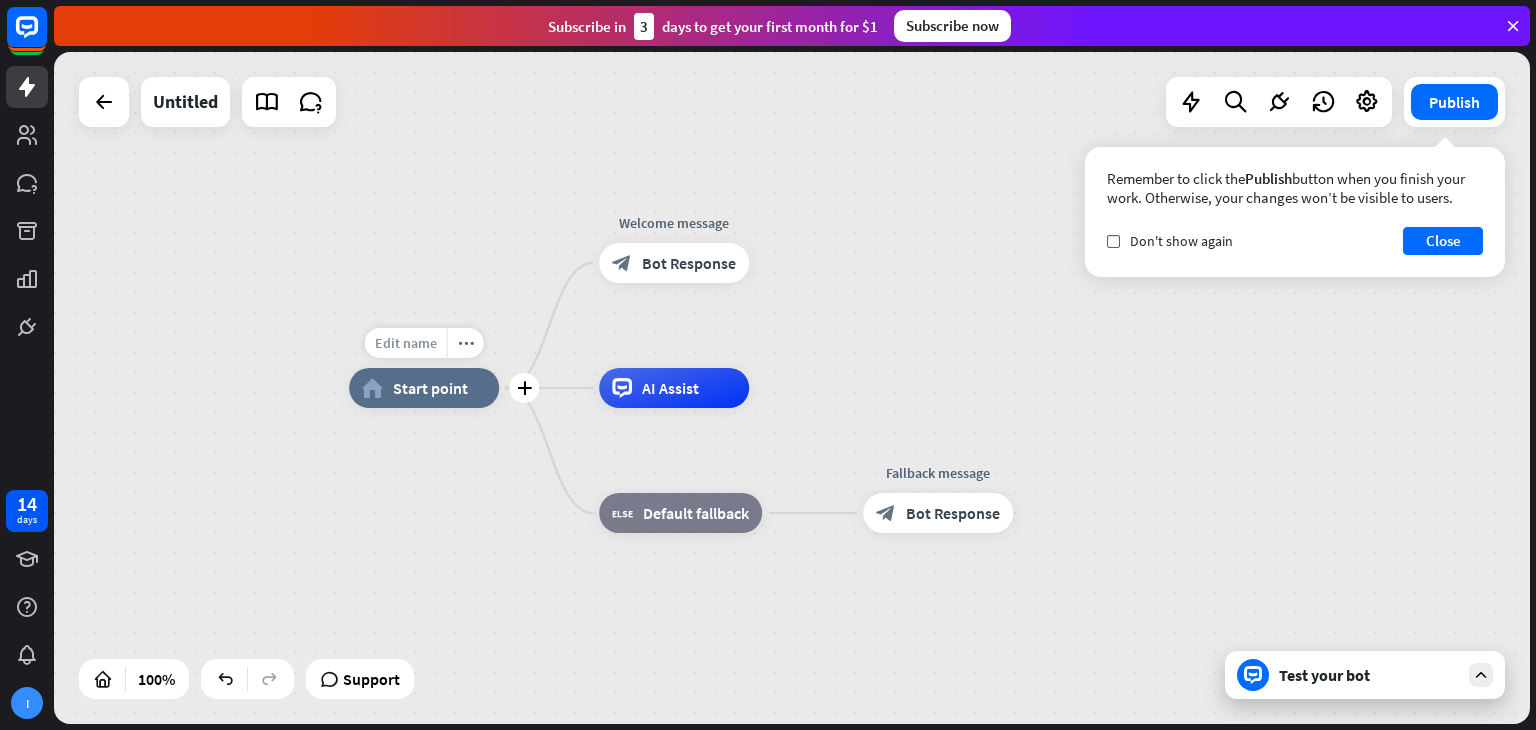 click on "Edit name" at bounding box center [406, 343] 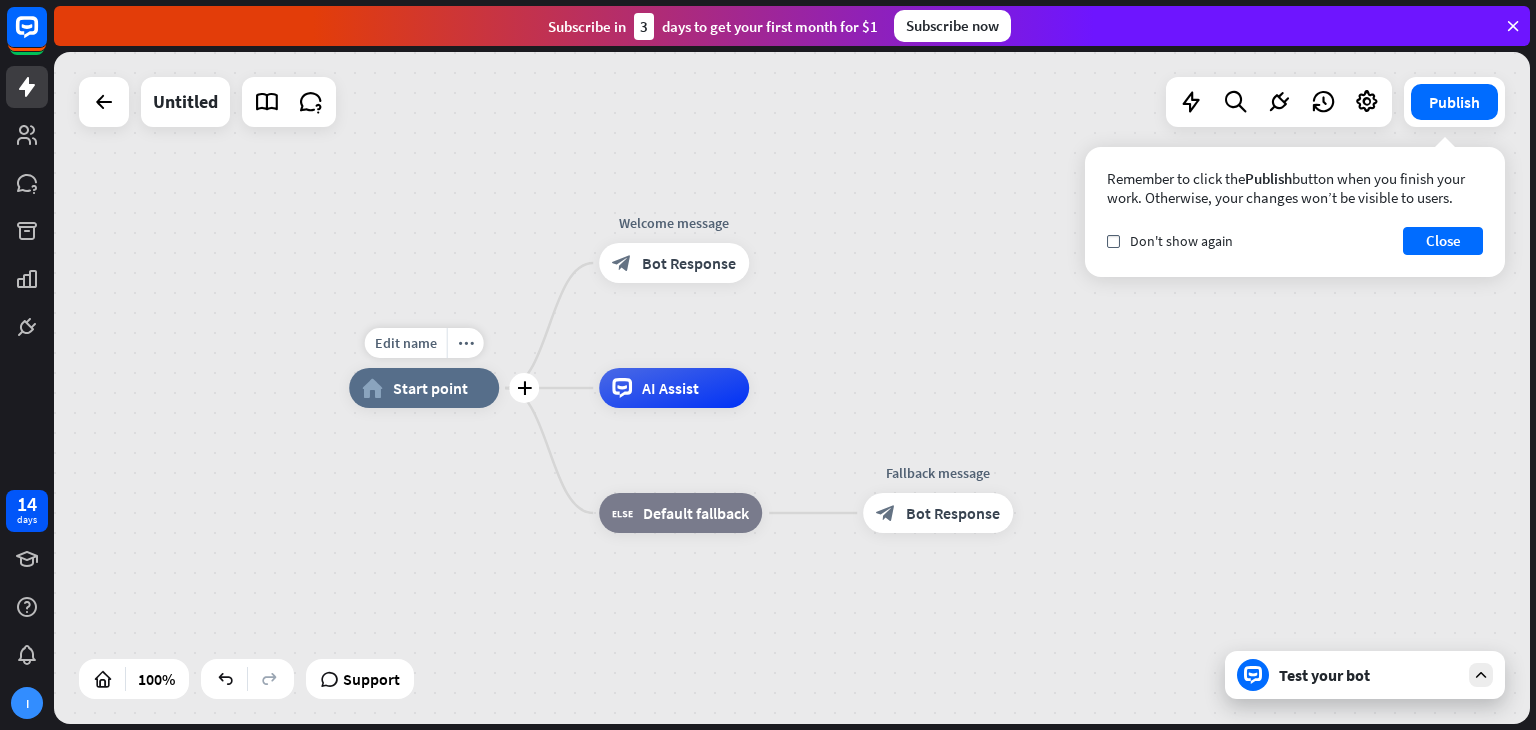 click on "Edit name" at bounding box center [406, 343] 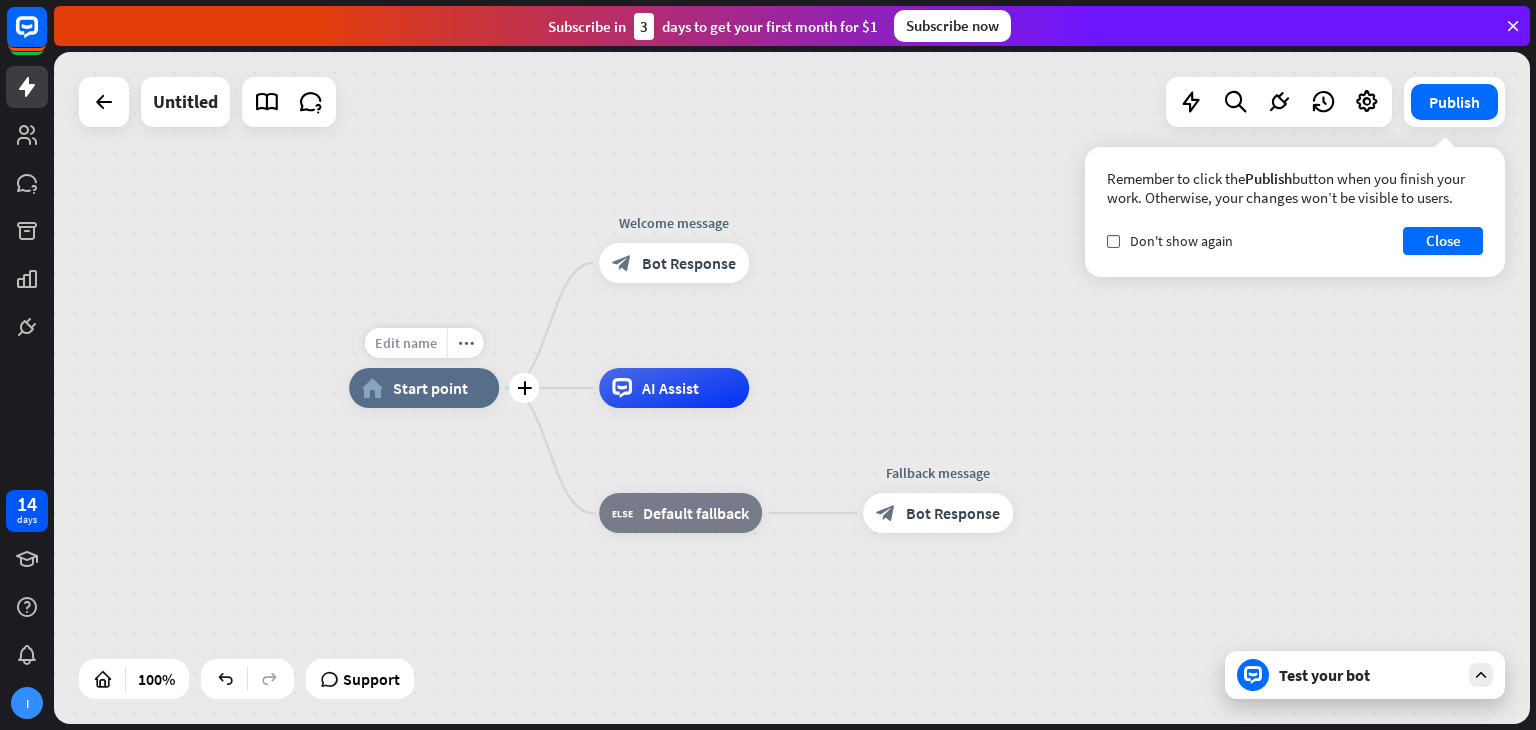 click on "Edit name" at bounding box center (406, 343) 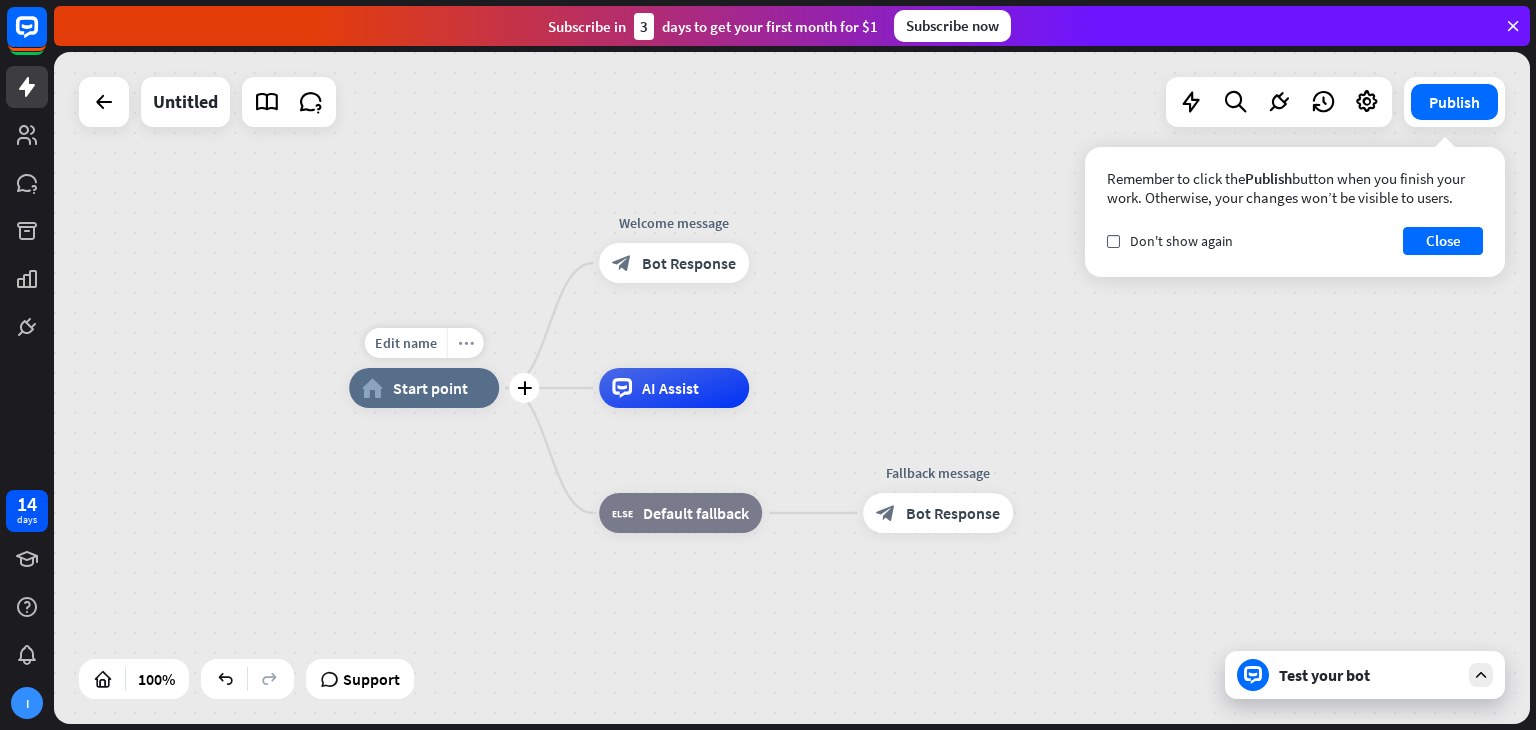 click on "more_horiz" at bounding box center (466, 343) 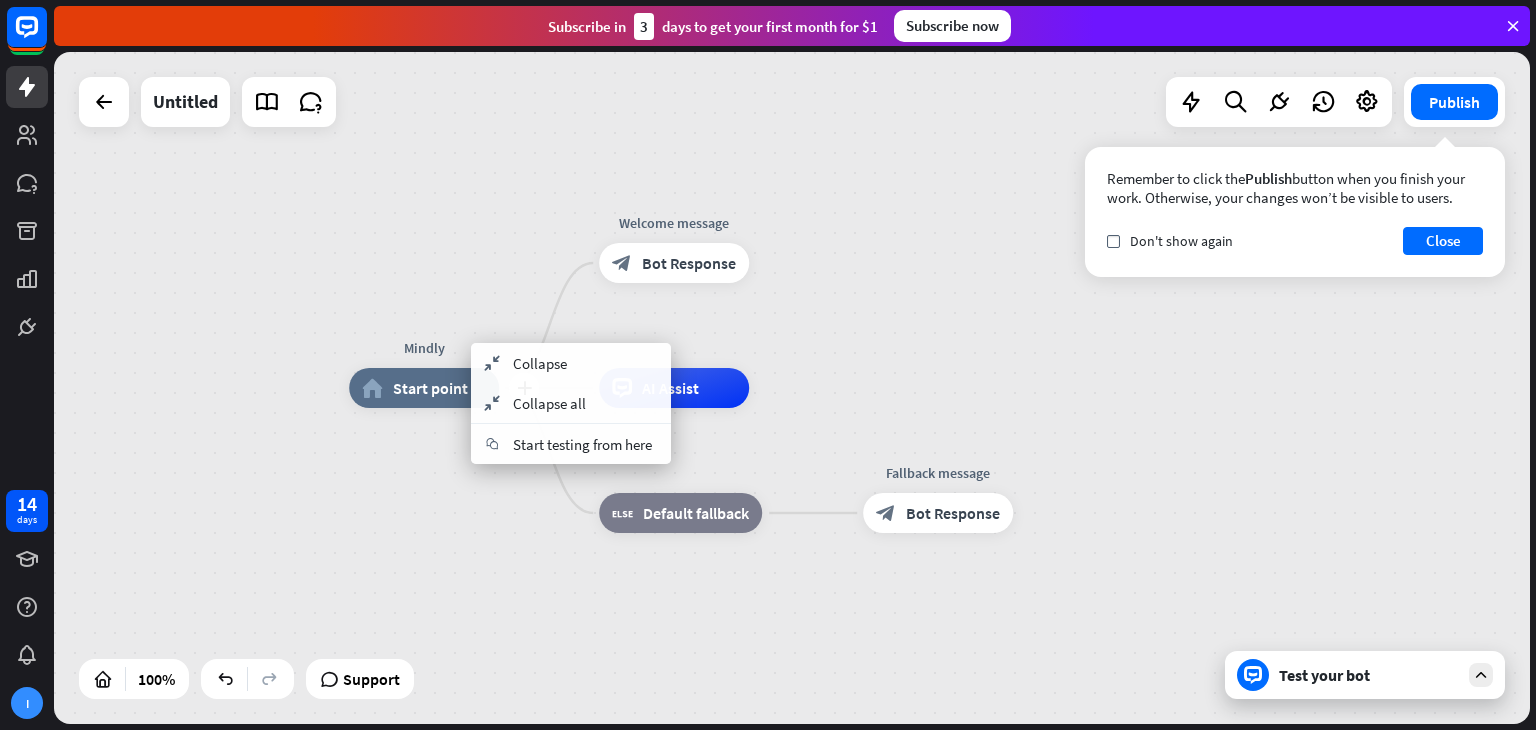 click on "Start point" at bounding box center [430, 388] 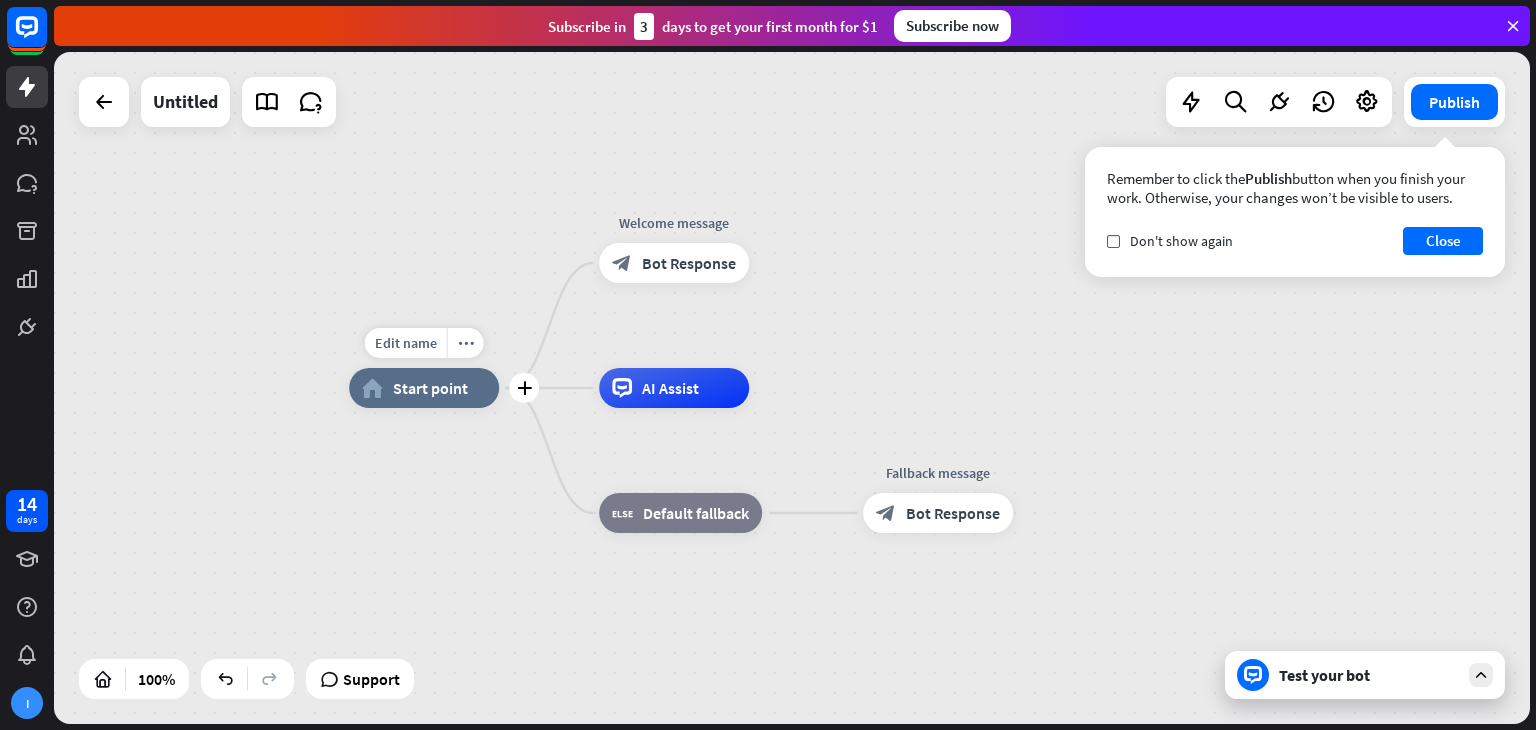 click on "Start point" at bounding box center (430, 388) 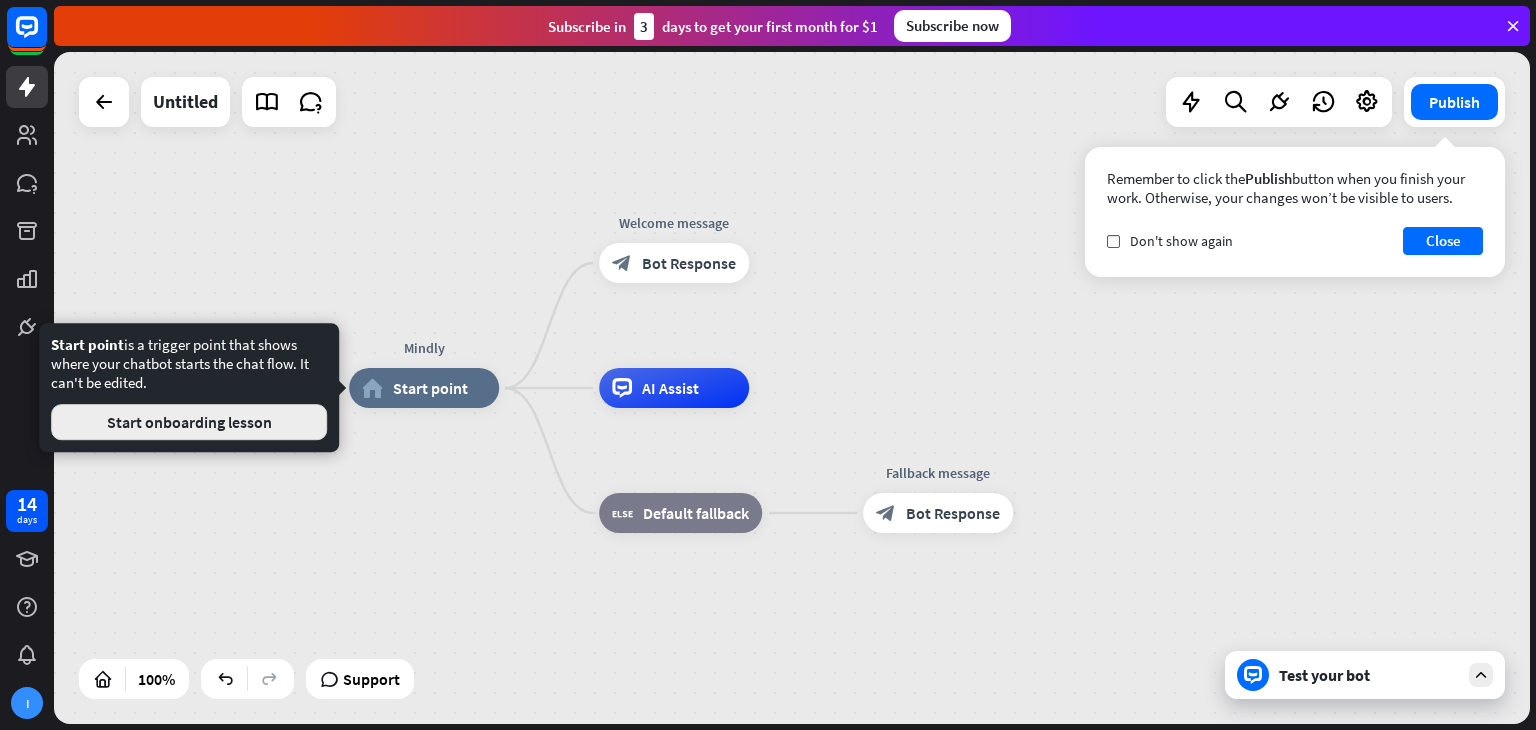 click on "Start onboarding lesson" at bounding box center [189, 422] 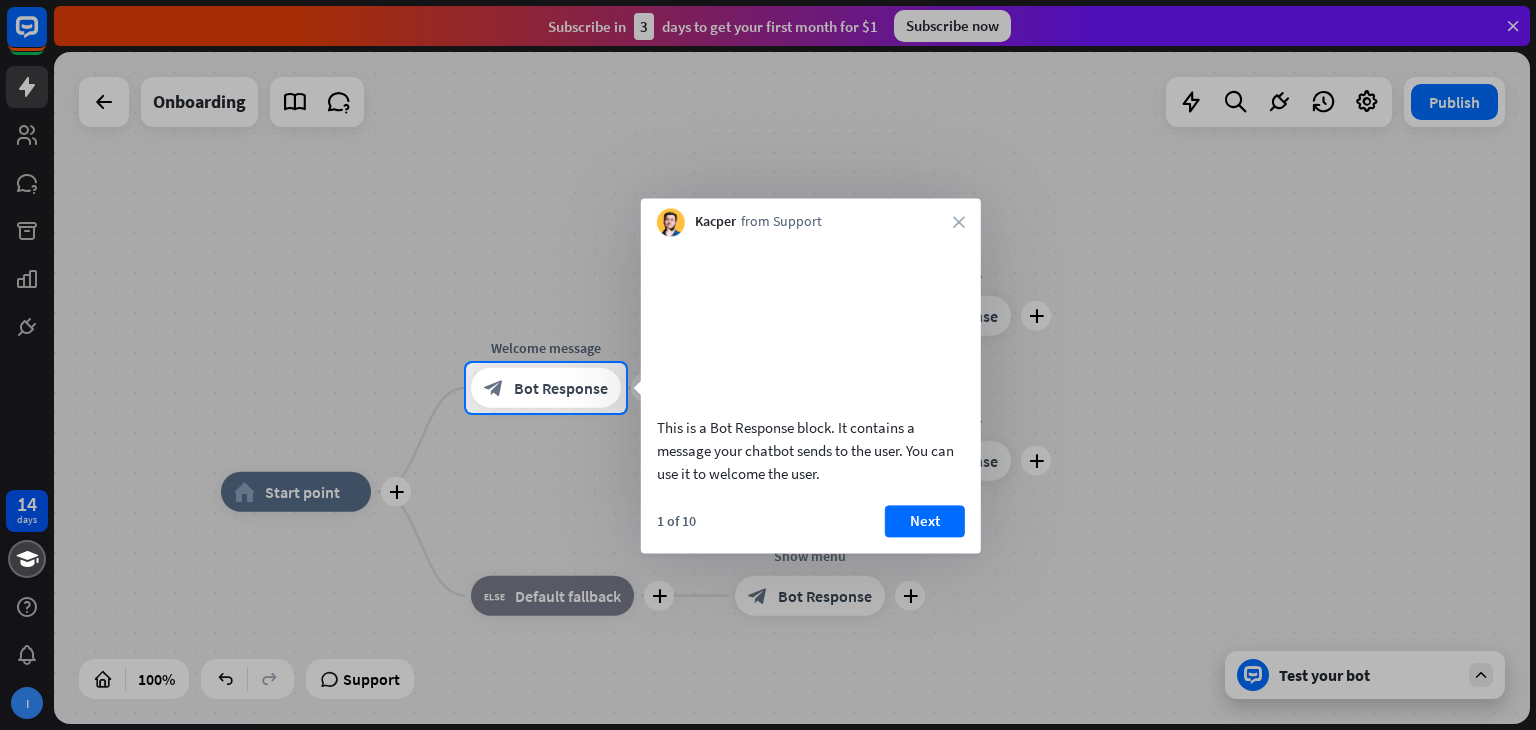 click at bounding box center [768, 571] 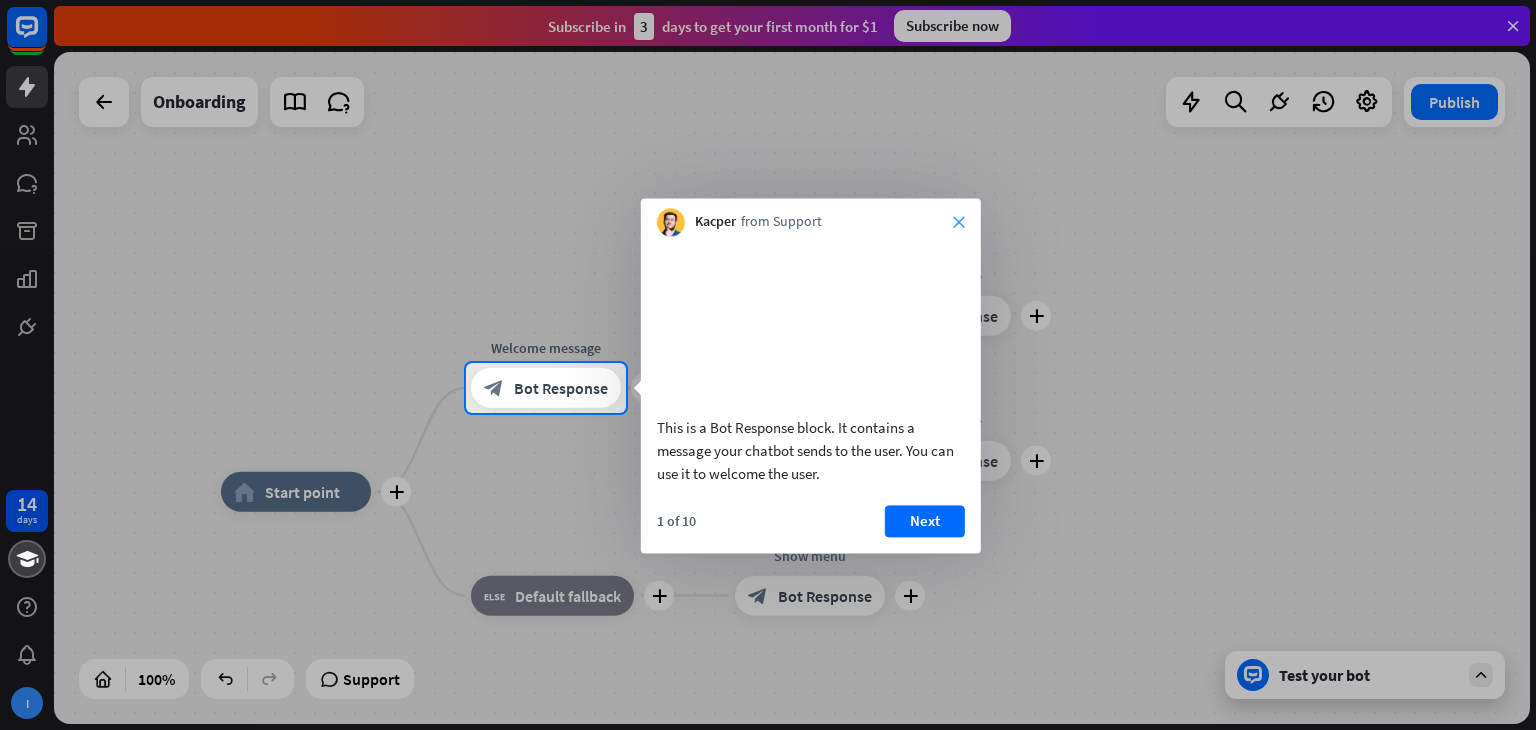 click on "close" at bounding box center [959, 222] 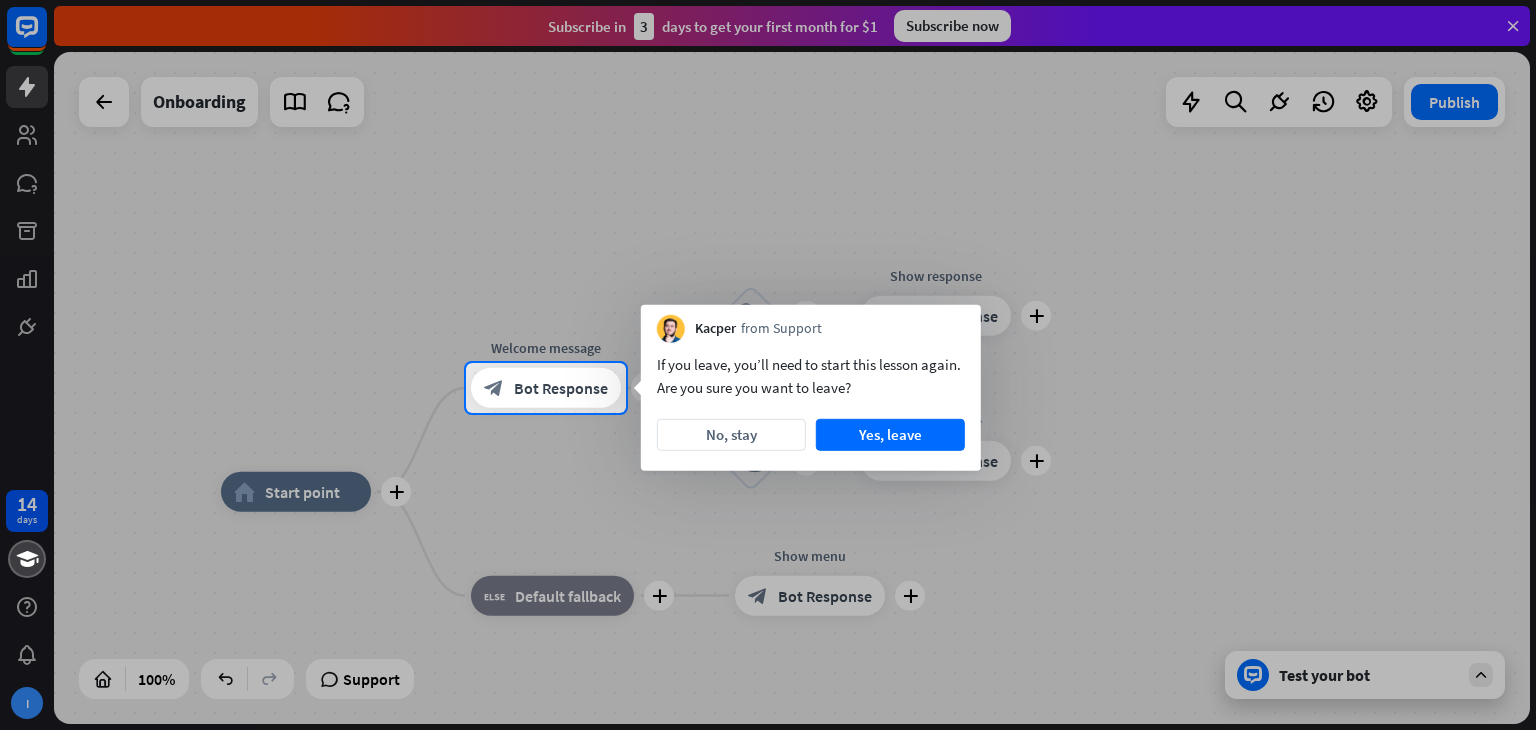 click at bounding box center (768, 571) 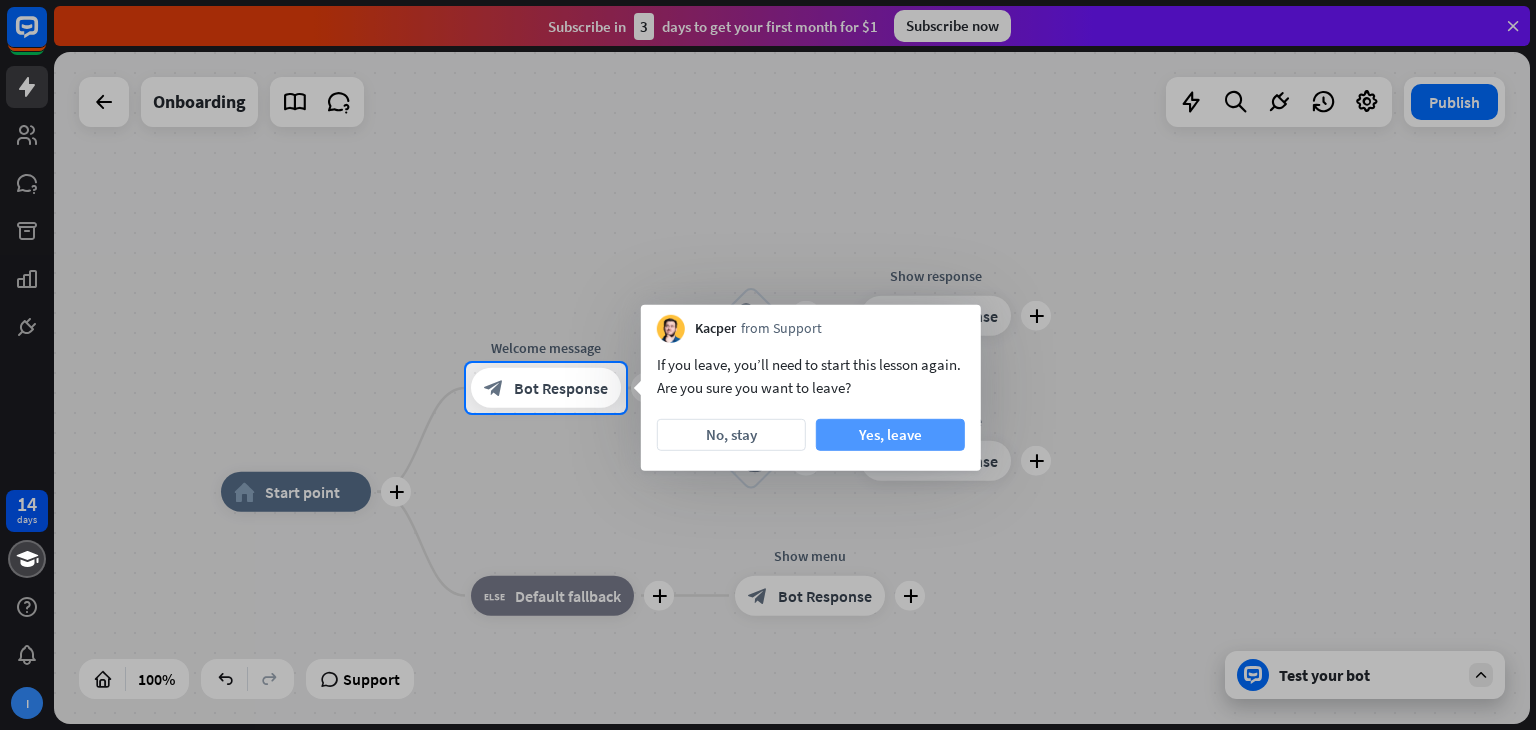 click on "Yes, leave" at bounding box center [890, 435] 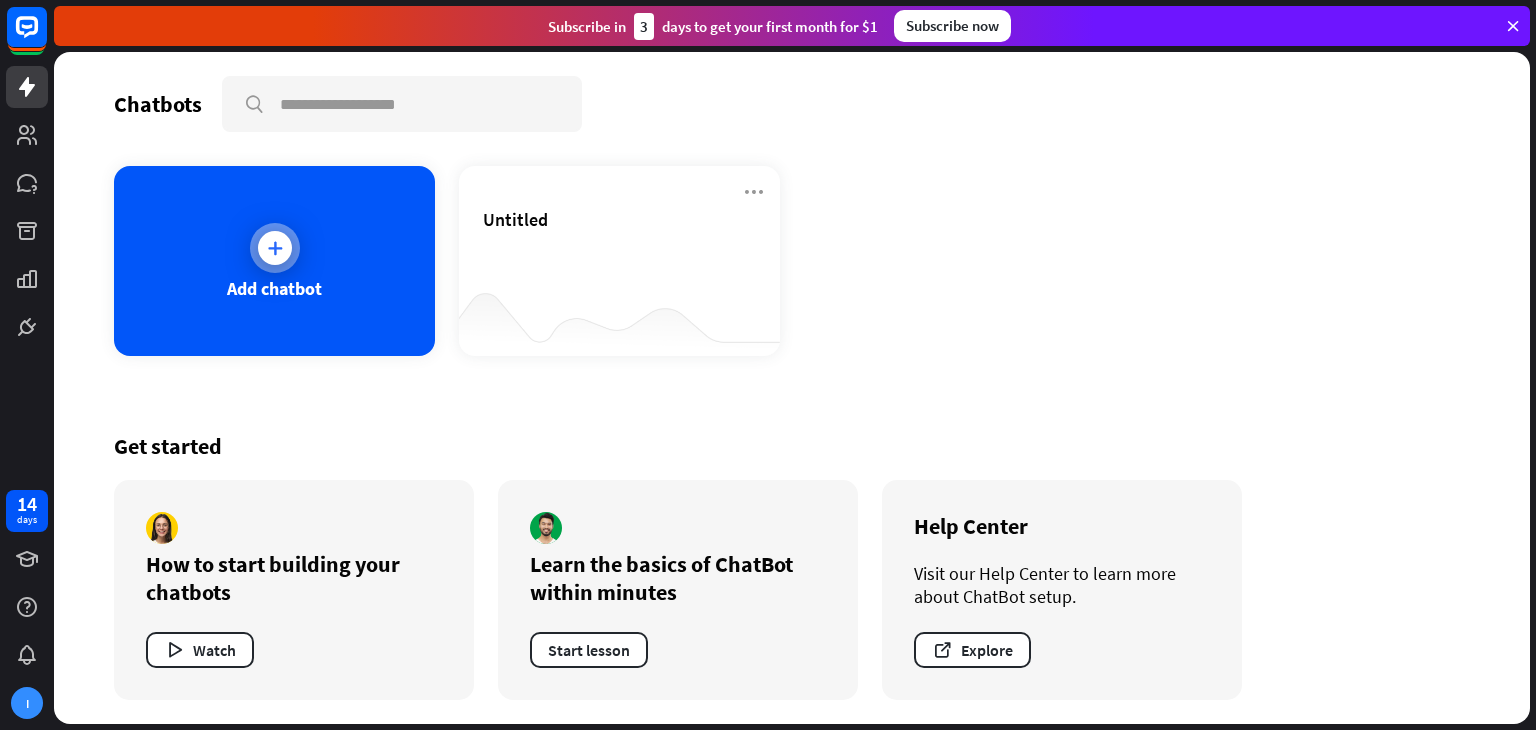 click at bounding box center (275, 248) 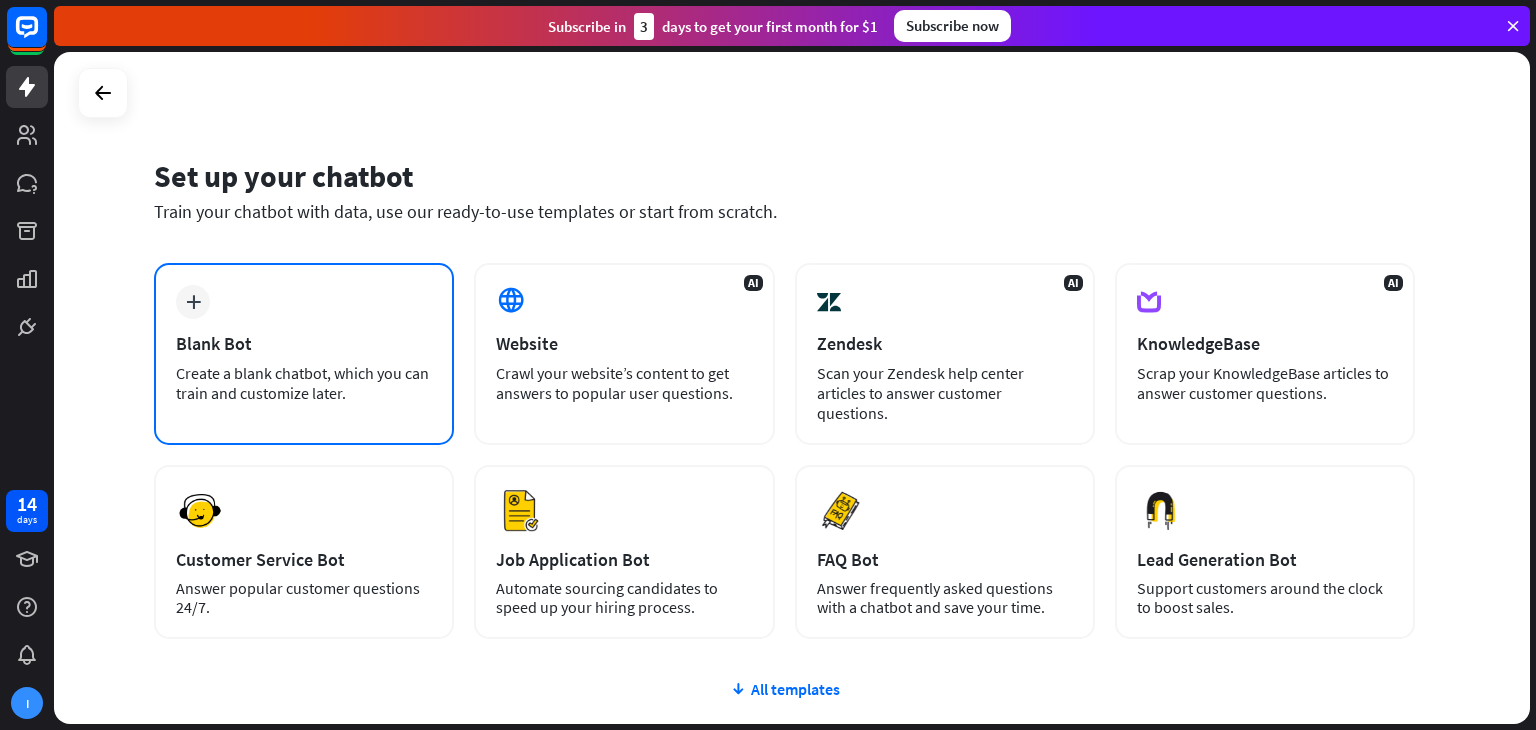 click on "plus" at bounding box center [193, 302] 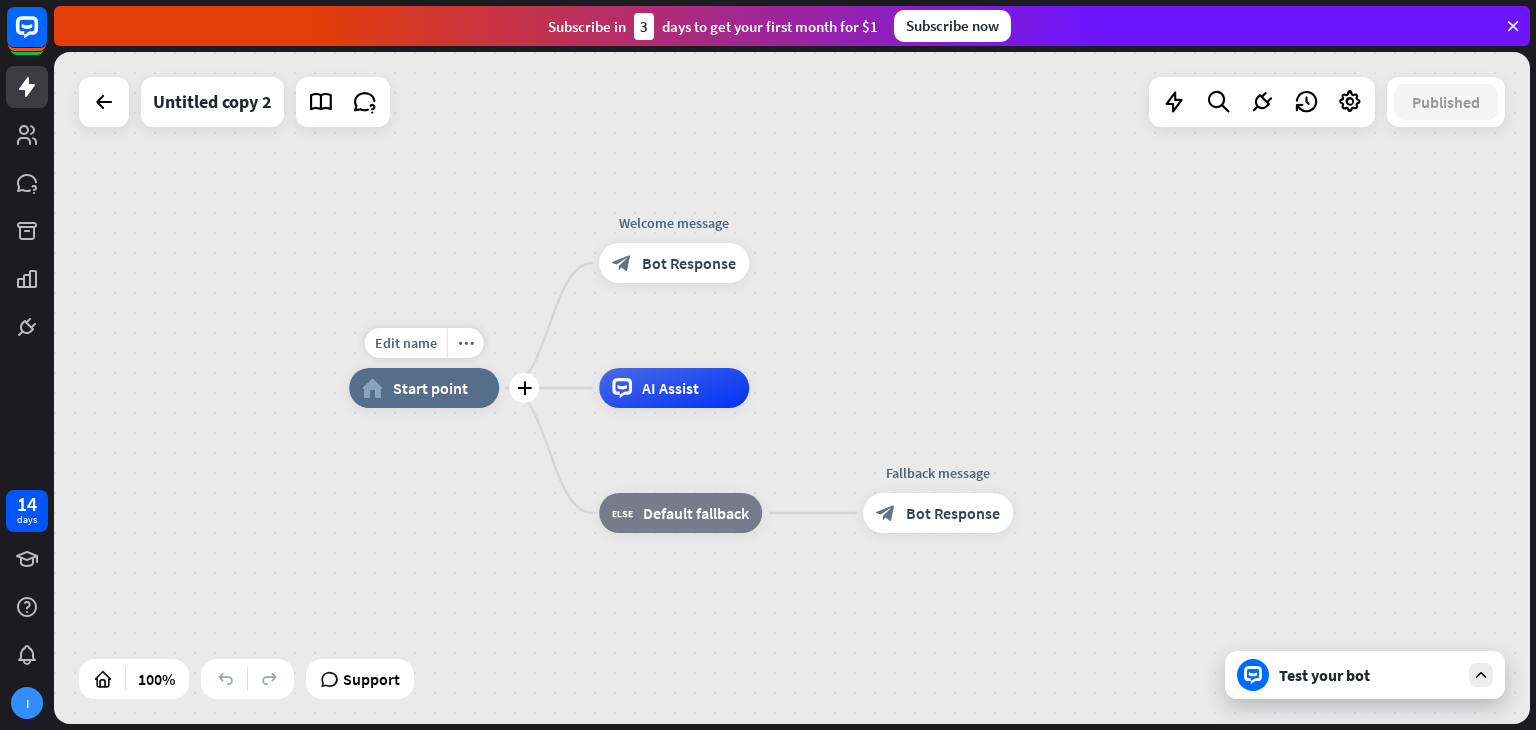 click on "Start point" at bounding box center [430, 388] 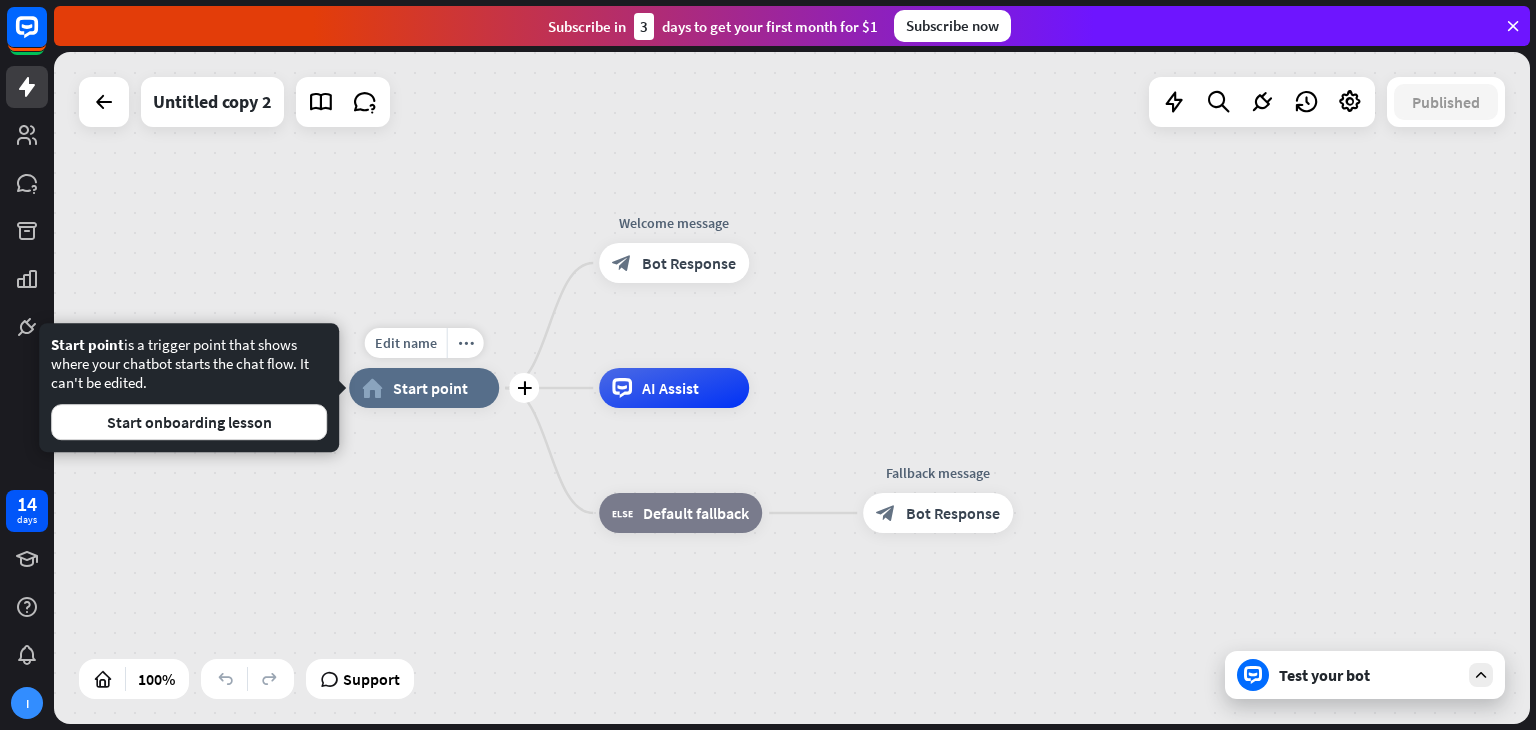 click on "Start point" at bounding box center [430, 388] 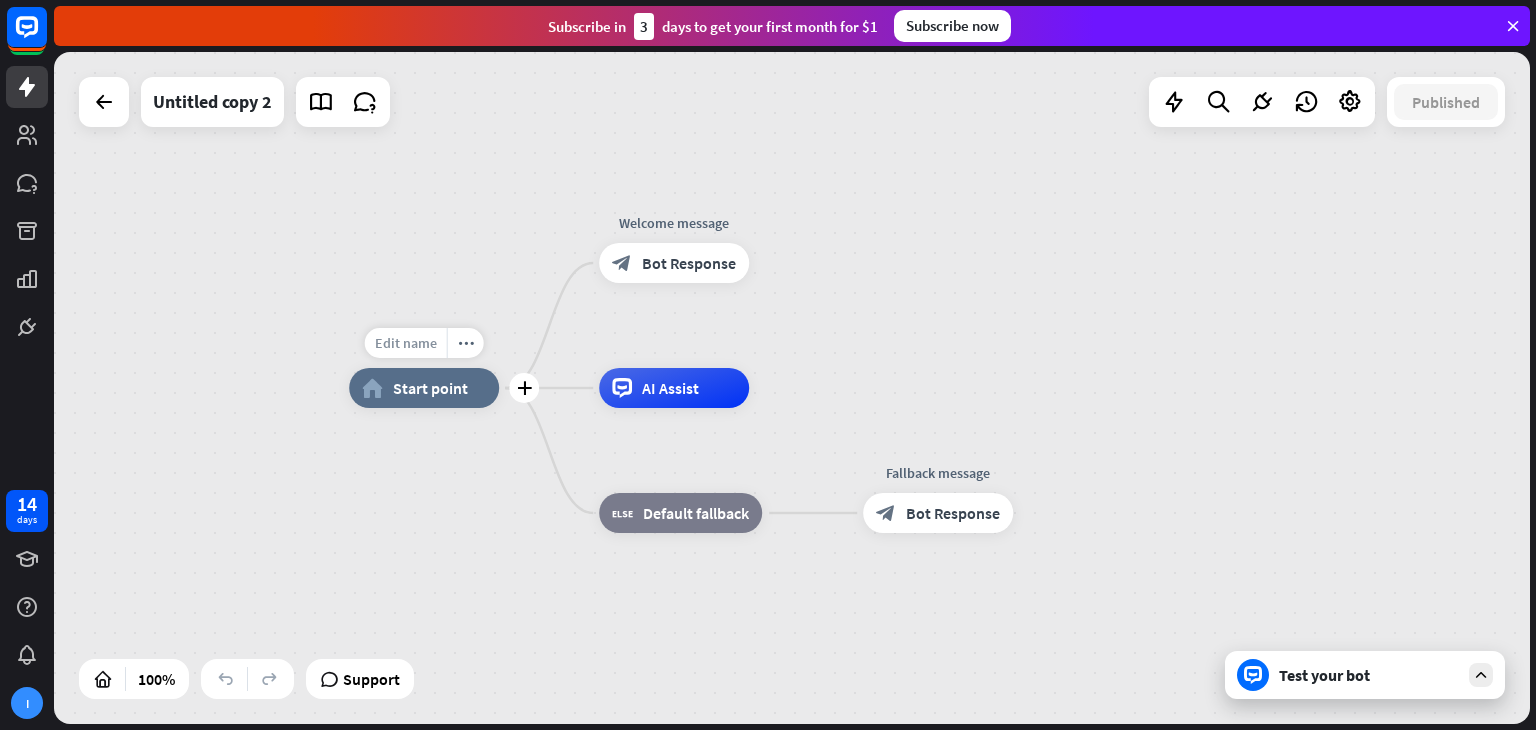 click on "Edit name" at bounding box center (406, 343) 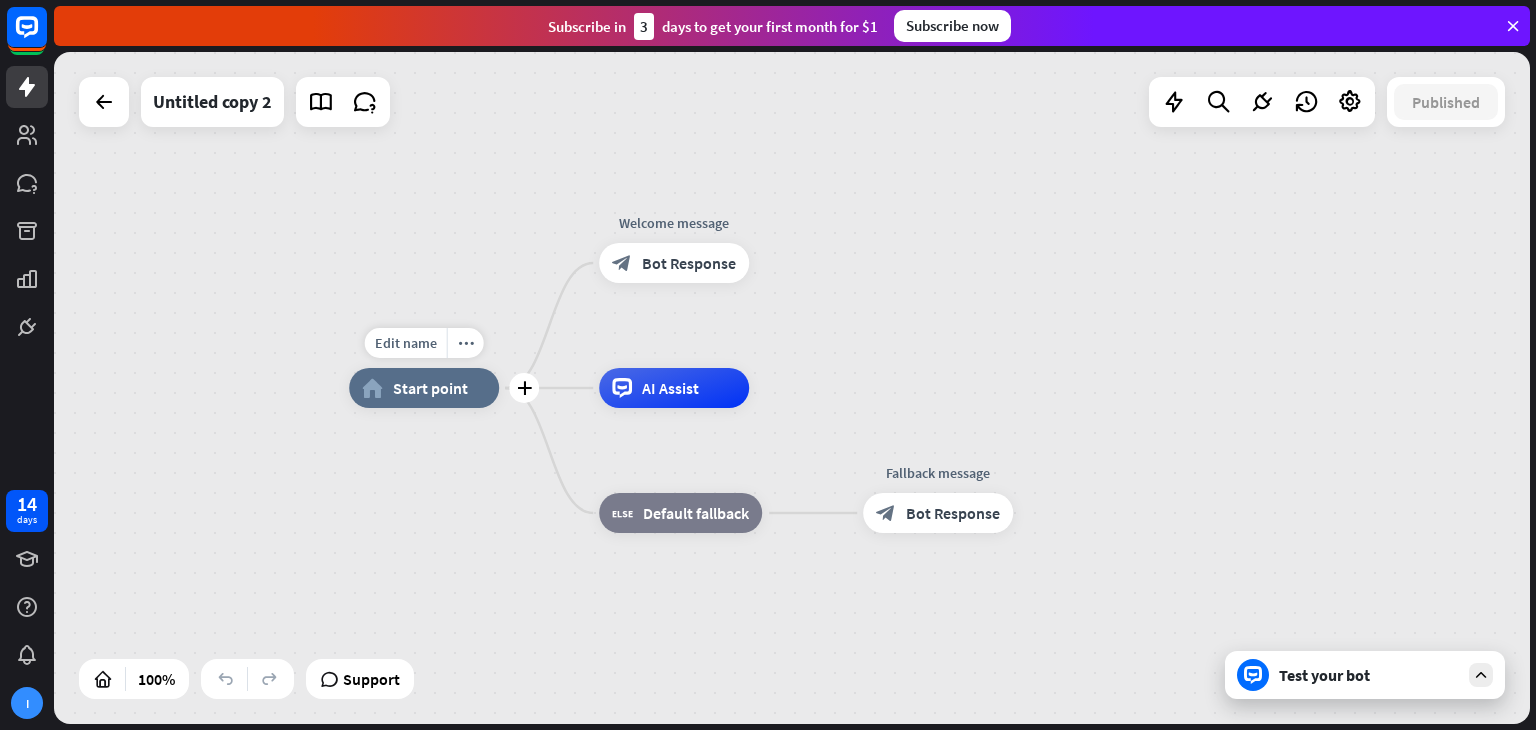 click on "Edit name" at bounding box center (406, 343) 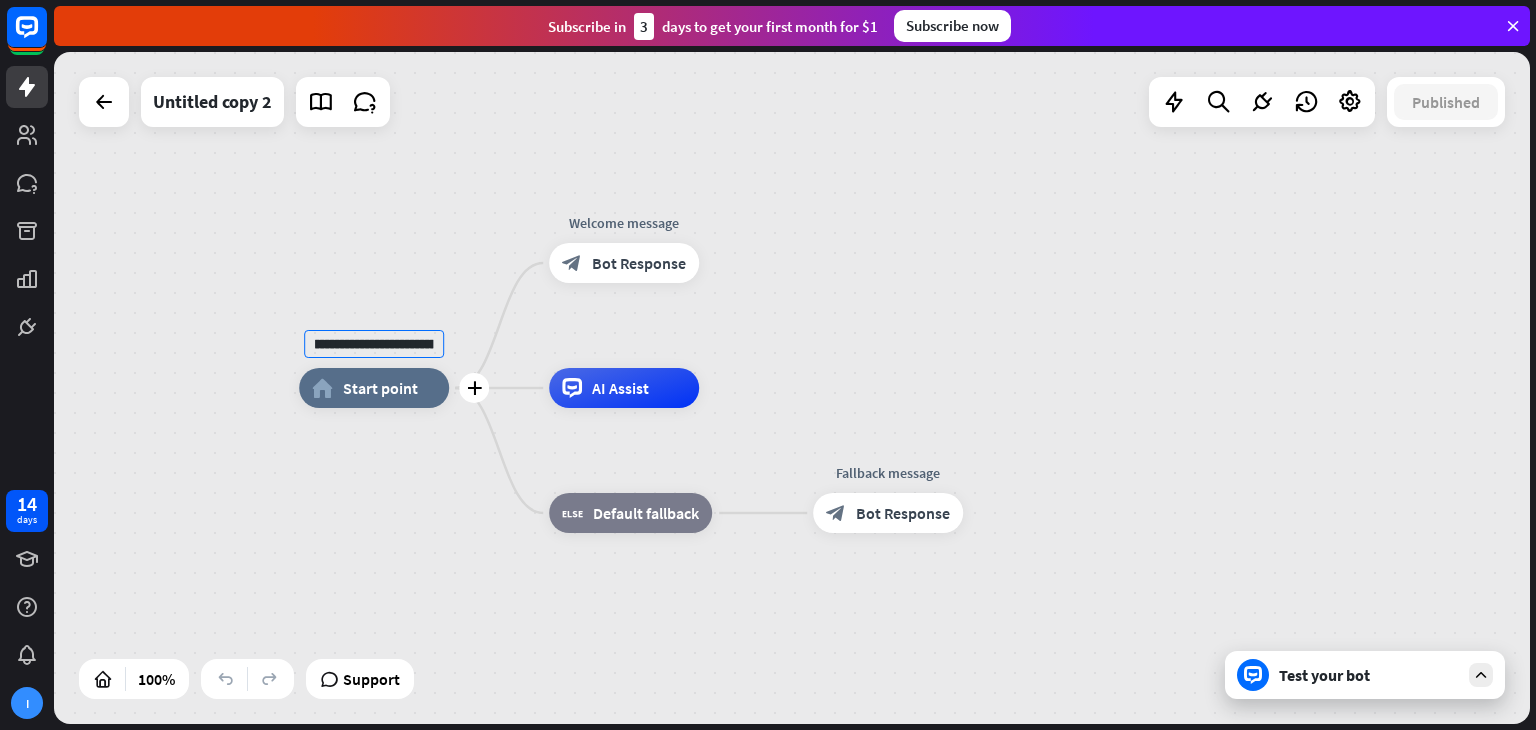 scroll, scrollTop: 0, scrollLeft: 0, axis: both 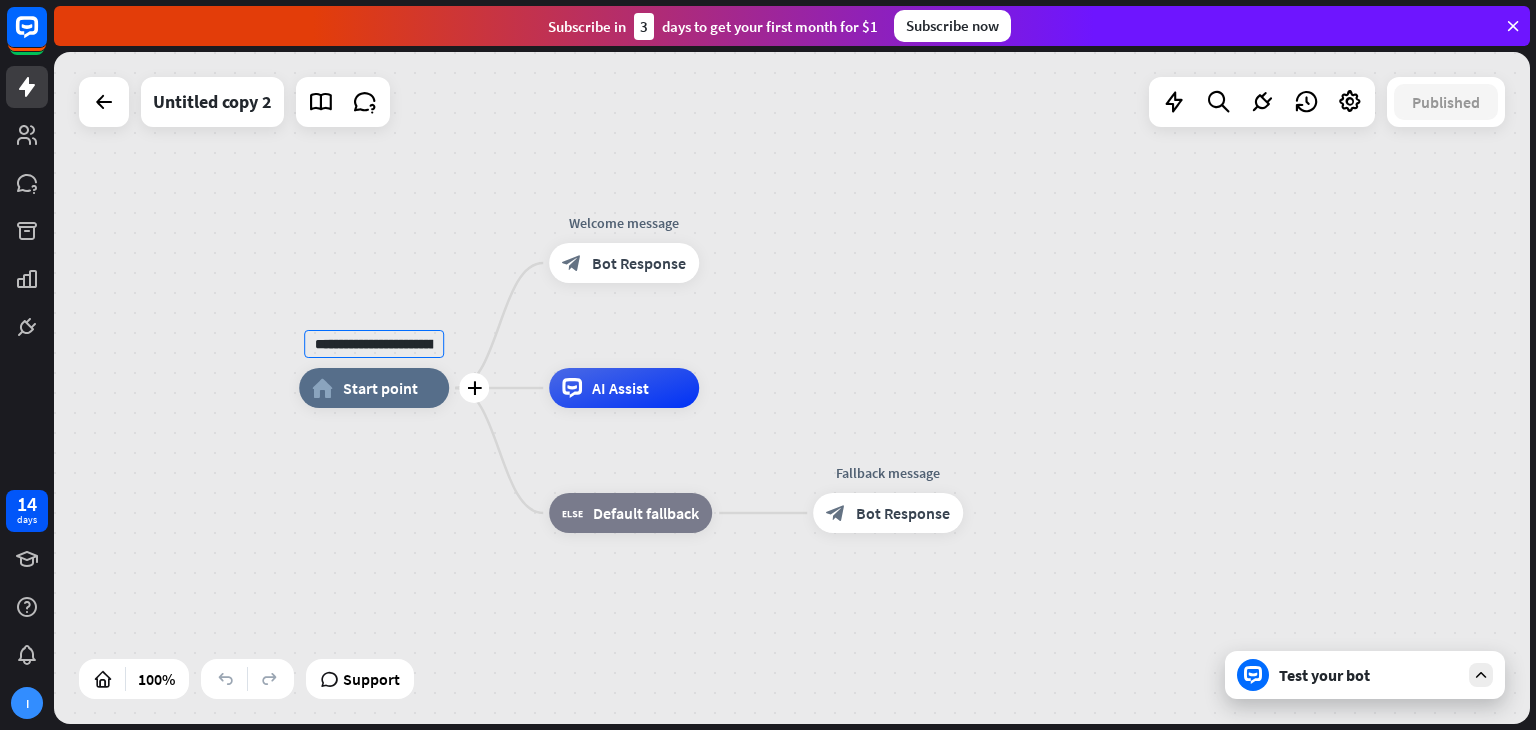 drag, startPoint x: 436, startPoint y: 349, endPoint x: 284, endPoint y: 345, distance: 152.05263 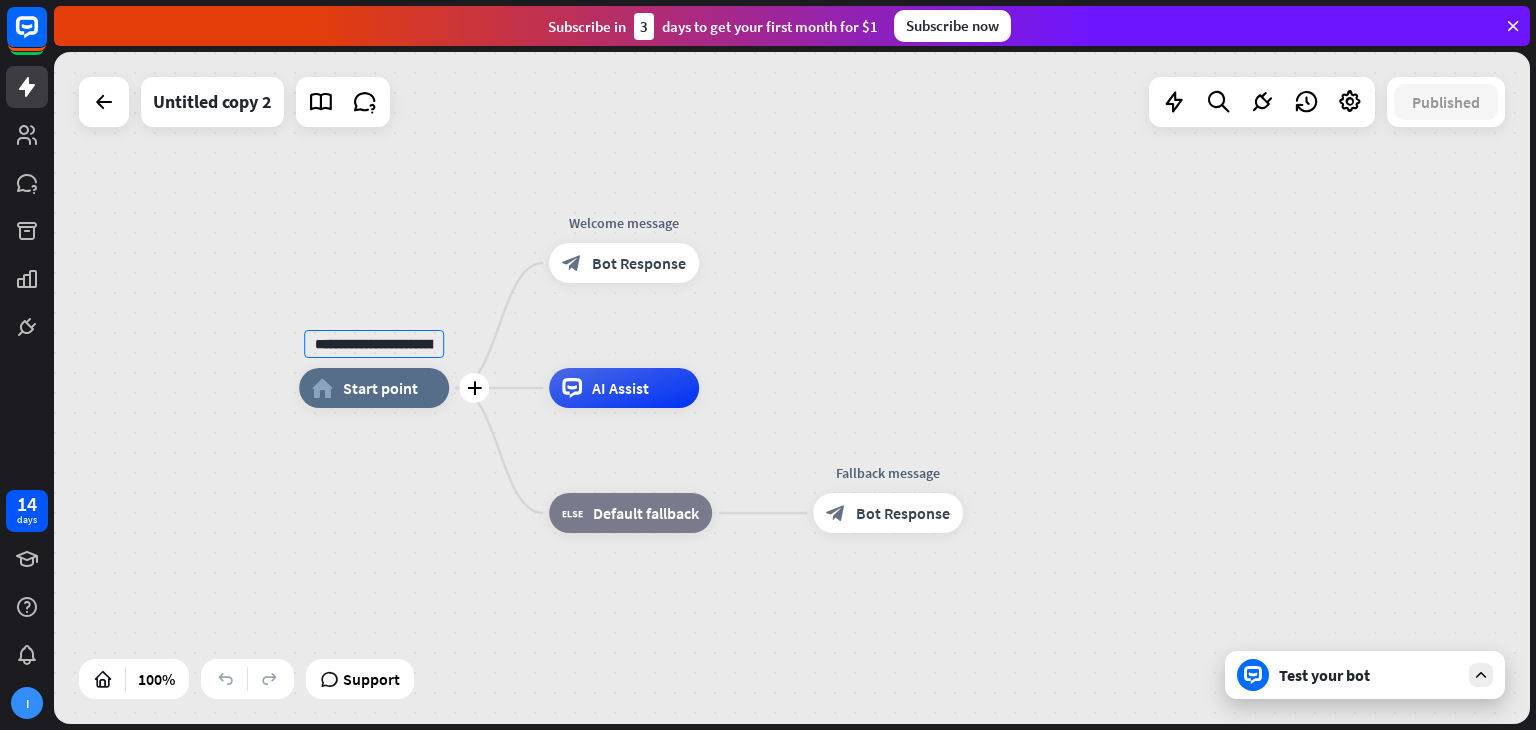 type on "**********" 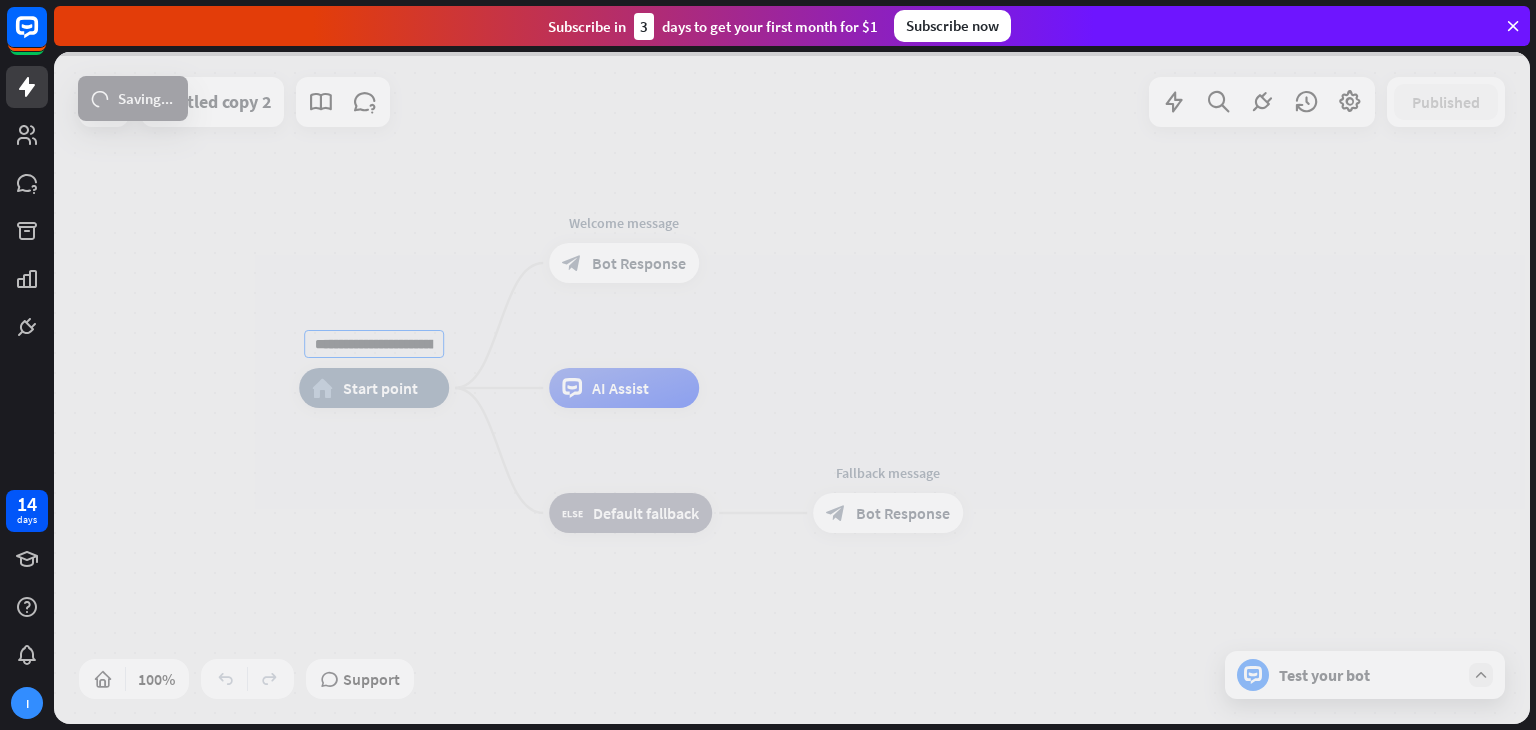 click on "**********" at bounding box center [792, 388] 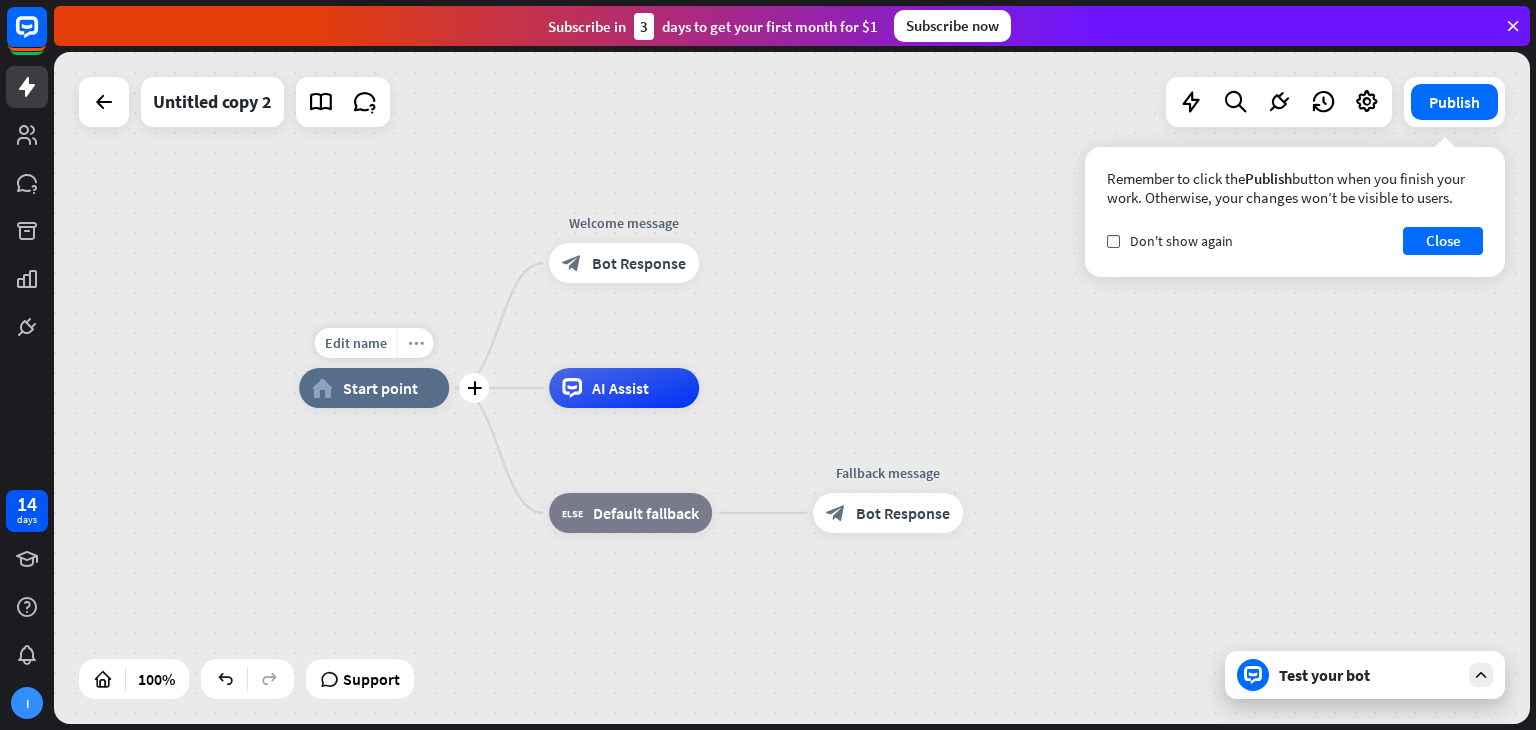click on "more_horiz" at bounding box center (415, 343) 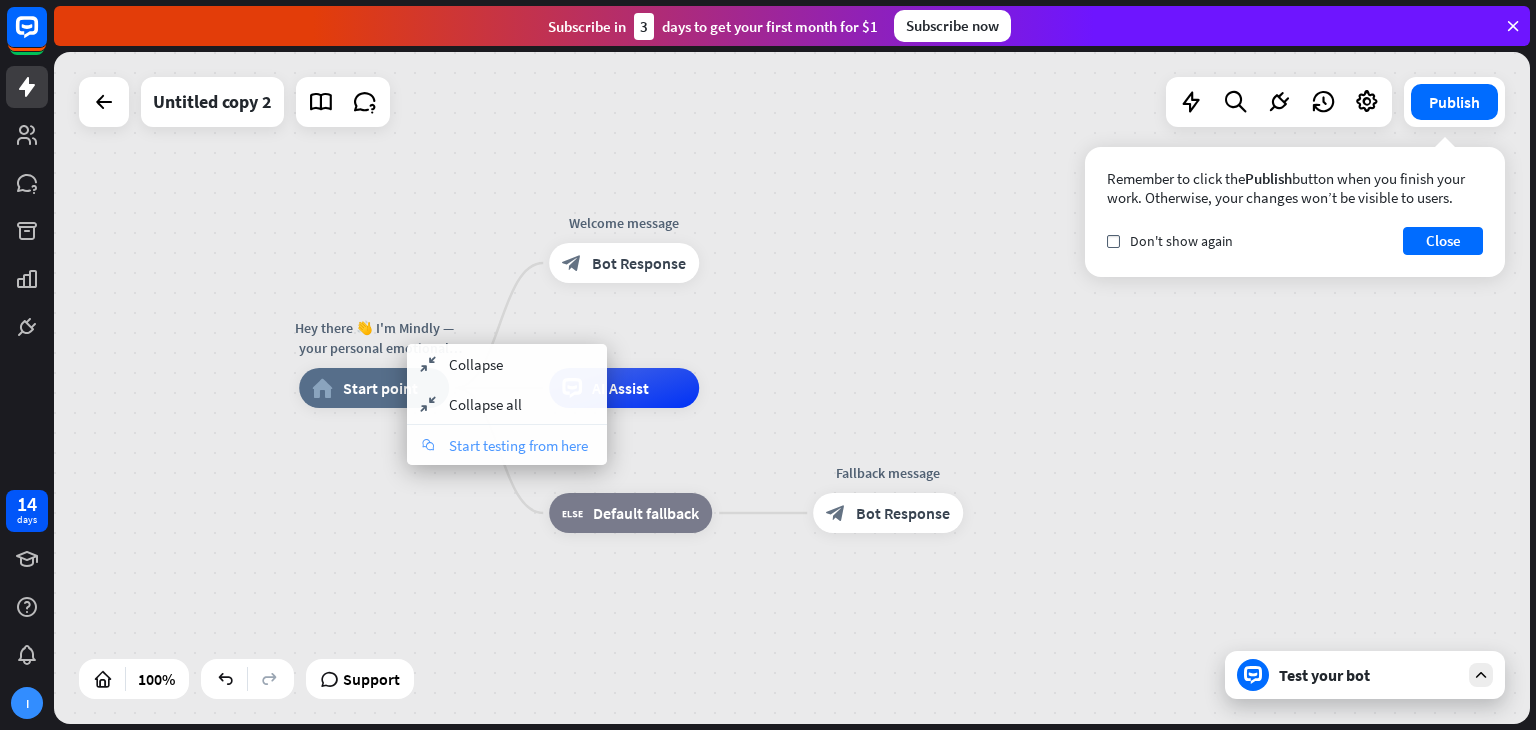 click on "Start testing from here" at bounding box center [518, 445] 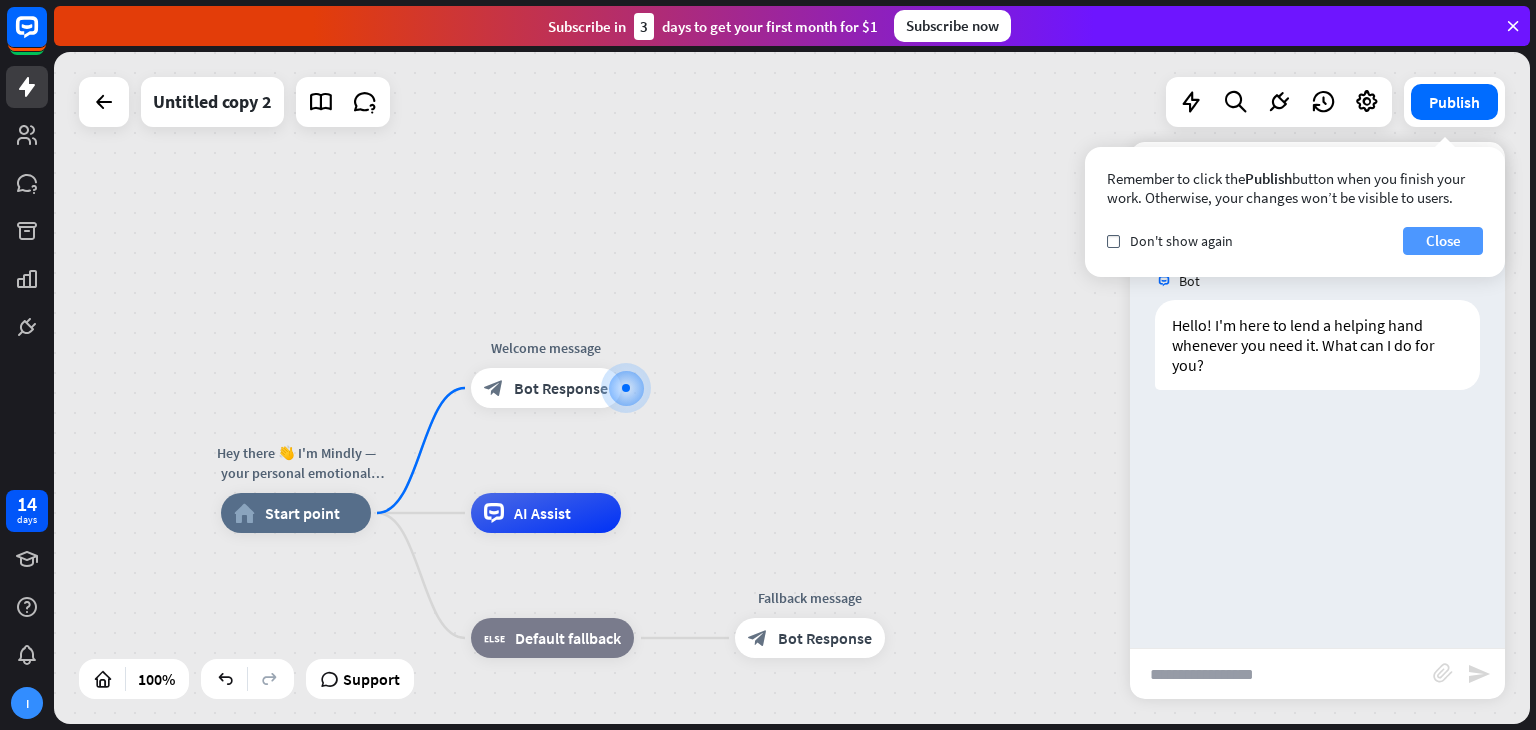 click on "Close" at bounding box center [1443, 241] 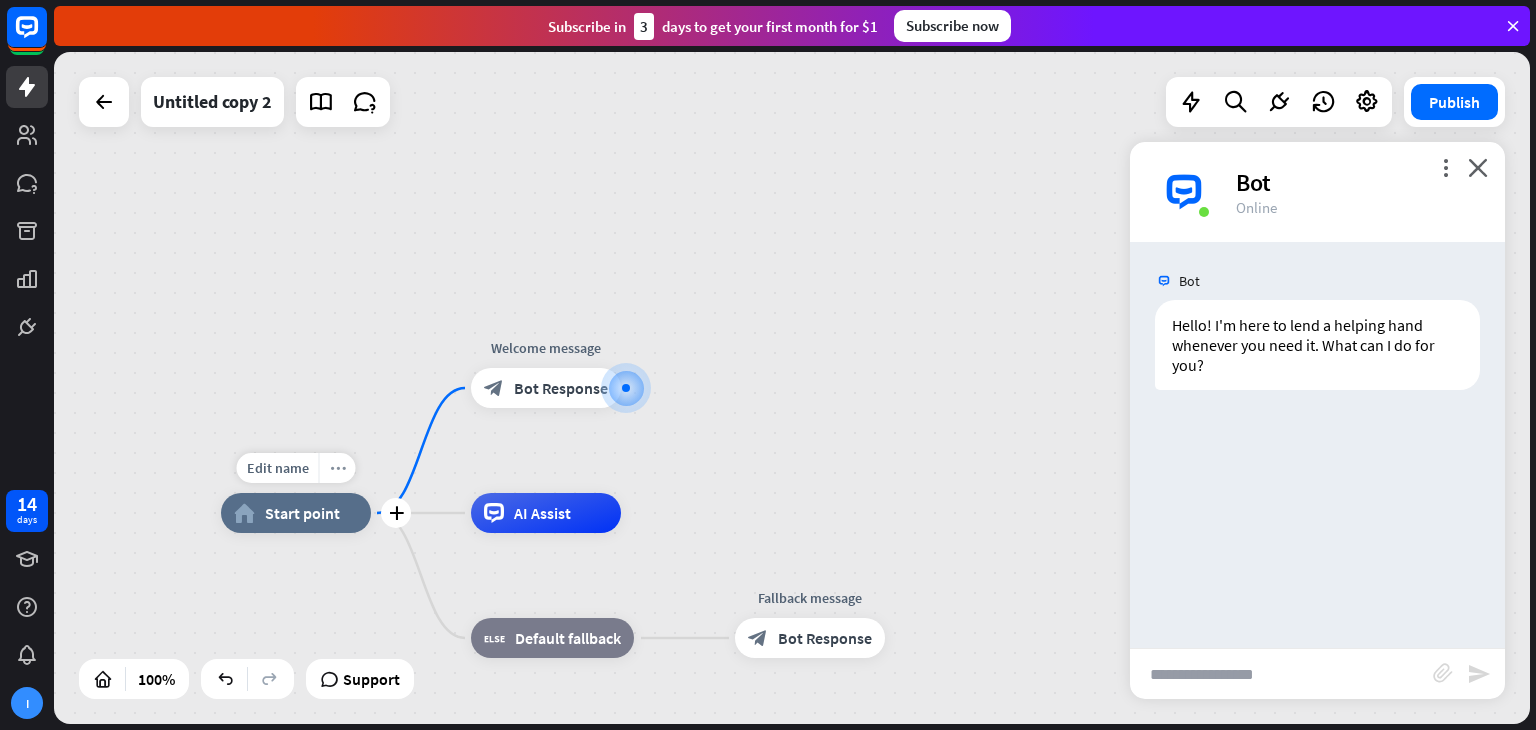 click on "more_horiz" at bounding box center (338, 468) 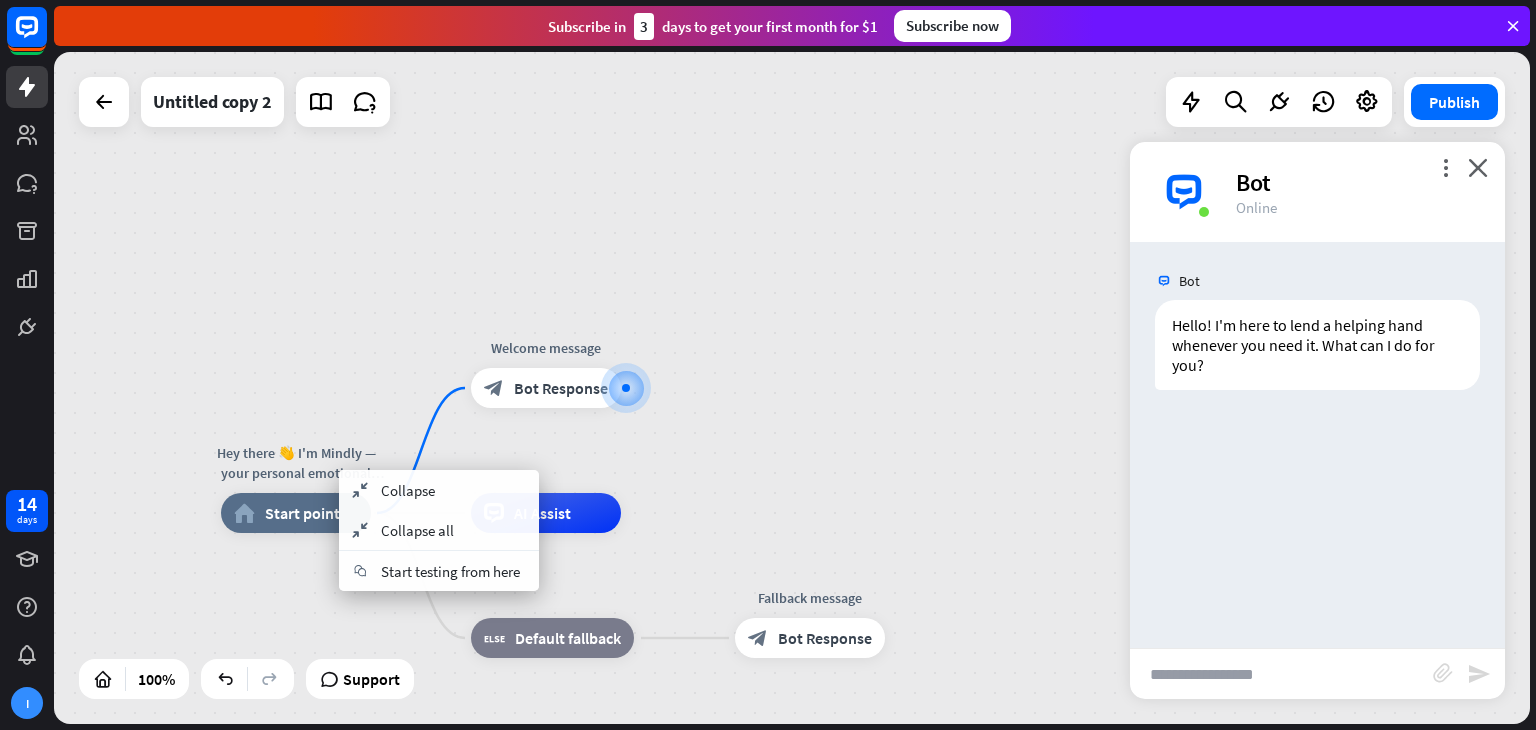 click on "Hey there 👋 I'm Mindly — your personal emotional support companion.   How are you feeling right now? 💙   I'm here to listen, g   home_2   Start point                 Welcome message   block_bot_response   Bot Response                         AI Assist                   block_fallback   Default fallback                 Fallback message   block_bot_response   Bot Response" at bounding box center [792, 388] 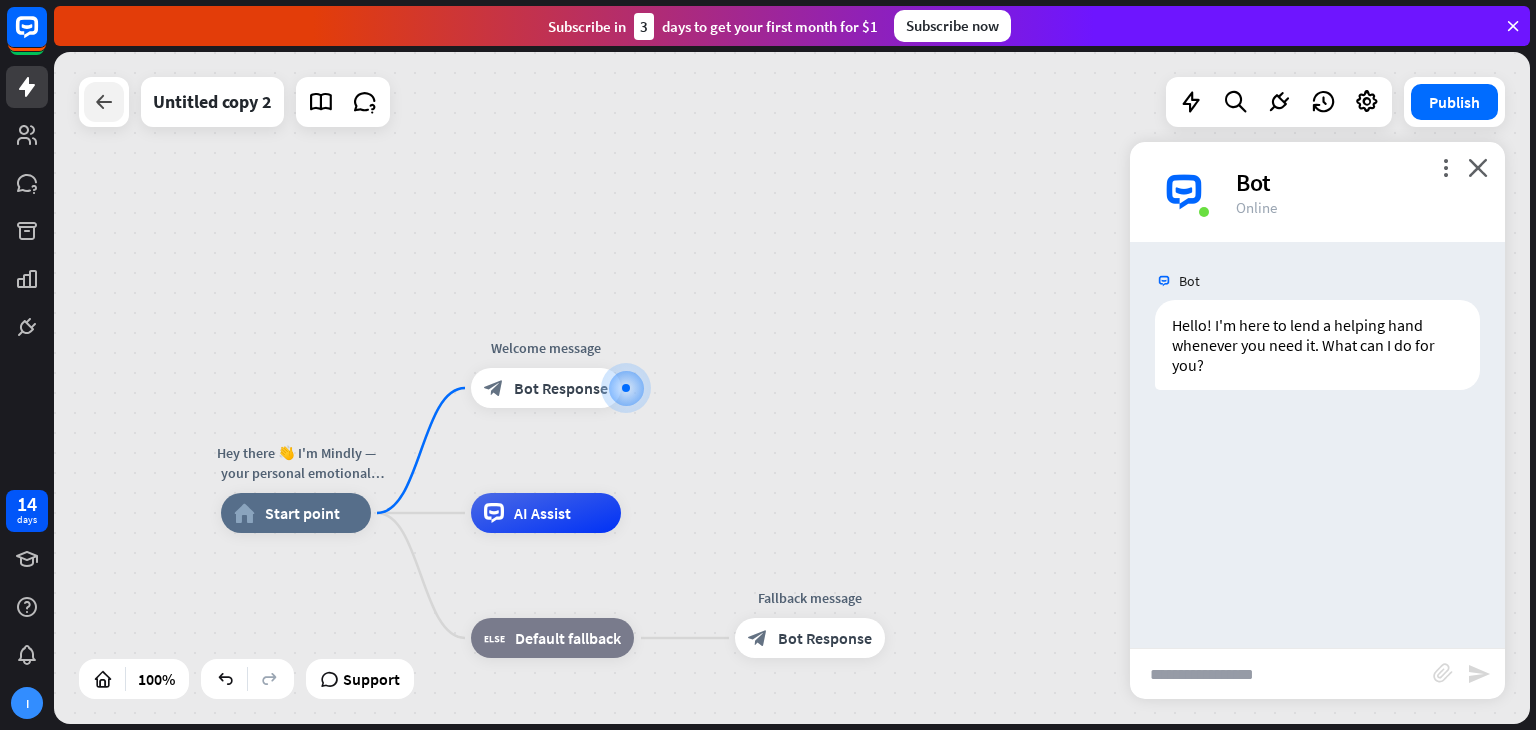 click at bounding box center (104, 102) 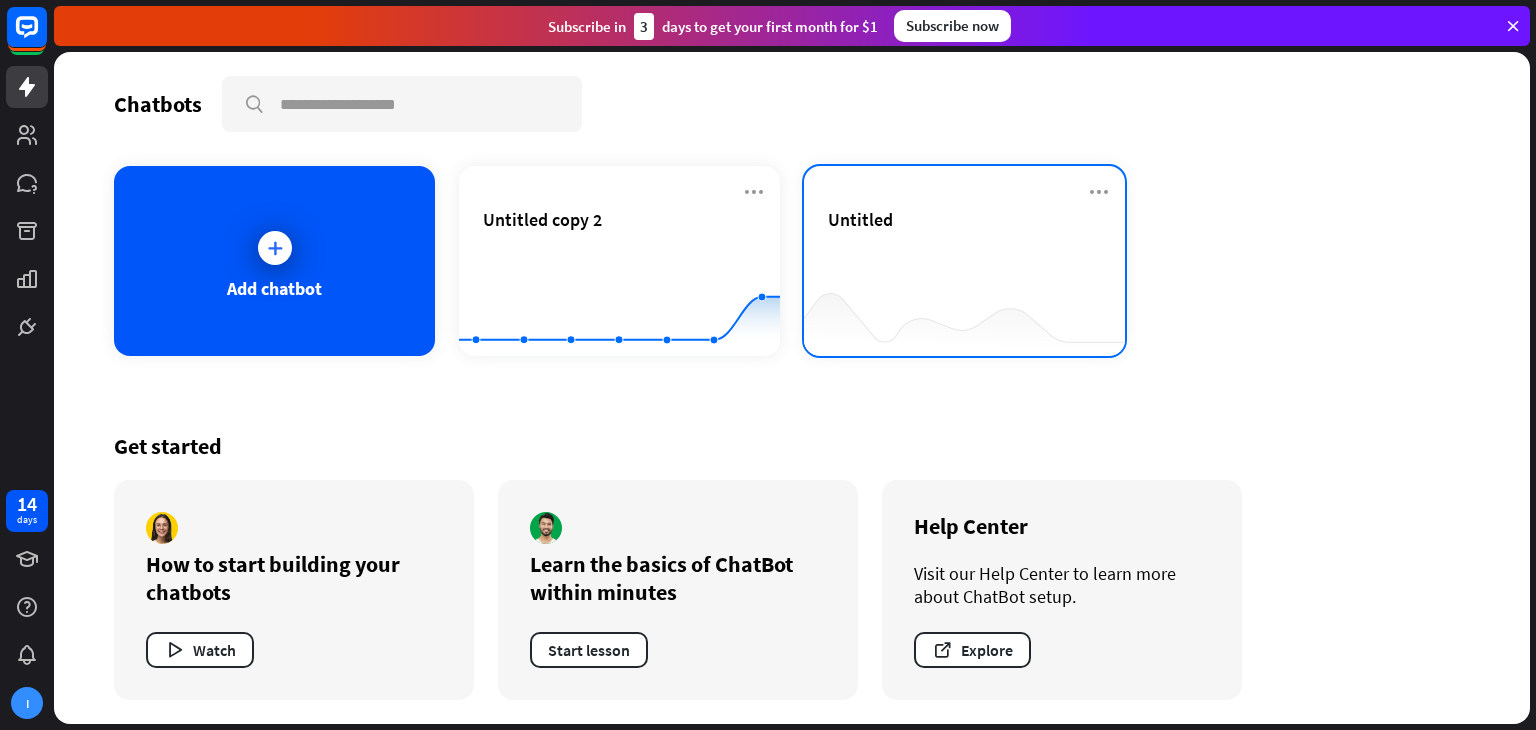 click on "Untitled" at bounding box center (964, 243) 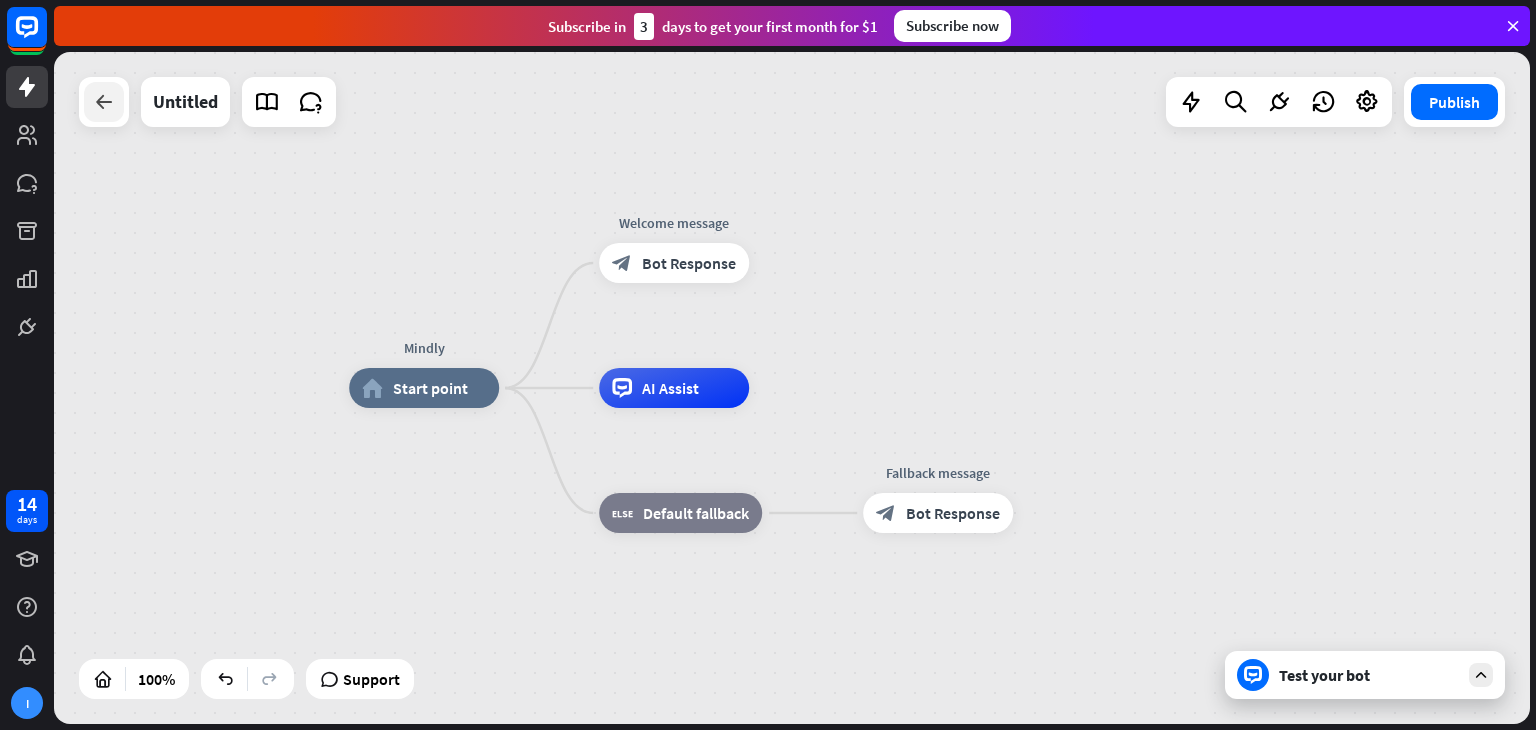 click at bounding box center (104, 102) 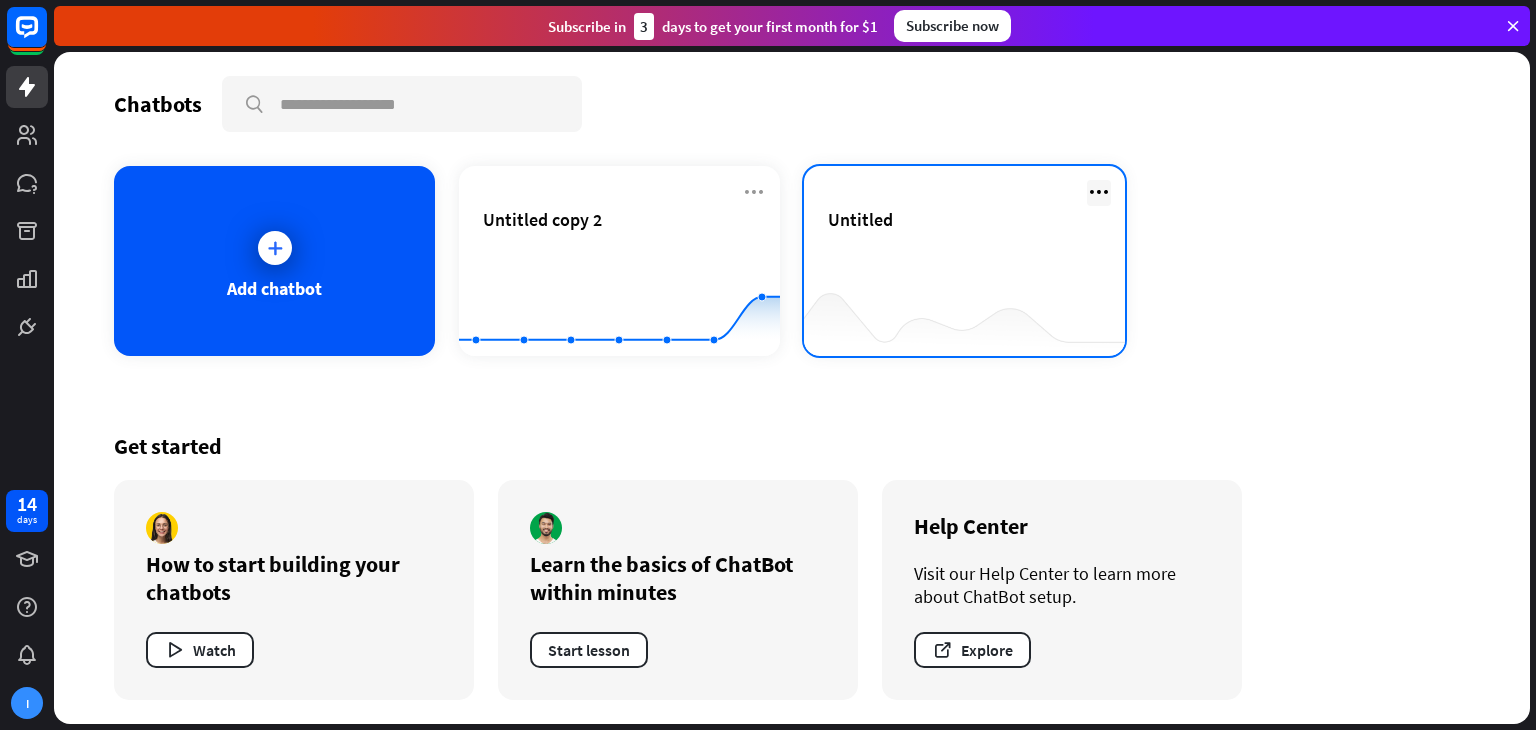 click at bounding box center (1099, 192) 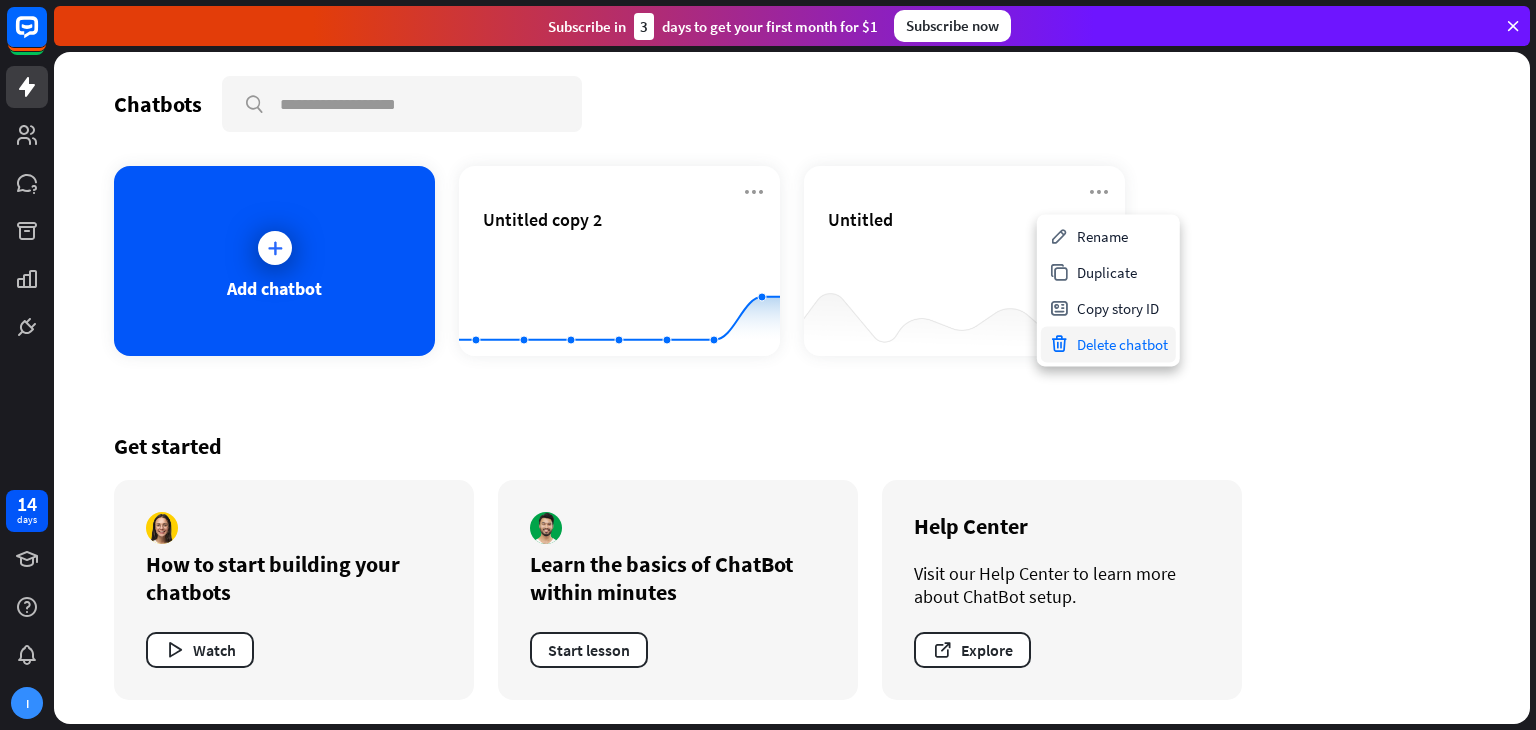 click on "Delete chatbot" at bounding box center (1108, 344) 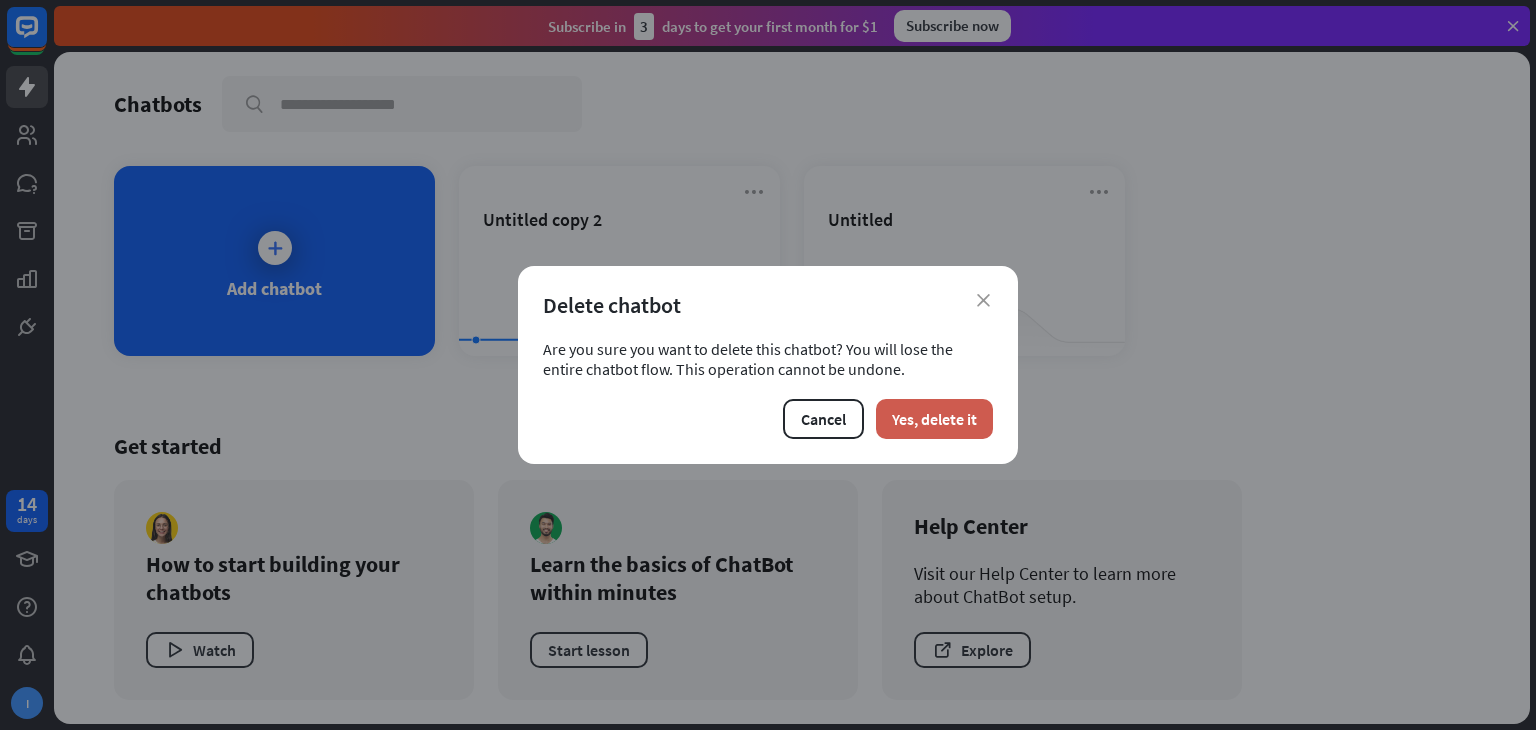 click on "Yes, delete it" at bounding box center (934, 419) 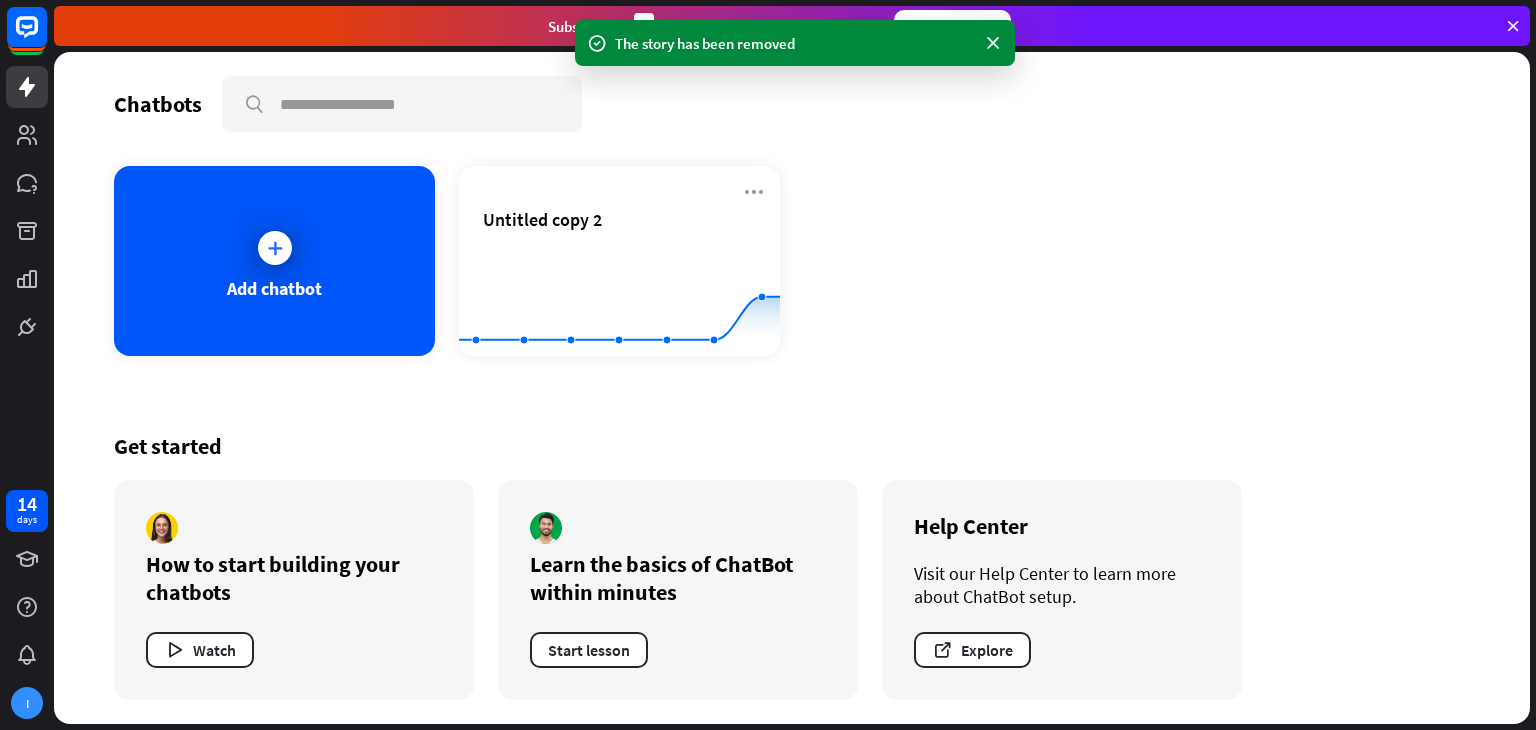 click at bounding box center (754, 192) 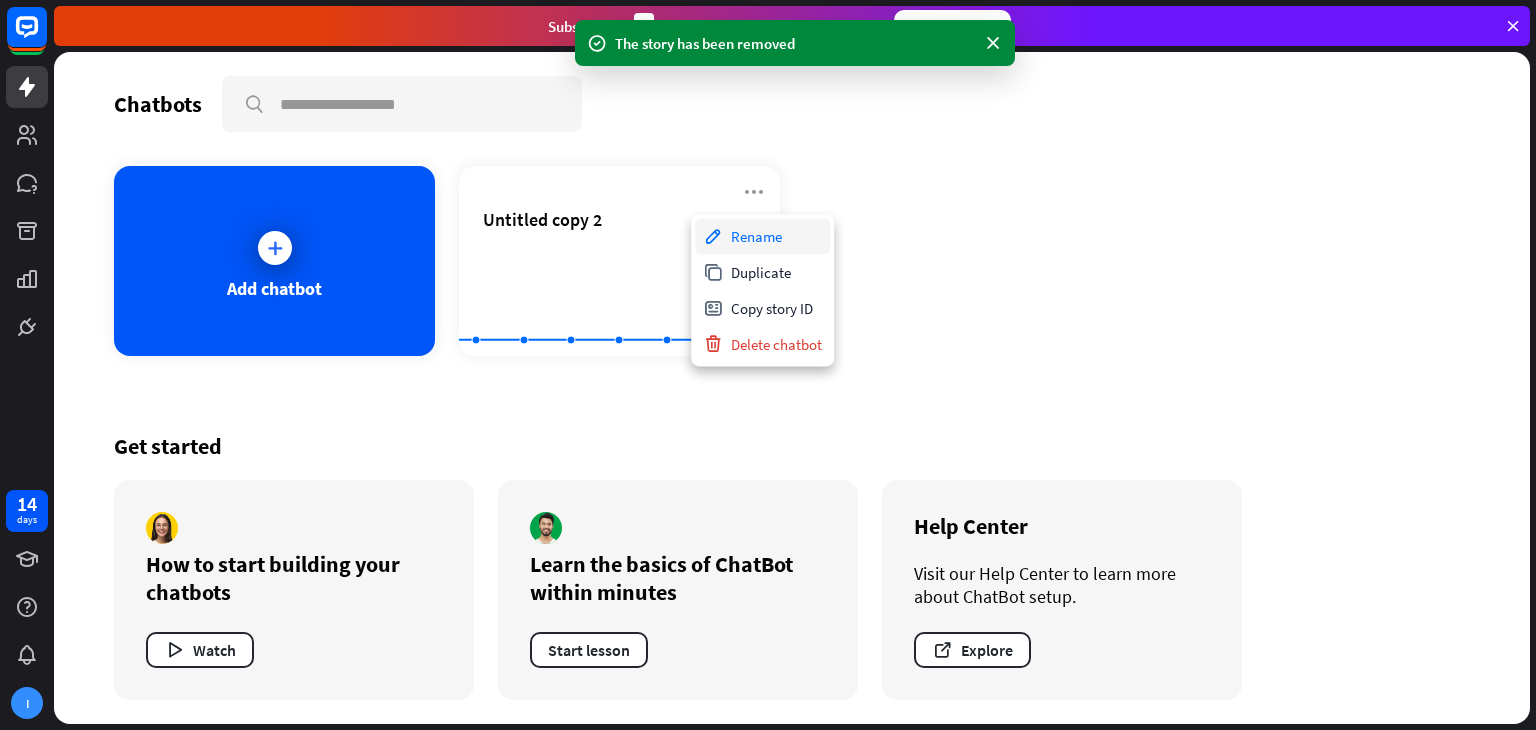 click on "Rename" at bounding box center [762, 236] 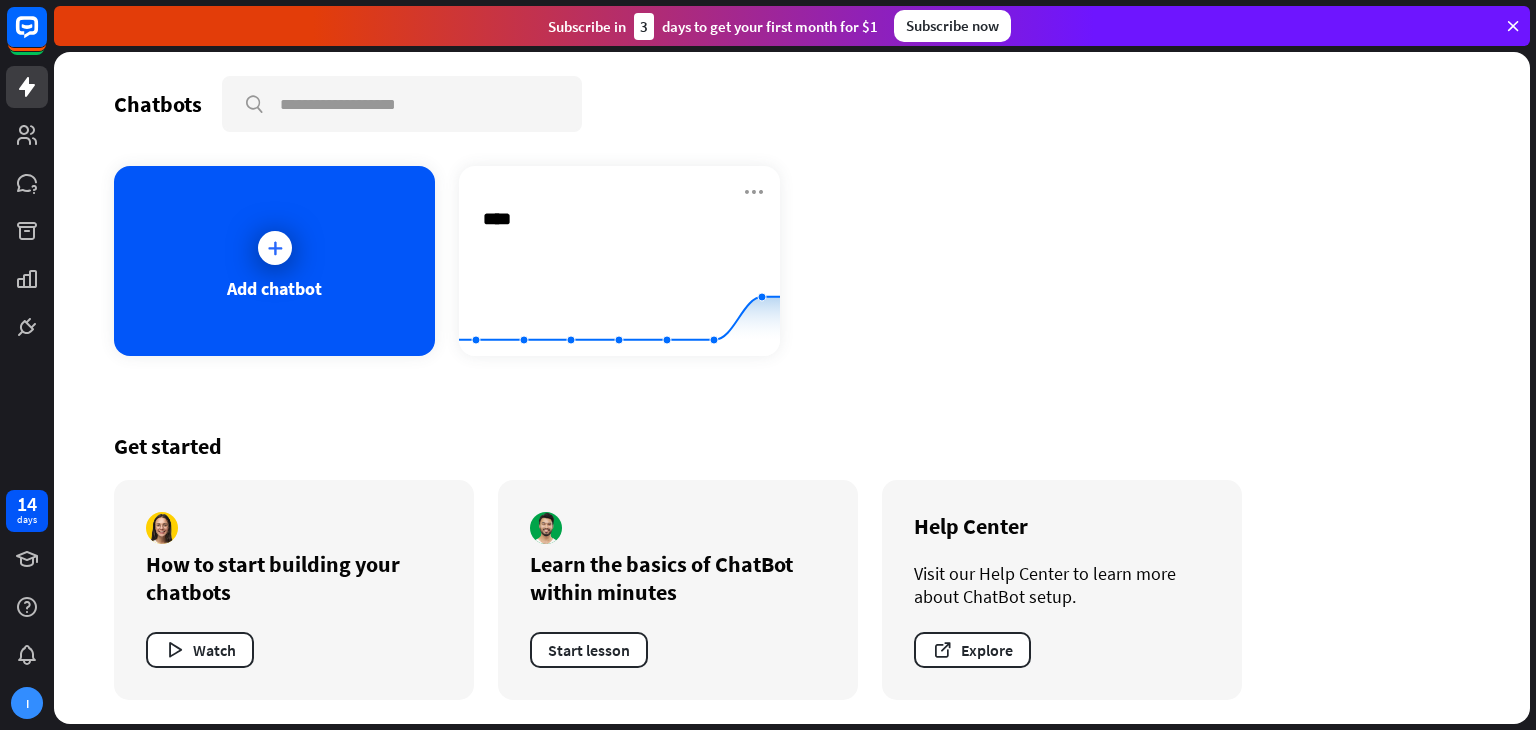 scroll, scrollTop: 0, scrollLeft: 0, axis: both 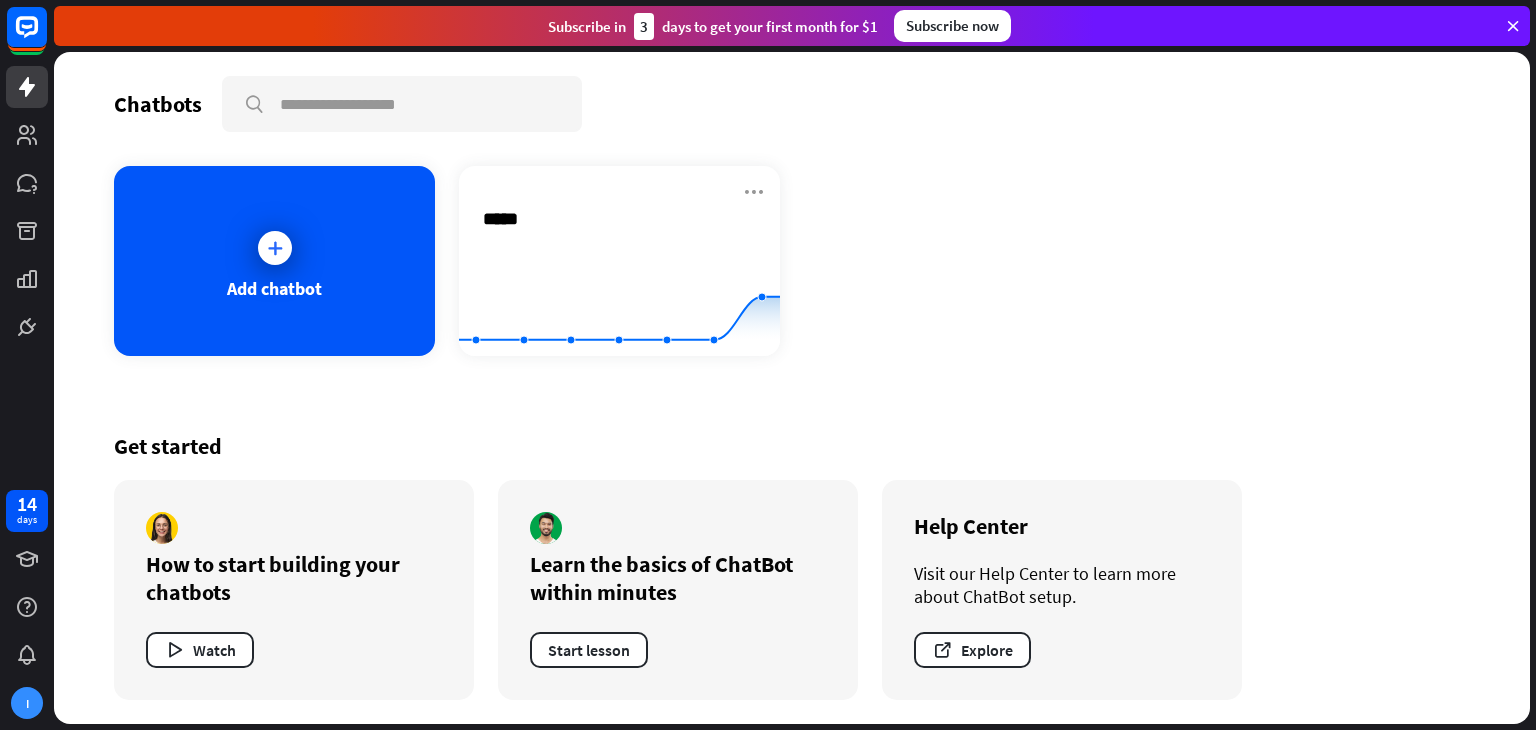 type on "******" 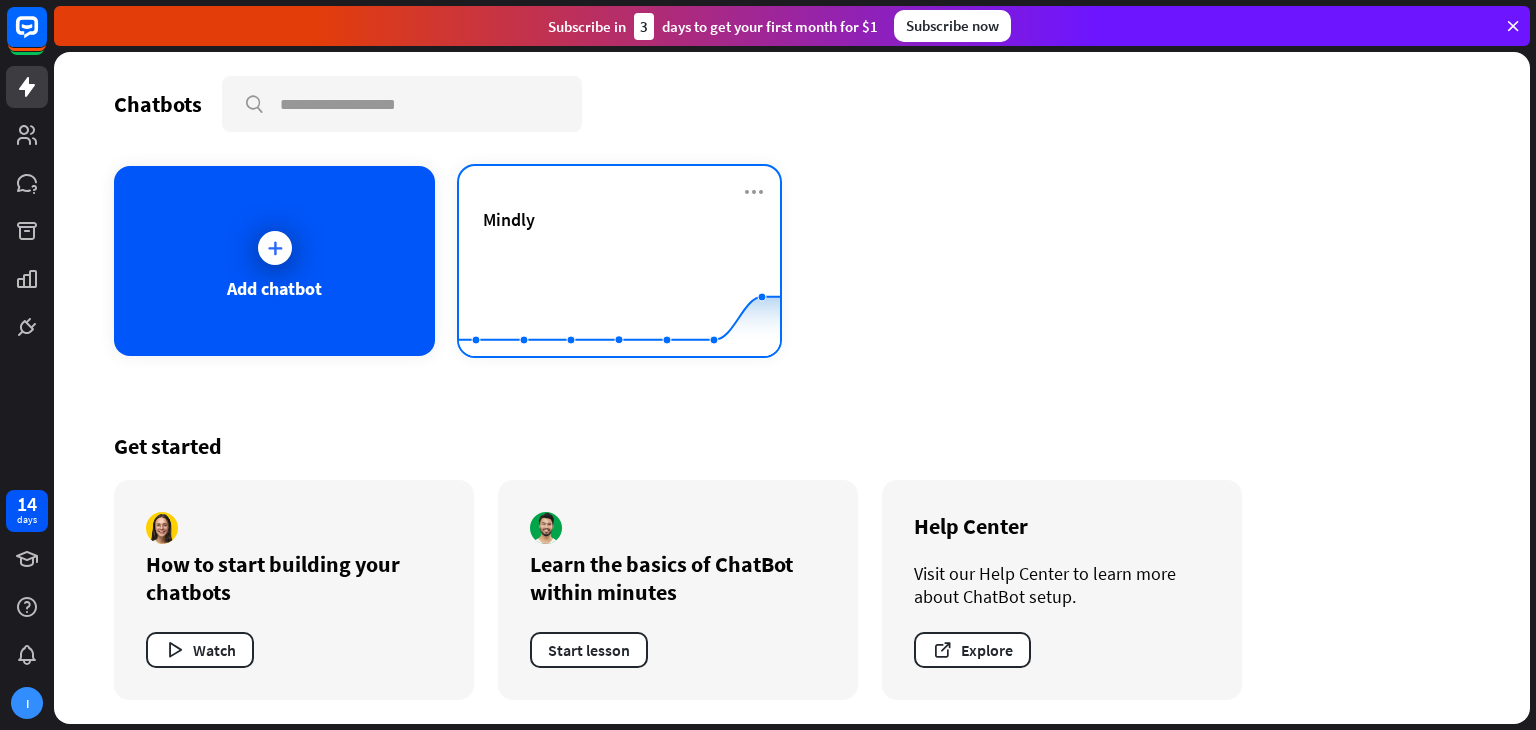 click on "Mindly" at bounding box center (619, 219) 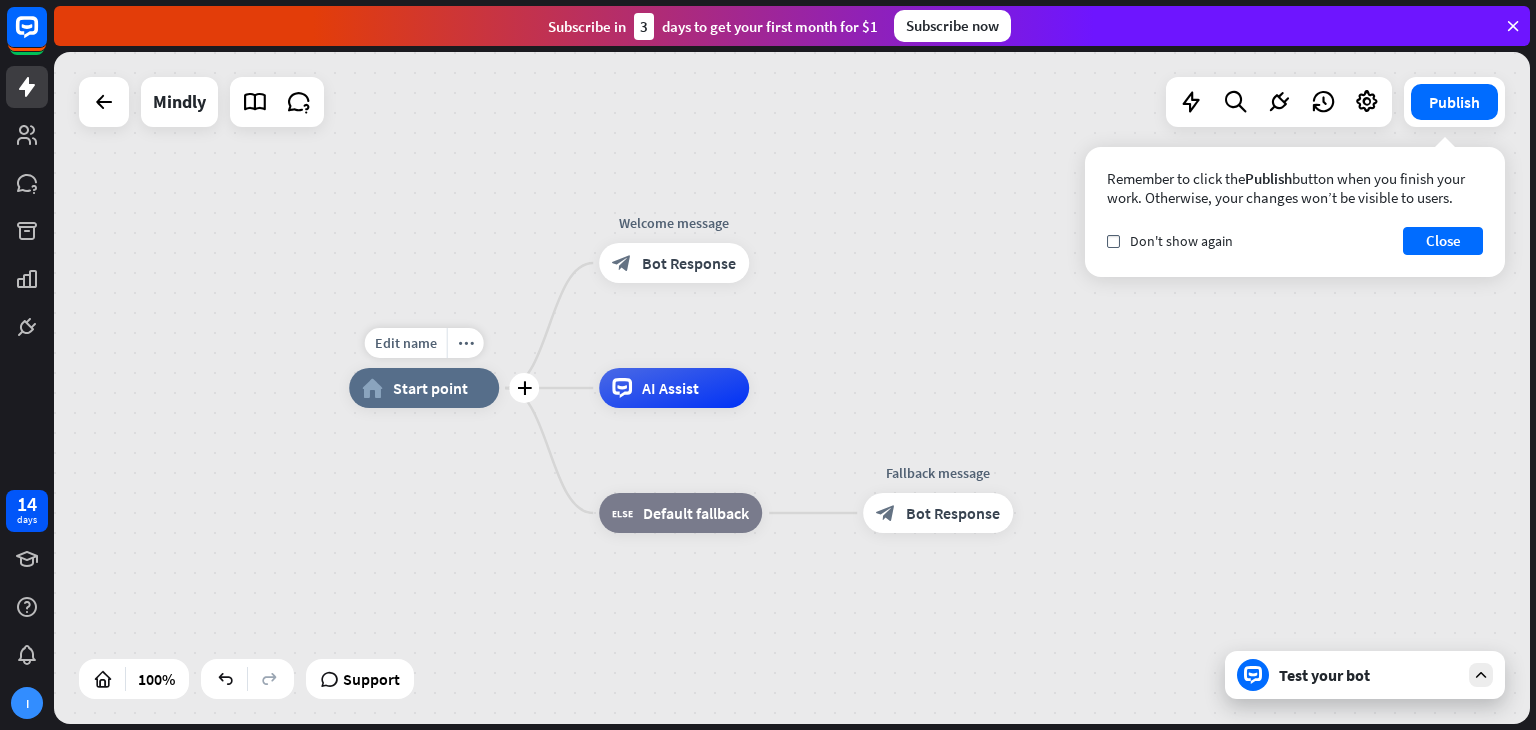 click on "home_2   Start point" at bounding box center (424, 388) 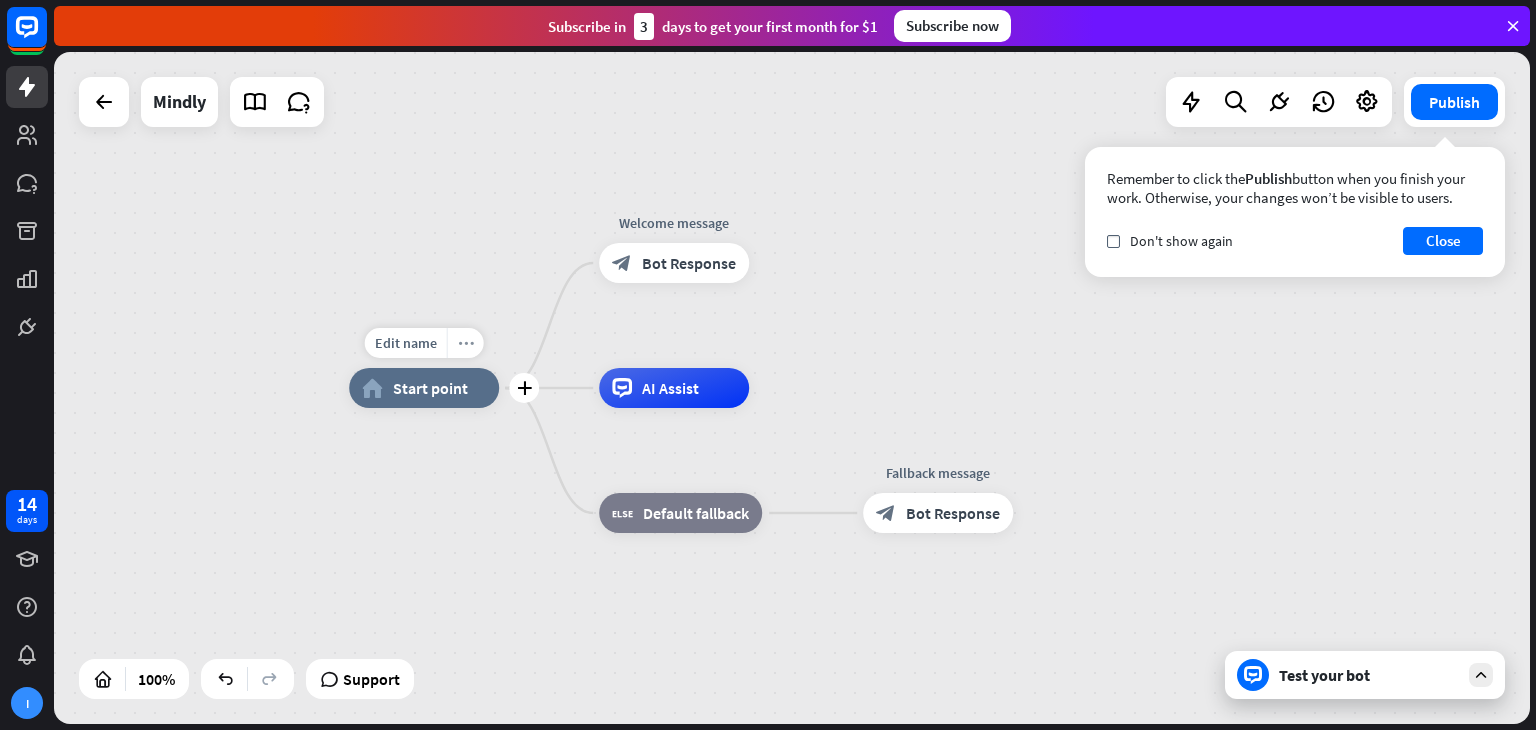 click on "more_horiz" at bounding box center [466, 343] 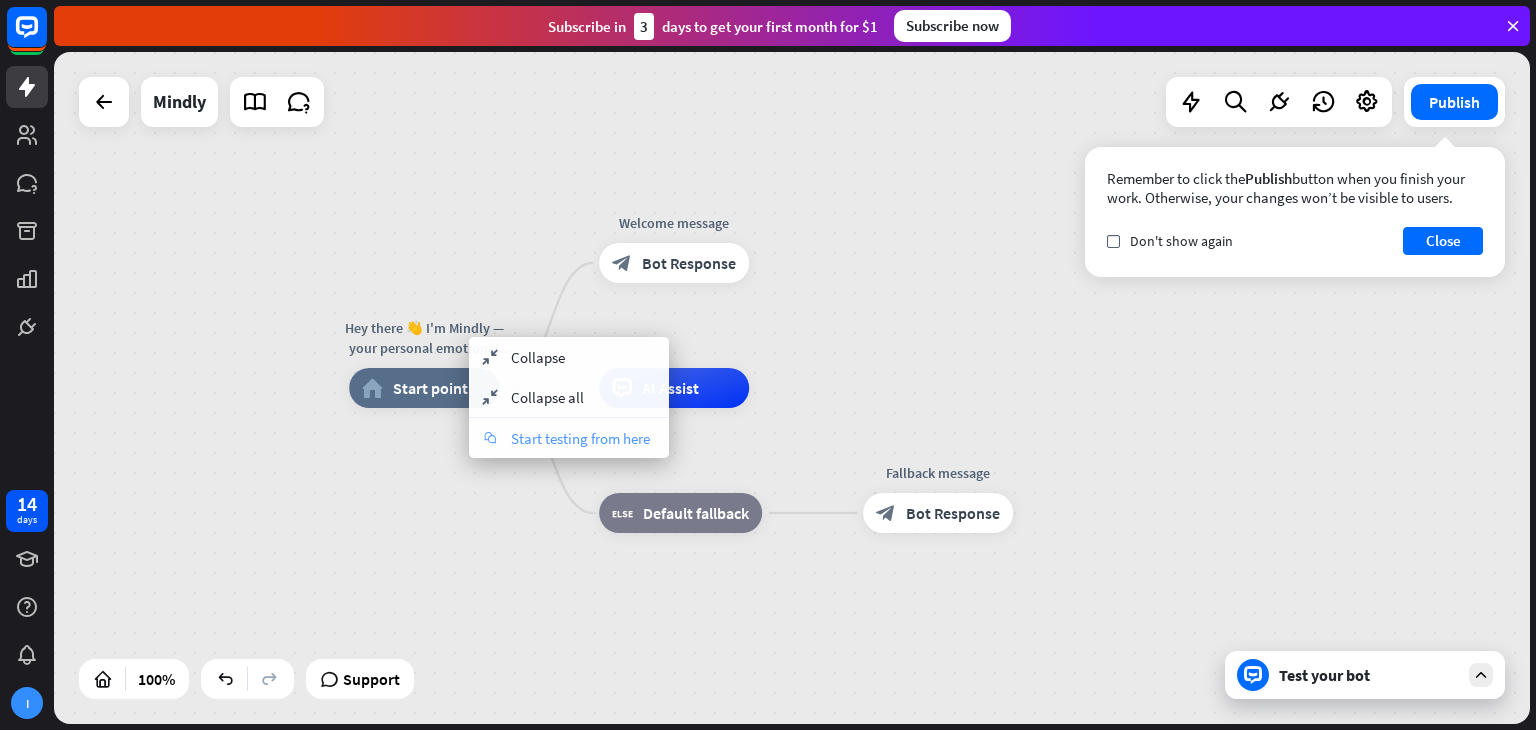 click on "chat   Start testing from here" at bounding box center (569, 438) 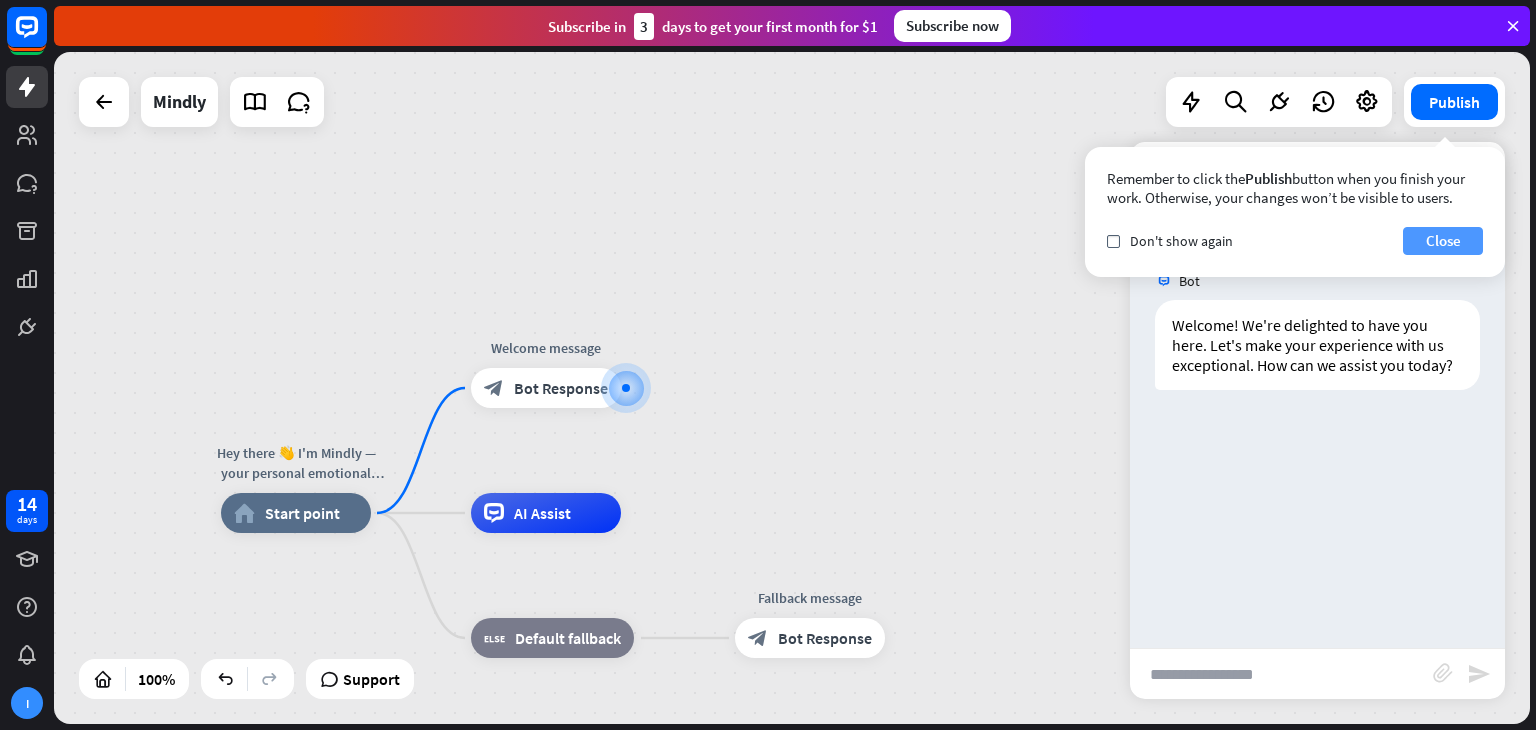 click on "Close" at bounding box center [1443, 241] 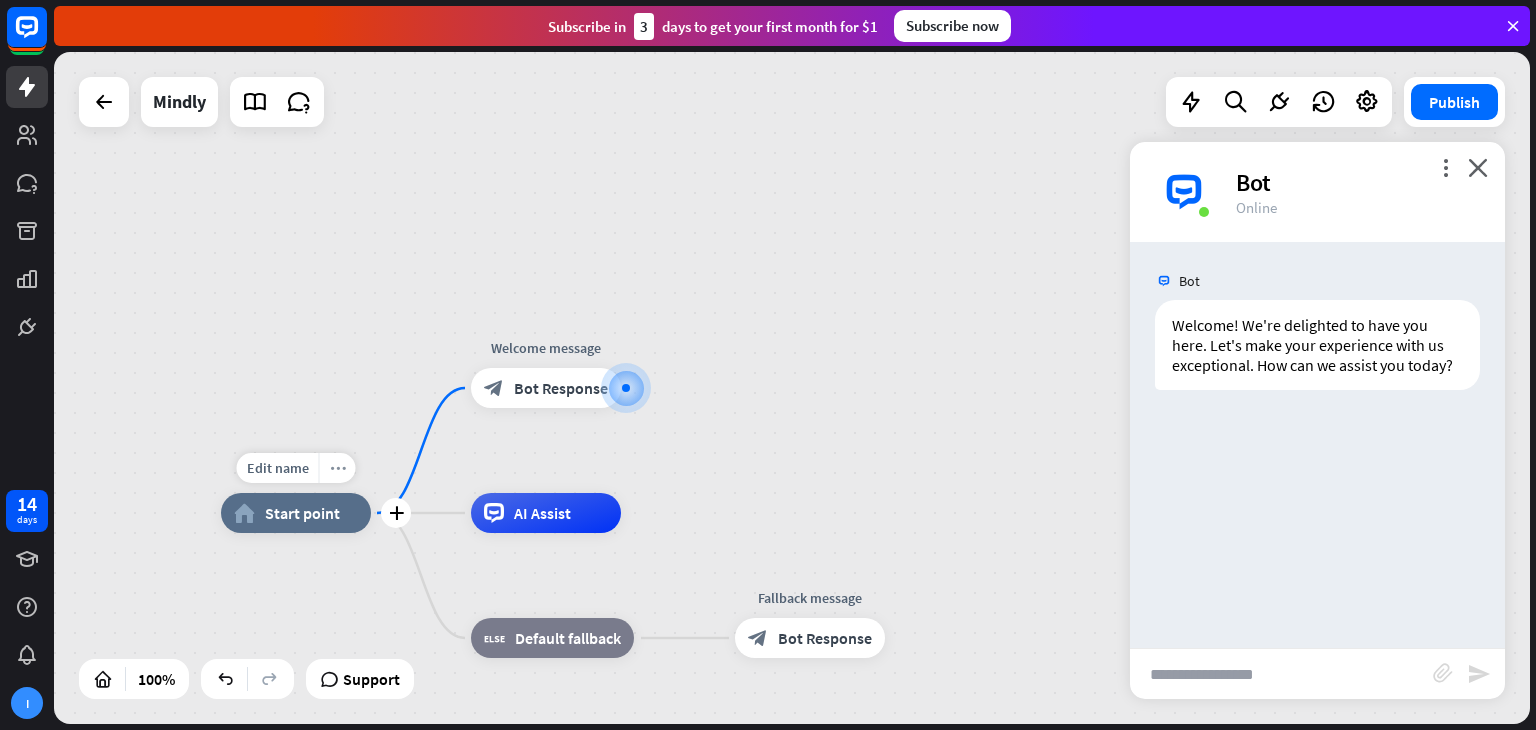 click on "more_horiz" at bounding box center [337, 468] 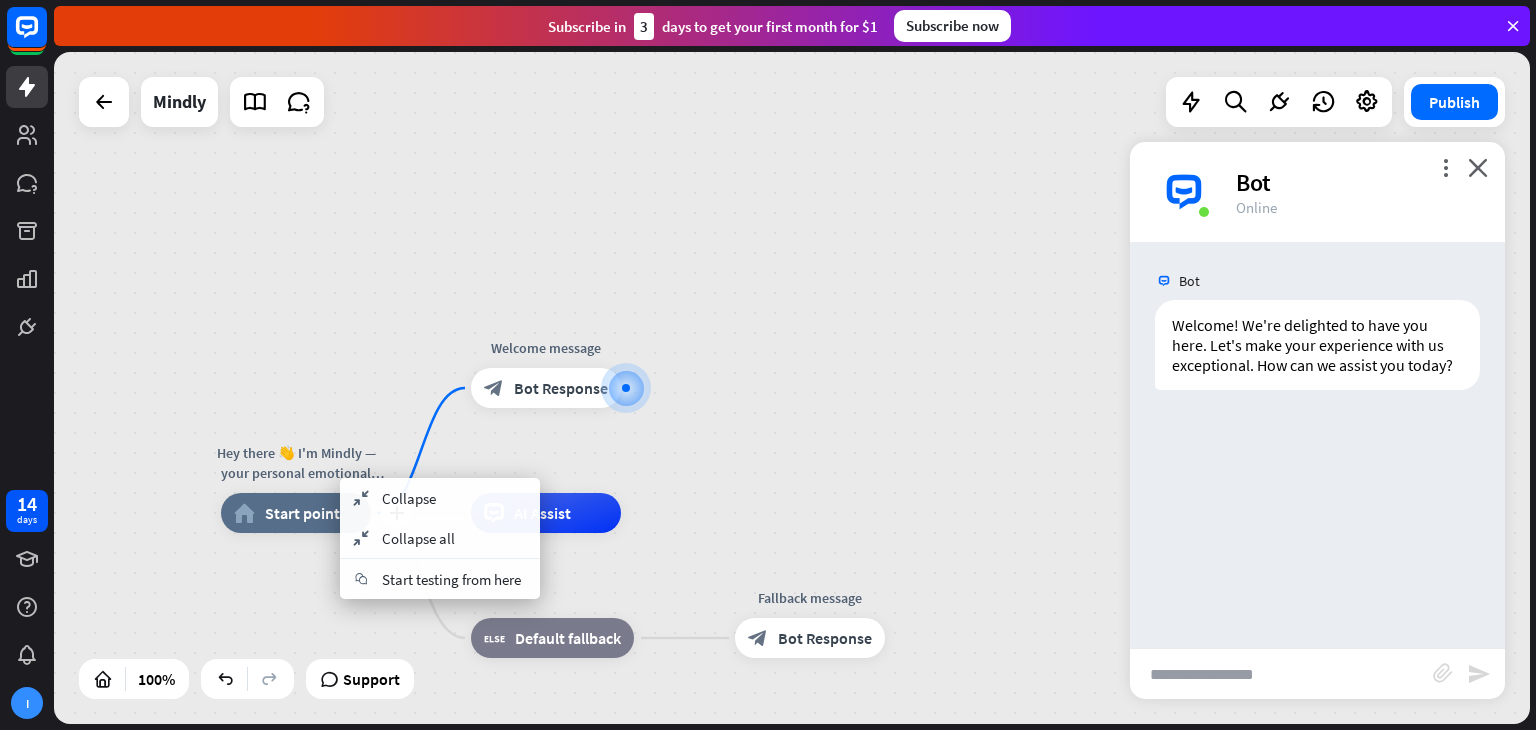 click on "plus   Hey there 👋 I'm Mindly — your personal emotional support companion.   How are you feeling right now? 💙   I'm here to listen, g   home_2   Start point" at bounding box center [296, 513] 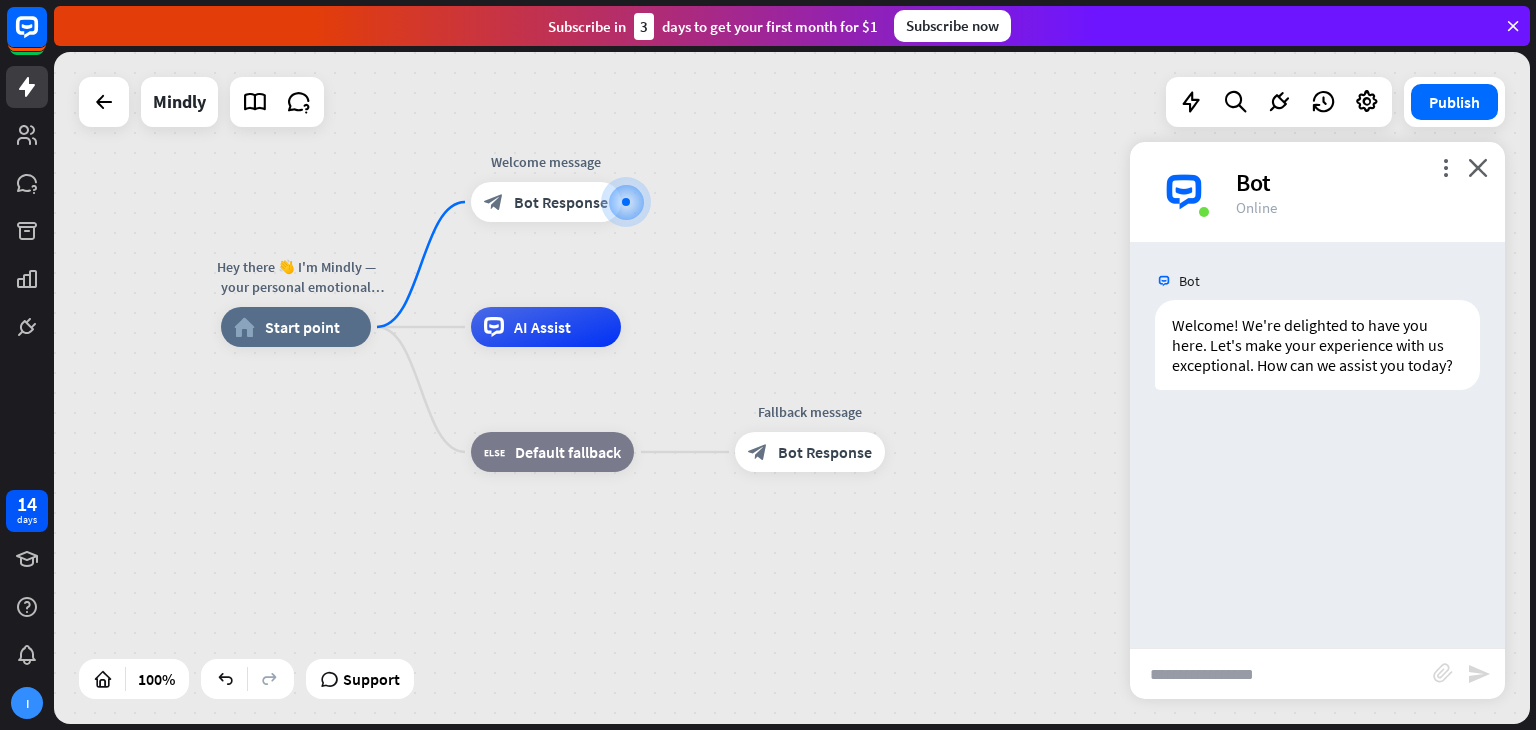 click on "Bot" at bounding box center (1358, 182) 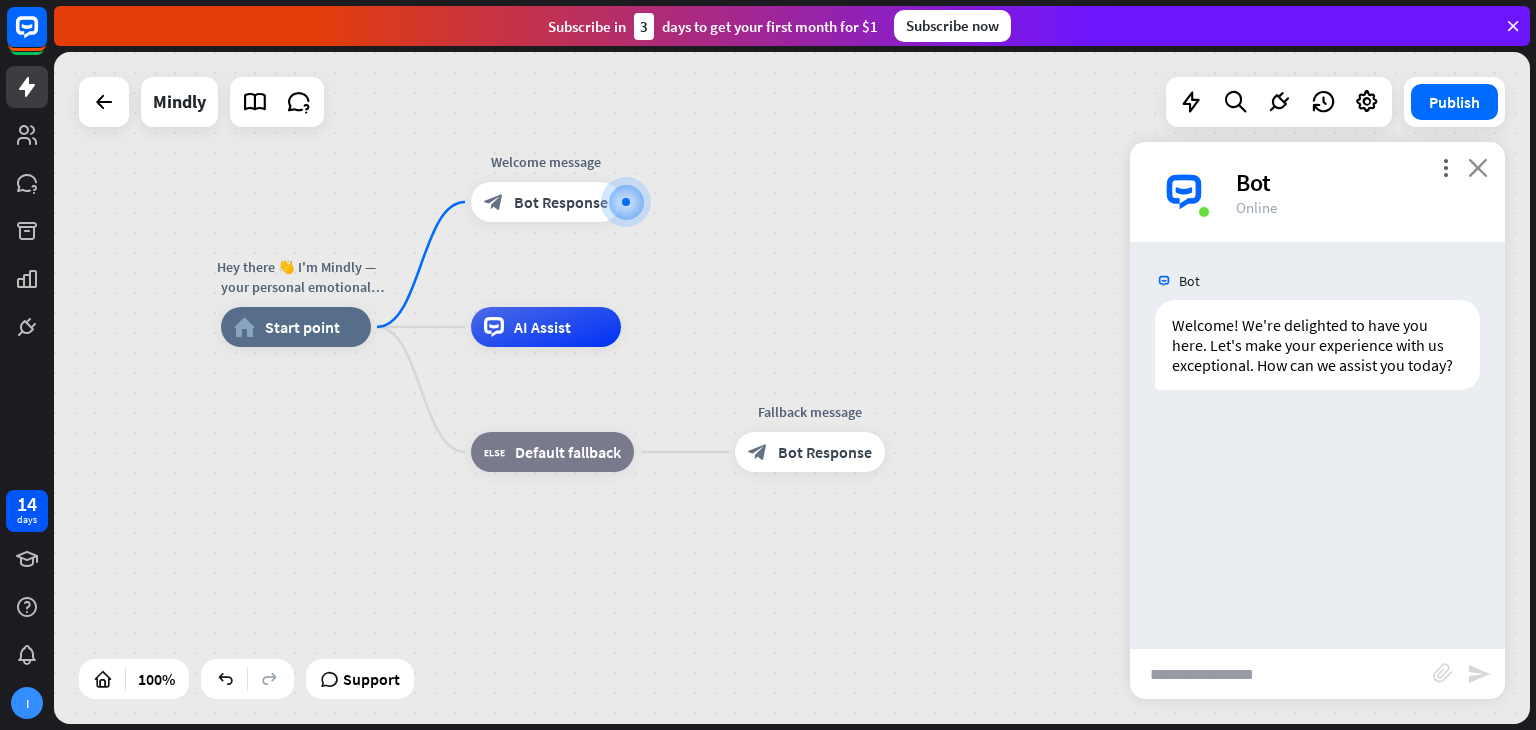 click on "close" at bounding box center (1478, 167) 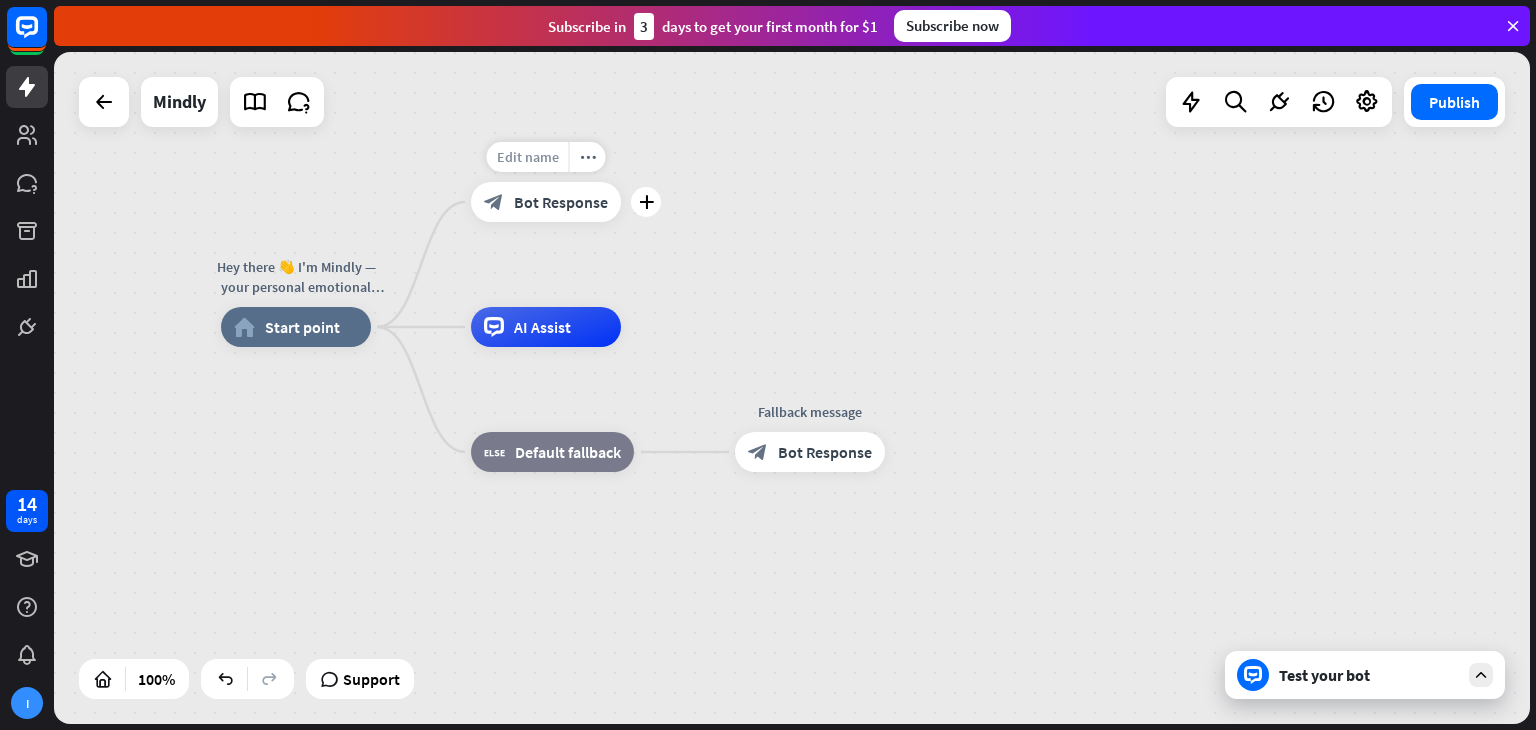 click on "Edit name" at bounding box center (528, 157) 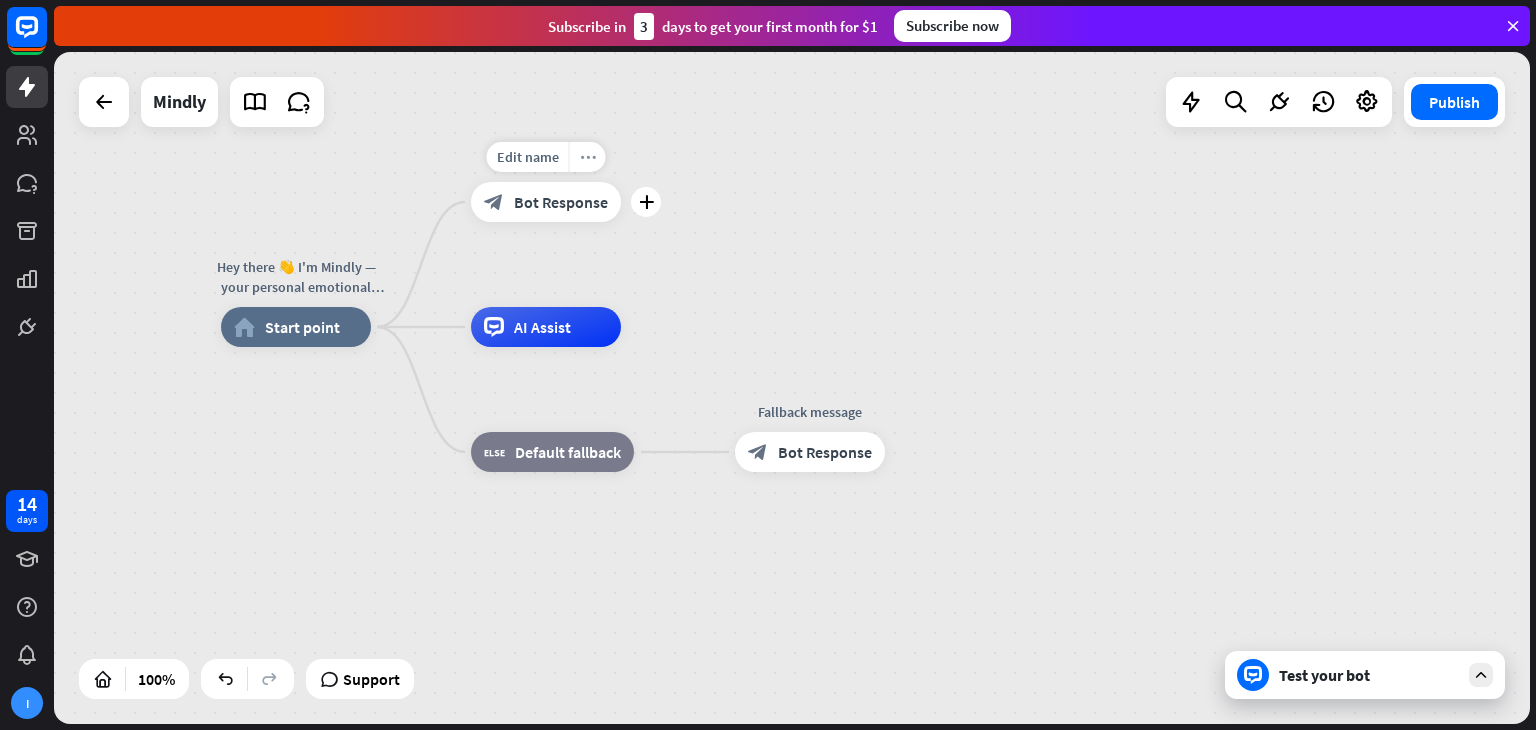 click on "more_horiz" at bounding box center [587, 157] 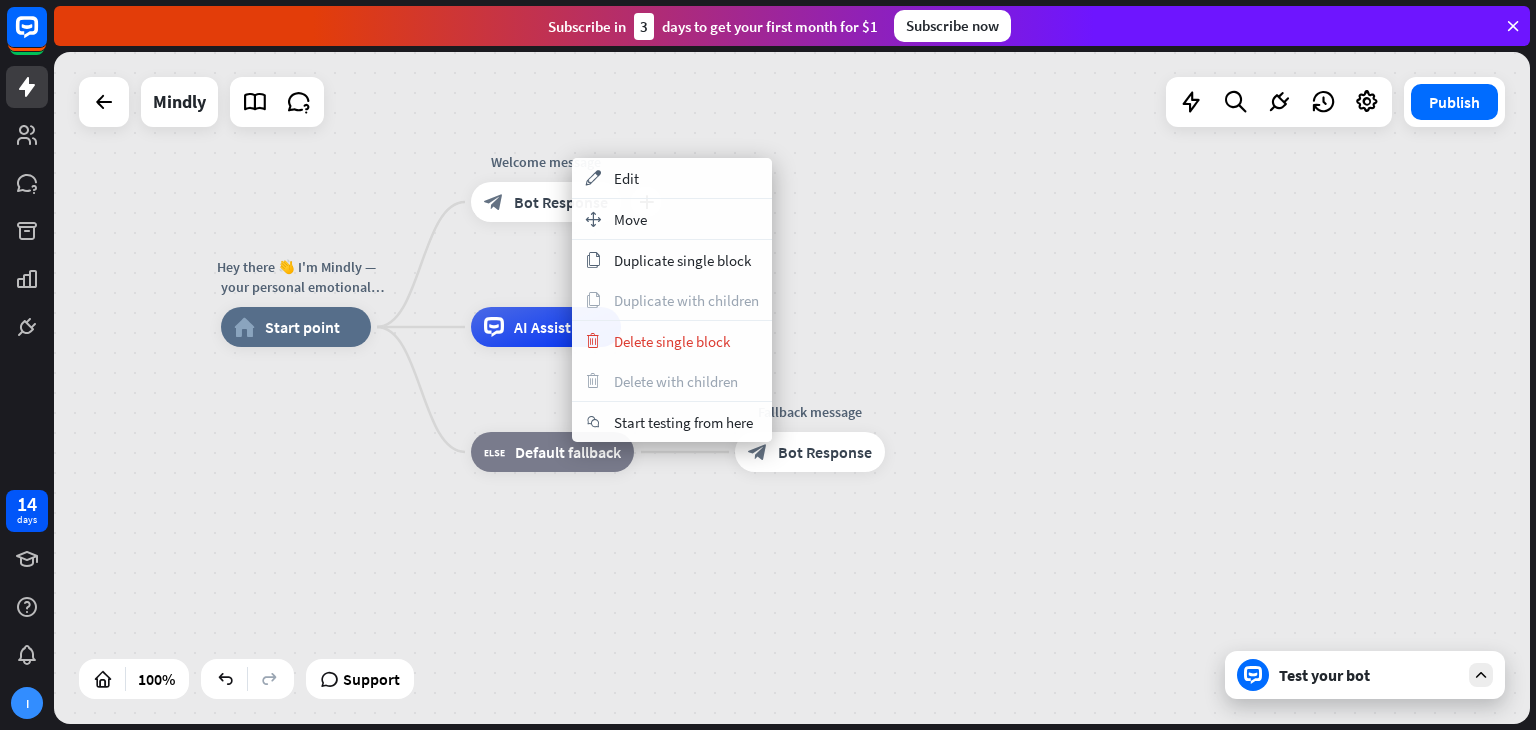 click on "Welcome message" at bounding box center [546, 162] 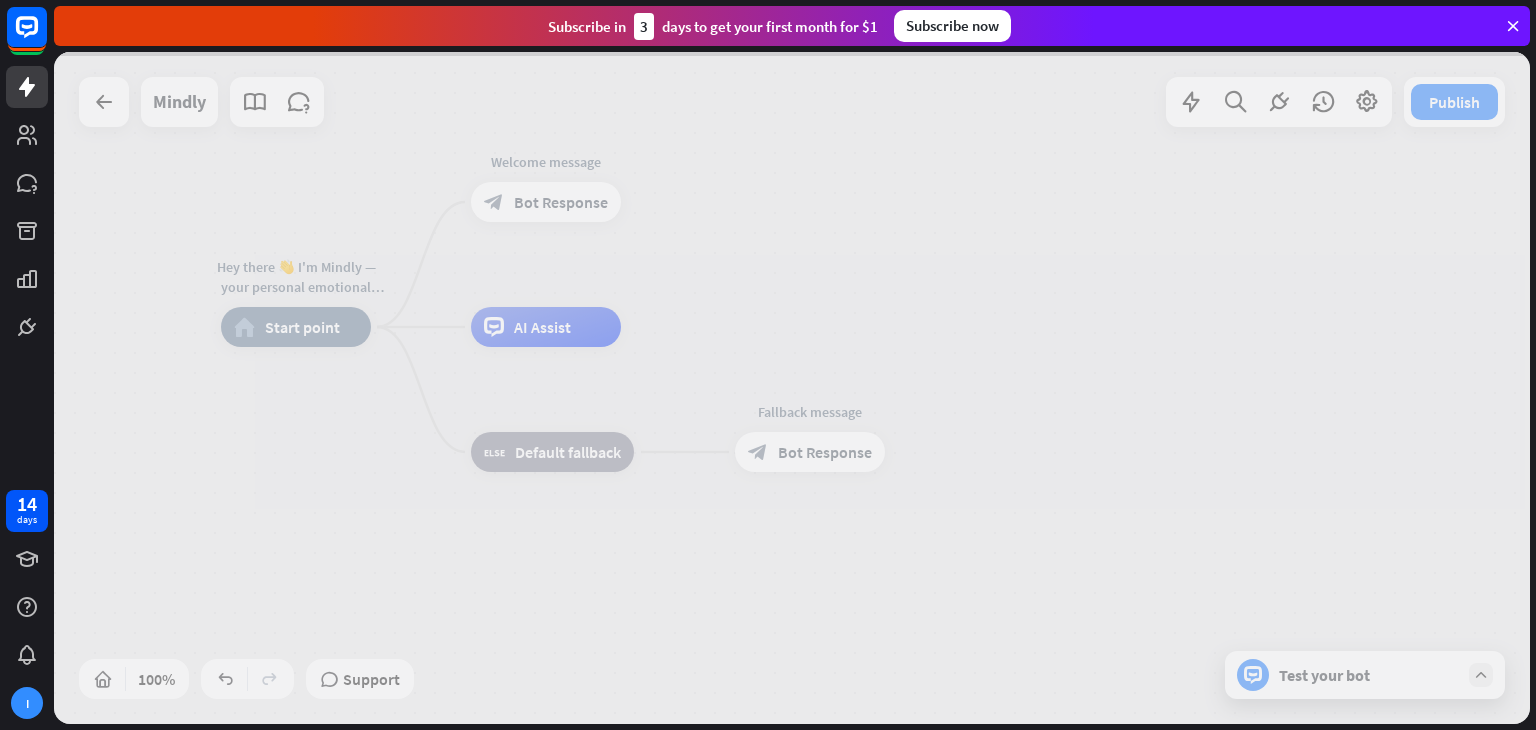 click at bounding box center [792, 388] 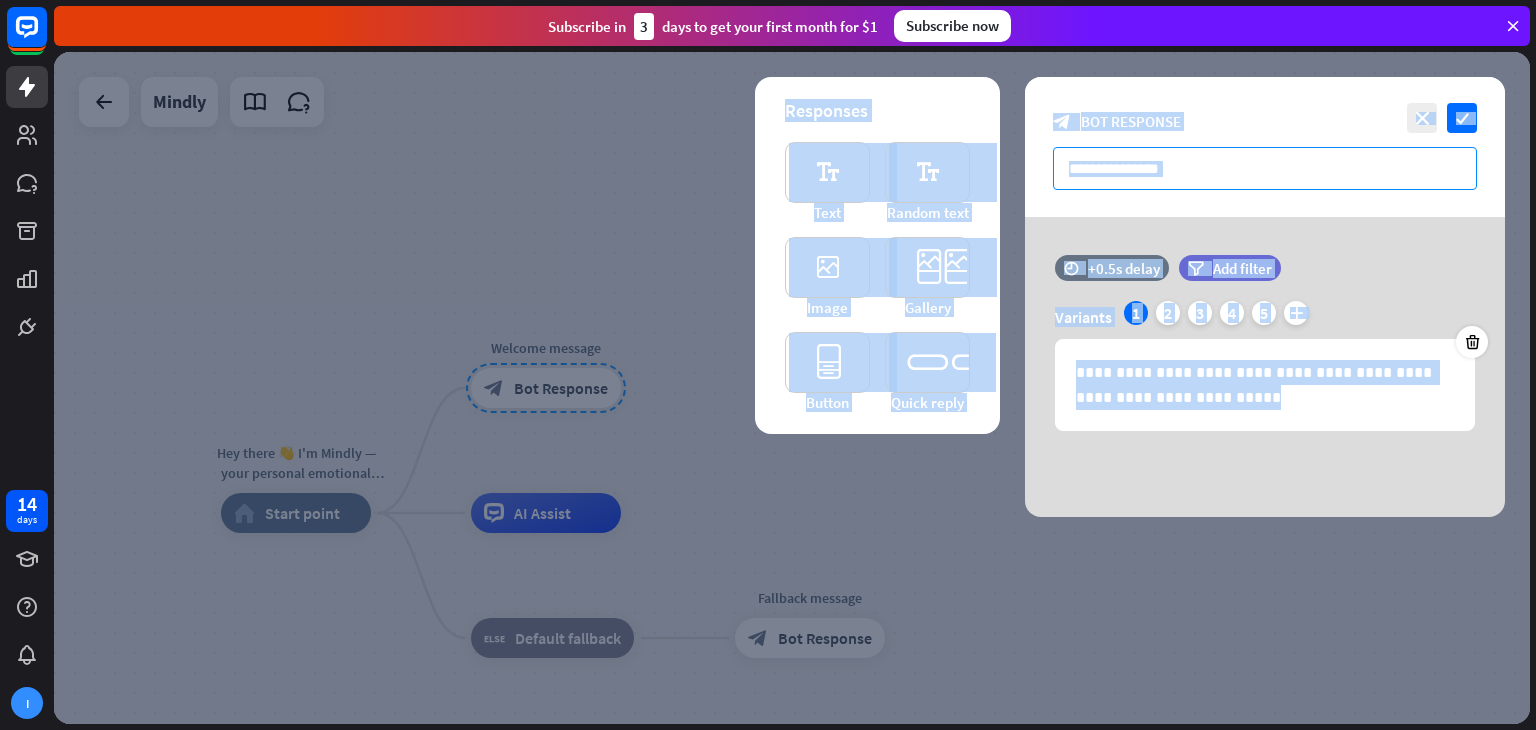click on "**********" at bounding box center [1265, 168] 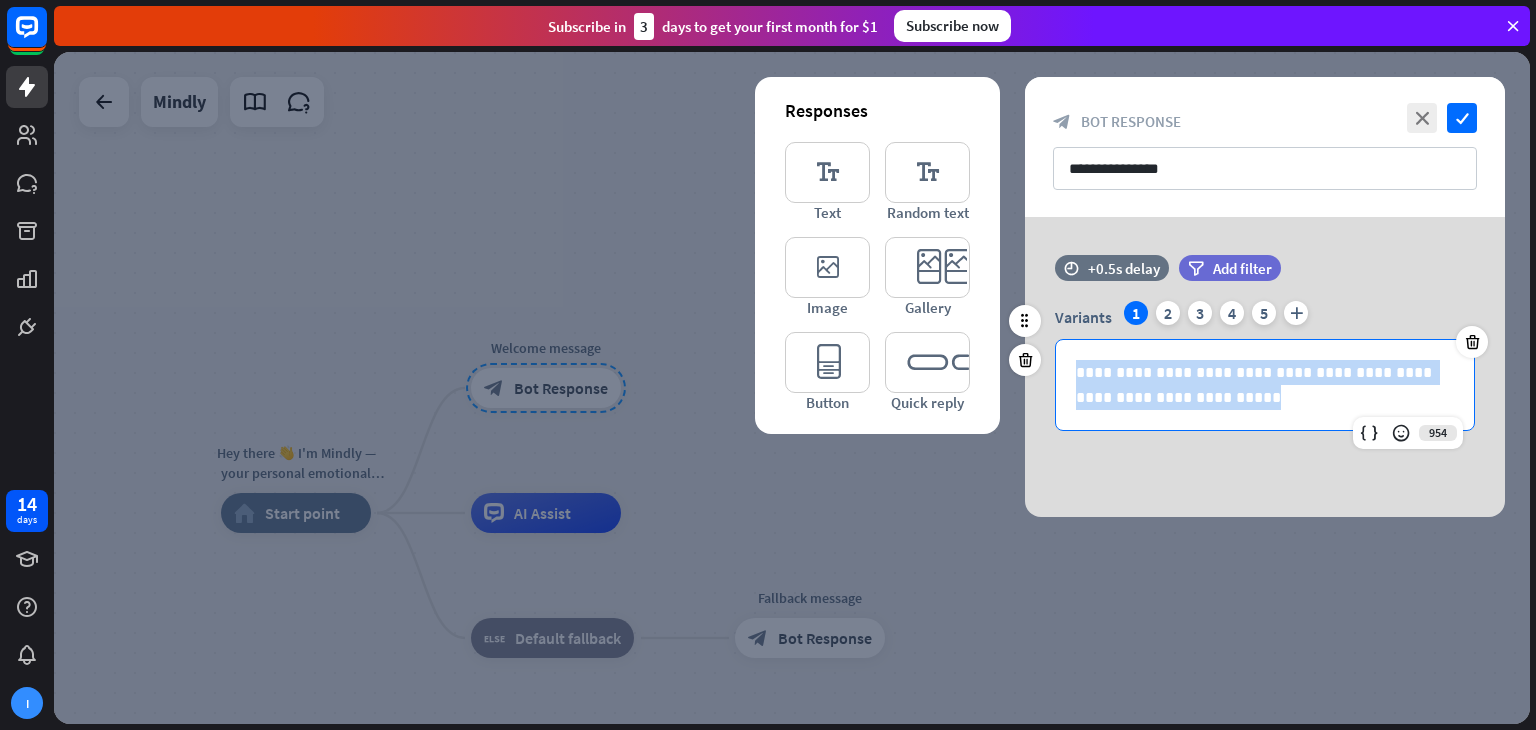 drag, startPoint x: 1229, startPoint y: 425, endPoint x: 1048, endPoint y: 349, distance: 196.30843 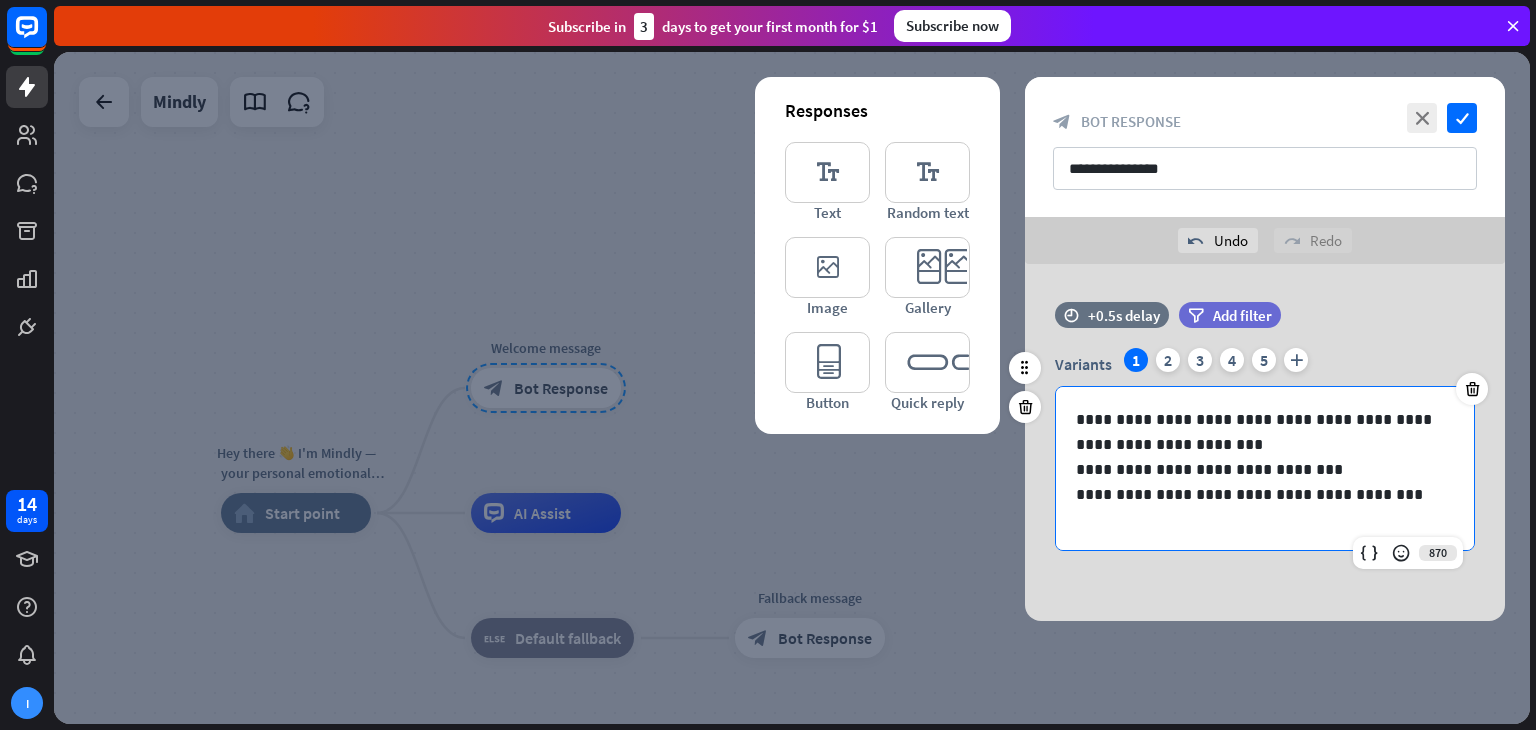 scroll, scrollTop: 1, scrollLeft: 0, axis: vertical 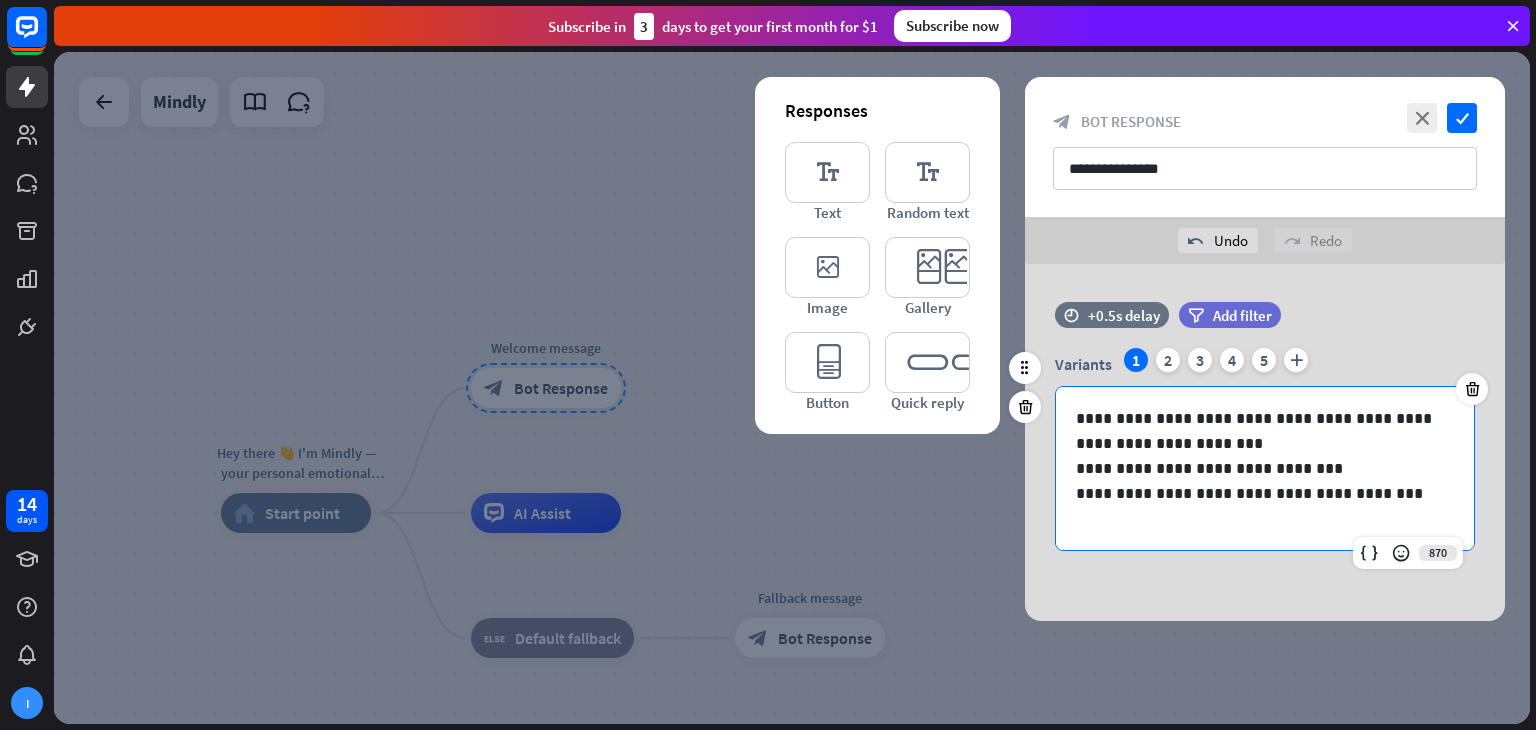 click on "**********" at bounding box center [1257, 431] 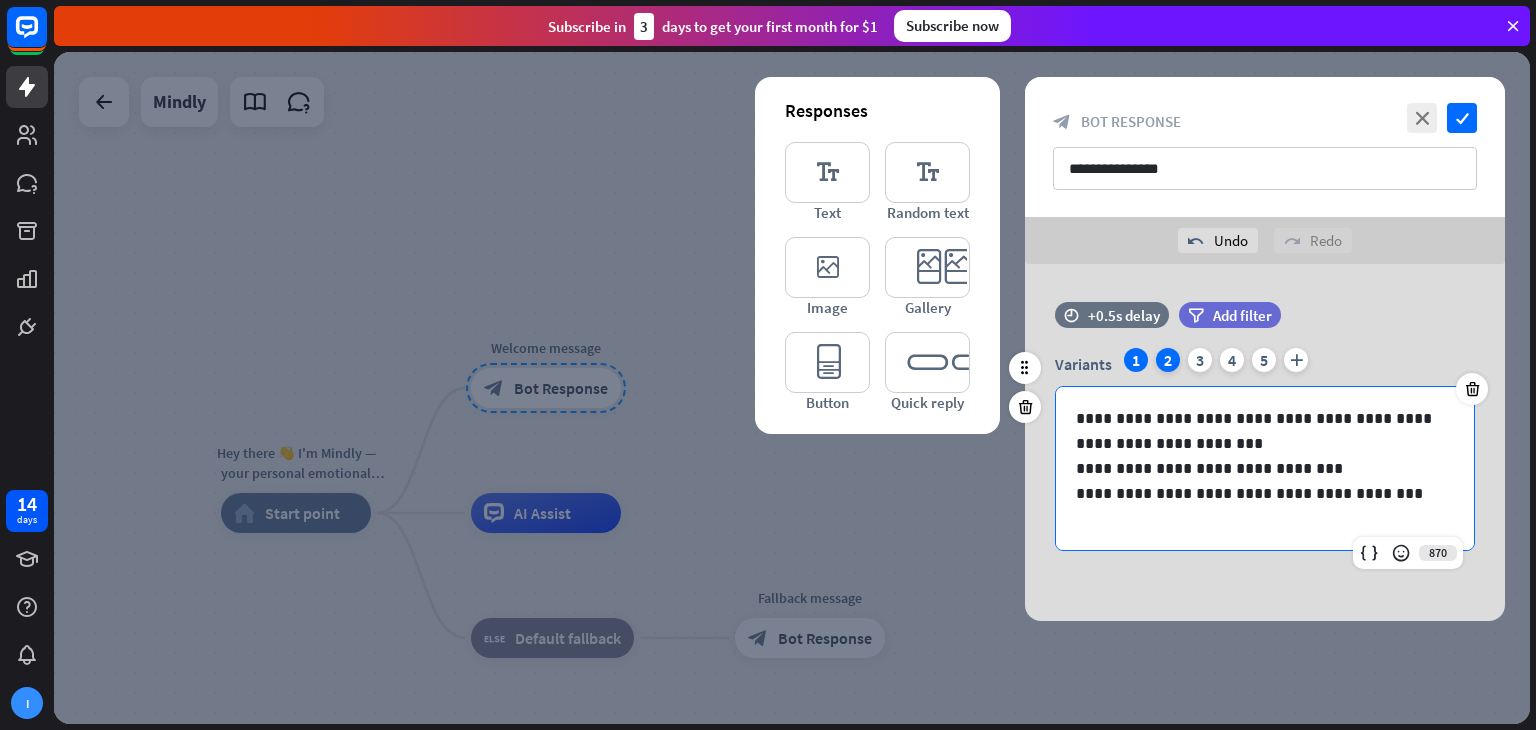 click on "2" at bounding box center (1168, 360) 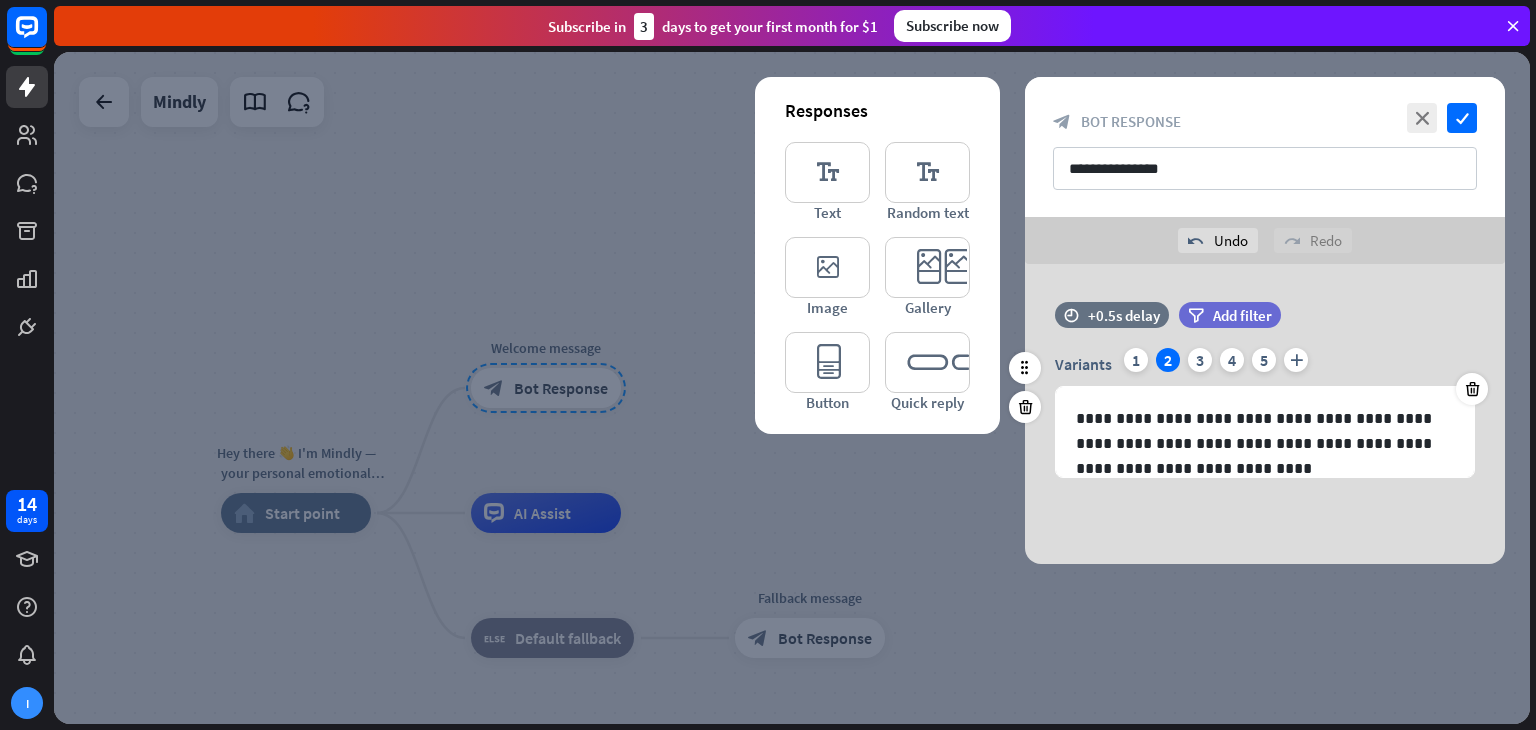 scroll, scrollTop: 0, scrollLeft: 0, axis: both 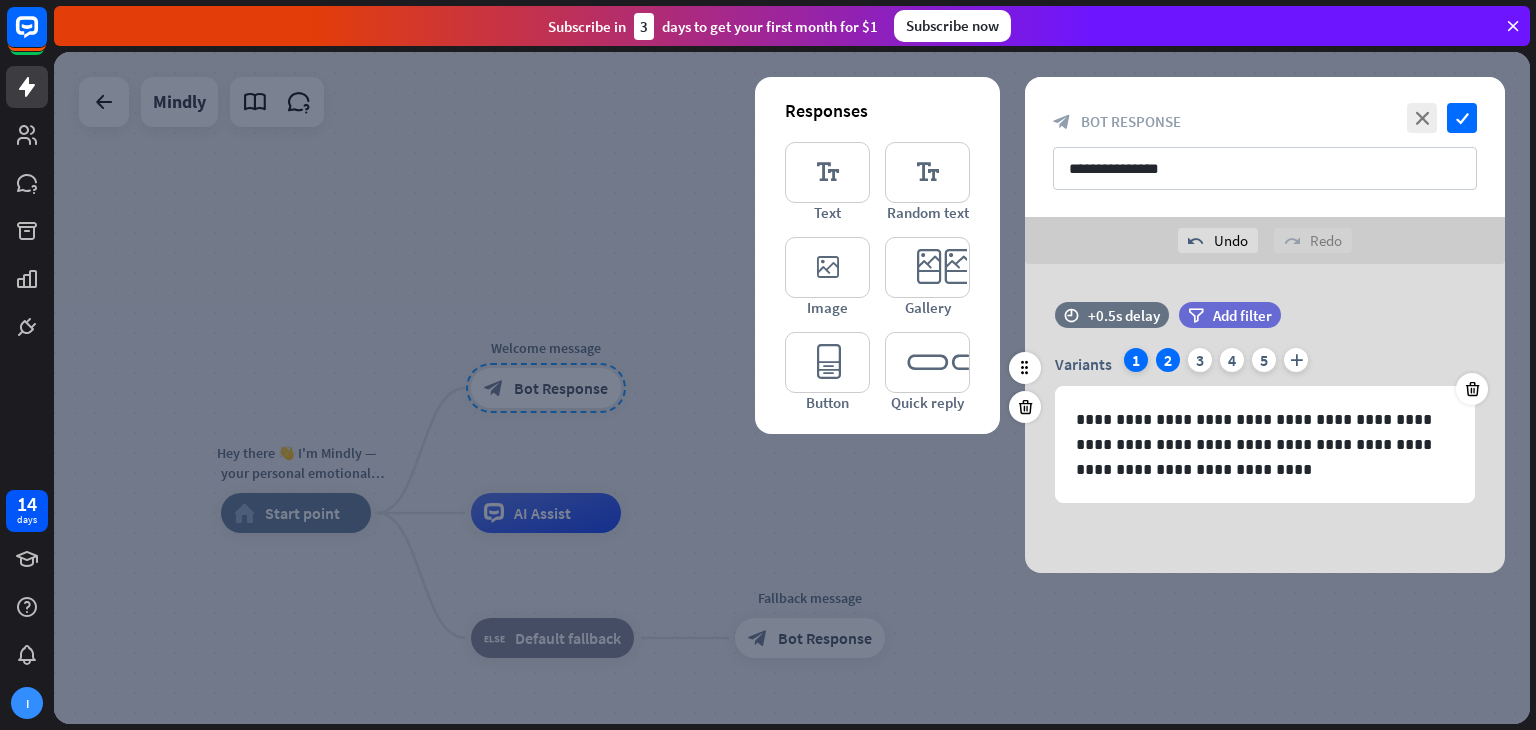 click on "1" at bounding box center (1136, 360) 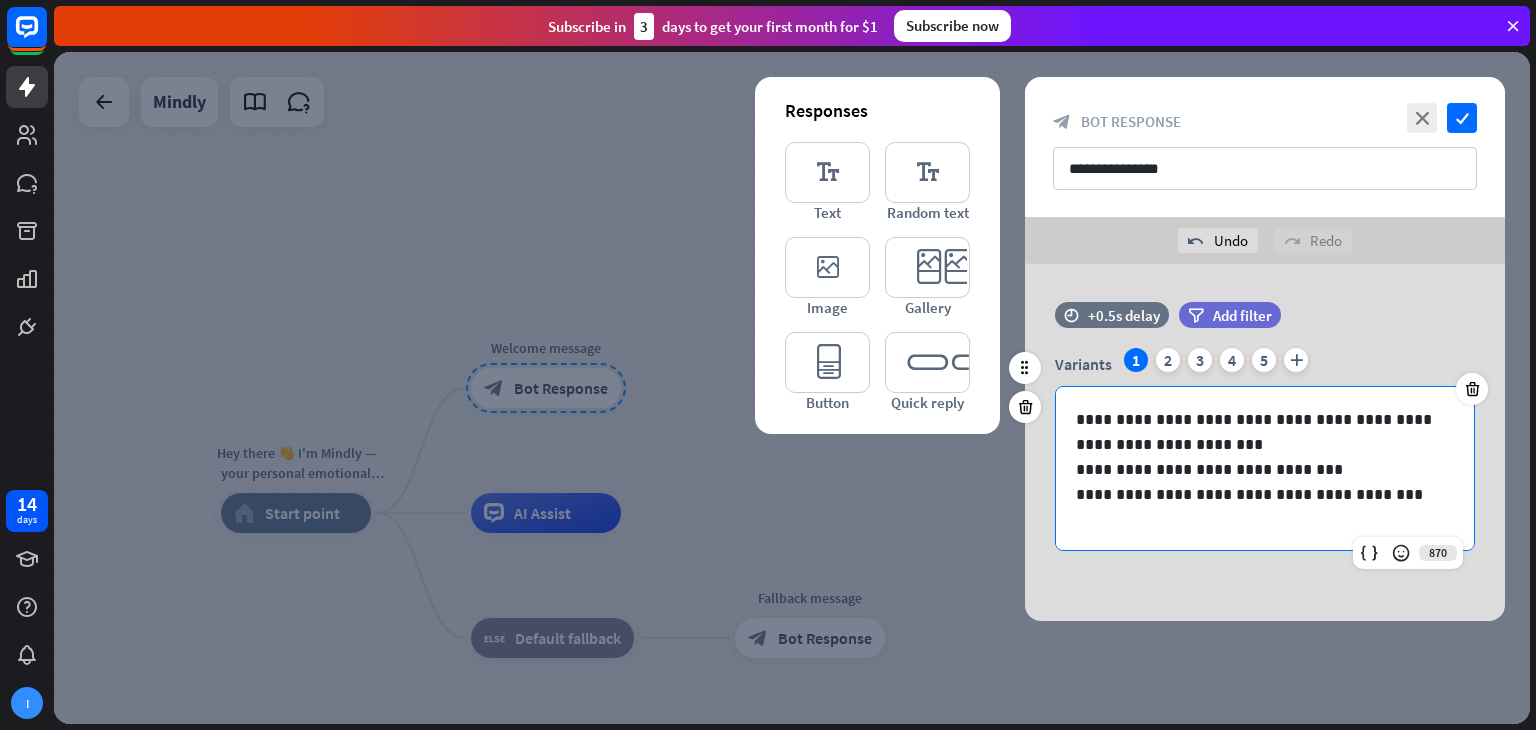 click on "**********" at bounding box center [1257, 469] 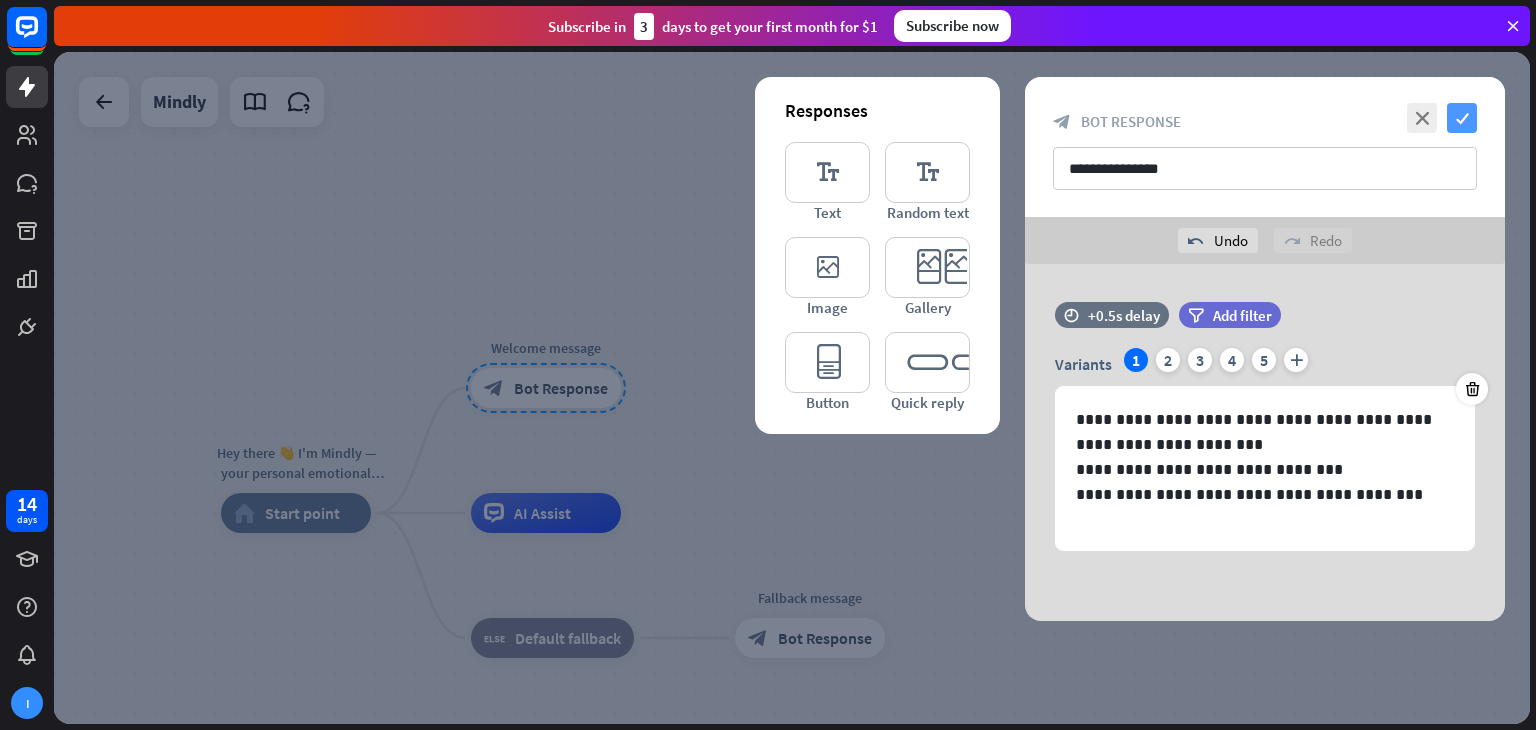click on "check" at bounding box center (1462, 118) 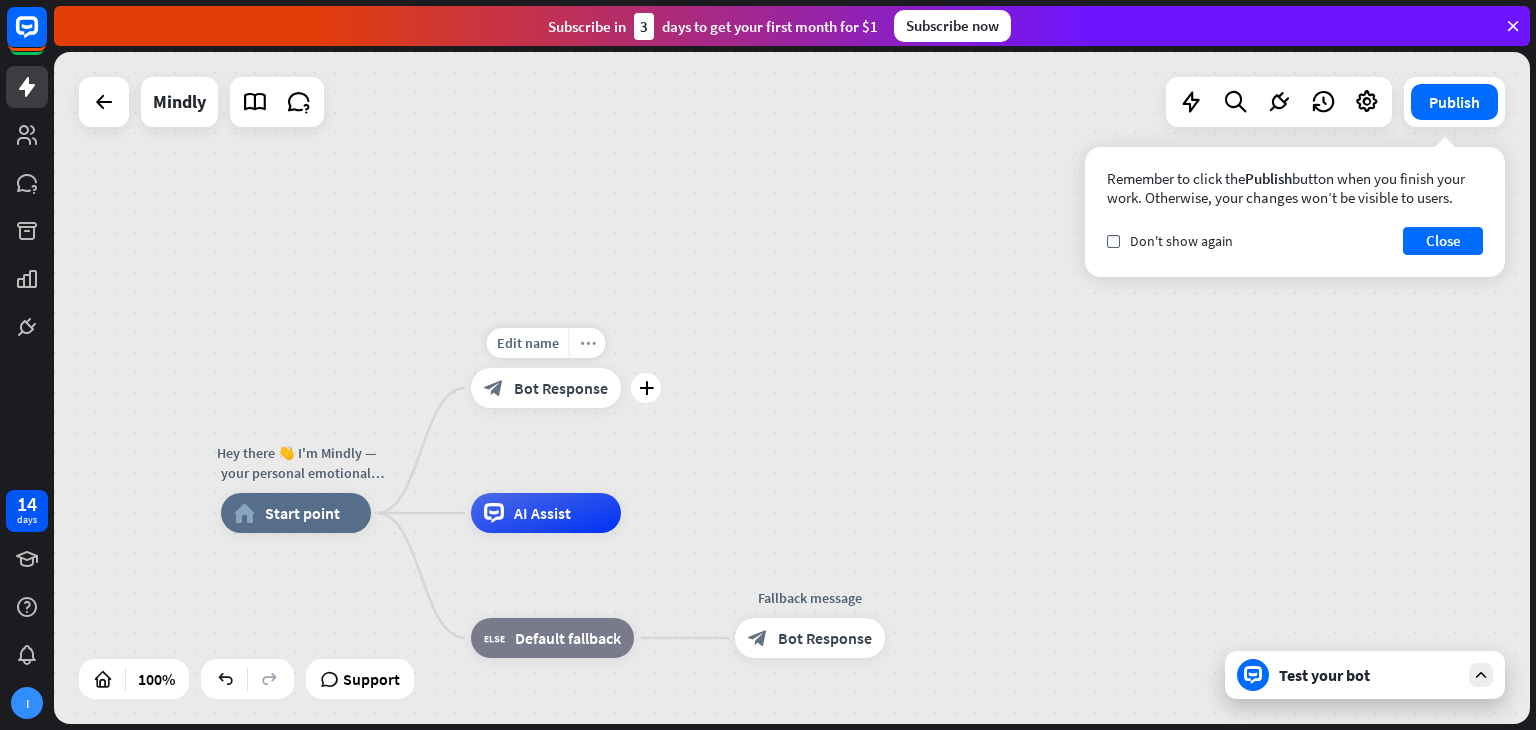 click on "more_horiz" at bounding box center (588, 343) 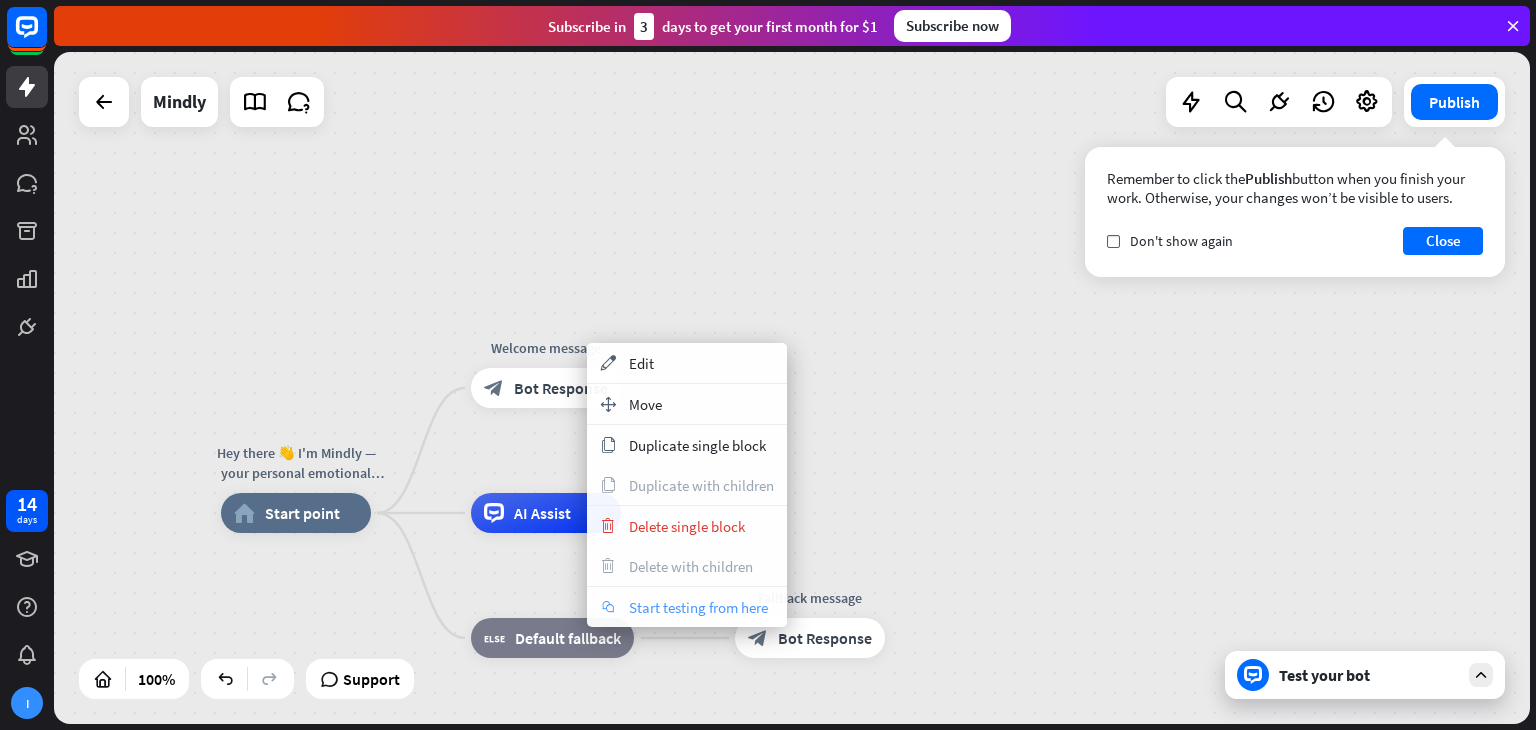click on "Start testing from here" at bounding box center (698, 607) 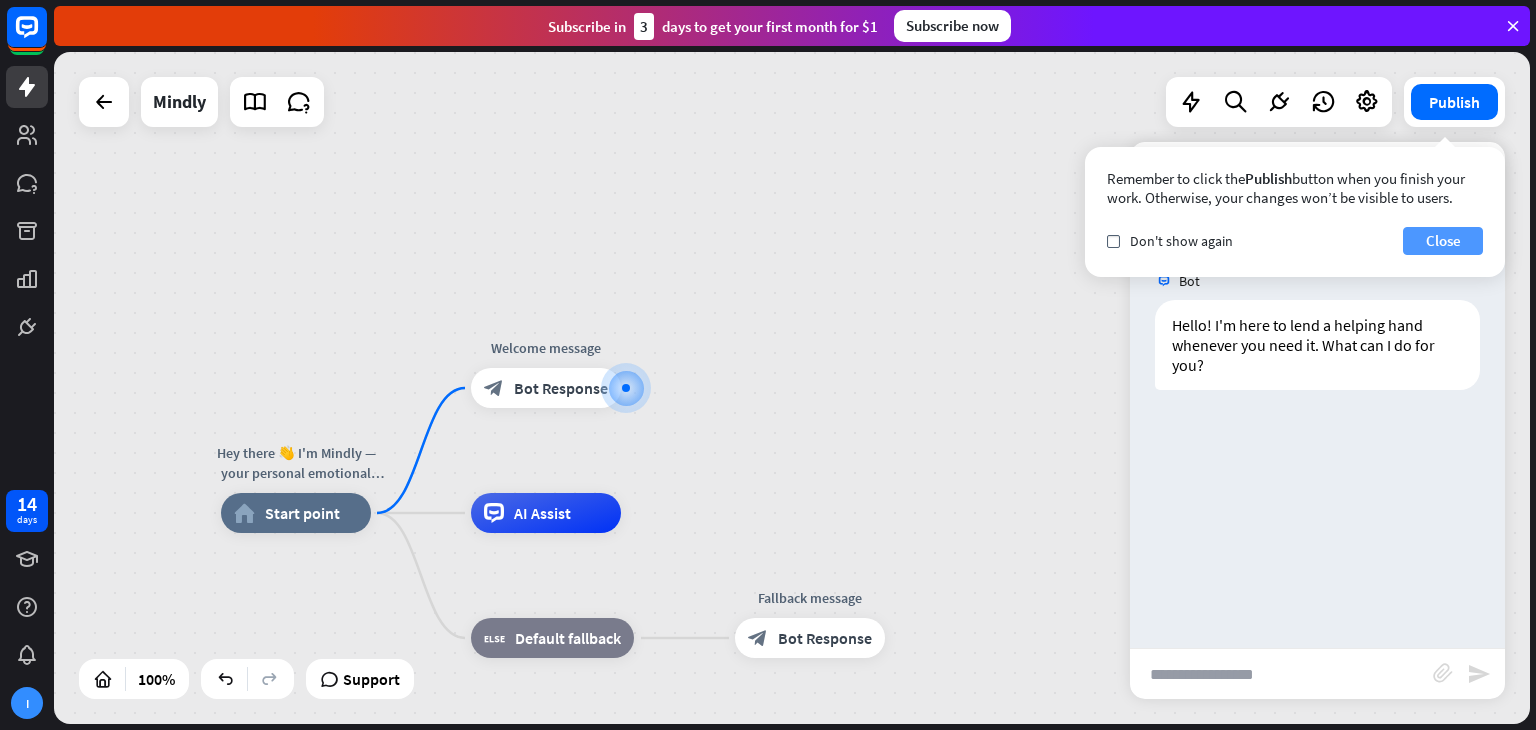 click on "Close" at bounding box center (1443, 241) 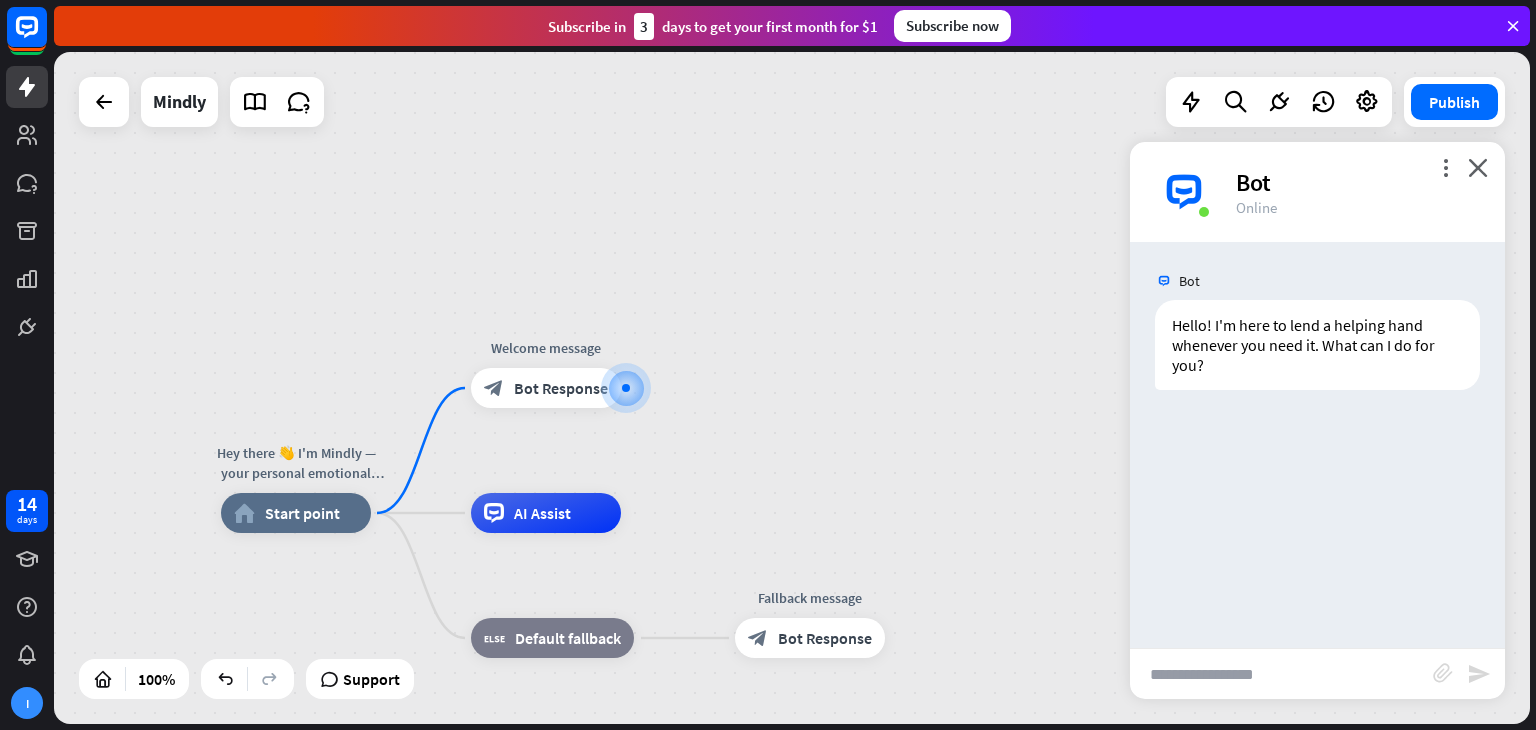 click on "Bot
Hello! I'm here to lend a helping hand whenever you need it. What can I do for you?
Today 11:54 PM
Show JSON" at bounding box center [1317, 445] 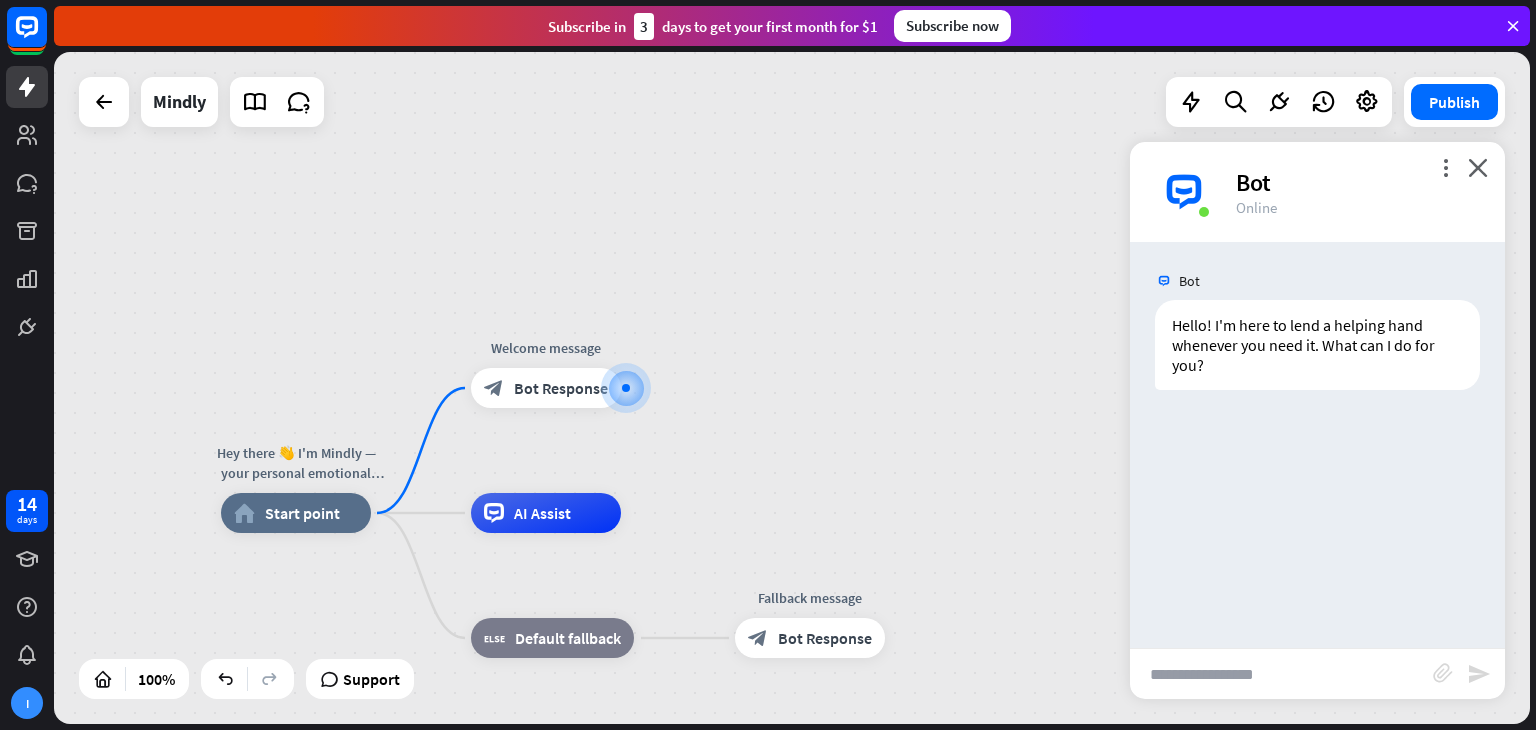 click at bounding box center [1281, 674] 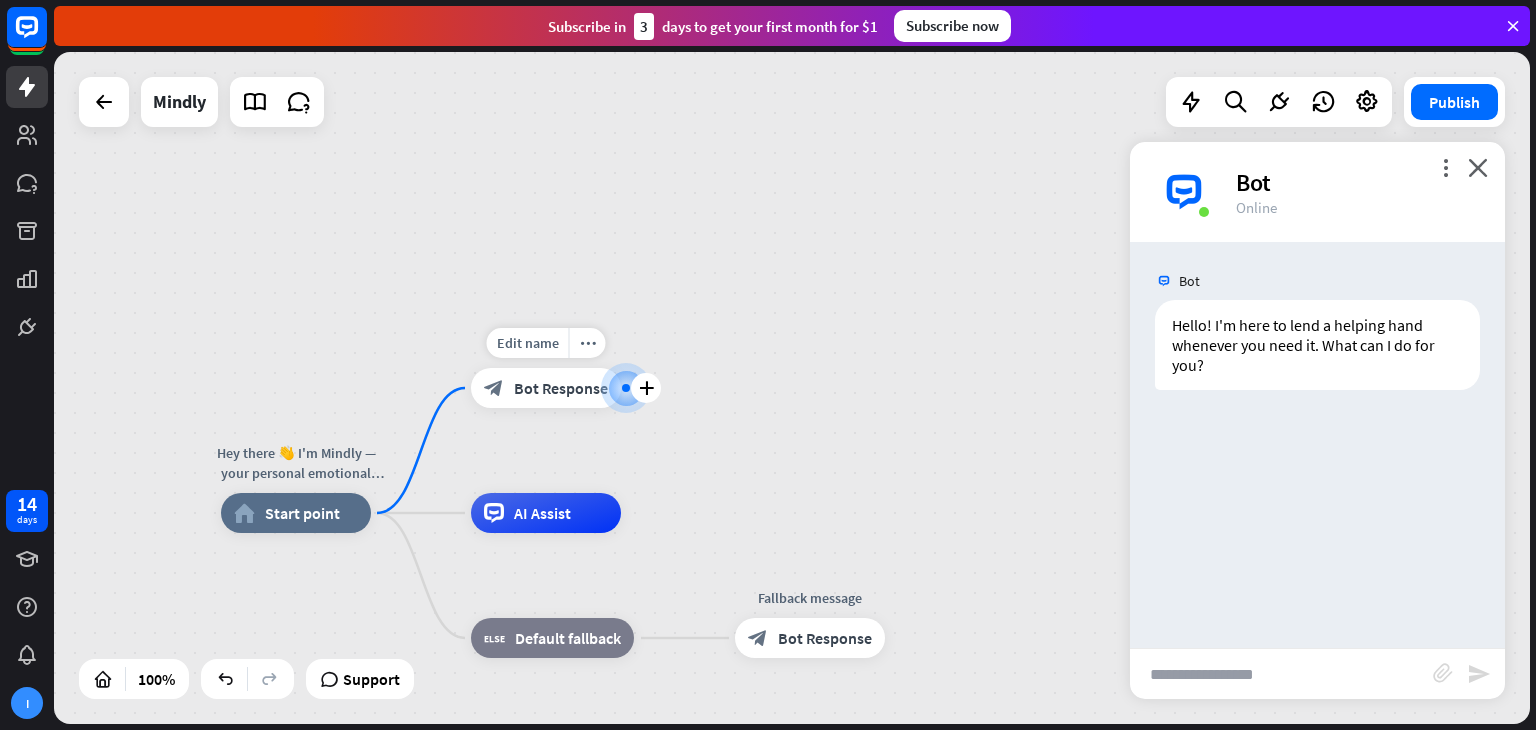 click on "block_bot_response   Bot Response" at bounding box center [546, 388] 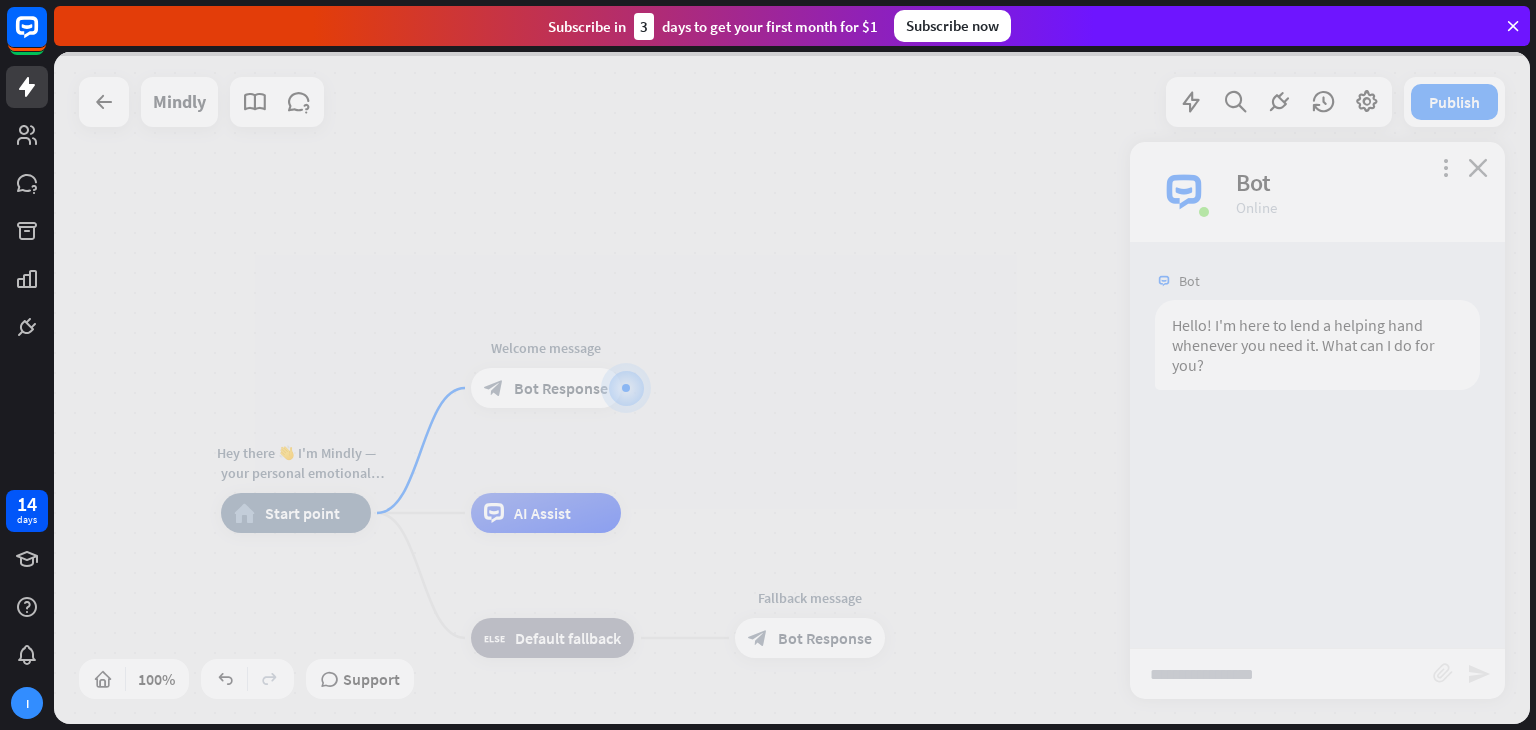 click at bounding box center (792, 388) 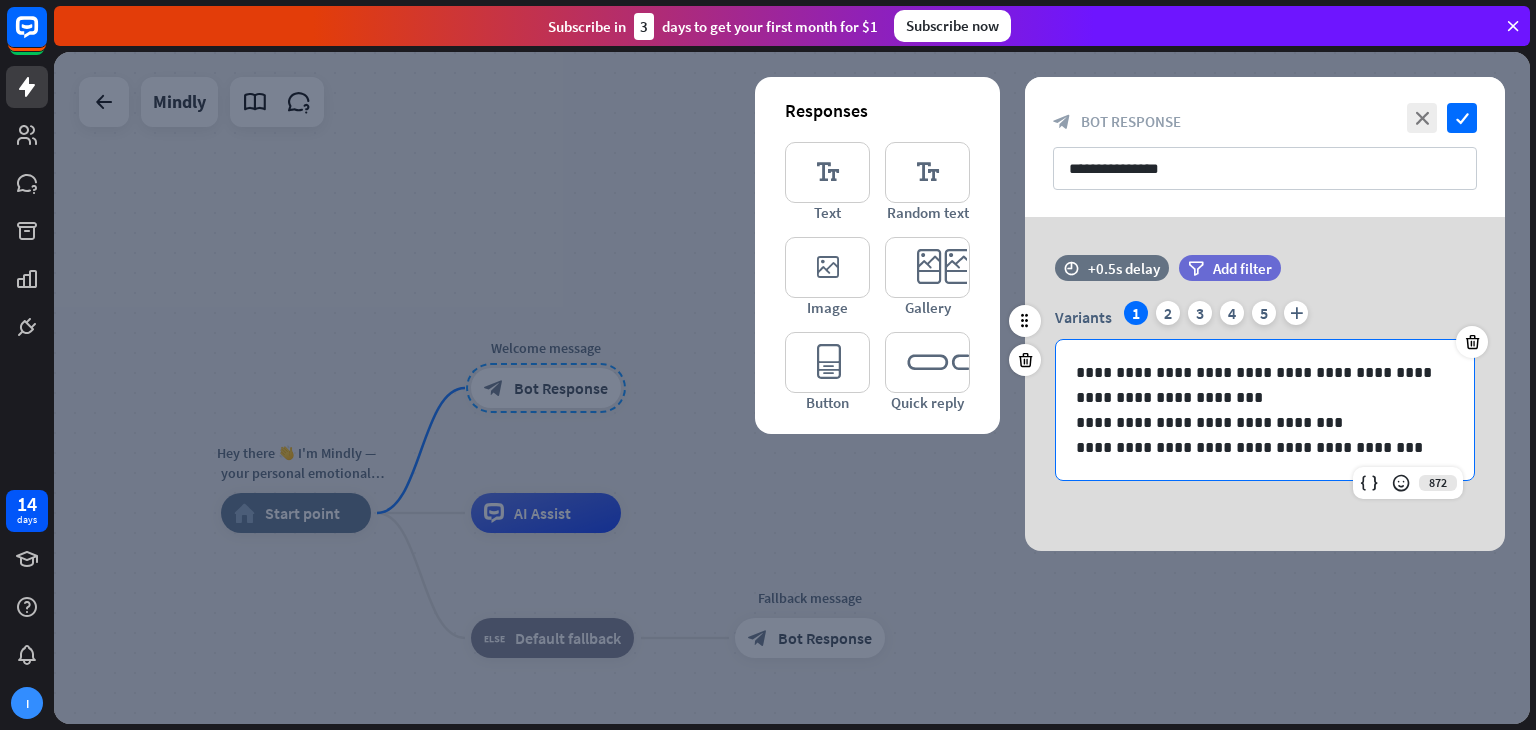 click on "**********" at bounding box center (1265, 447) 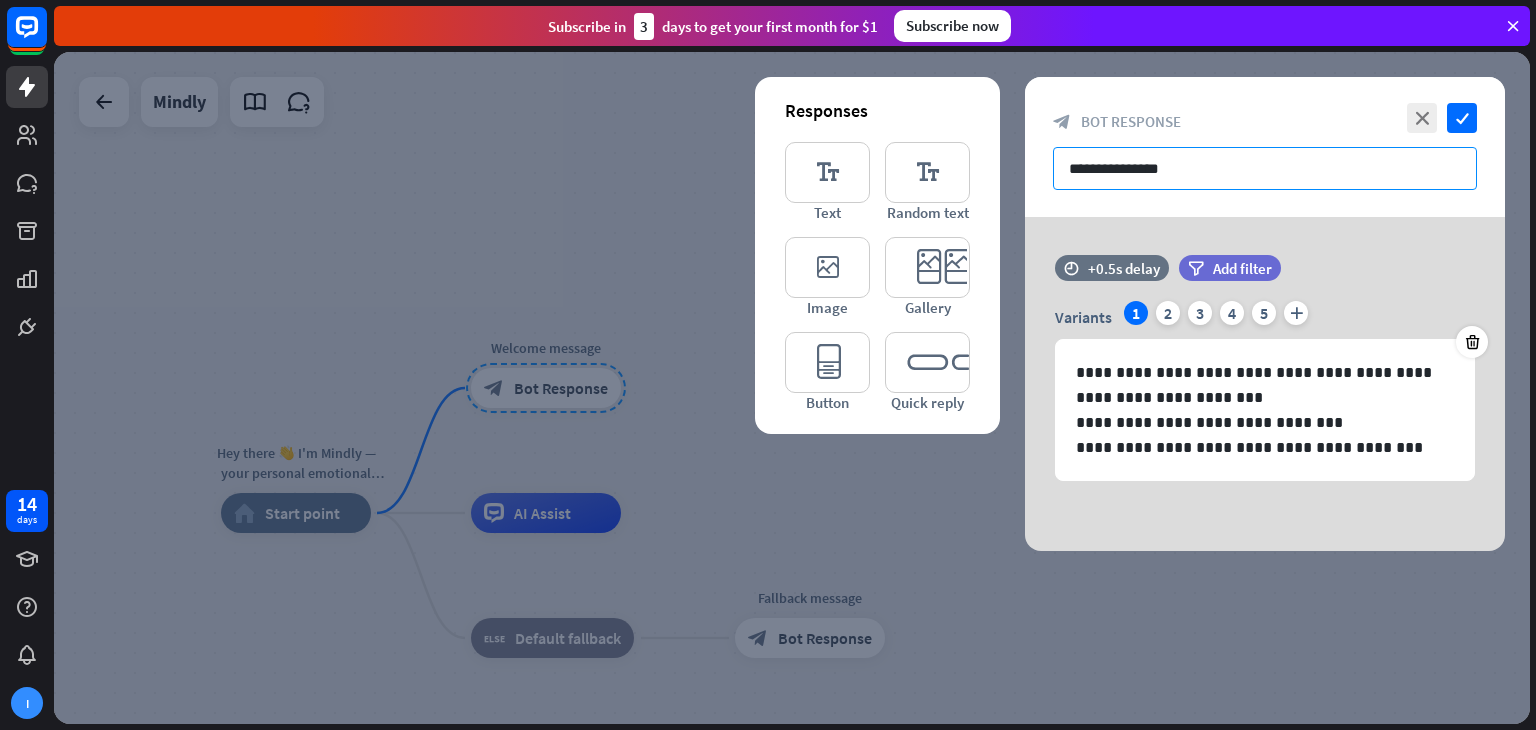 click on "**********" at bounding box center (1265, 168) 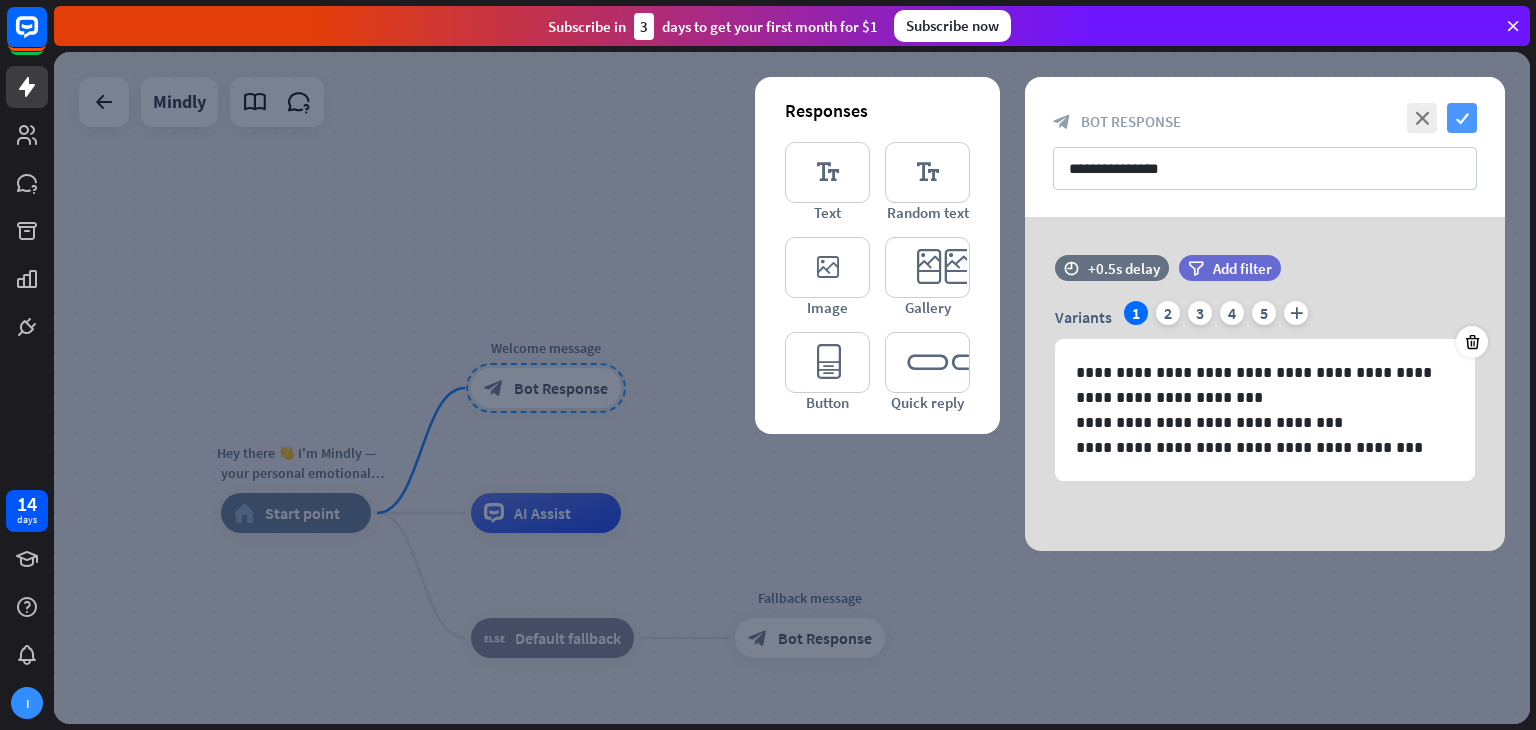click on "check" at bounding box center [1462, 118] 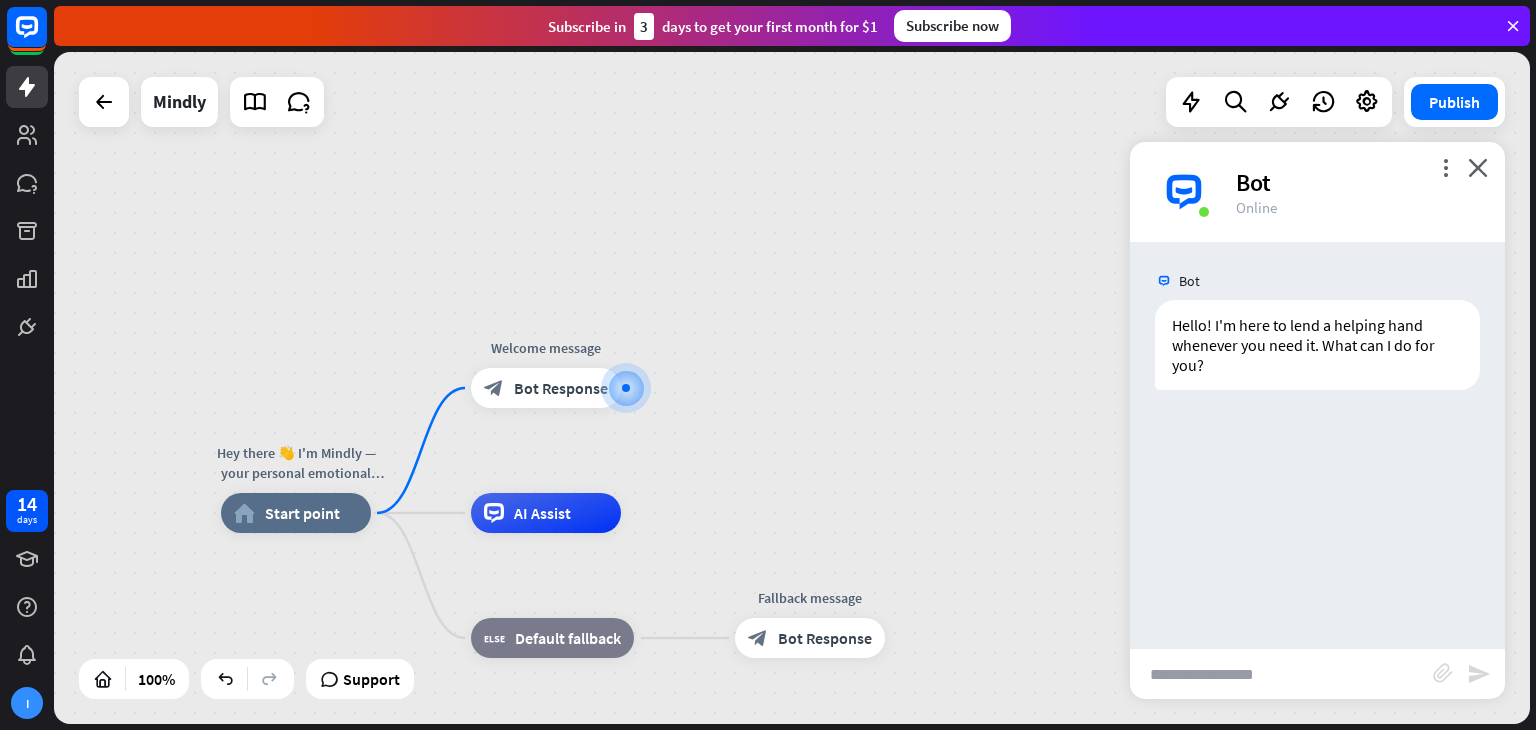 click on "Hey there 👋 I'm Mindly — your personal emotional support companion.   How are you feeling right now? 💙   I'm here to listen, g   home_2   Start point                 Welcome message   block_bot_response   Bot Response                         AI Assist                   block_fallback   Default fallback                 Fallback message   block_bot_response   Bot Response" at bounding box center [792, 388] 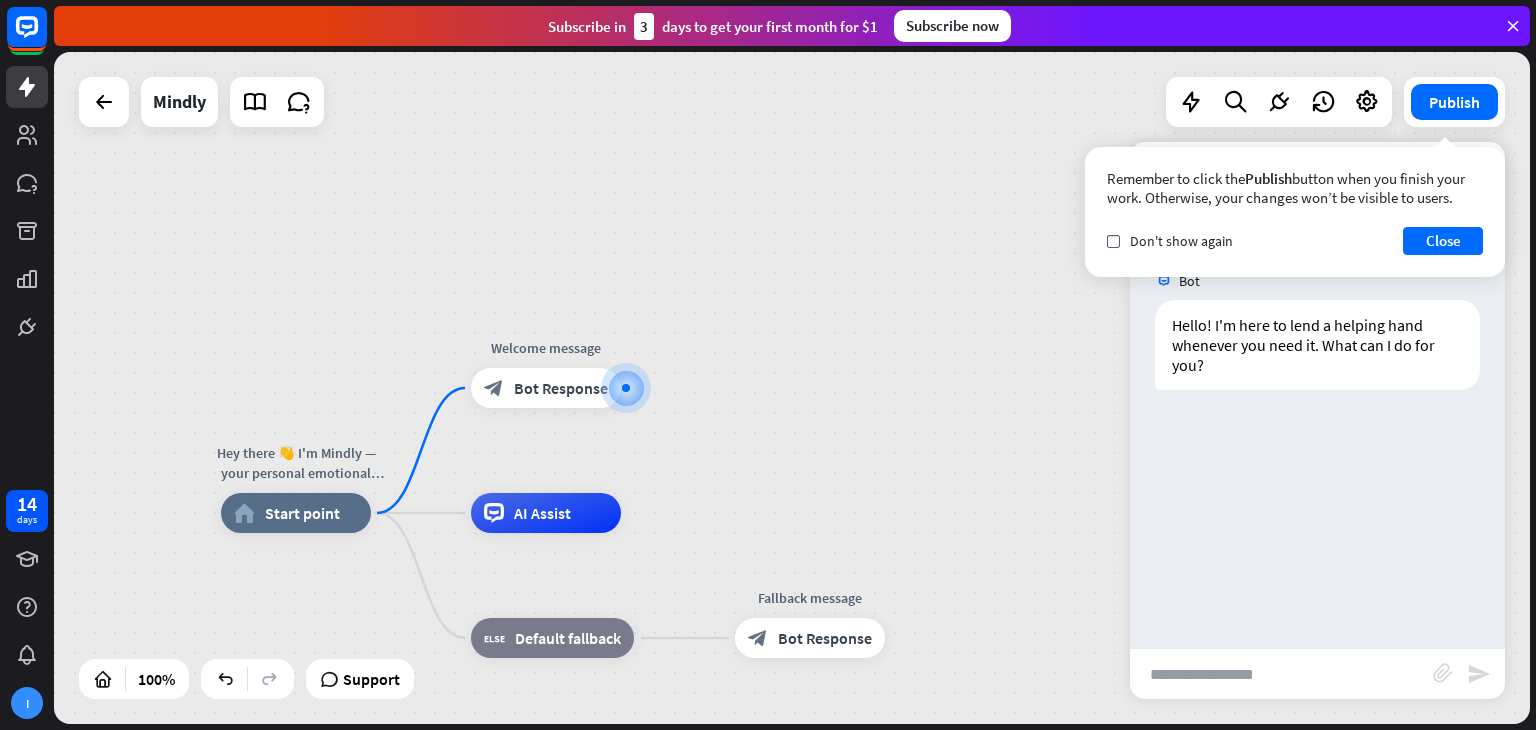 click on "Hey there 👋 I'm Mindly — your personal emotional support companion.   How are you feeling right now? 💙   I'm here to listen, g   home_2   Start point                 Welcome message   block_bot_response   Bot Response                         AI Assist                   block_fallback   Default fallback                 Fallback message   block_bot_response   Bot Response" at bounding box center (959, 849) 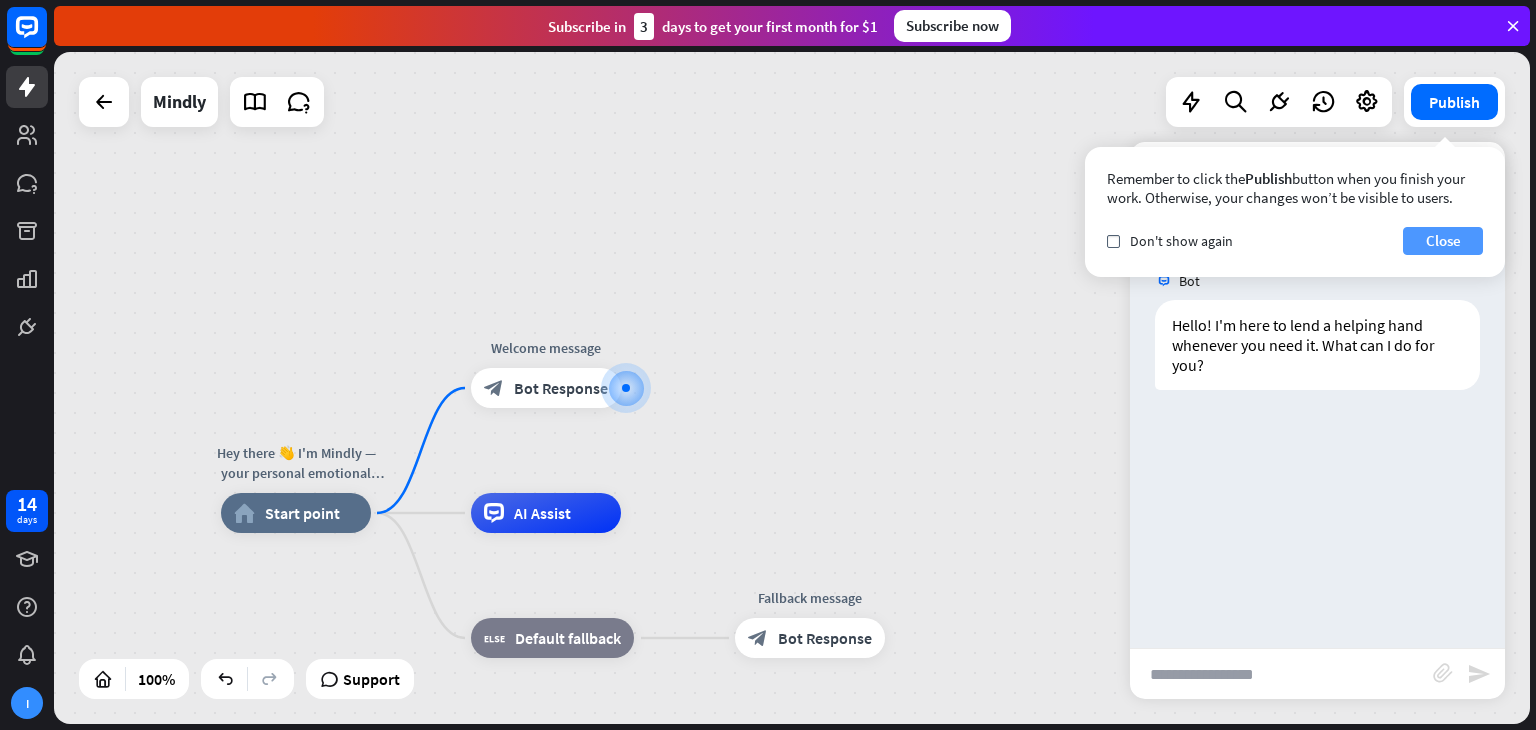 click on "Close" at bounding box center (1443, 241) 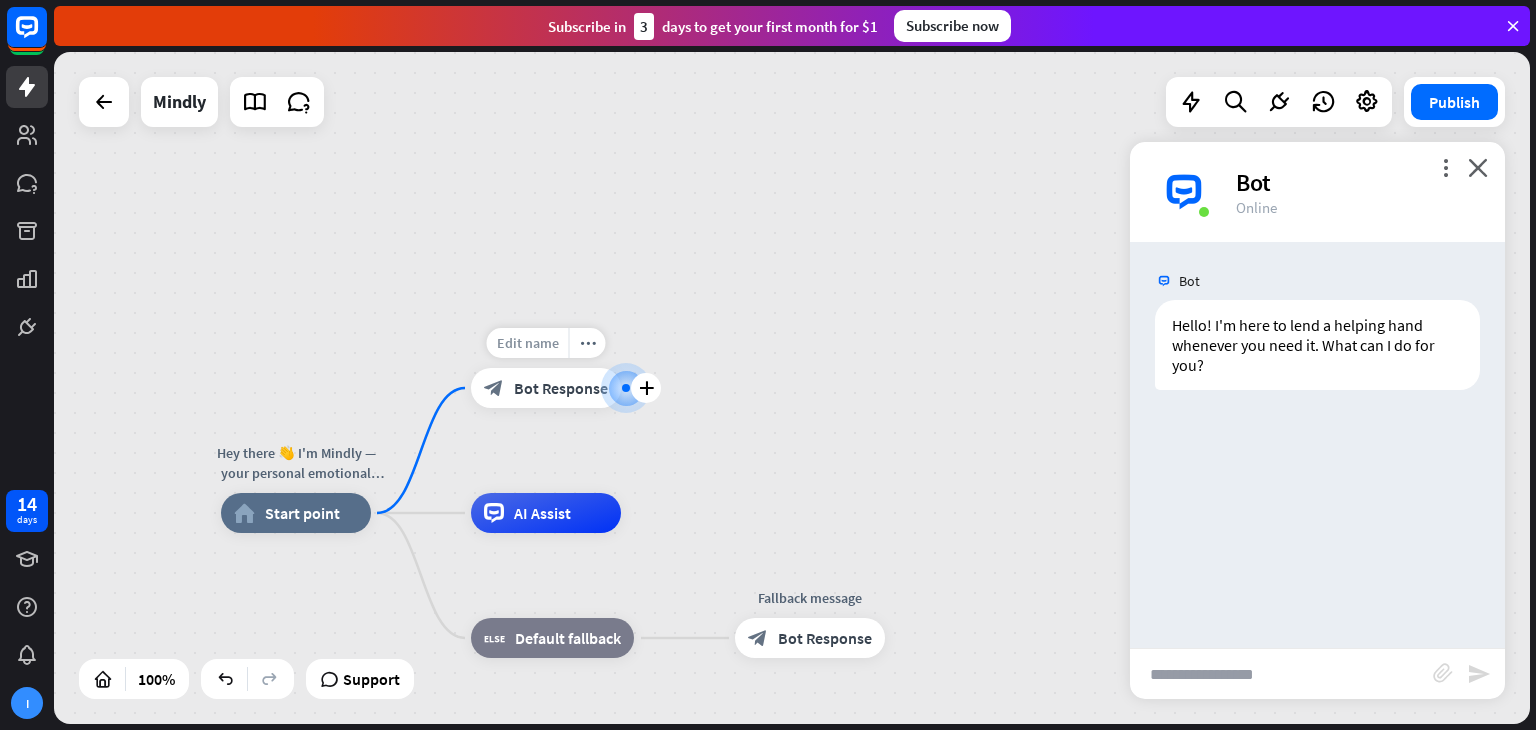 click on "Edit name" at bounding box center (528, 343) 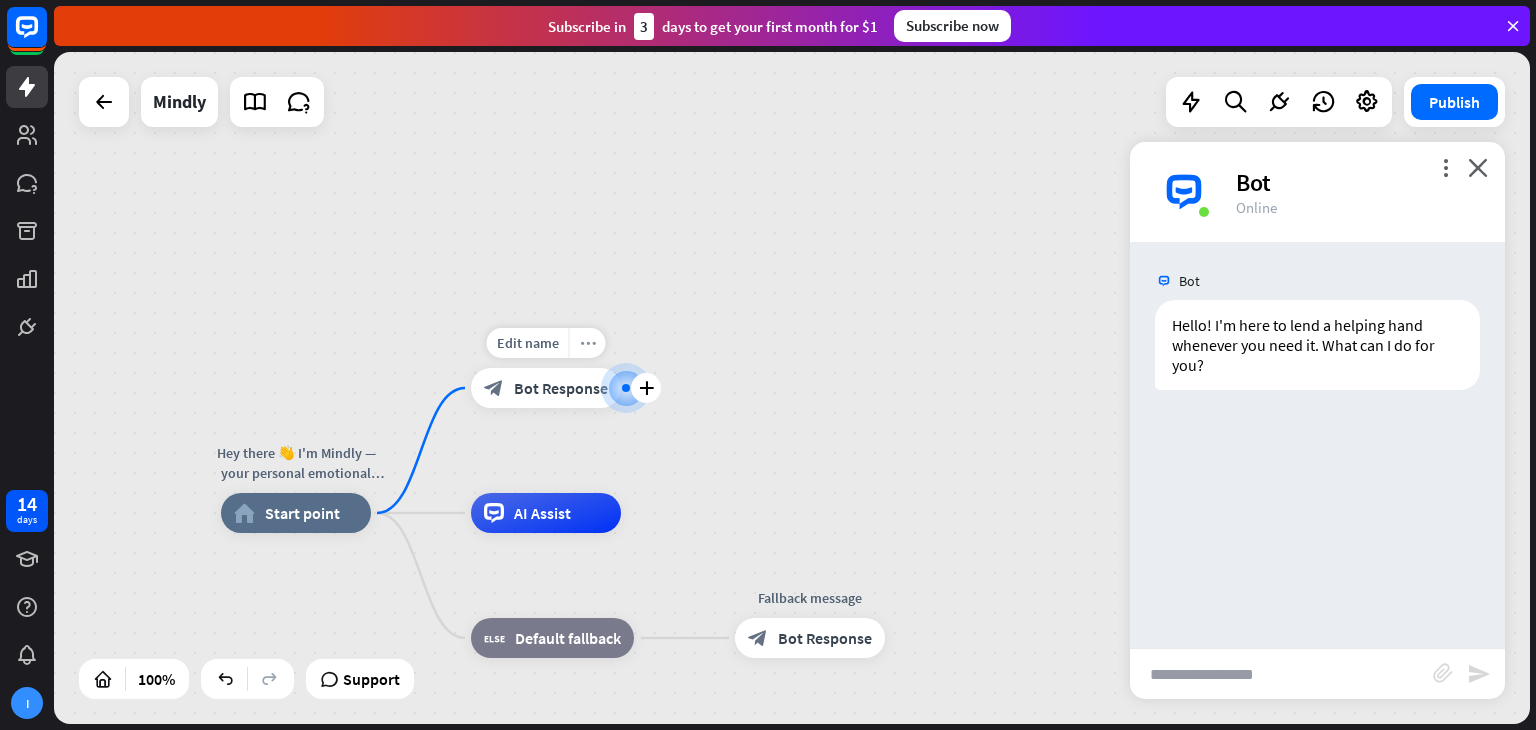 click on "more_horiz" at bounding box center (587, 343) 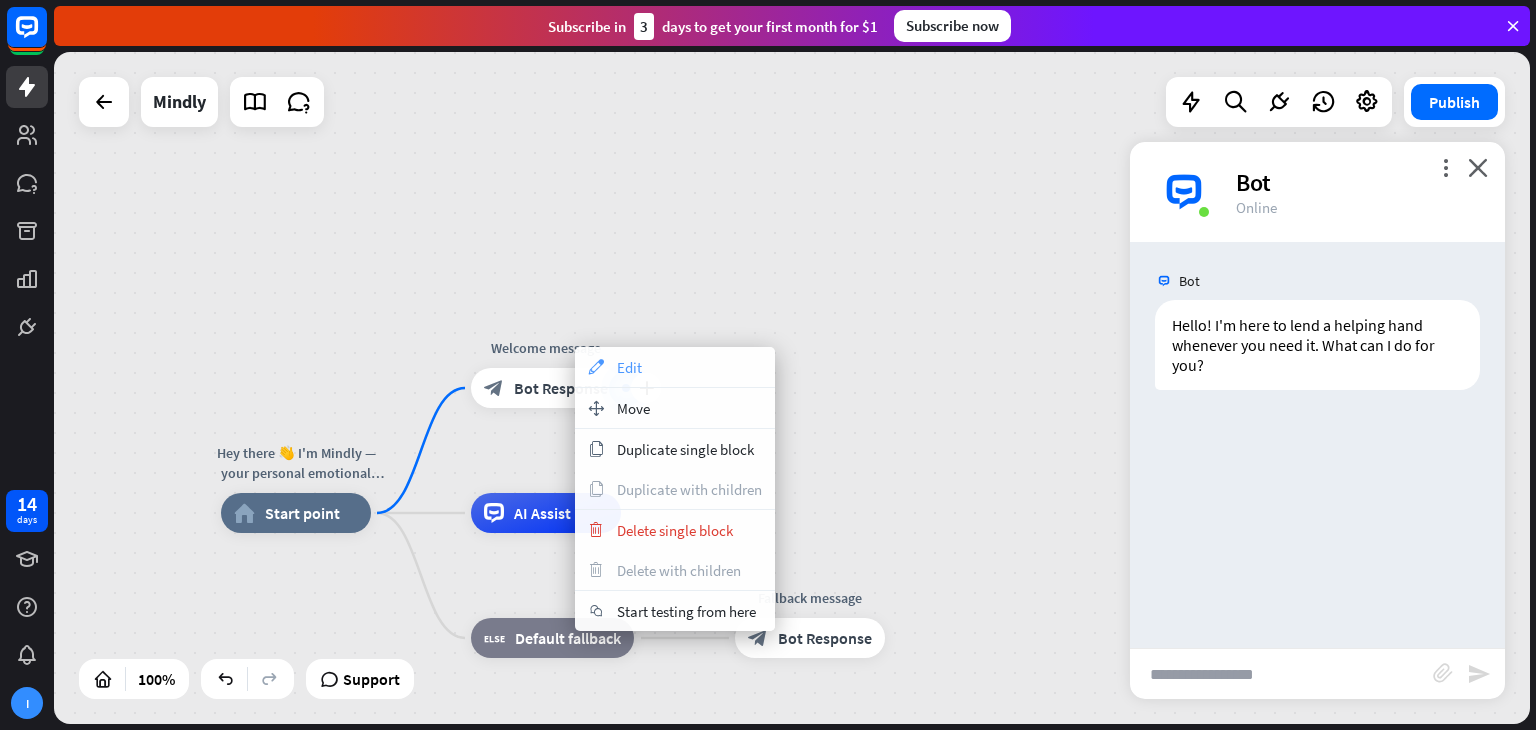 click on "appearance   Edit" at bounding box center (675, 367) 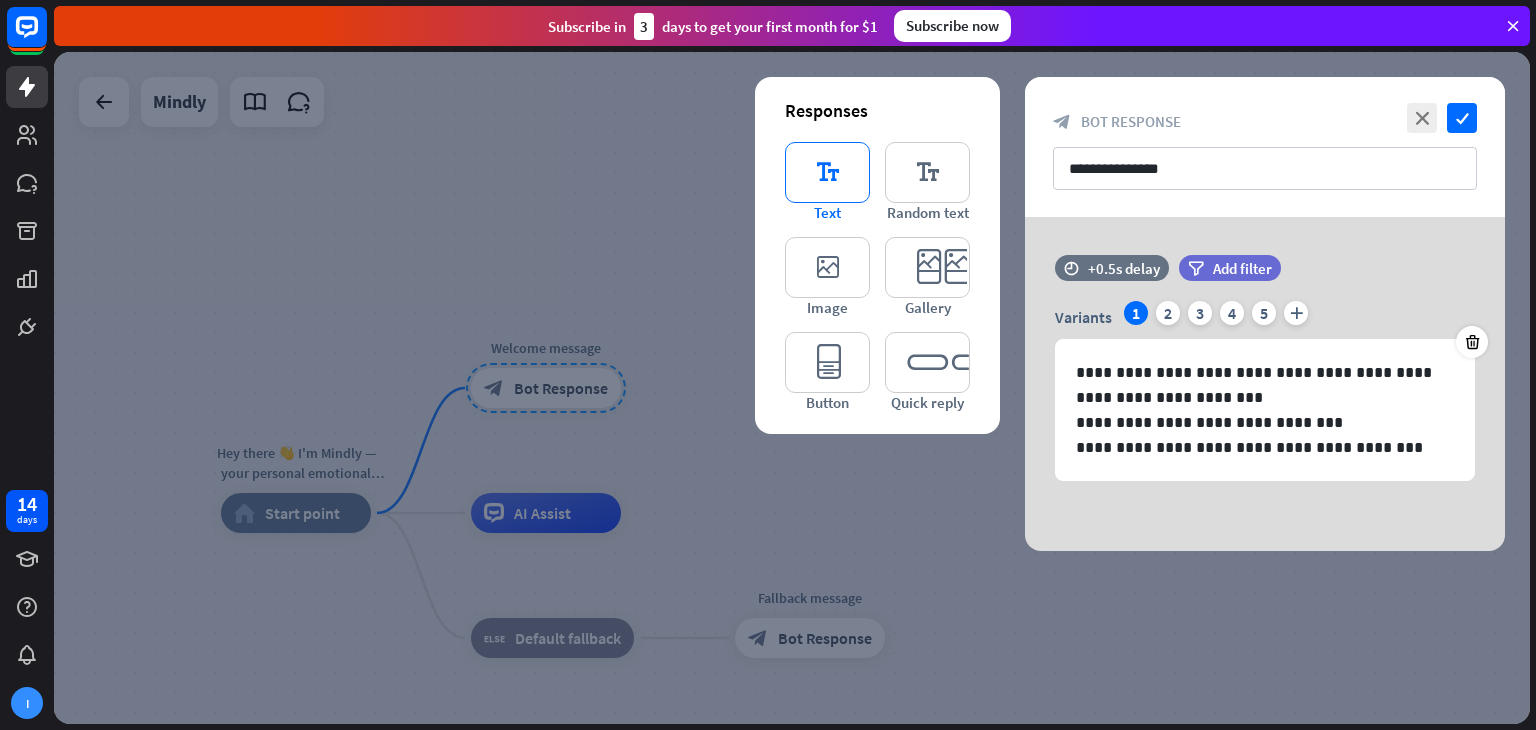 click on "editor_text" at bounding box center (827, 172) 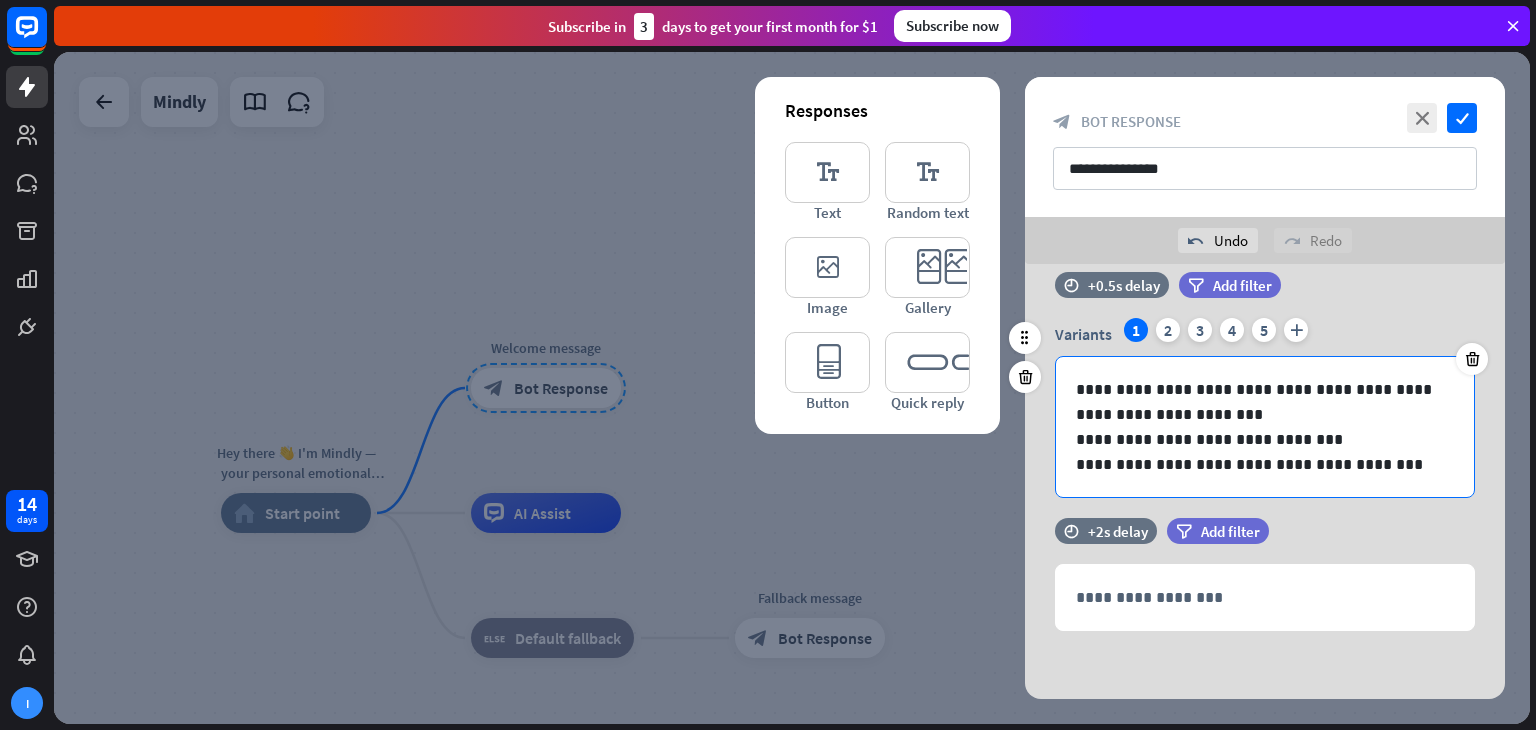 scroll, scrollTop: 31, scrollLeft: 0, axis: vertical 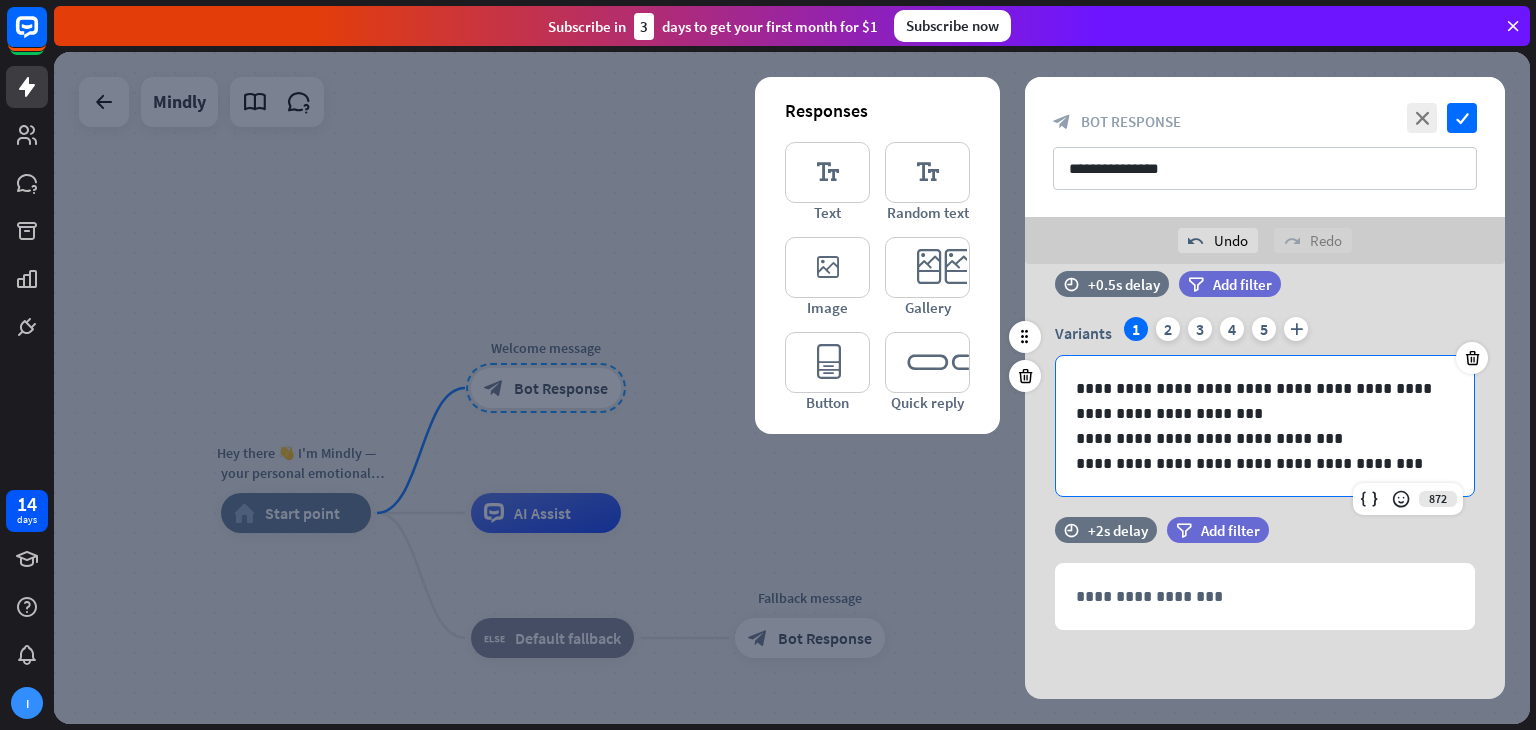 click on "**********" at bounding box center [1265, 463] 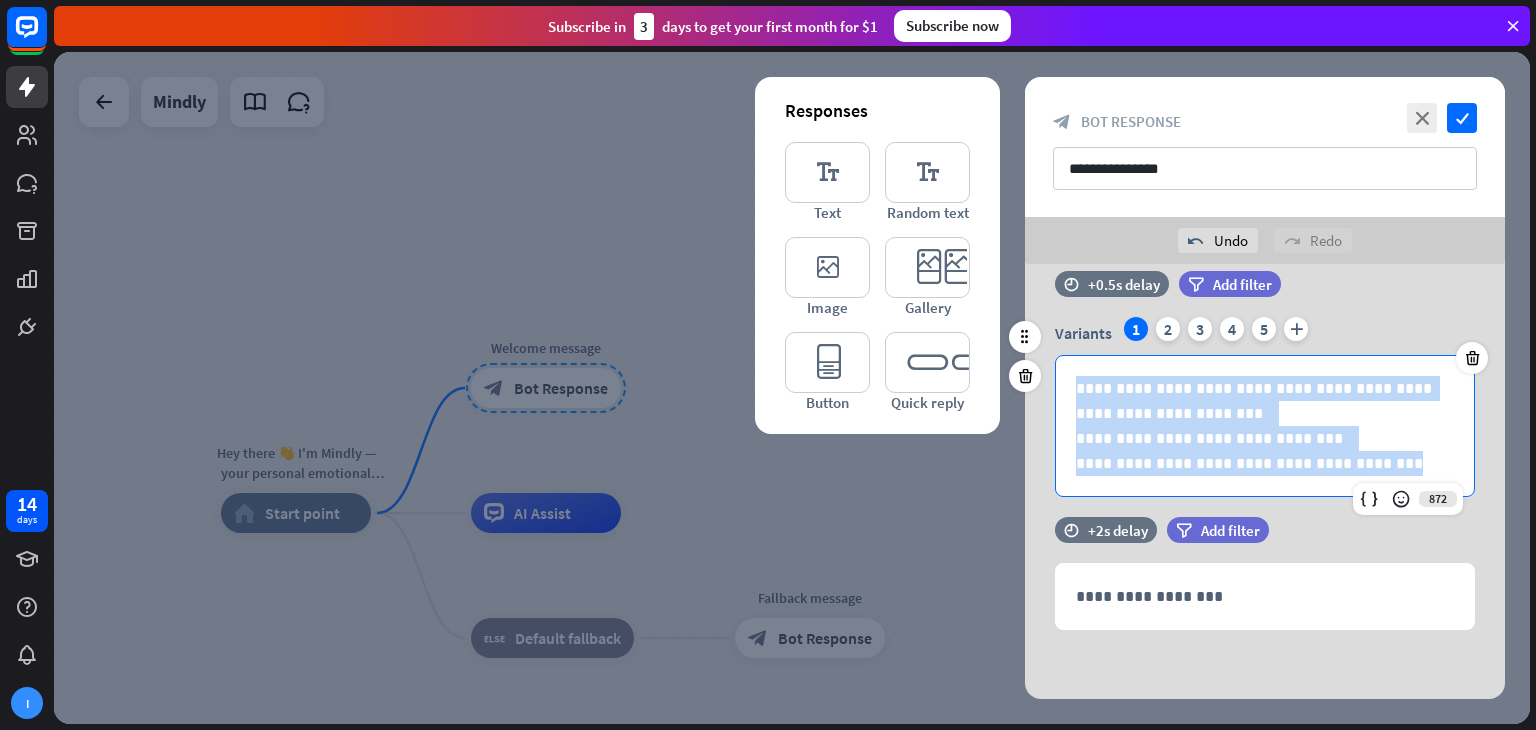 drag, startPoint x: 1363, startPoint y: 458, endPoint x: 1043, endPoint y: 383, distance: 328.67157 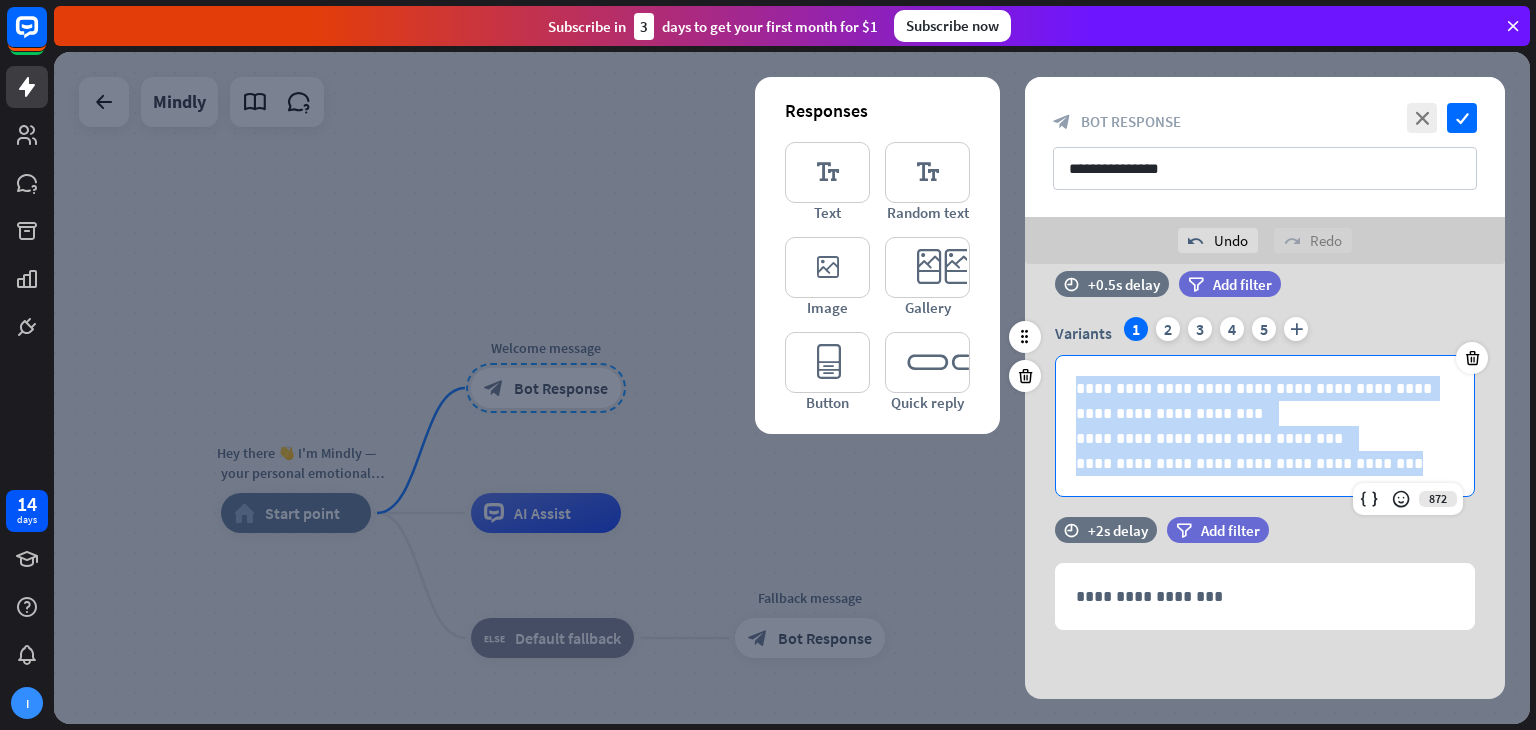 click on "**********" at bounding box center (1265, 407) 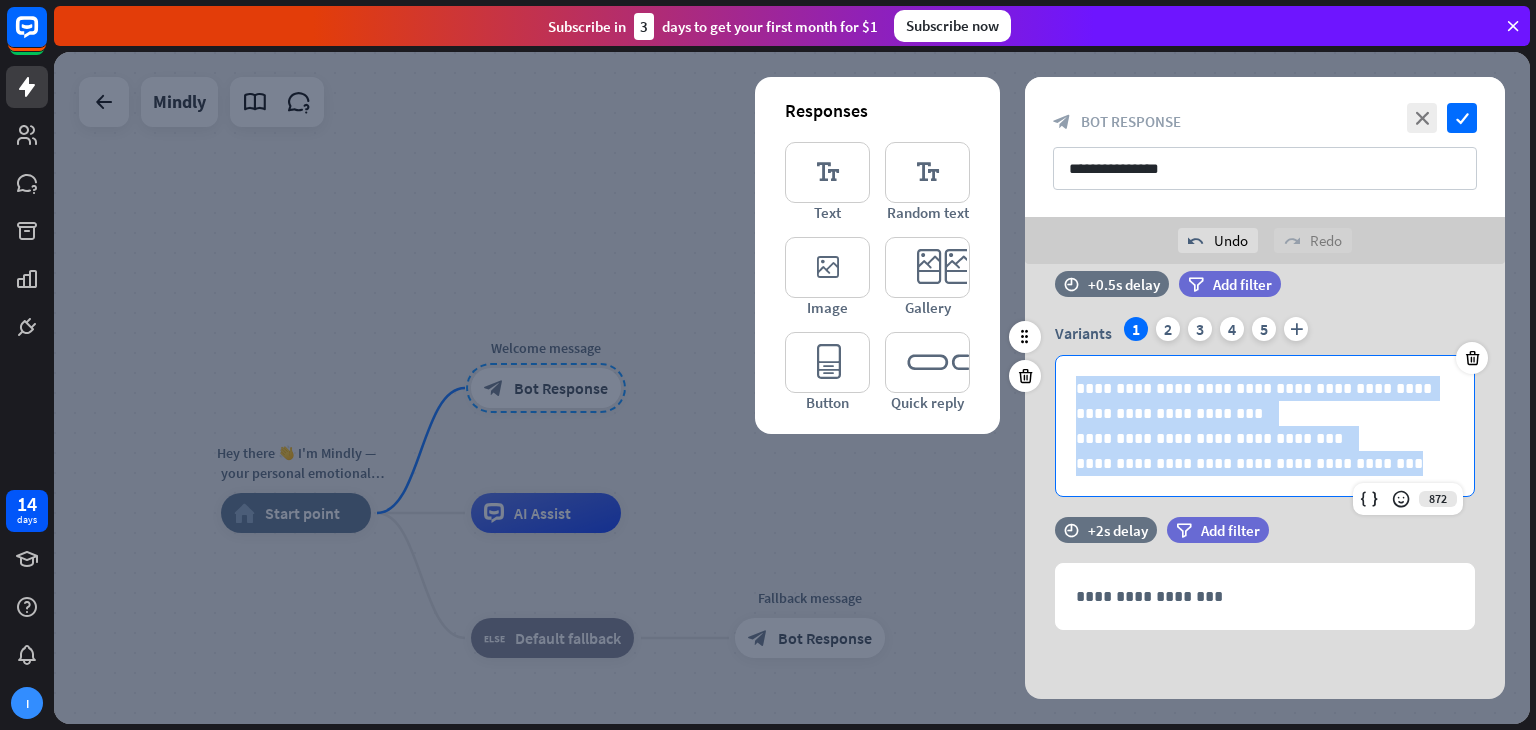 copy on "**********" 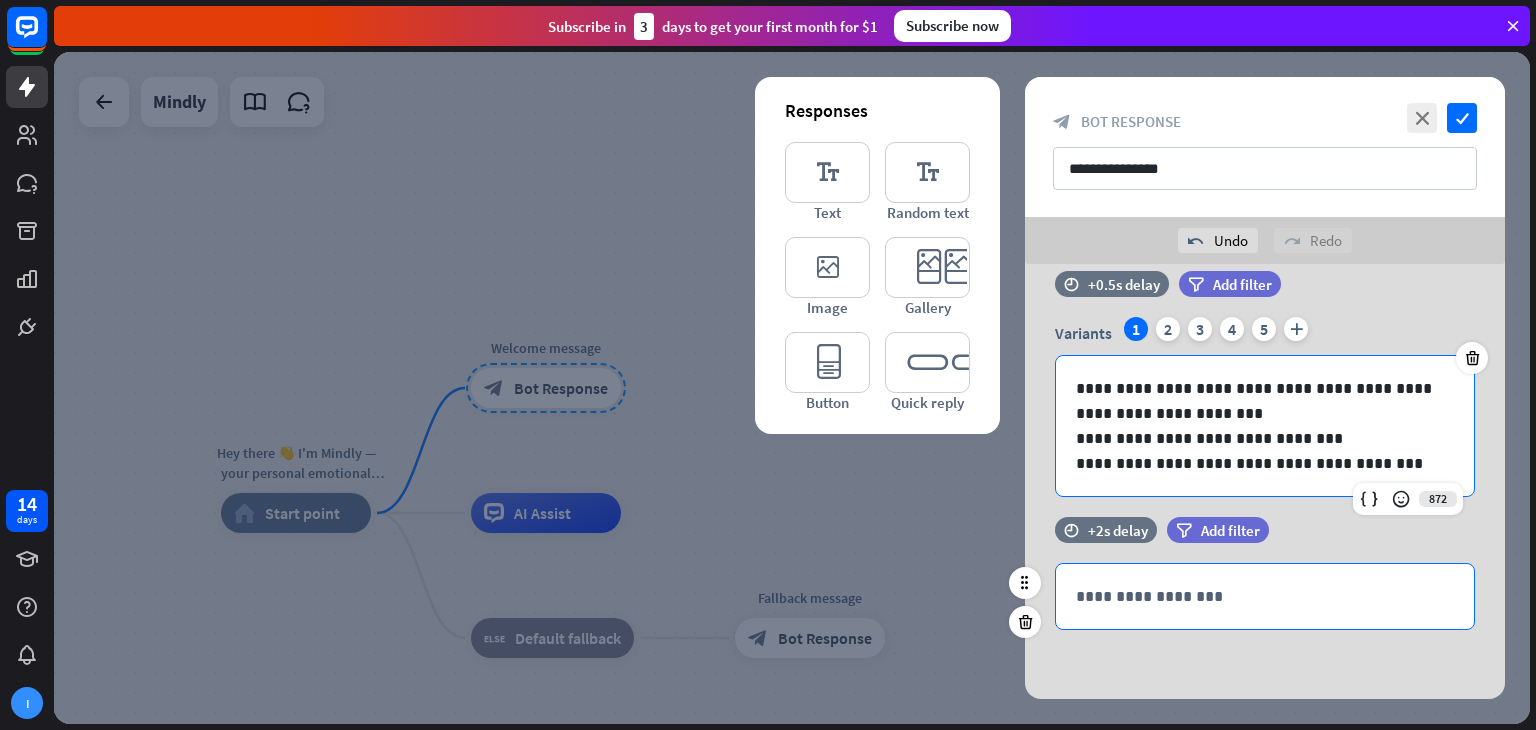 click on "**********" at bounding box center [1265, 596] 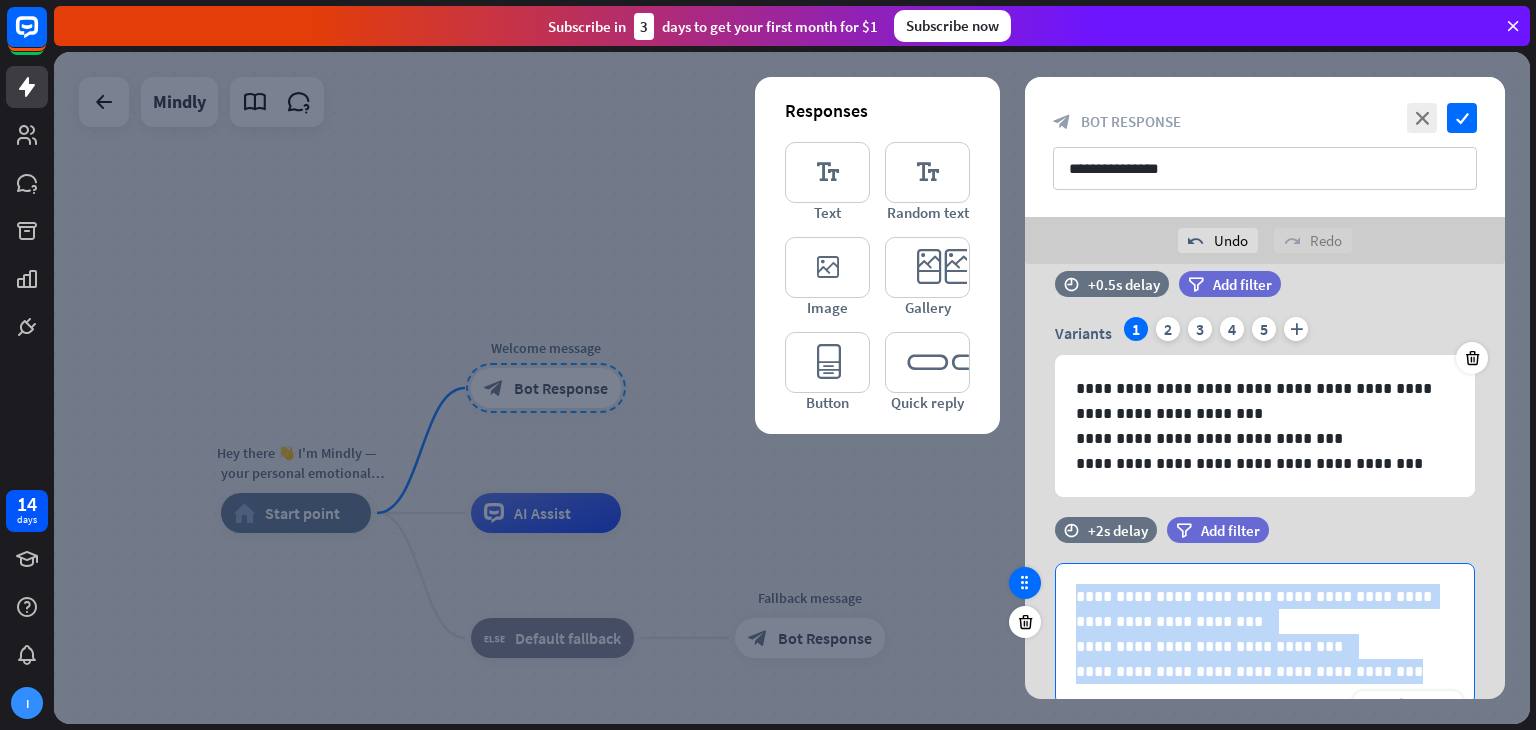 drag, startPoint x: 1357, startPoint y: 667, endPoint x: 1023, endPoint y: 580, distance: 345.1449 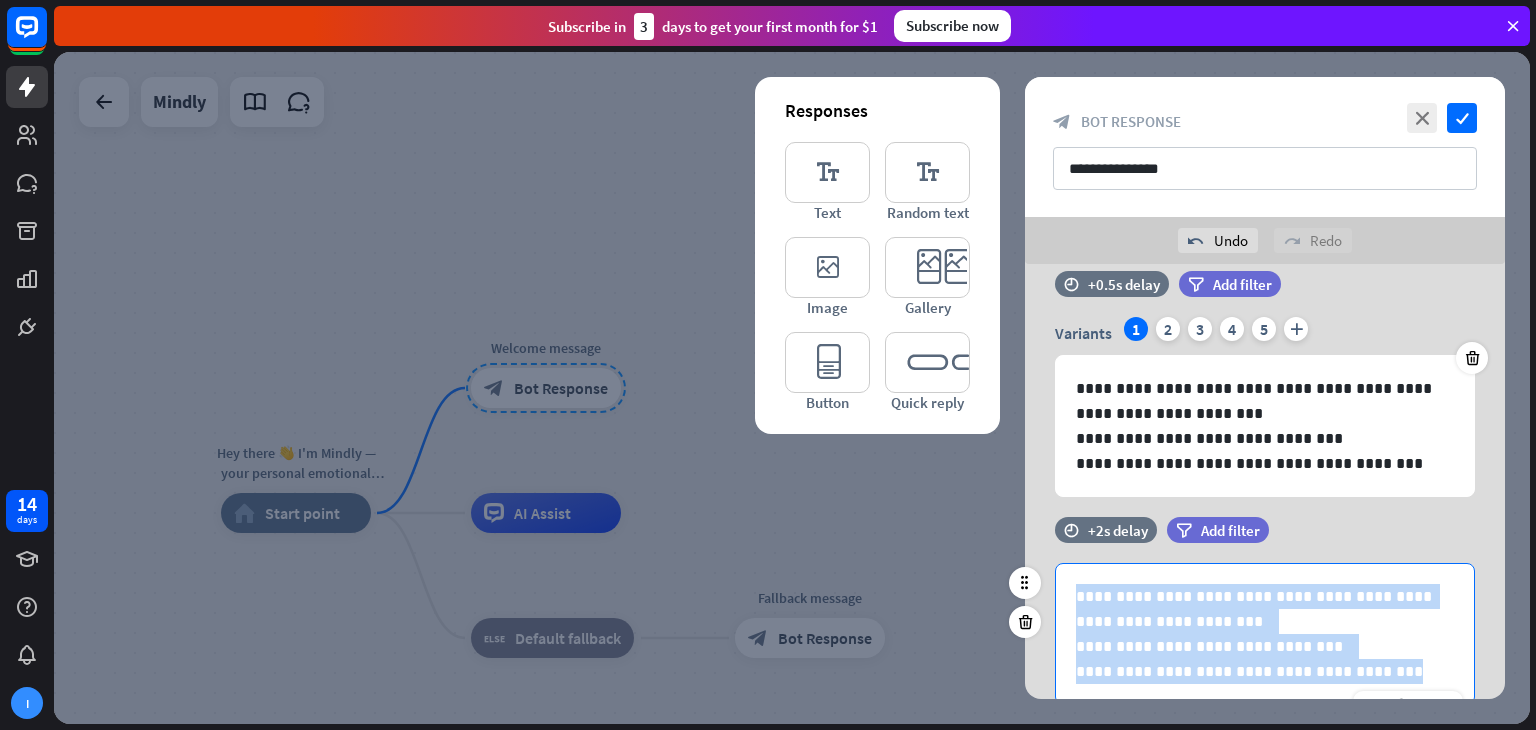 click on "**********" at bounding box center (1265, 634) 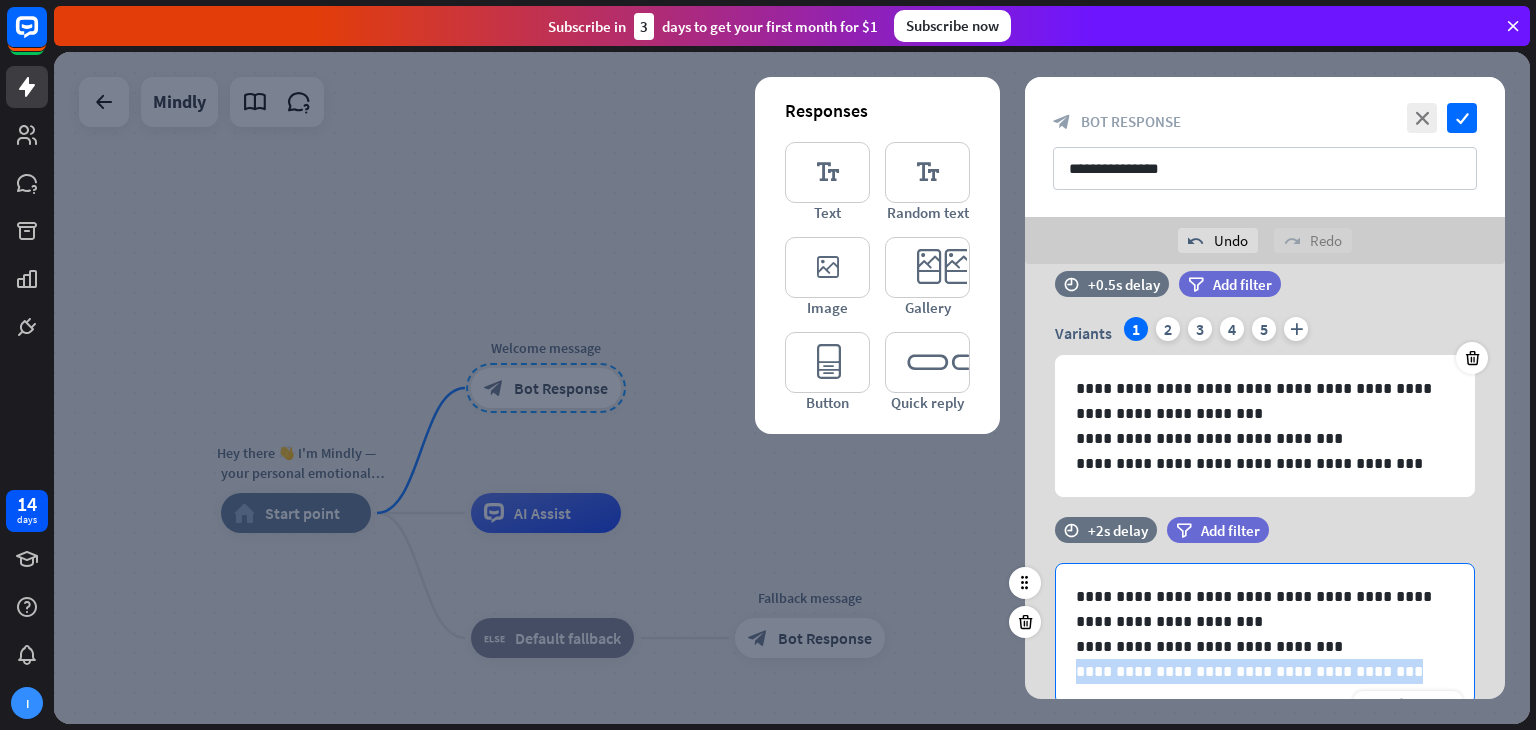 drag, startPoint x: 1364, startPoint y: 665, endPoint x: 1072, endPoint y: 681, distance: 292.43802 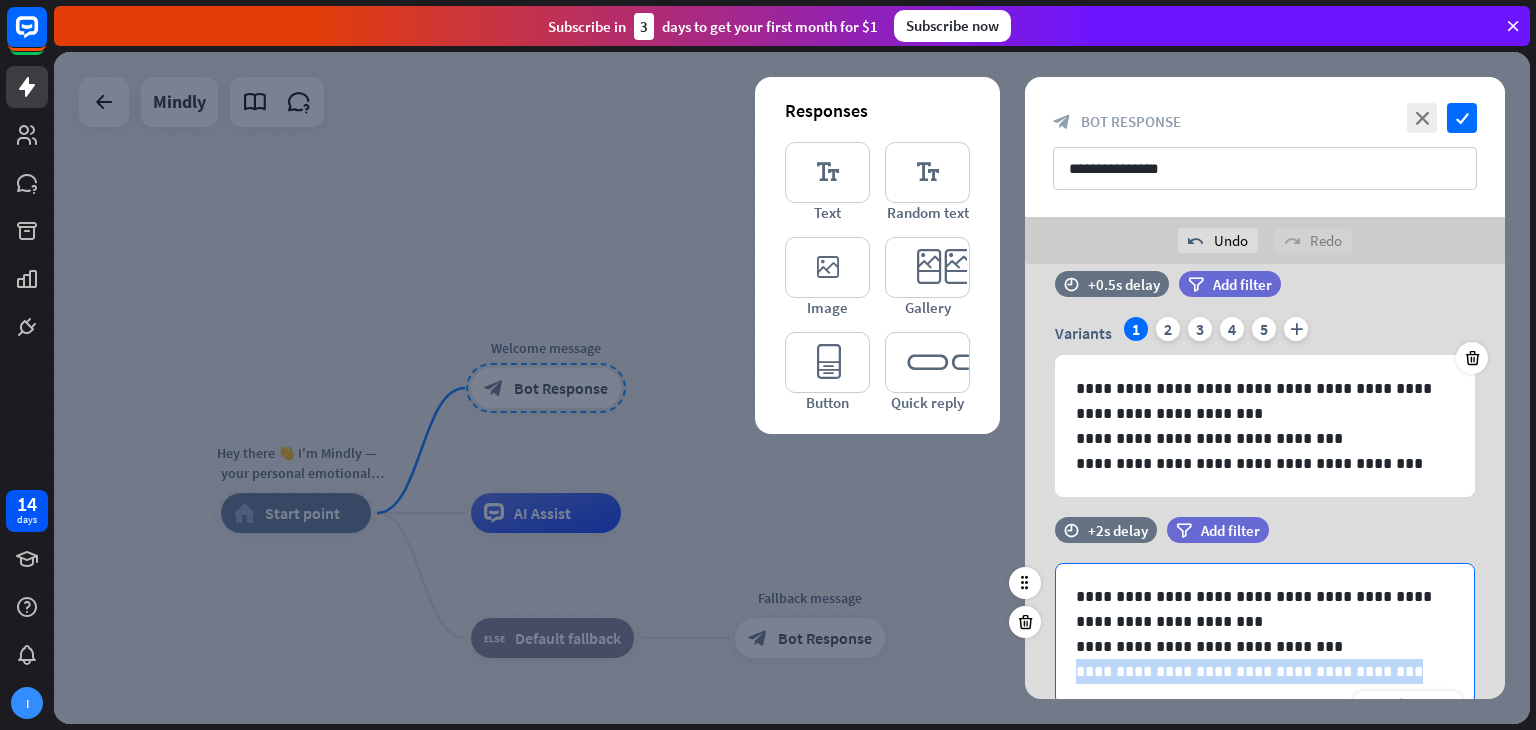 click on "**********" at bounding box center (1265, 634) 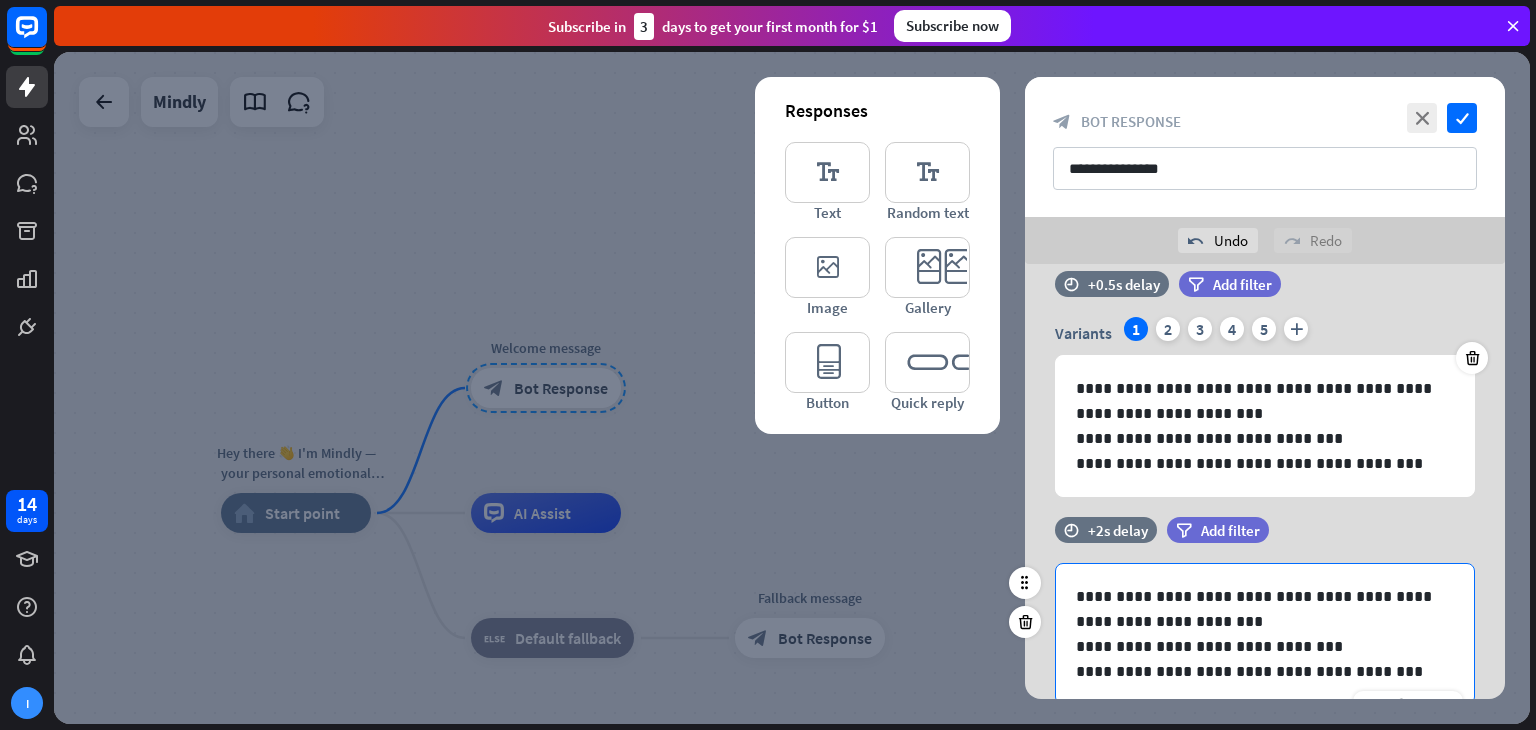 click on "**********" at bounding box center [1265, 646] 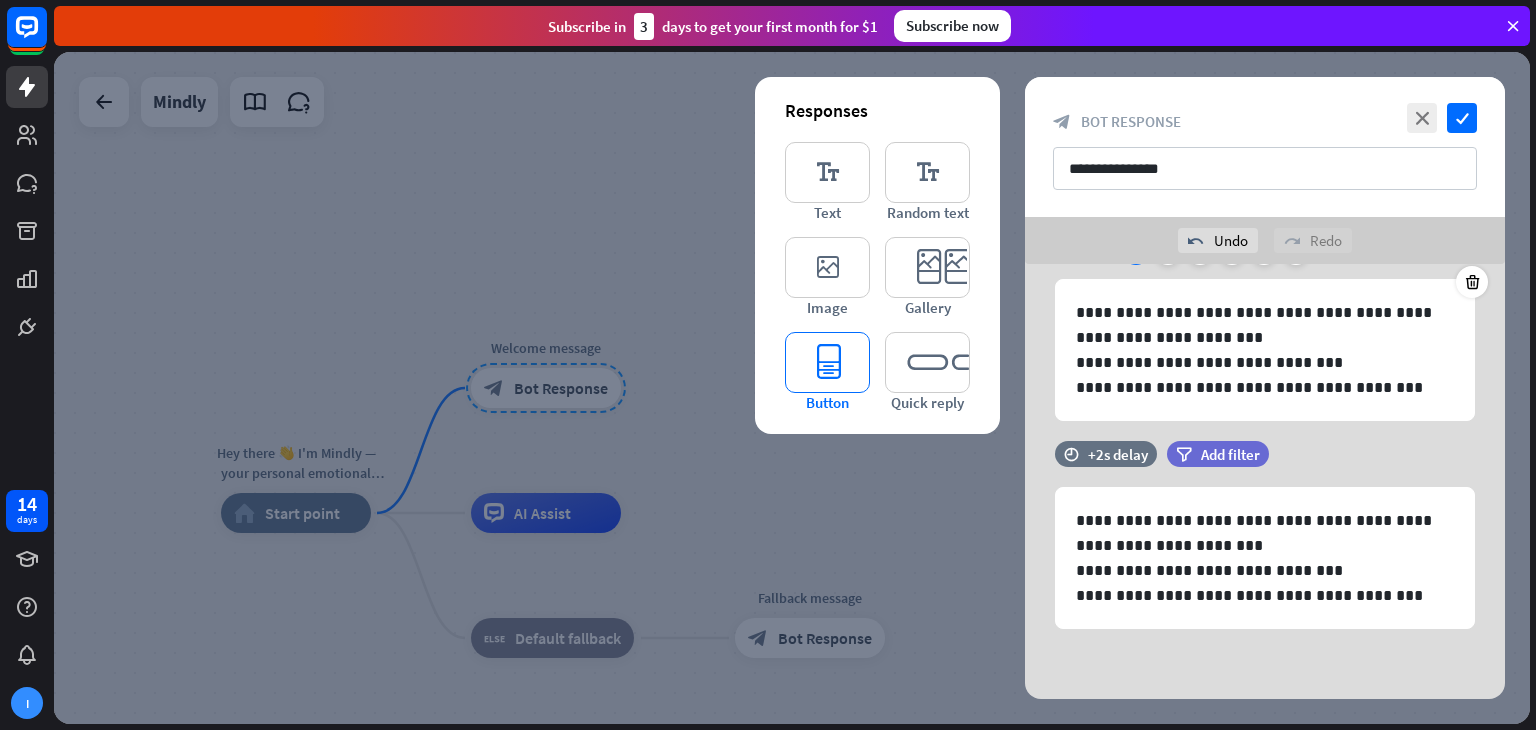 click on "editor_button" at bounding box center (827, 362) 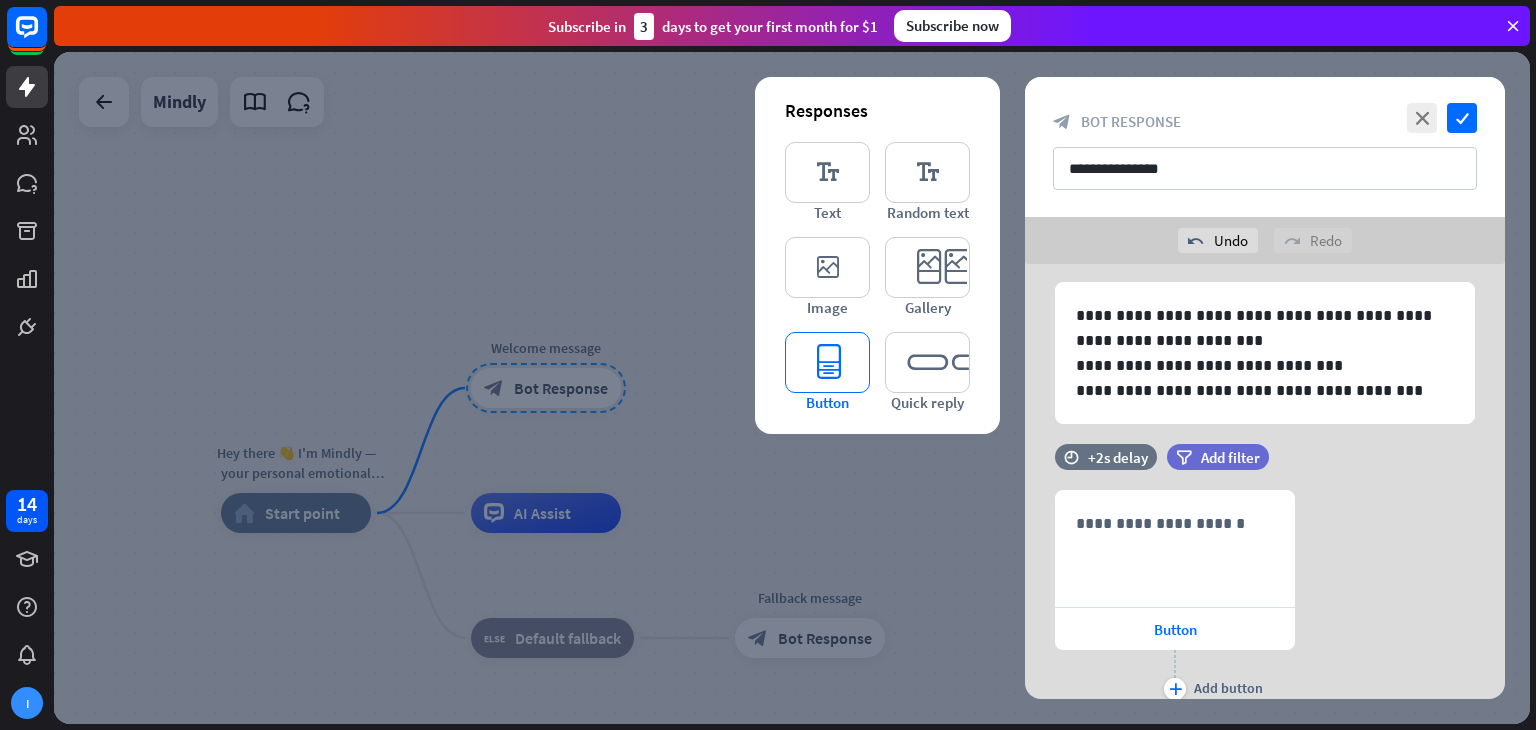 scroll, scrollTop: 387, scrollLeft: 0, axis: vertical 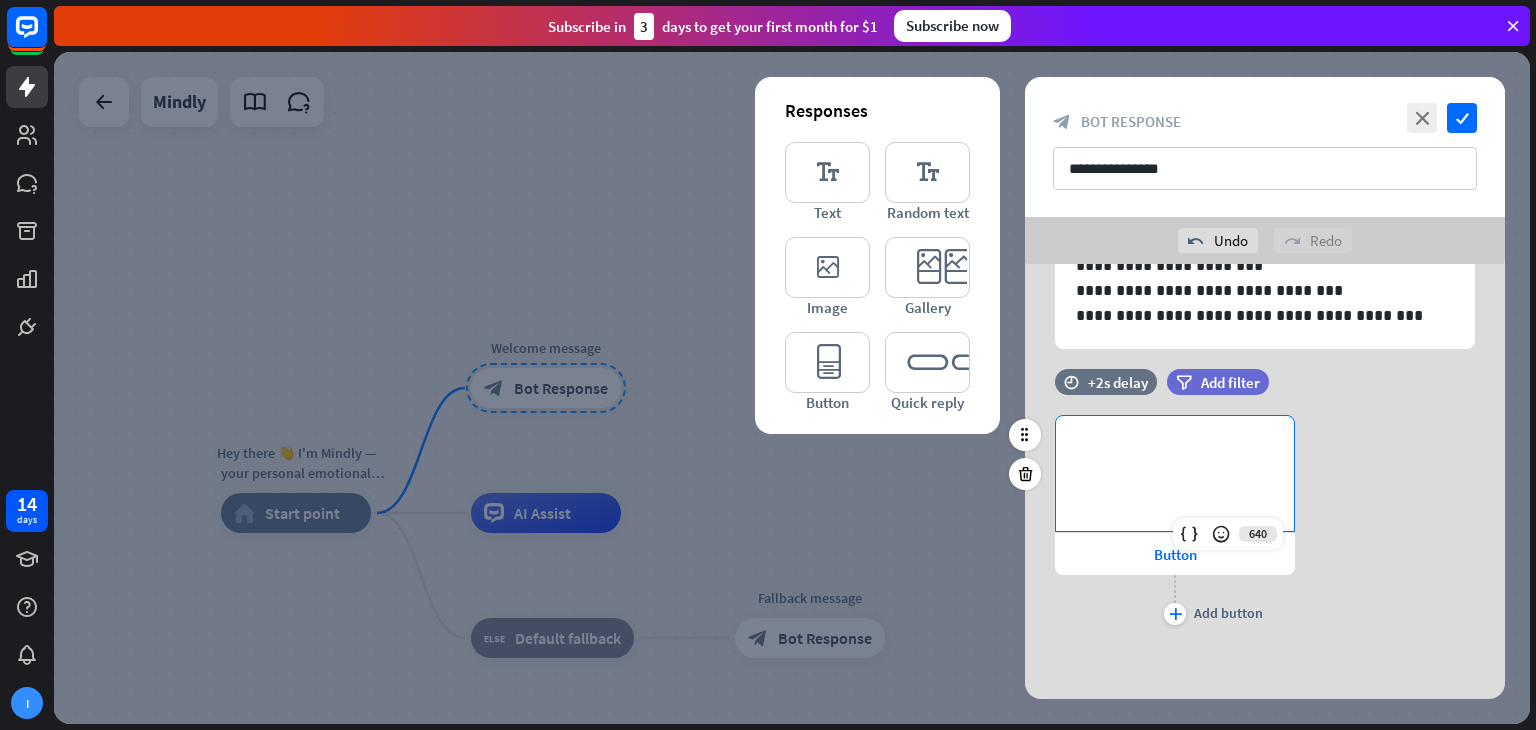 click on "**********" at bounding box center (1175, 473) 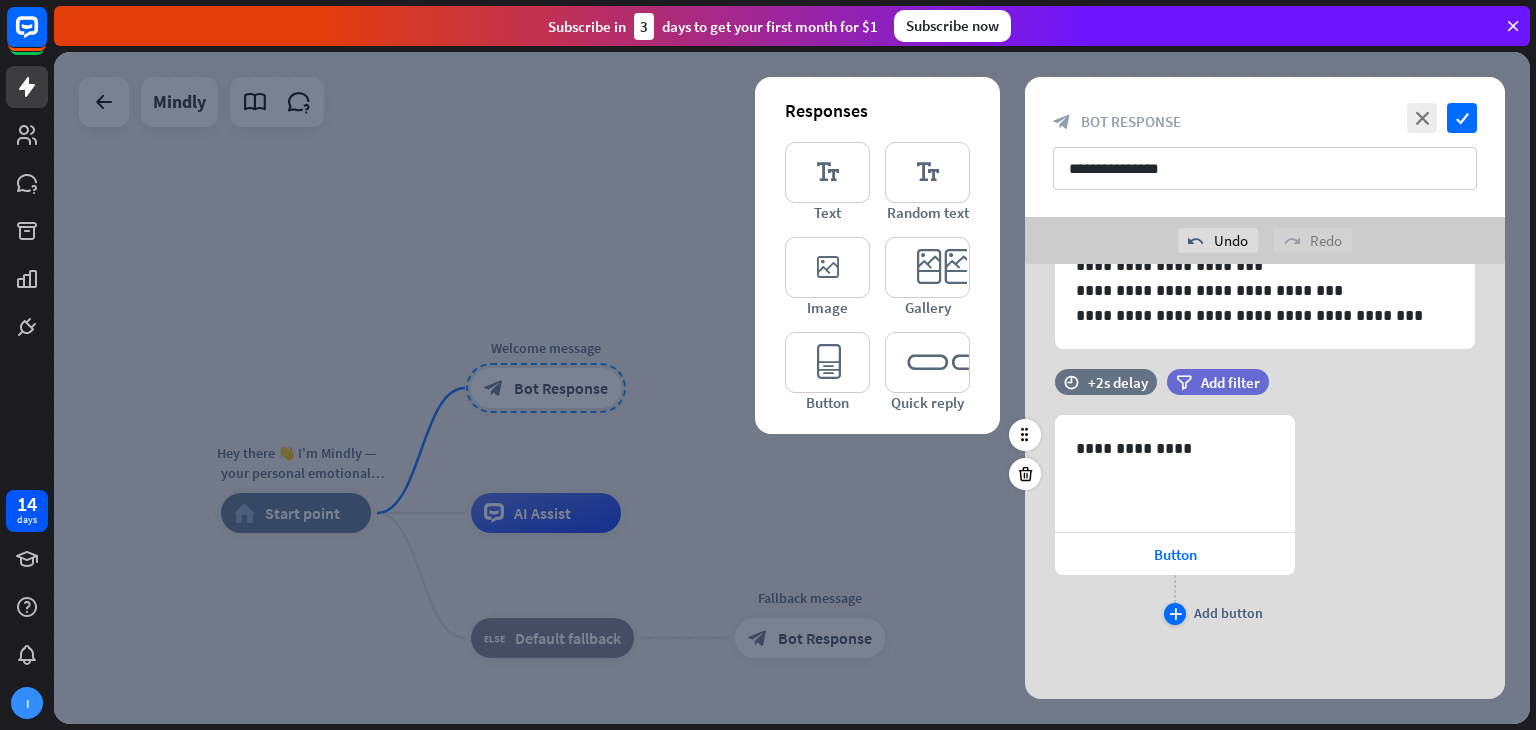 click on "plus" at bounding box center (1175, 614) 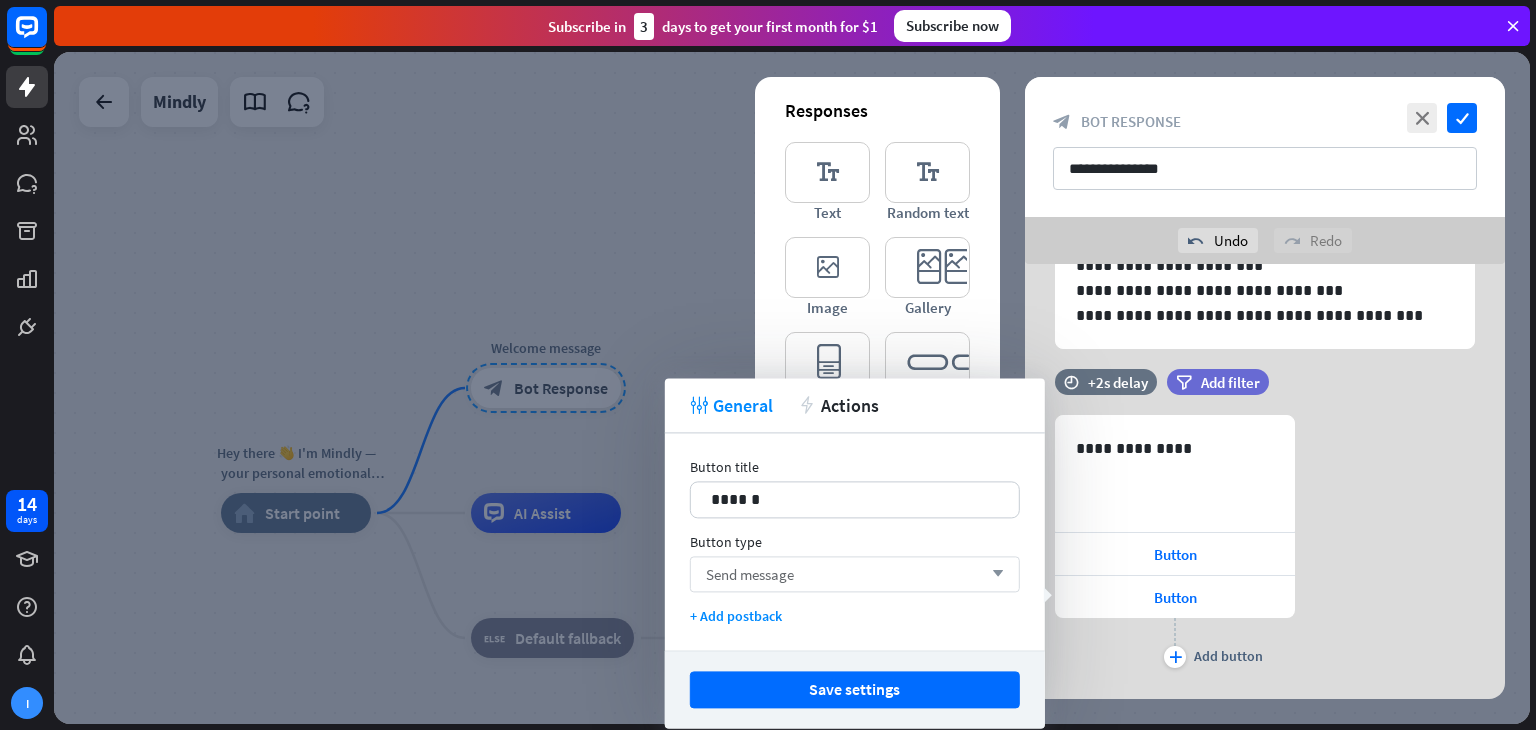 click on "Send message
arrow_down" at bounding box center [855, 574] 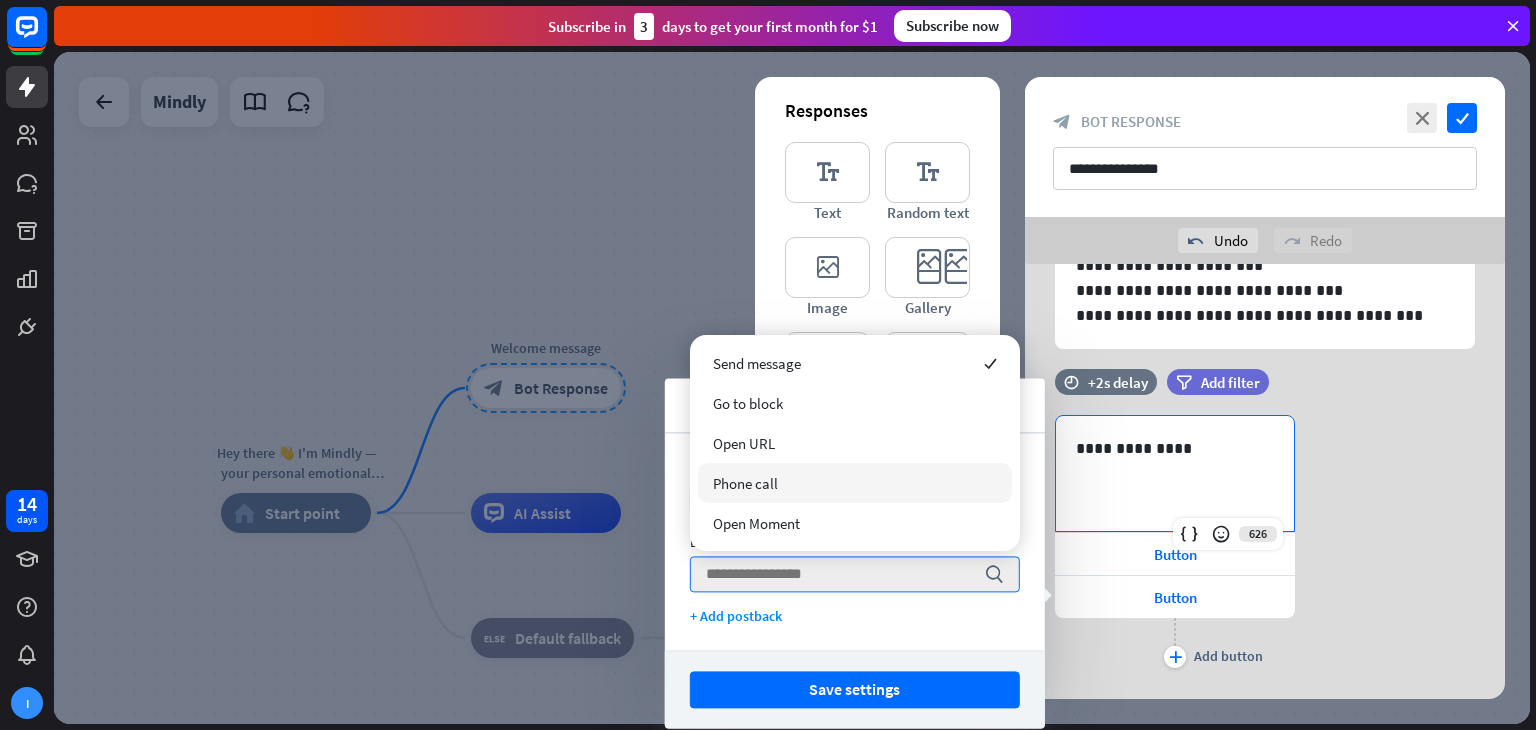 click on "**********" at bounding box center [1175, 473] 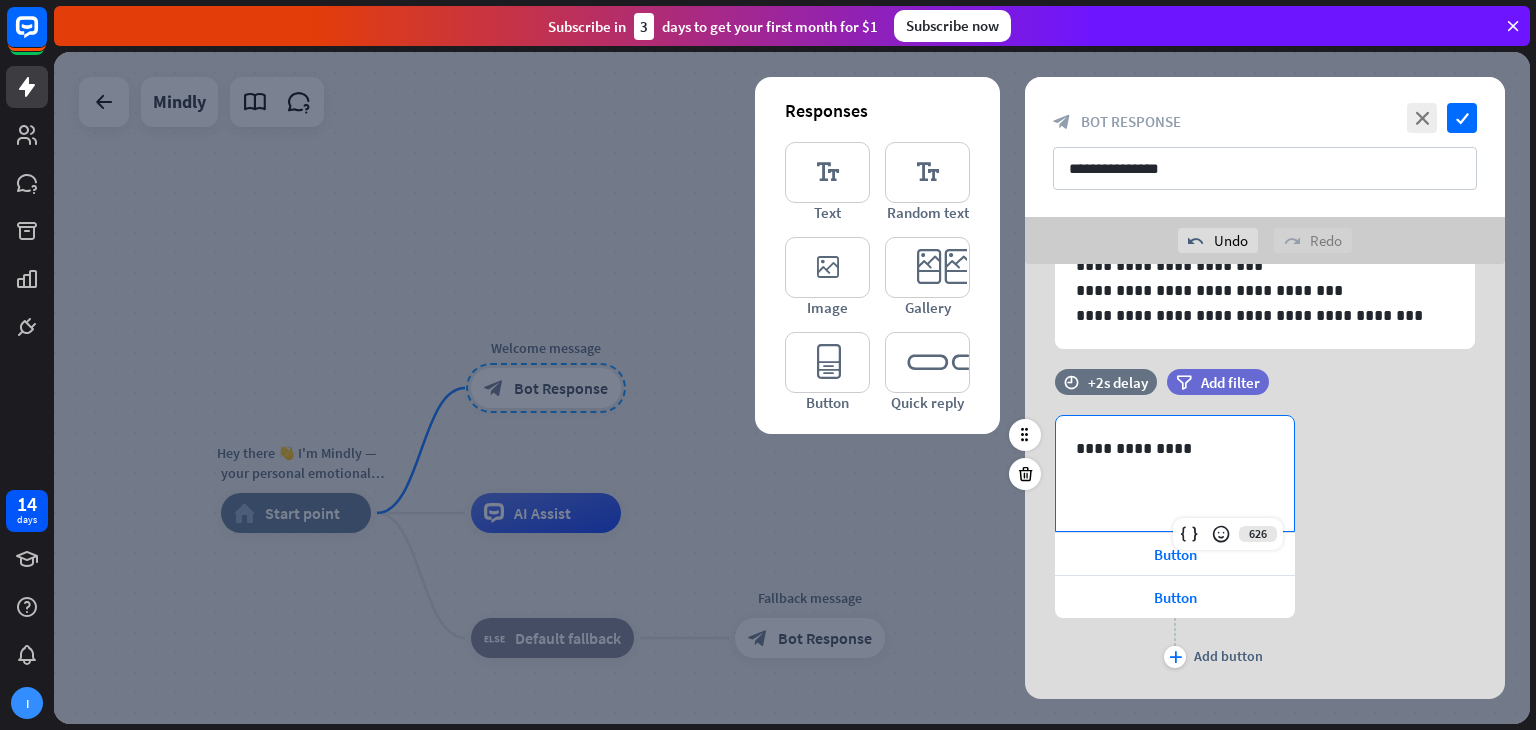 click on "**********" at bounding box center (1175, 473) 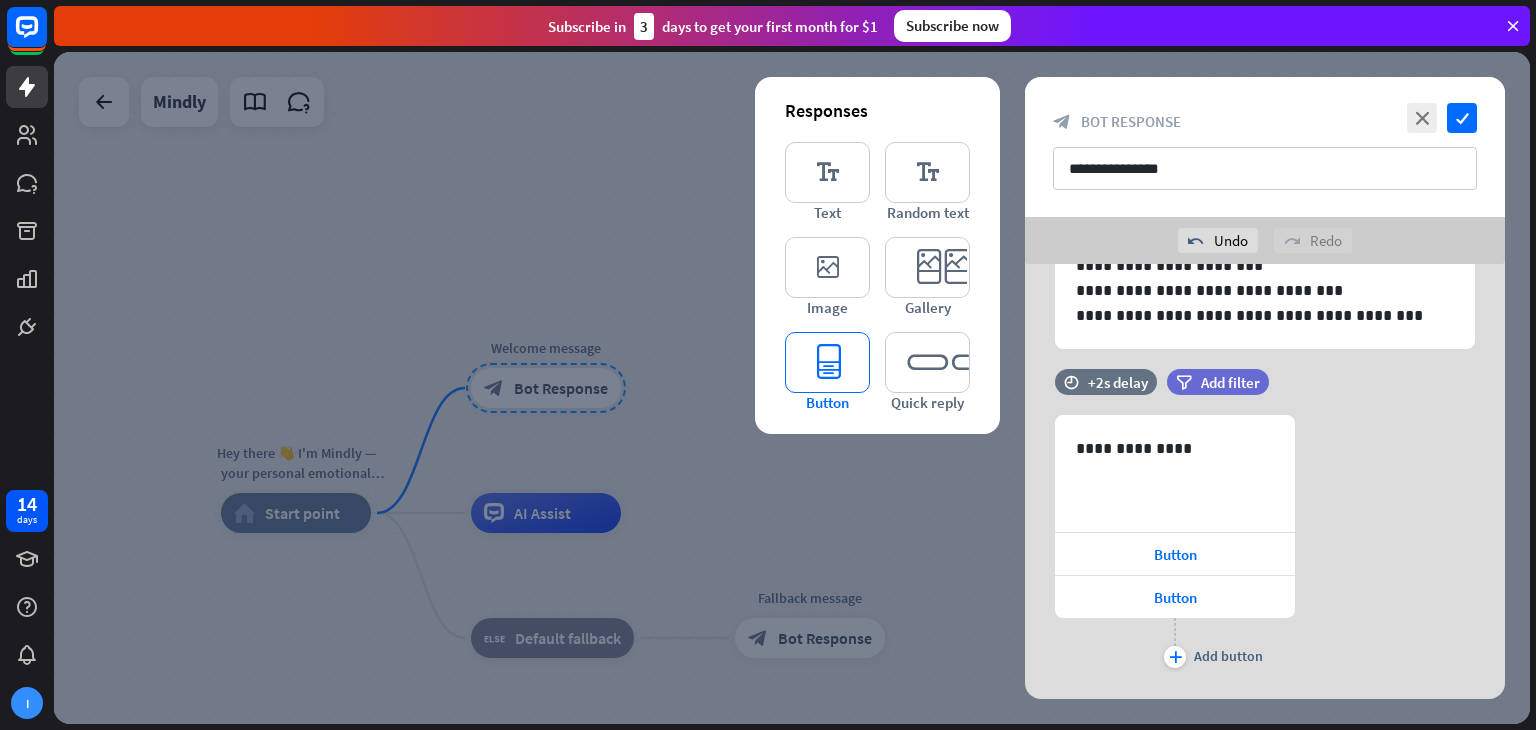 click on "editor_button" at bounding box center [827, 362] 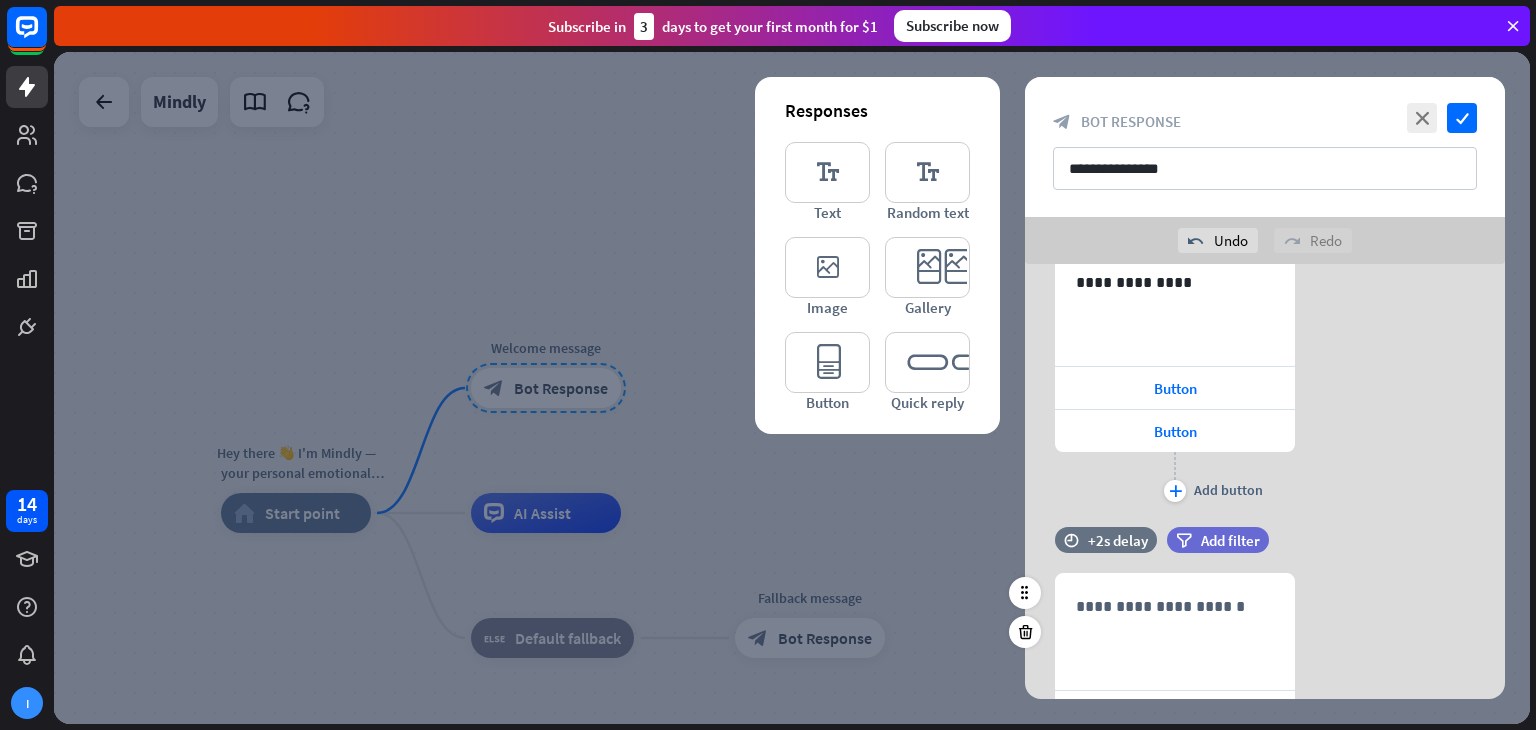 scroll, scrollTop: 545, scrollLeft: 0, axis: vertical 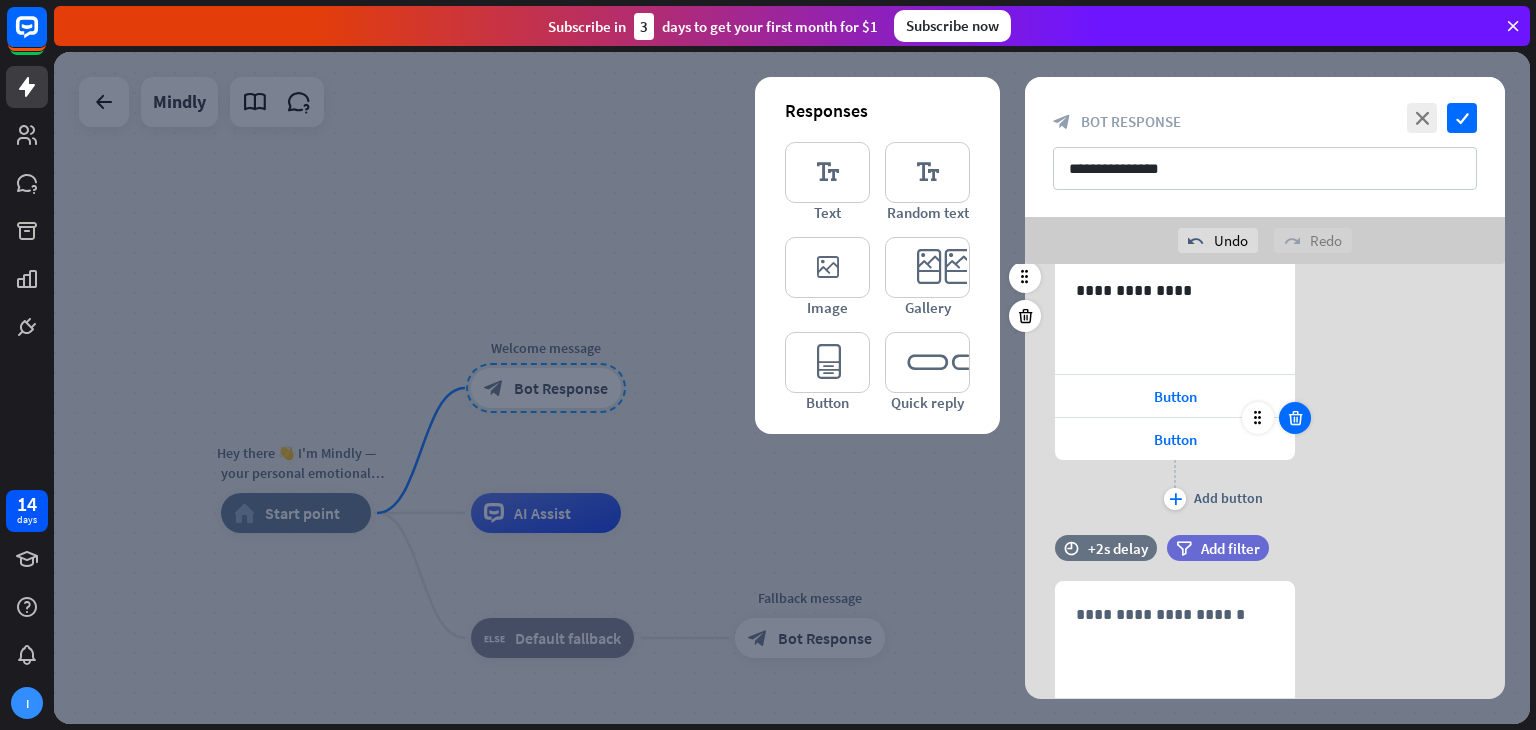 click at bounding box center (1295, 418) 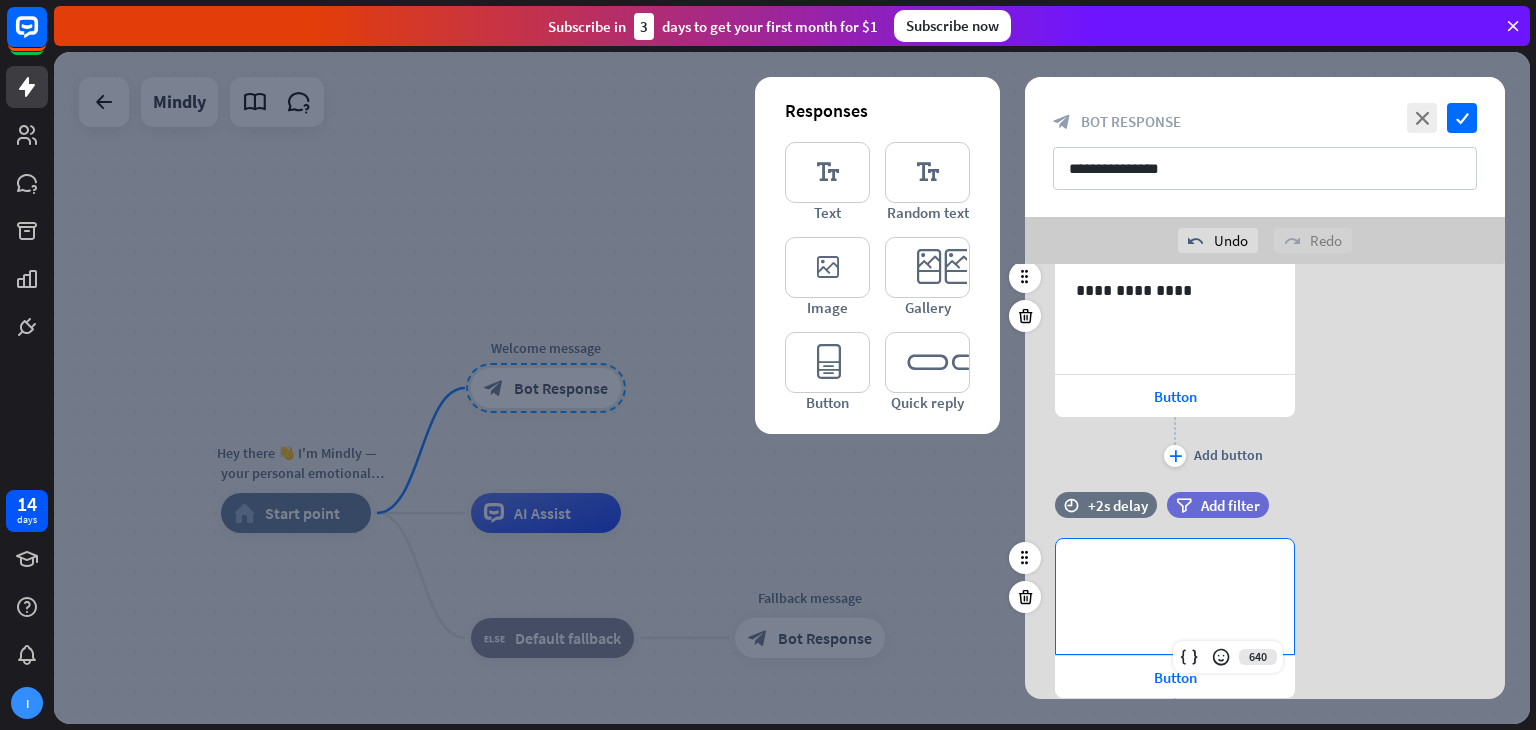 click on "**********" at bounding box center [1175, 596] 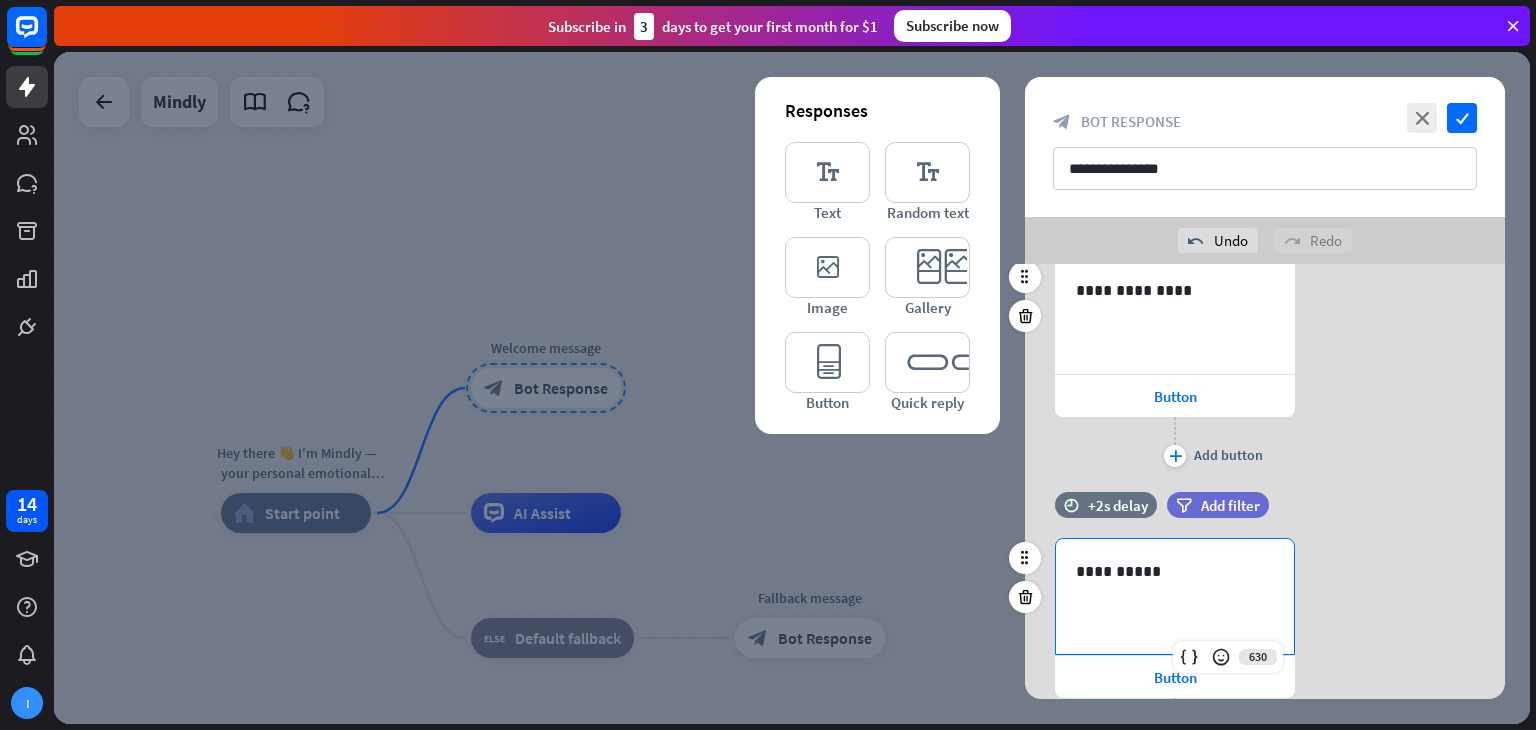 scroll, scrollTop: 668, scrollLeft: 0, axis: vertical 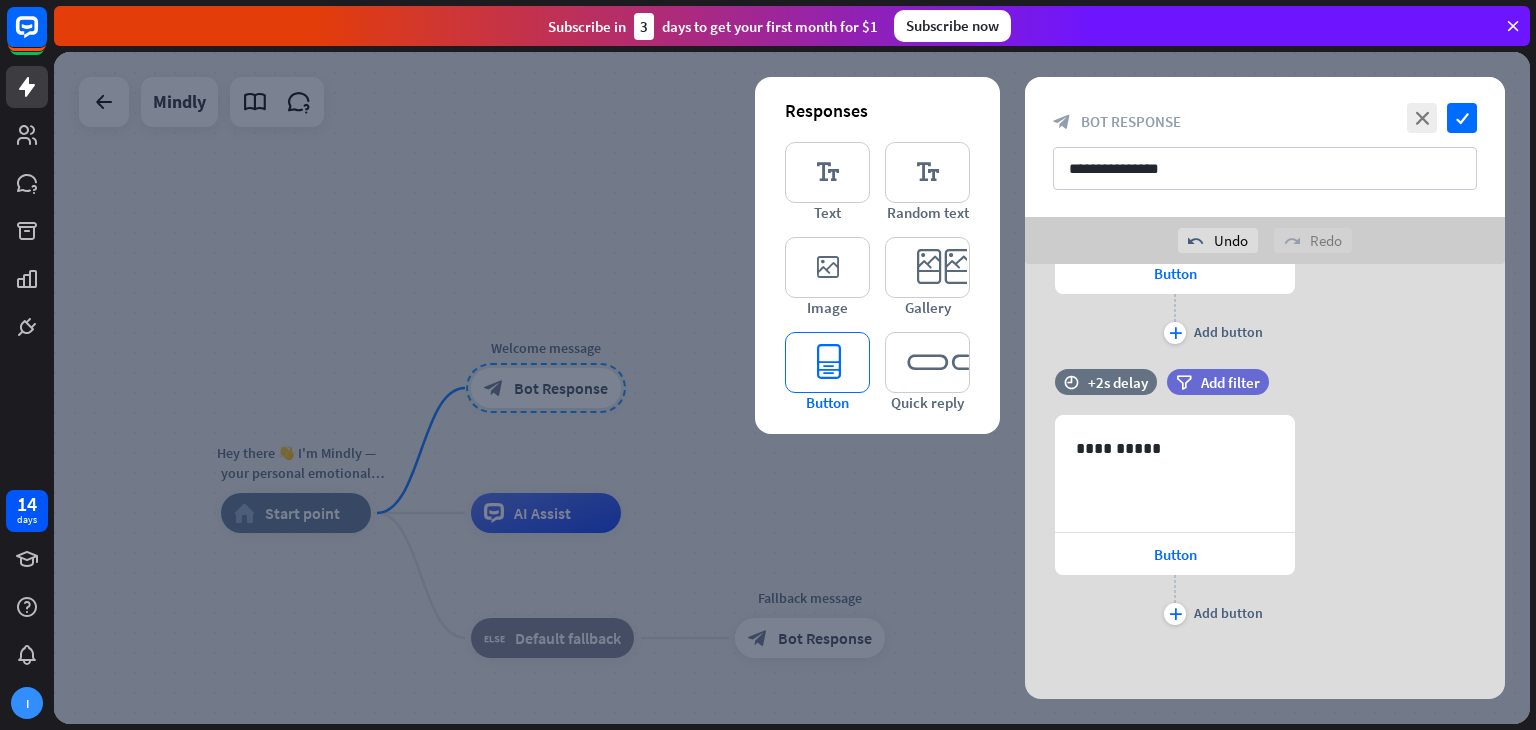 click on "editor_button" at bounding box center (827, 362) 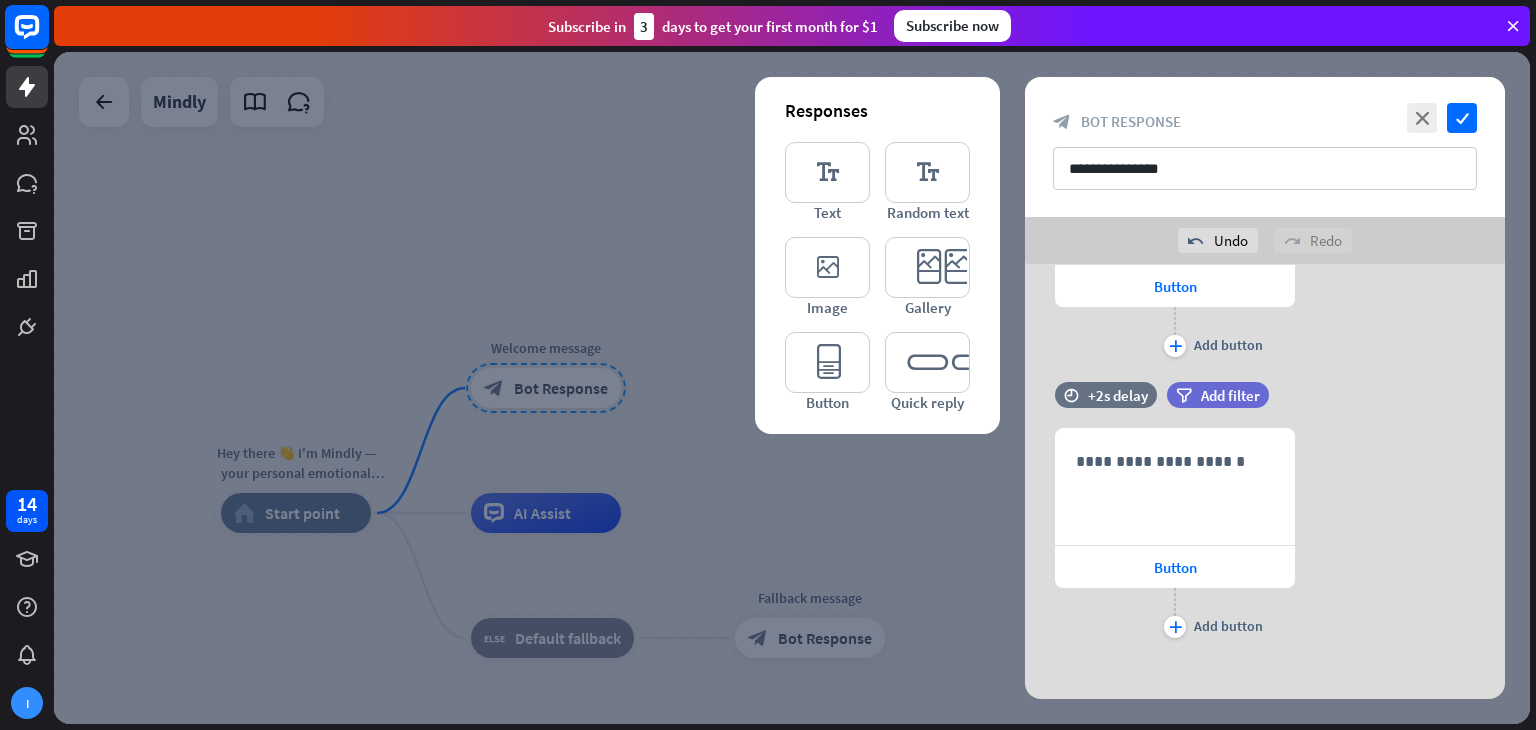 scroll, scrollTop: 947, scrollLeft: 0, axis: vertical 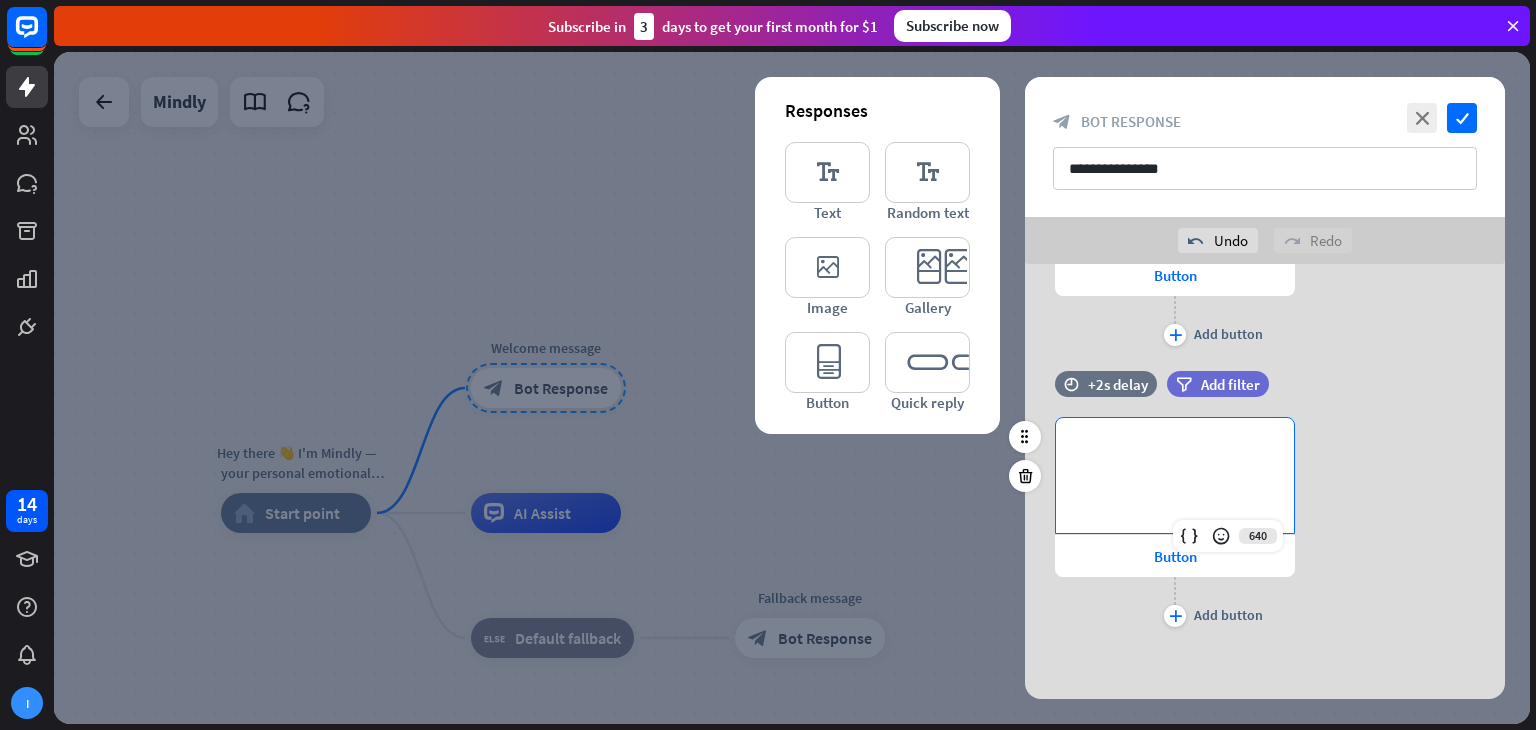 click on "**********" at bounding box center [1175, 475] 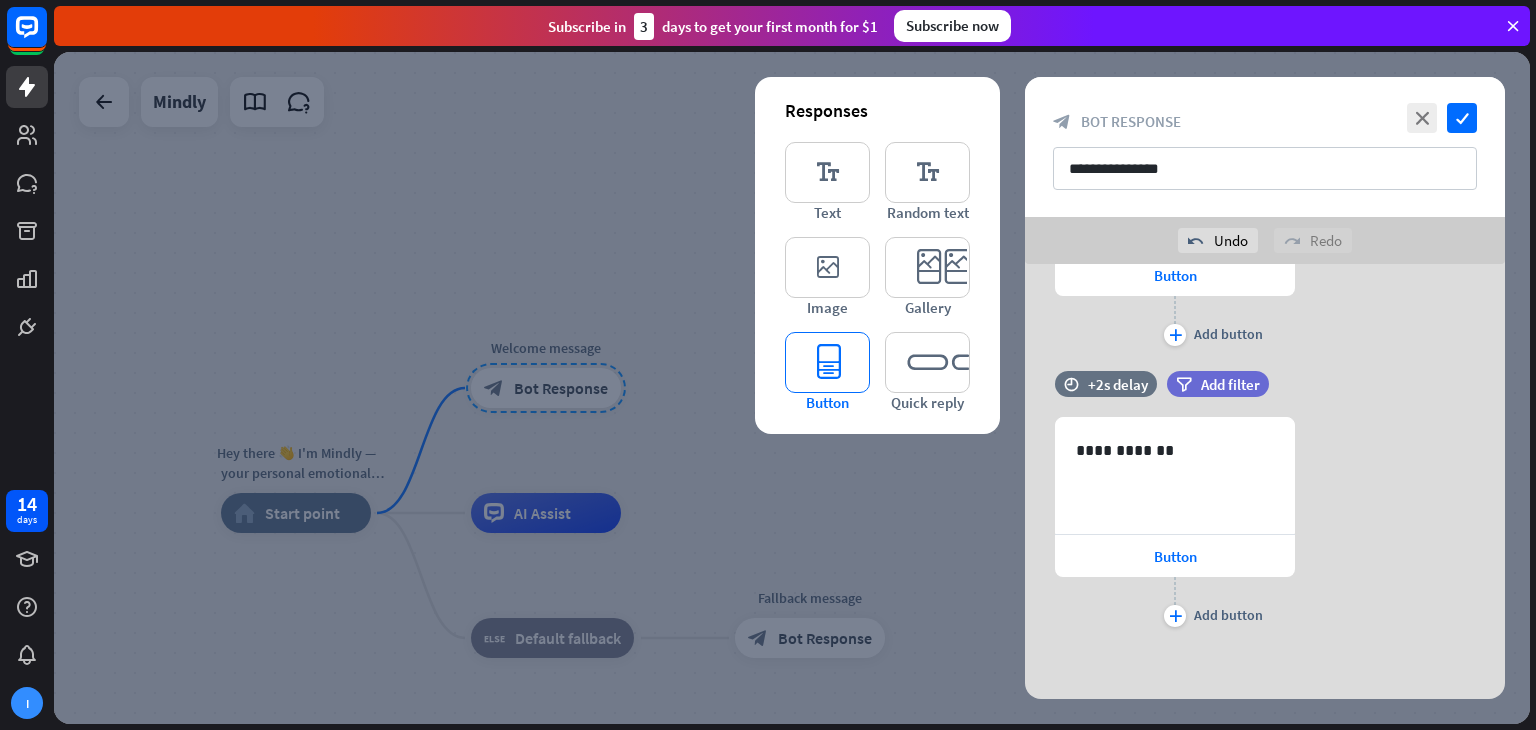 click on "editor_button" at bounding box center (827, 362) 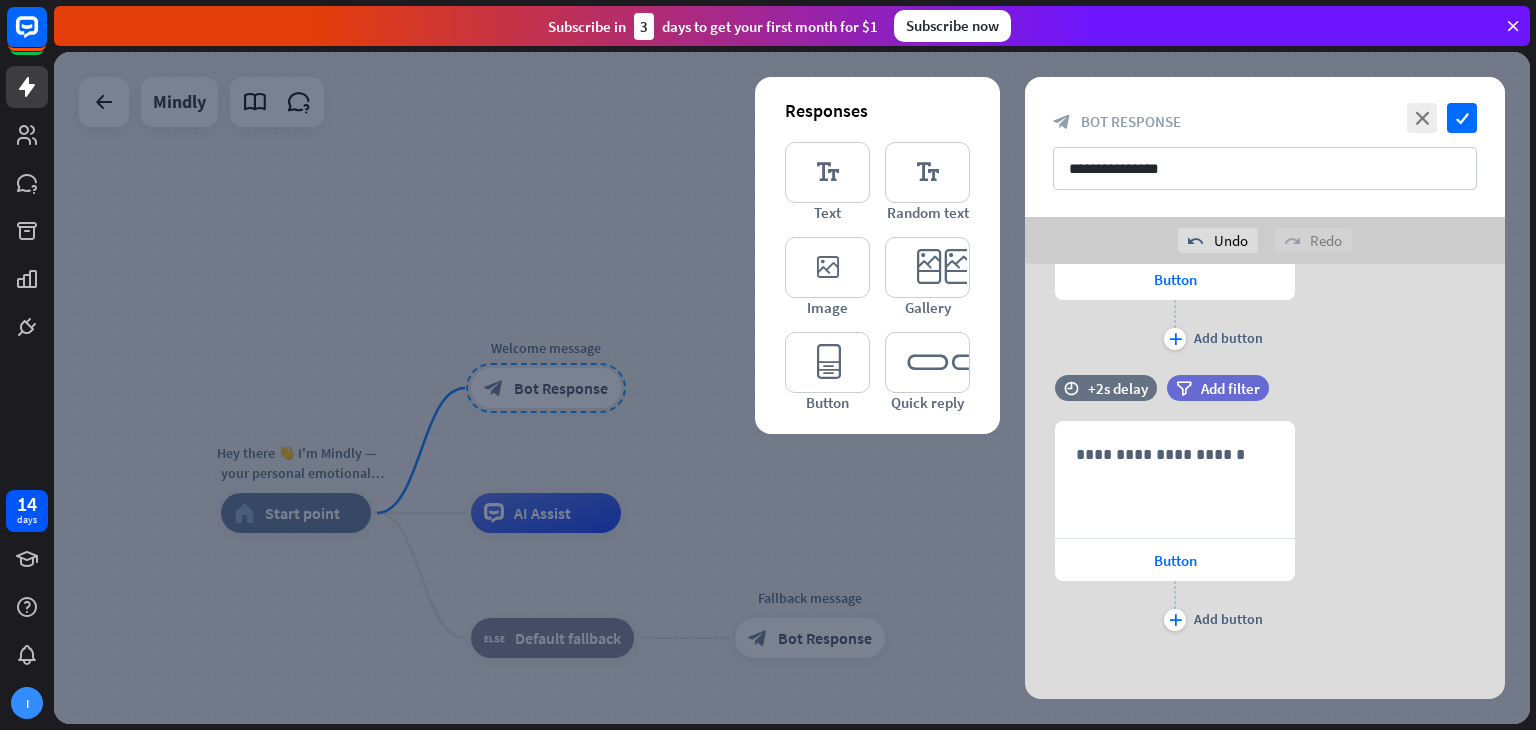 scroll, scrollTop: 1228, scrollLeft: 0, axis: vertical 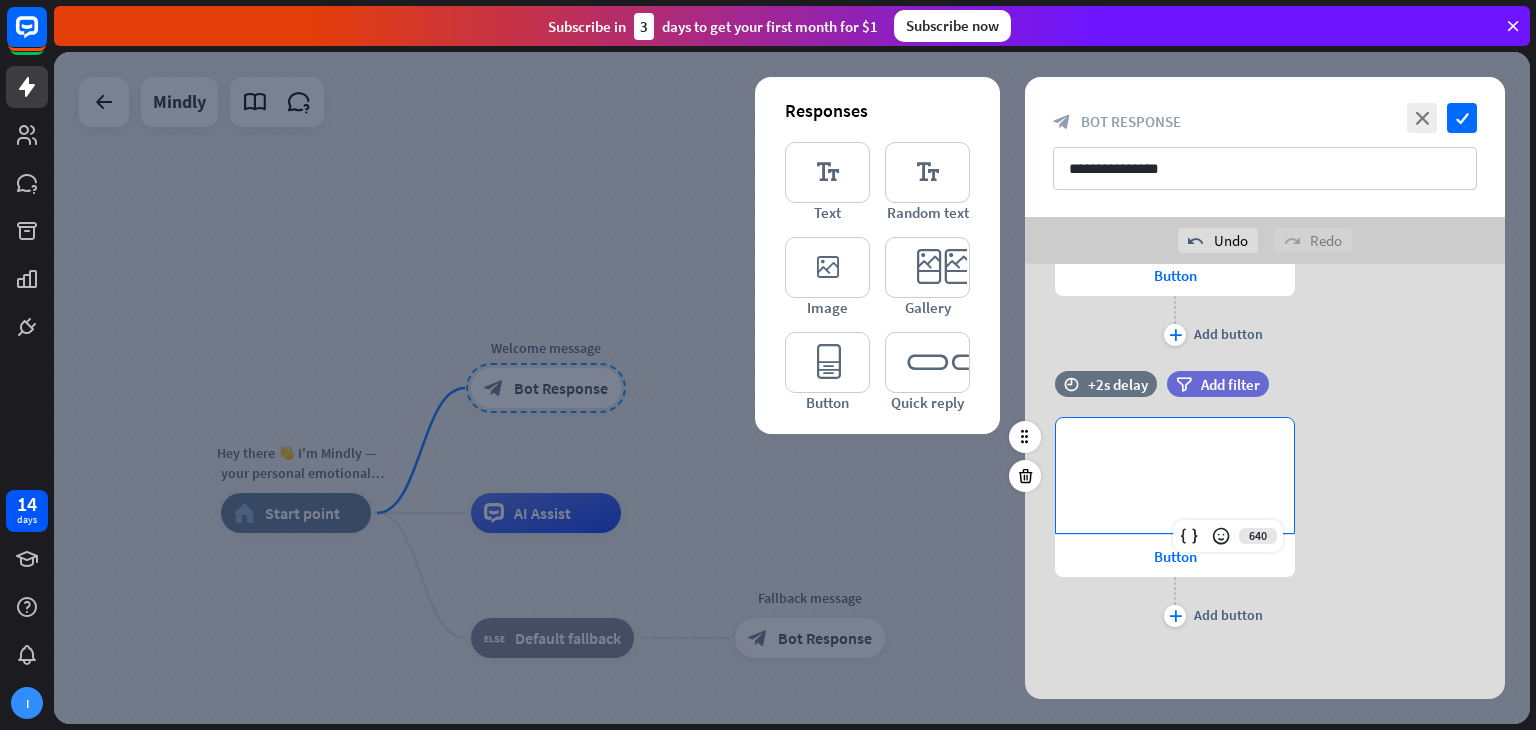 click on "**********" at bounding box center [1175, 475] 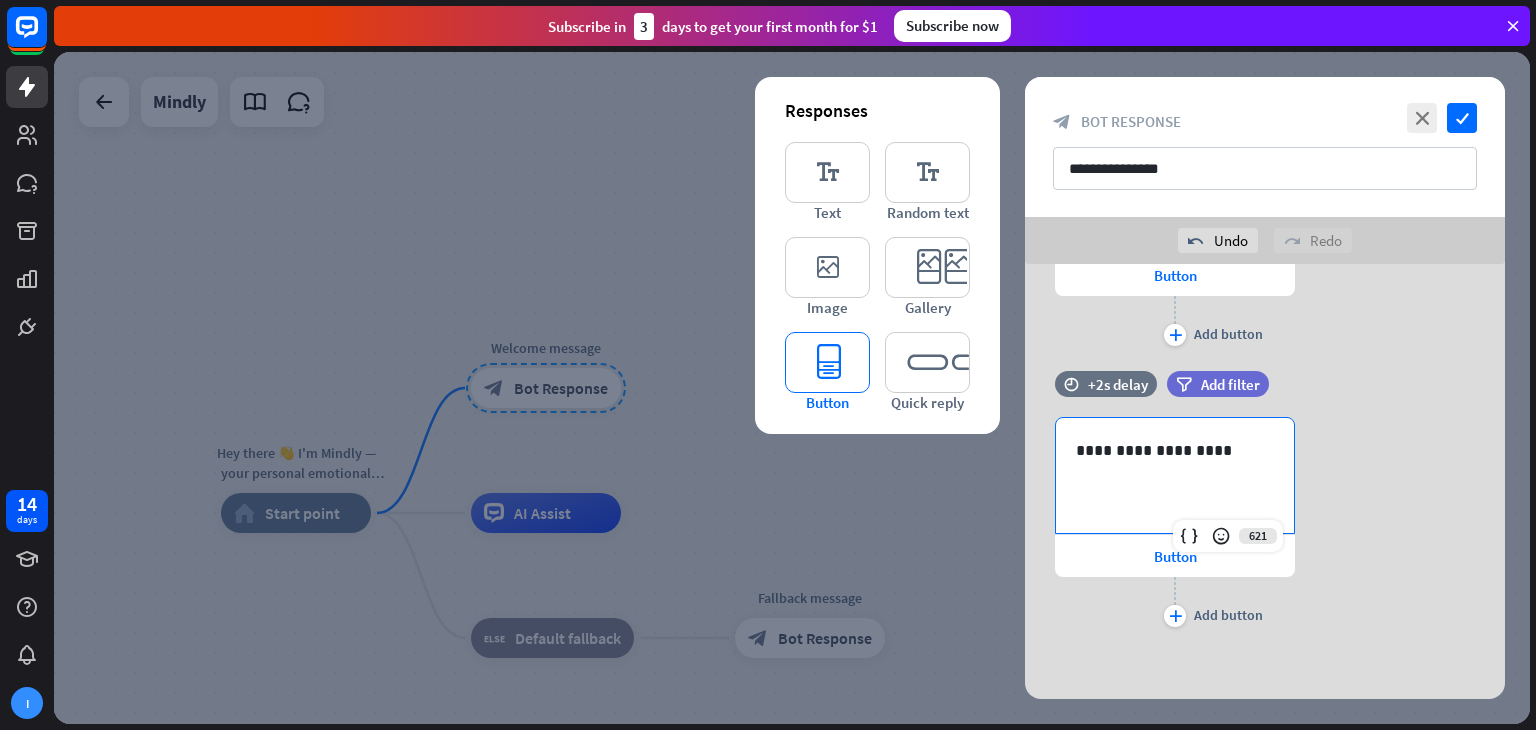click on "editor_button" at bounding box center [827, 362] 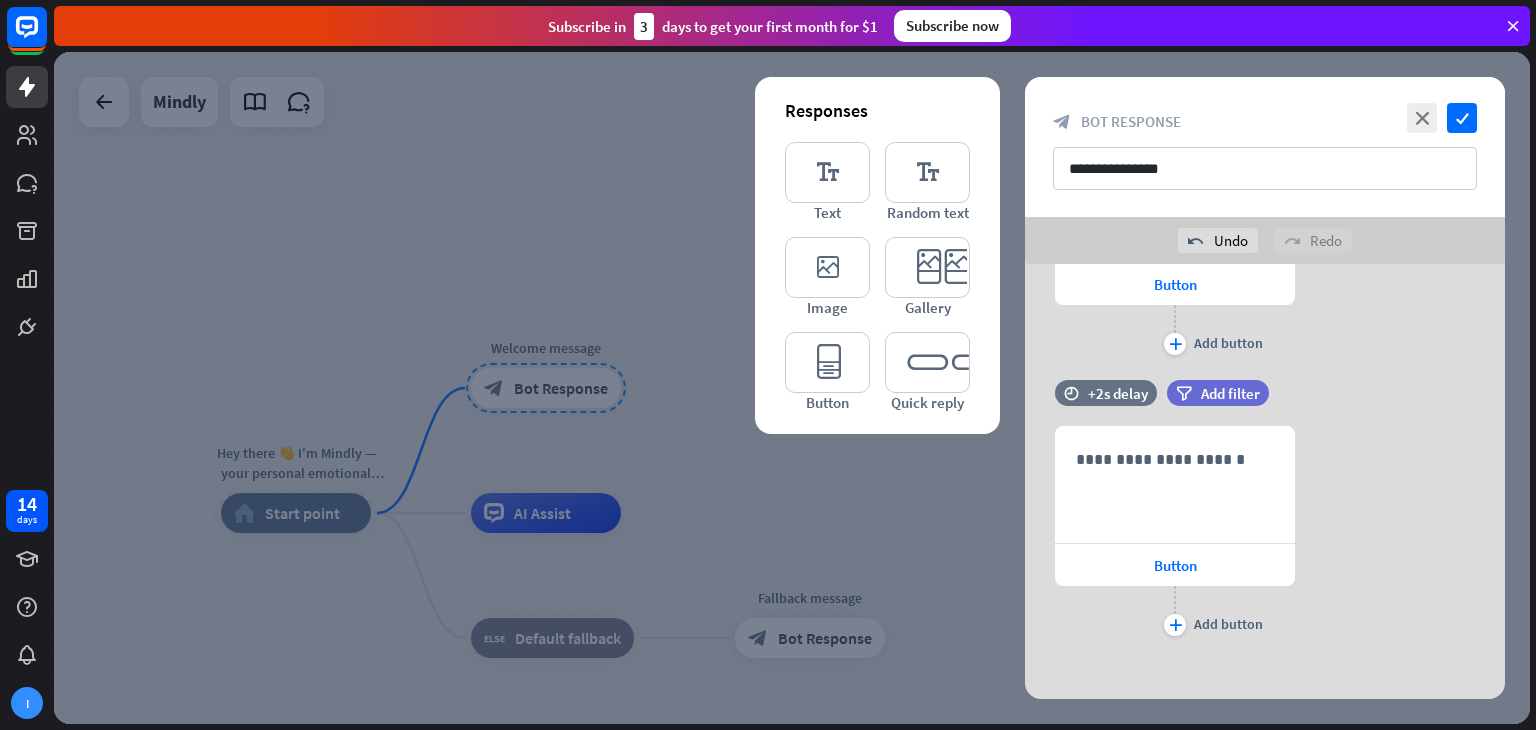 scroll, scrollTop: 1508, scrollLeft: 0, axis: vertical 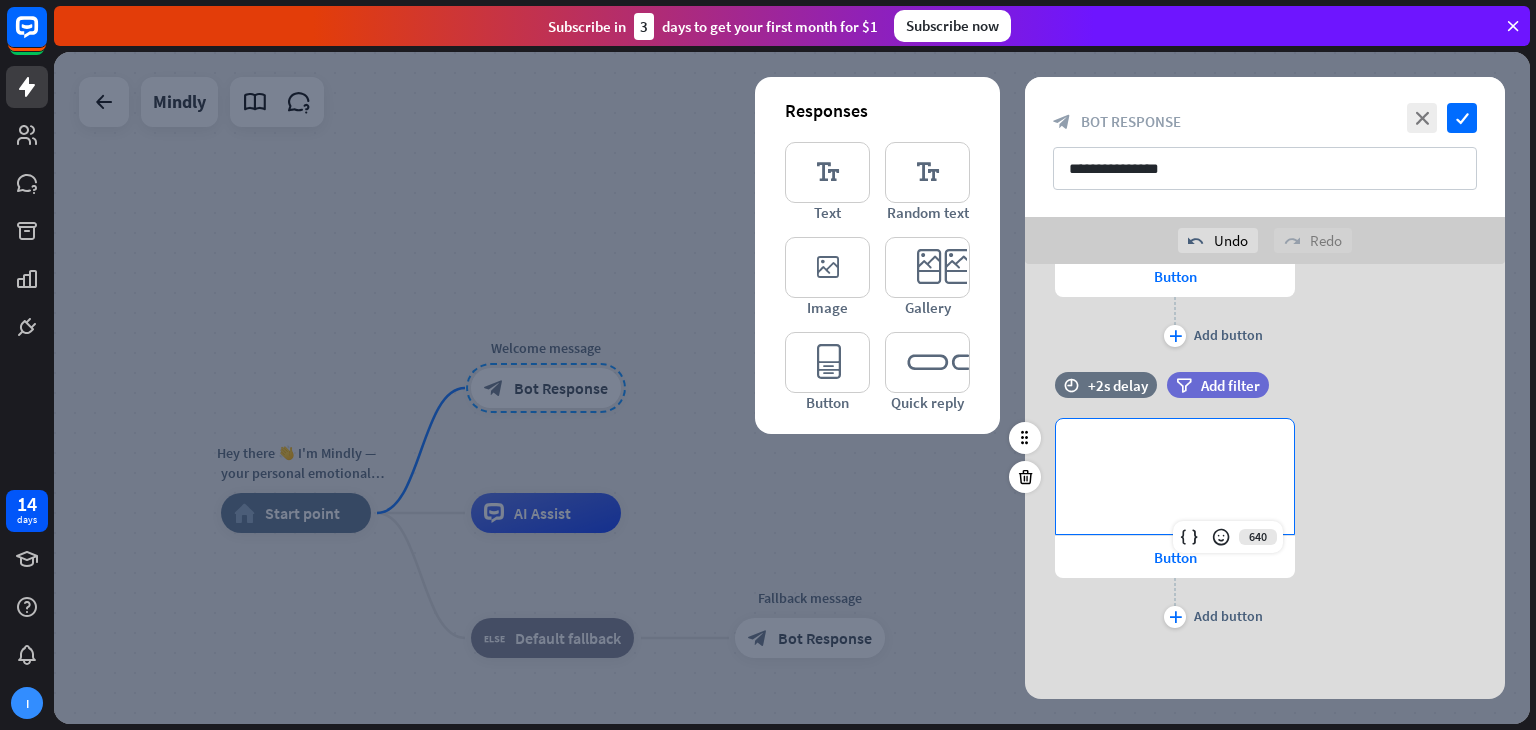 click on "**********" at bounding box center [1175, 476] 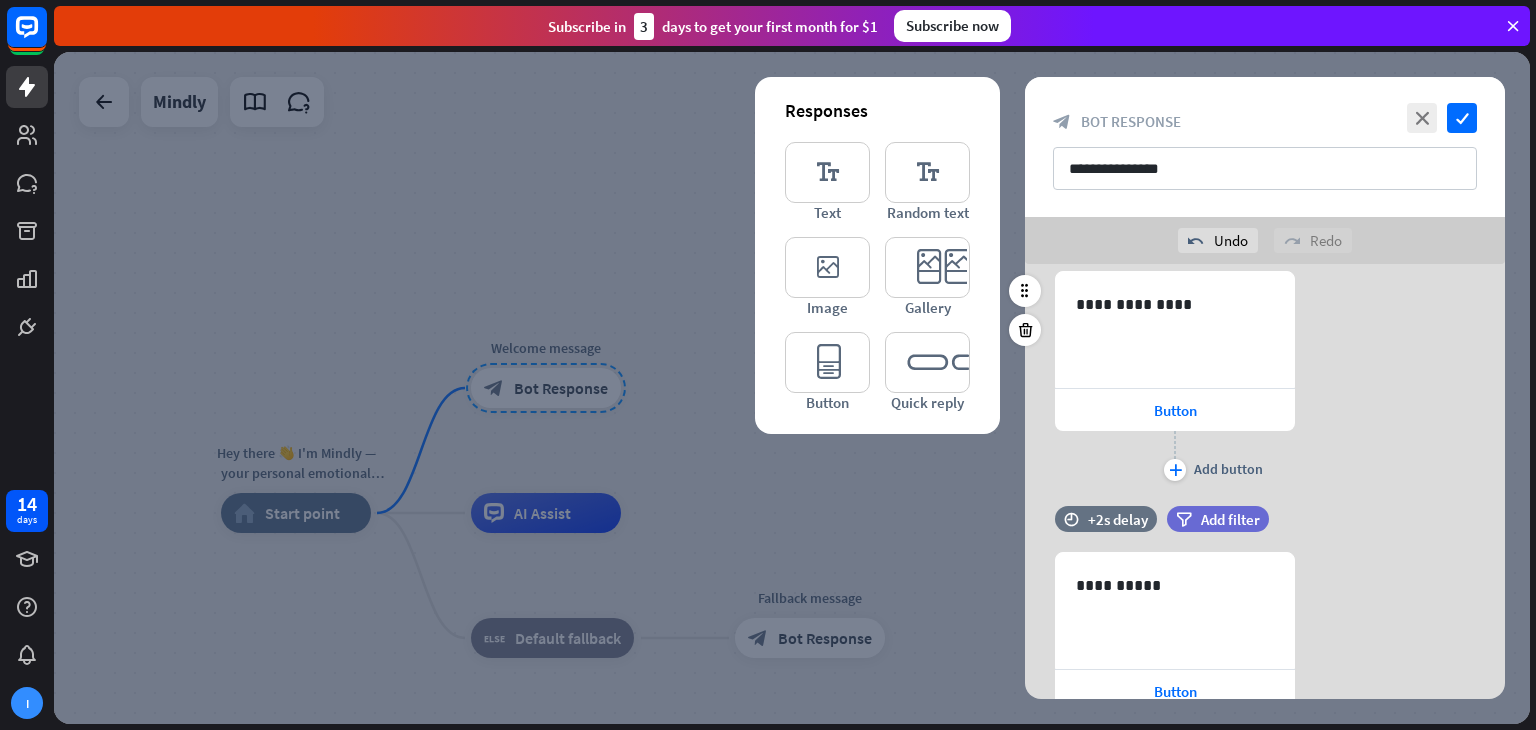 scroll, scrollTop: 539, scrollLeft: 0, axis: vertical 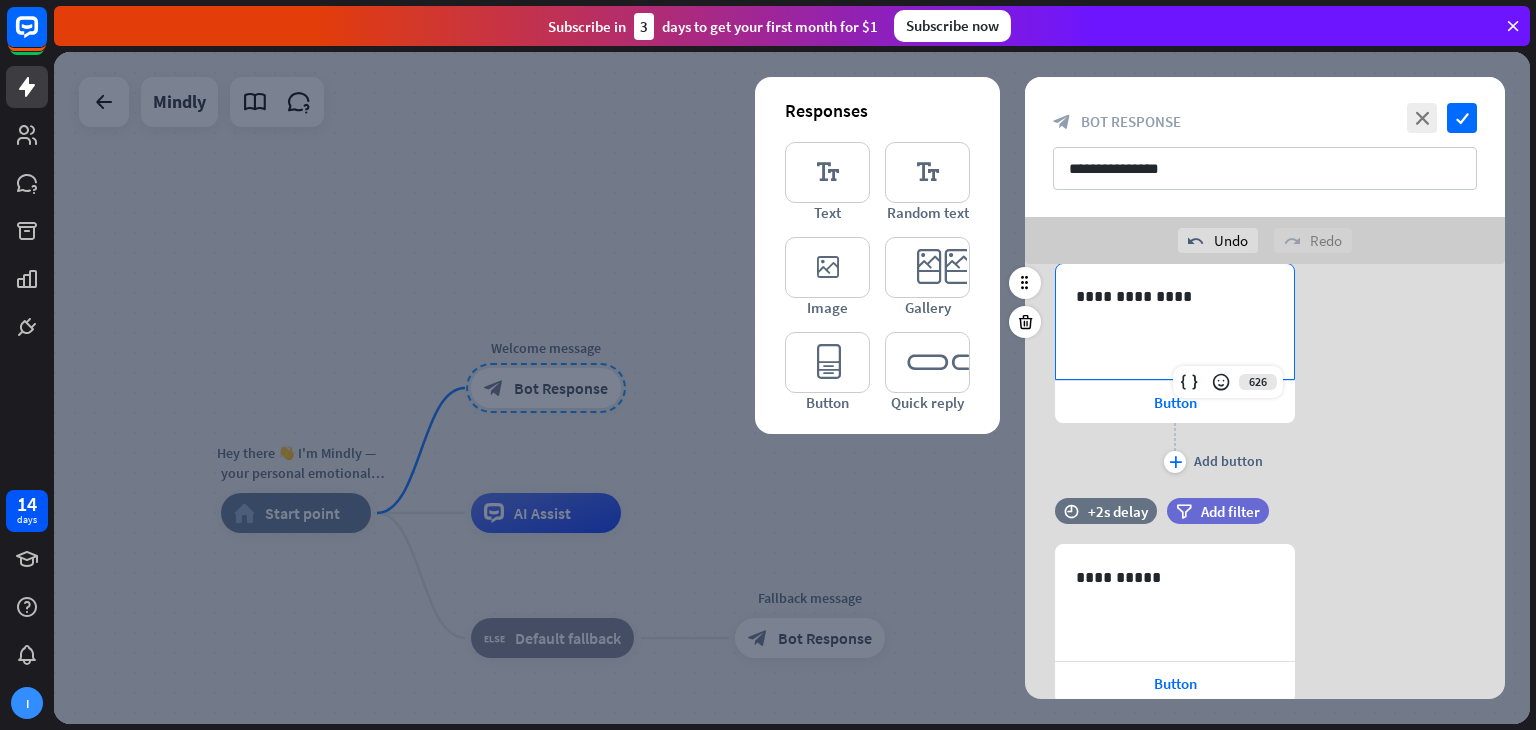 click on "**********" at bounding box center [1175, 296] 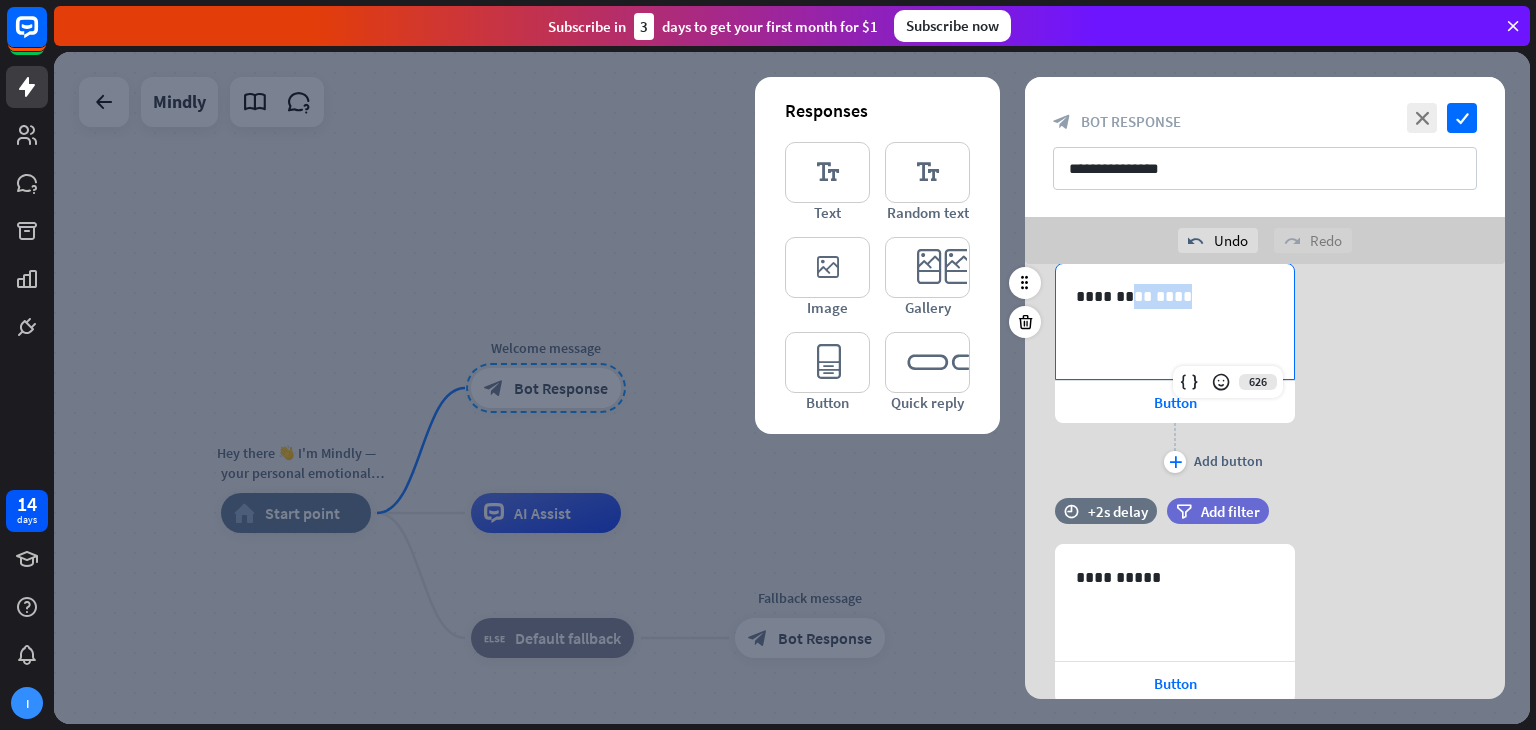click on "**********" at bounding box center [1175, 296] 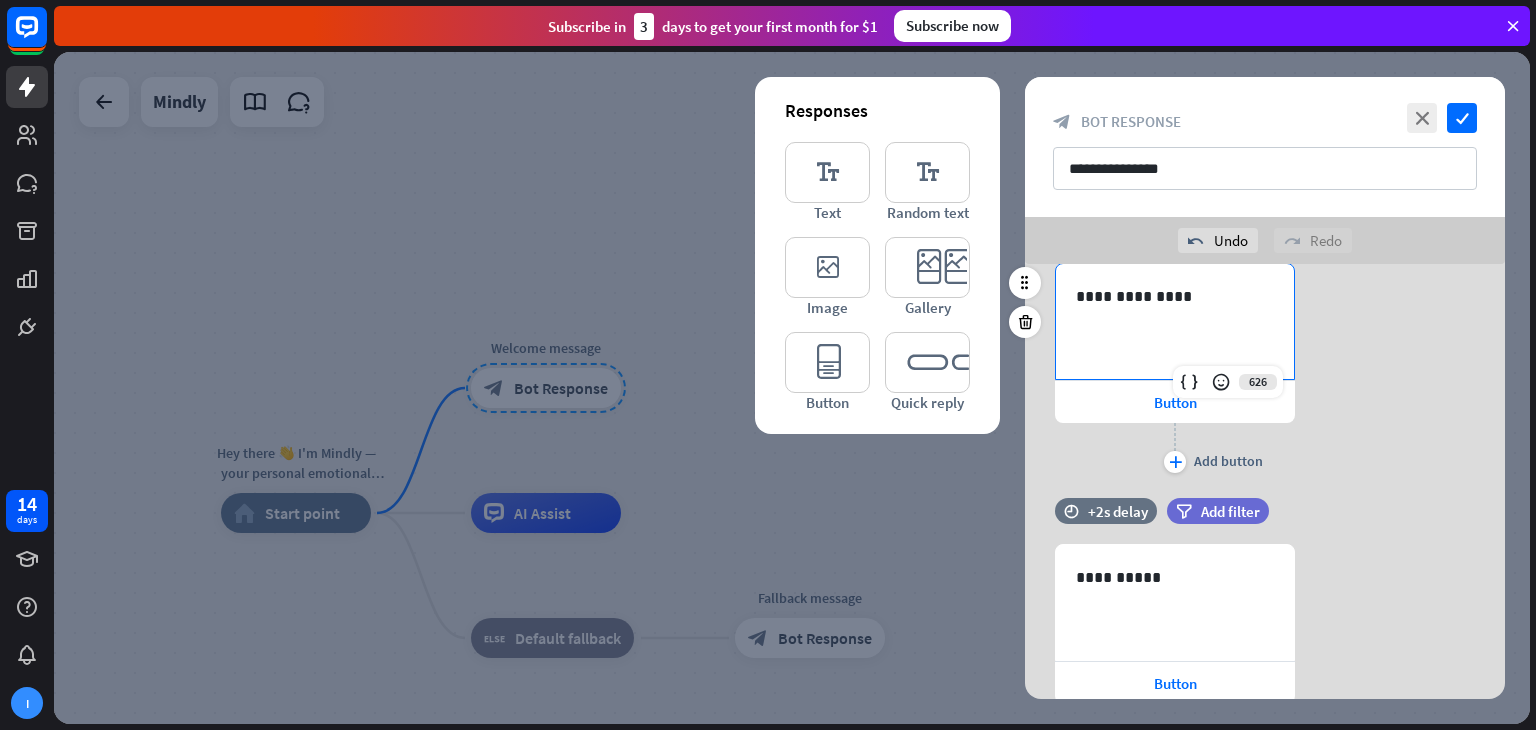 click on "**********" at bounding box center [1175, 296] 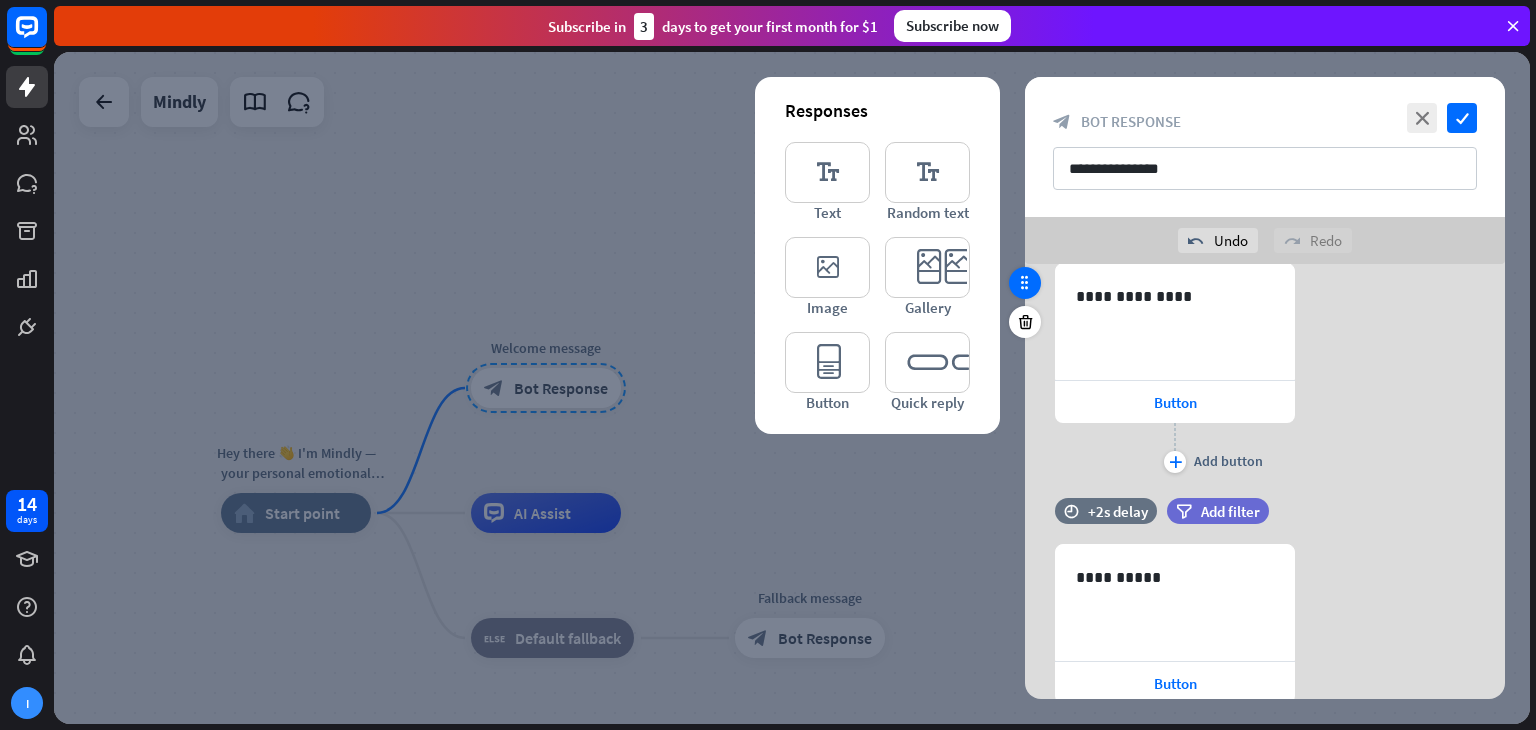click at bounding box center [1025, 283] 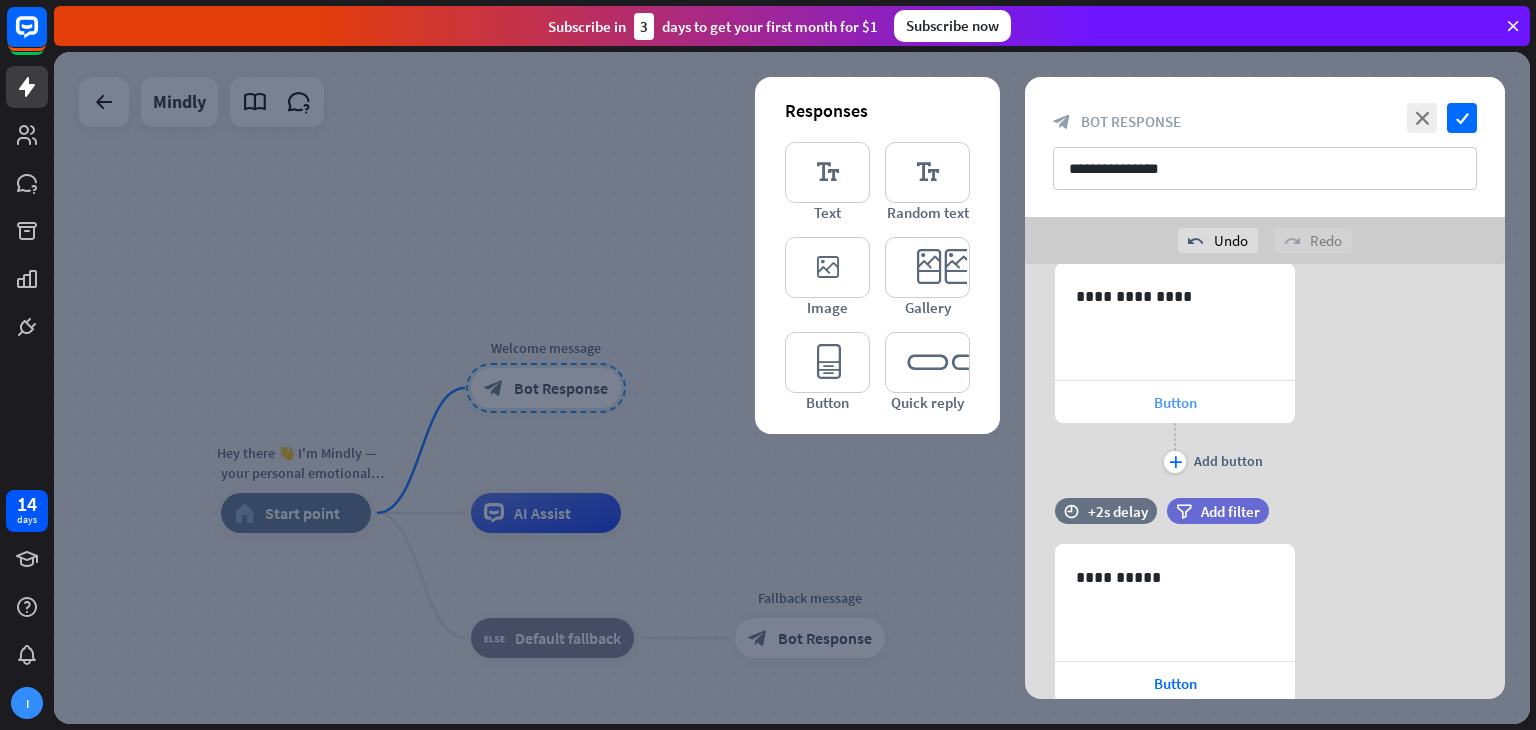 click on "Button" at bounding box center (1175, 402) 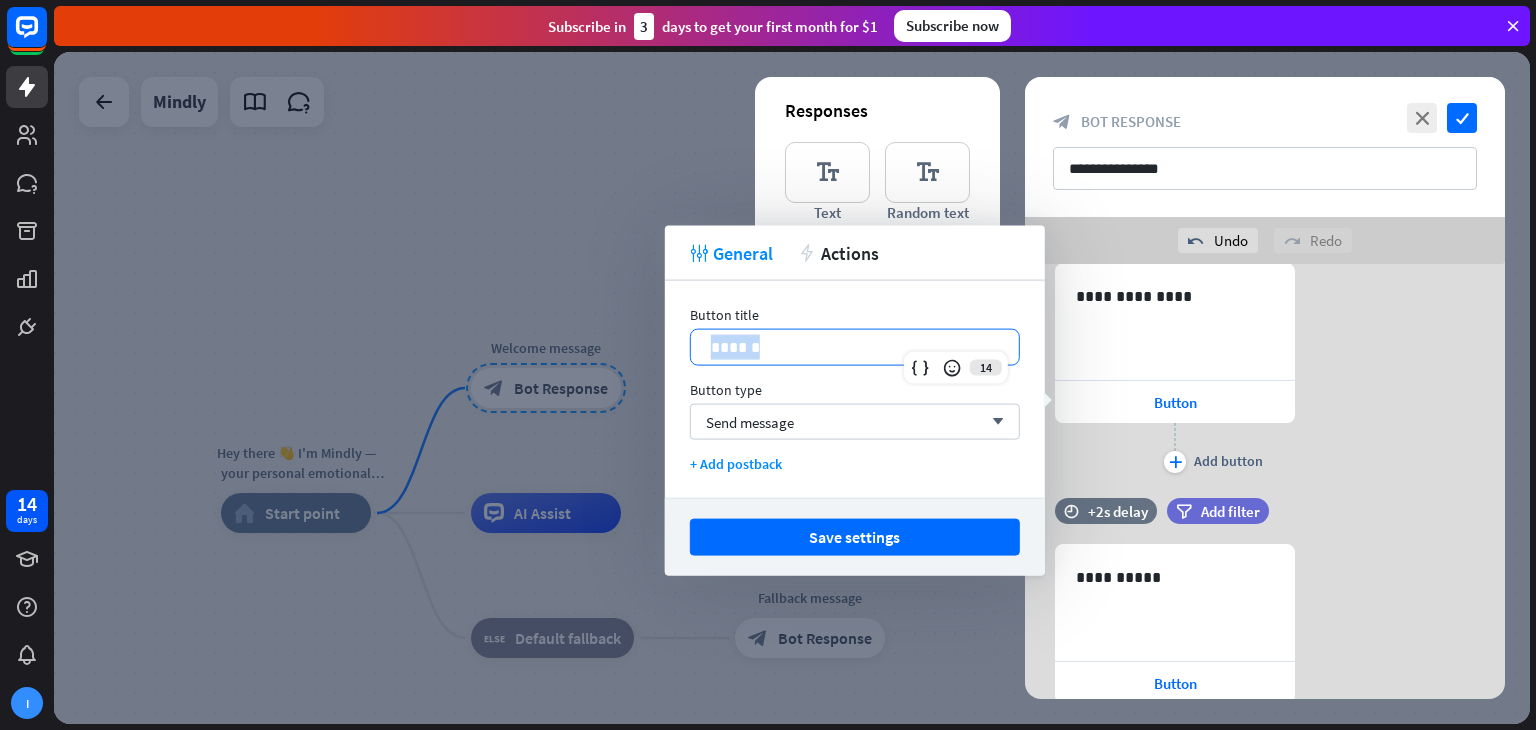 drag, startPoint x: 927, startPoint y: 353, endPoint x: 677, endPoint y: 335, distance: 250.64716 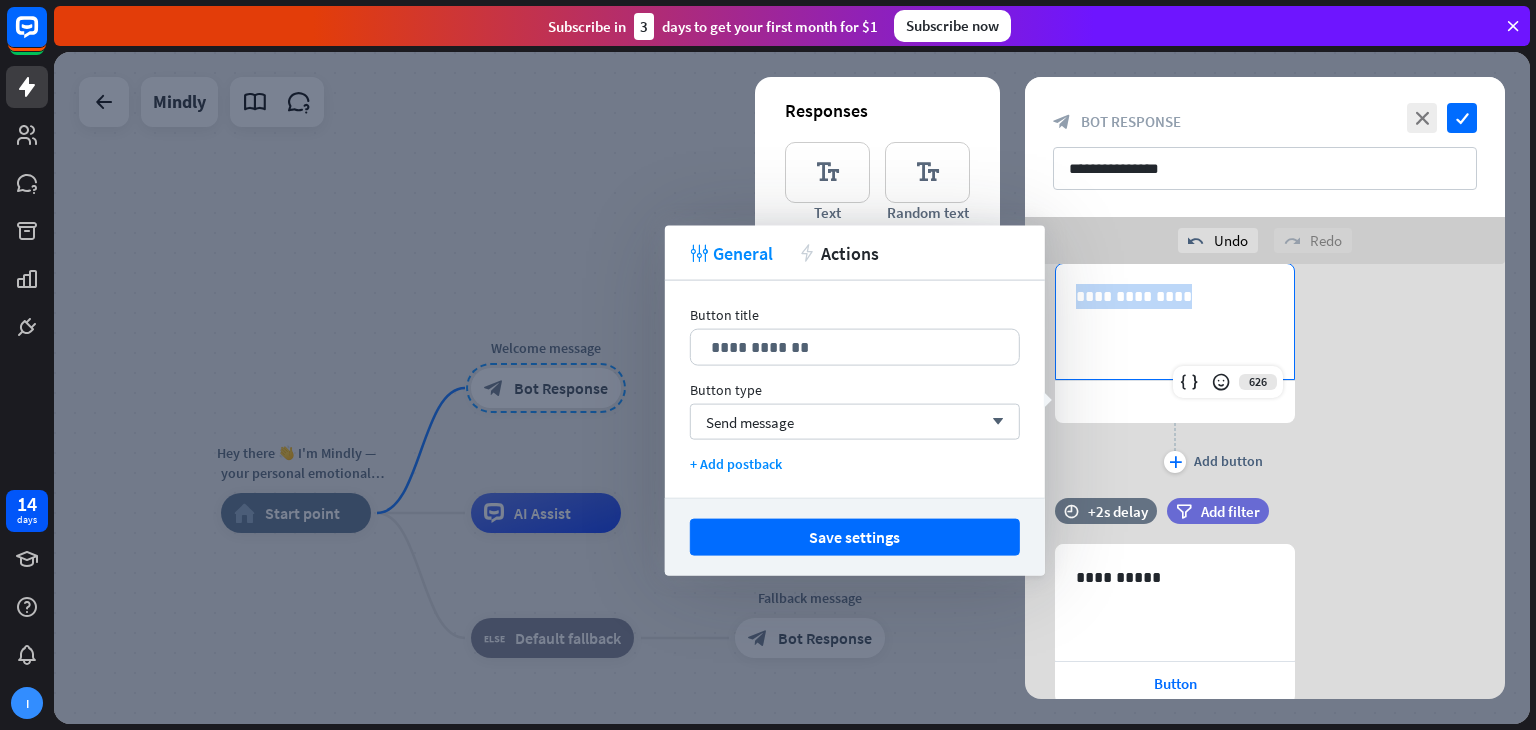 drag, startPoint x: 1197, startPoint y: 293, endPoint x: 1080, endPoint y: 301, distance: 117.273186 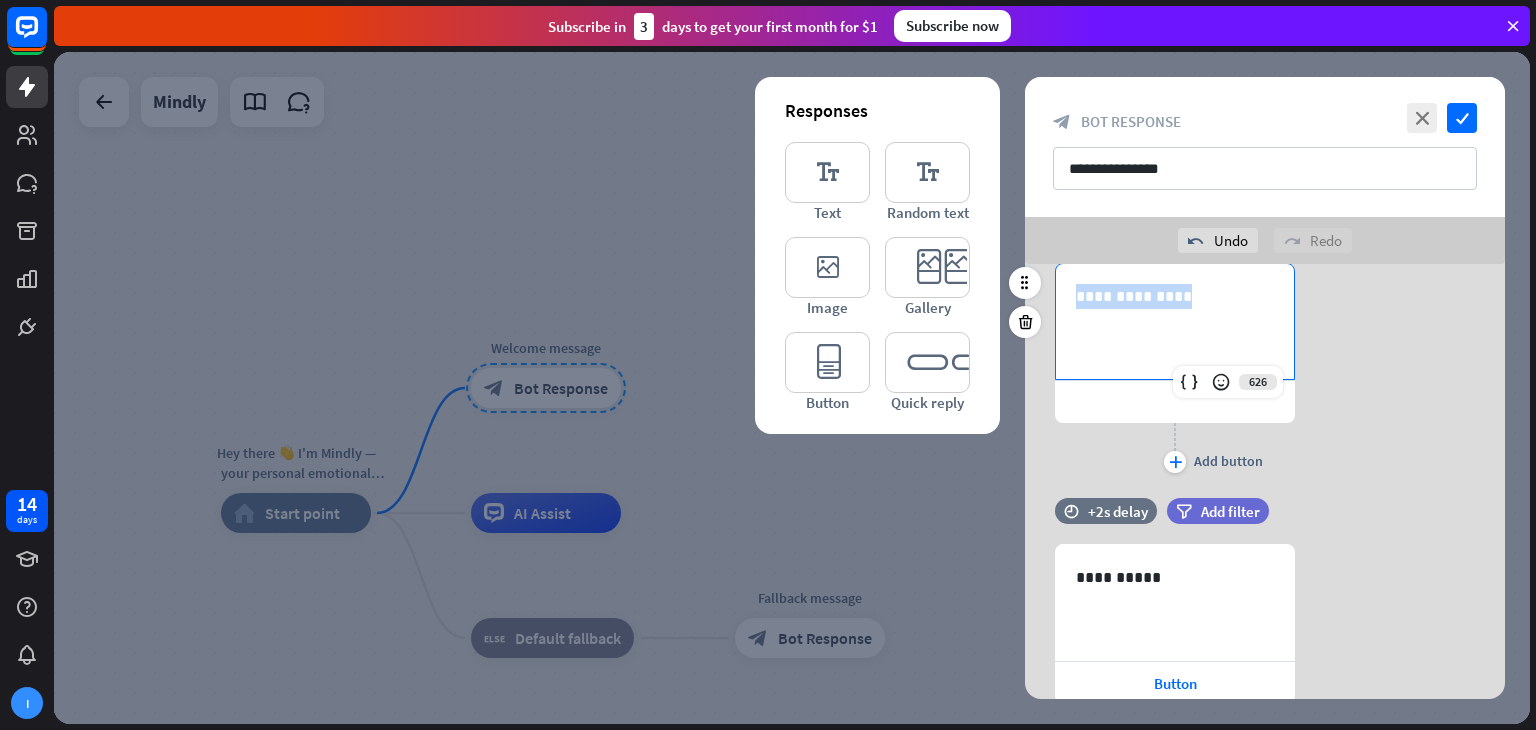 copy on "**********" 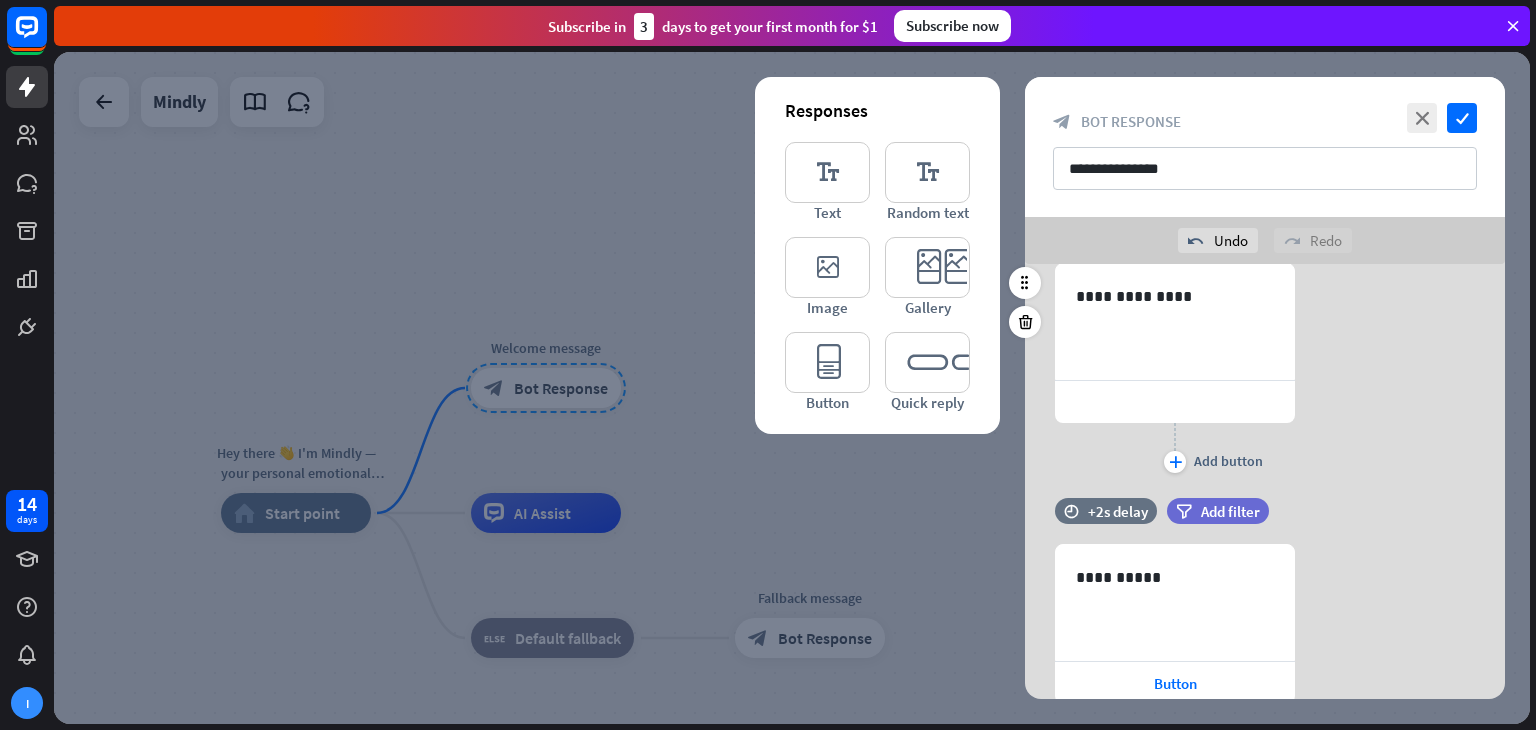 click at bounding box center (1175, 402) 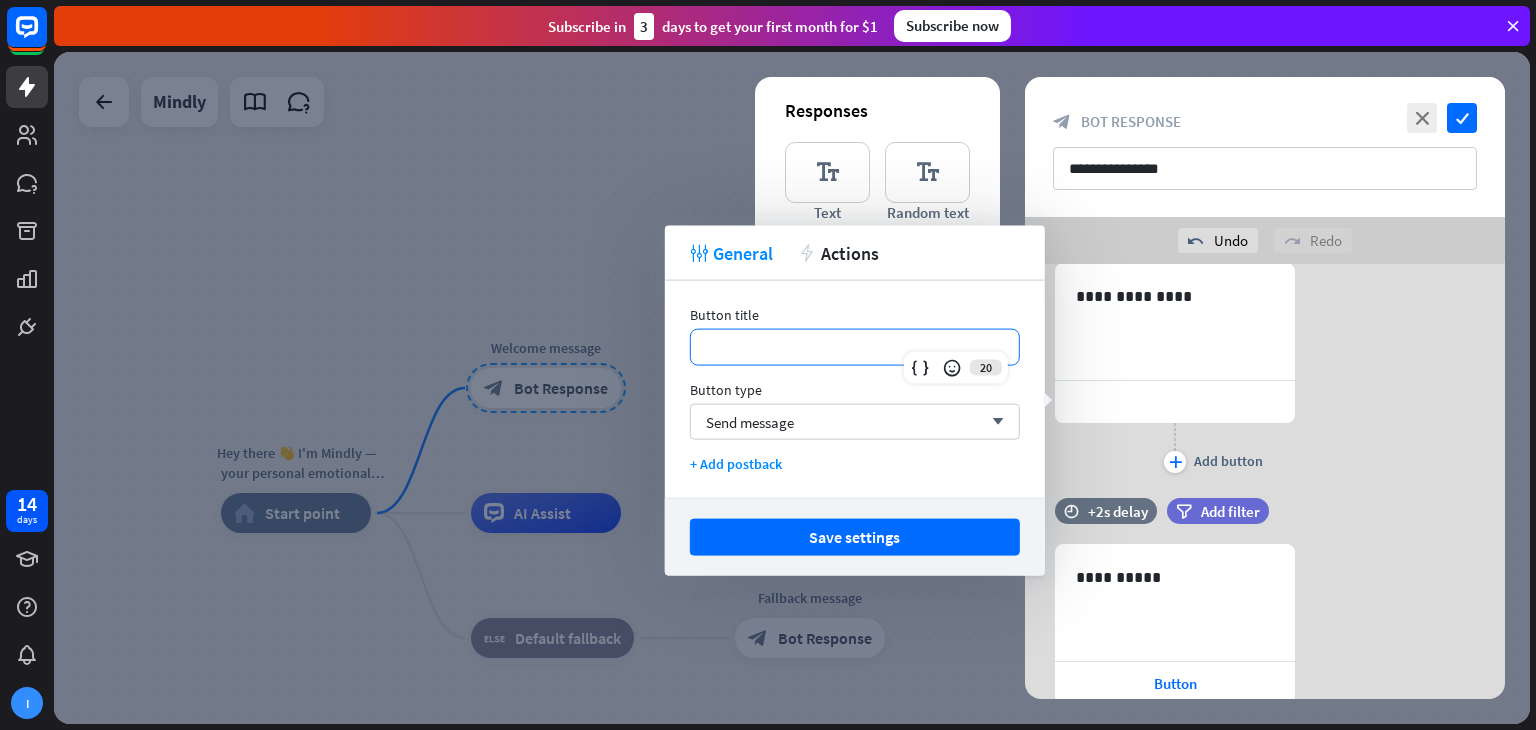 click on "**********" at bounding box center (855, 347) 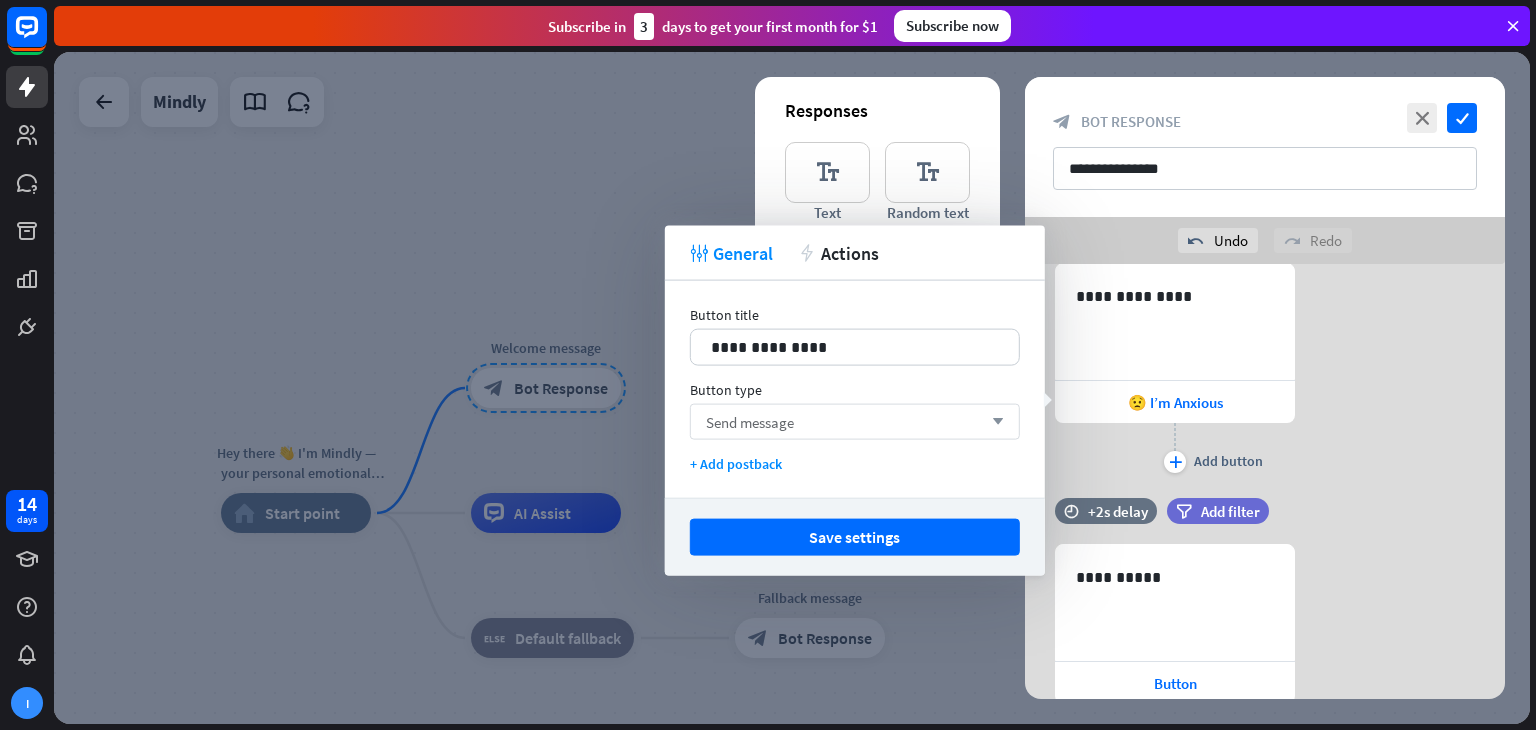 click on "Send message
arrow_down" at bounding box center (855, 422) 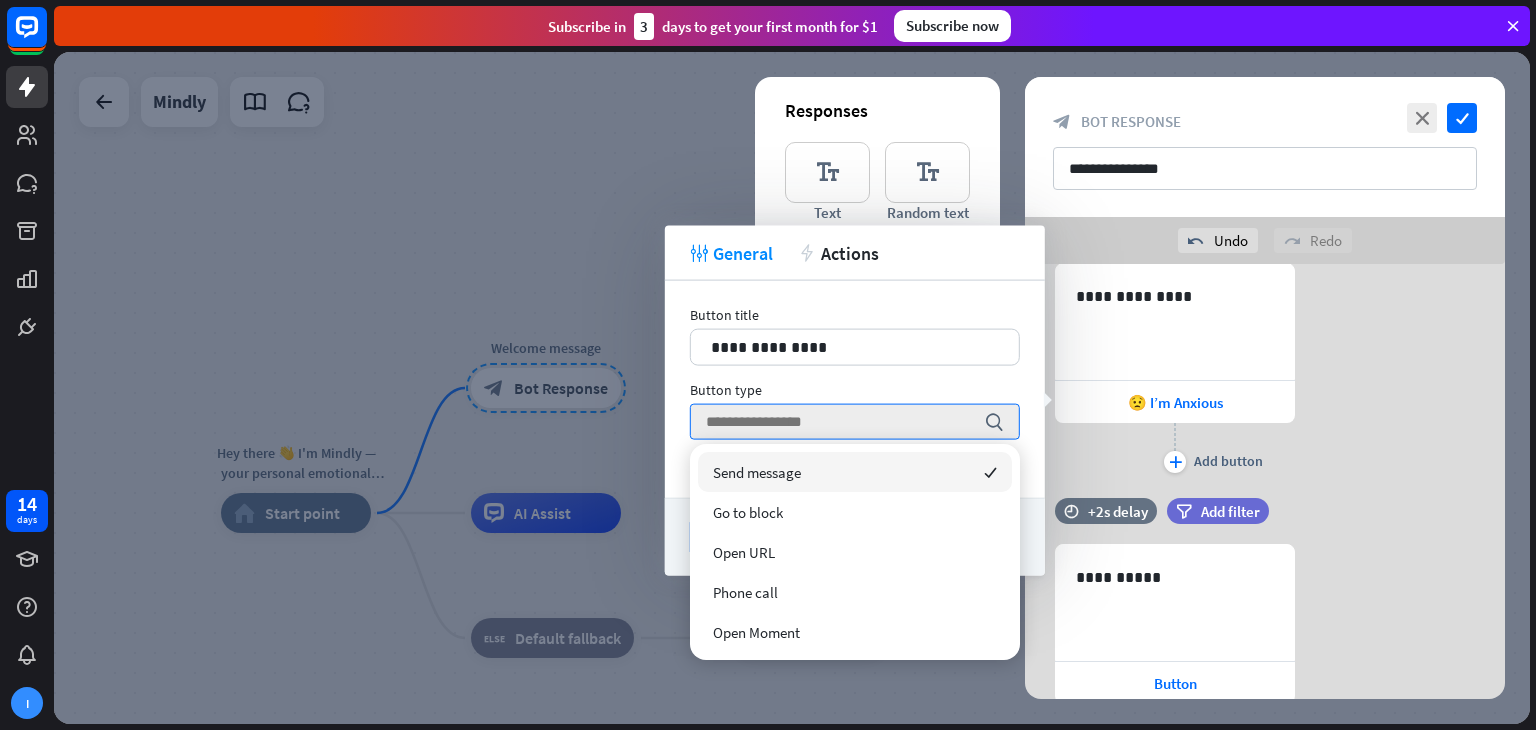 click on "Send message
checked" at bounding box center [855, 472] 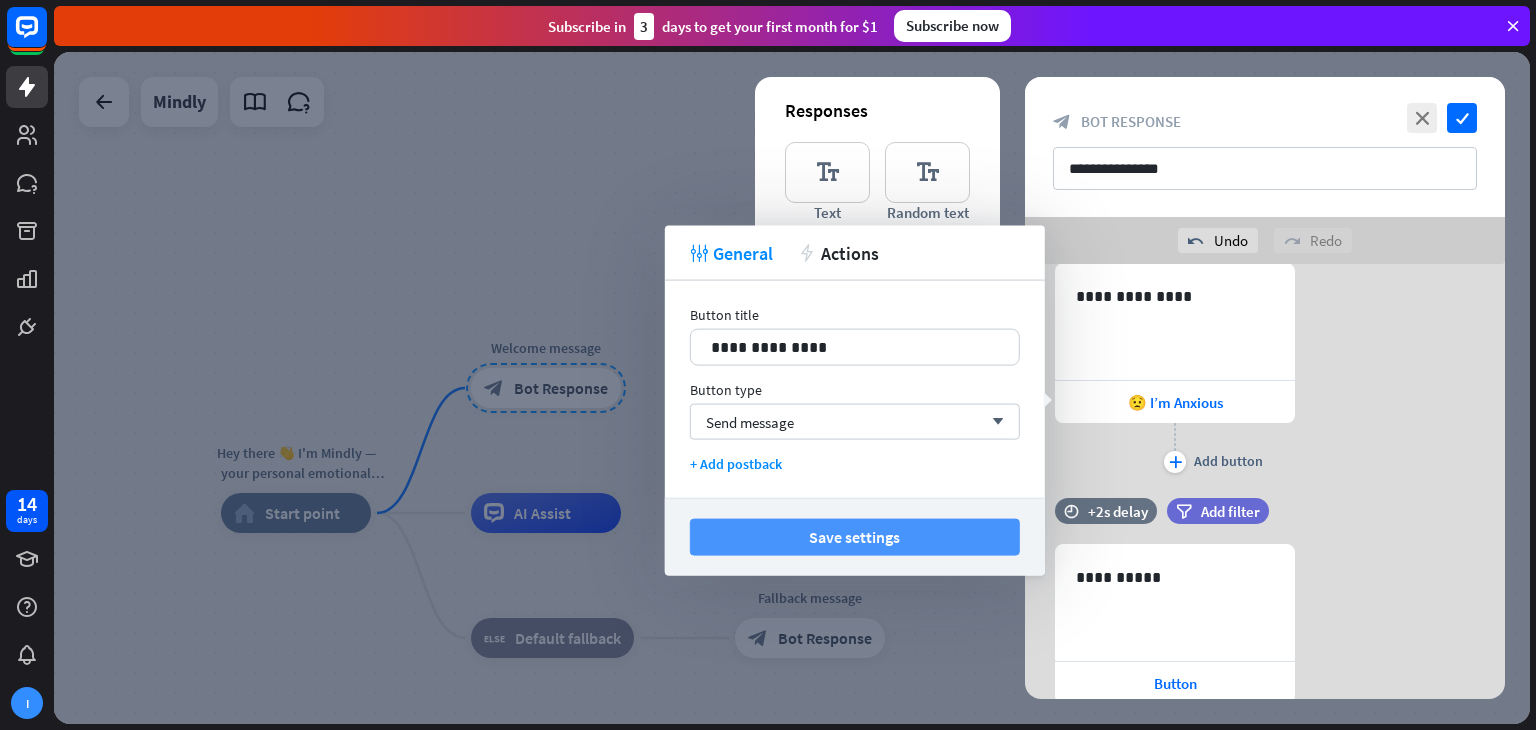 click on "Save settings" at bounding box center (855, 537) 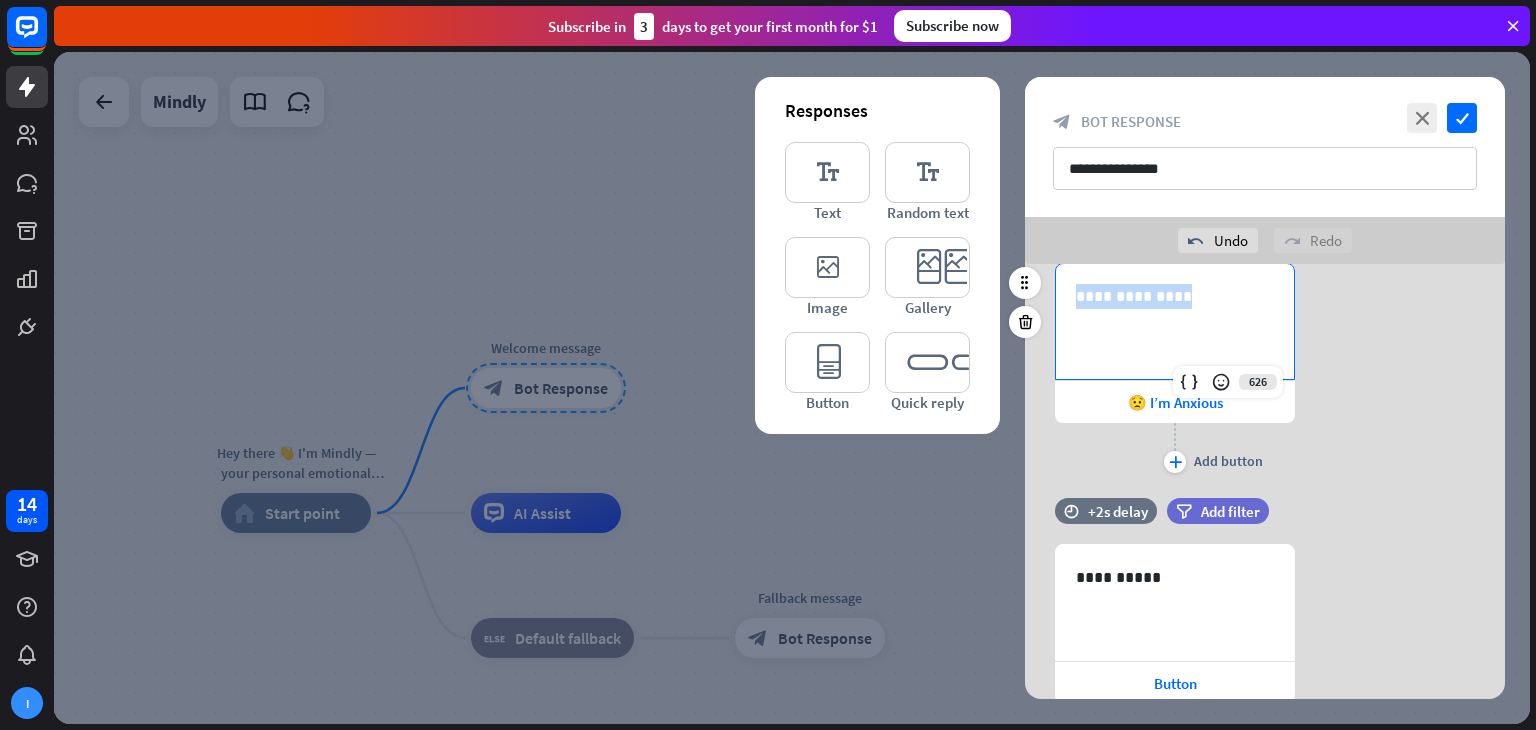 drag, startPoint x: 1199, startPoint y: 290, endPoint x: 1018, endPoint y: 301, distance: 181.33394 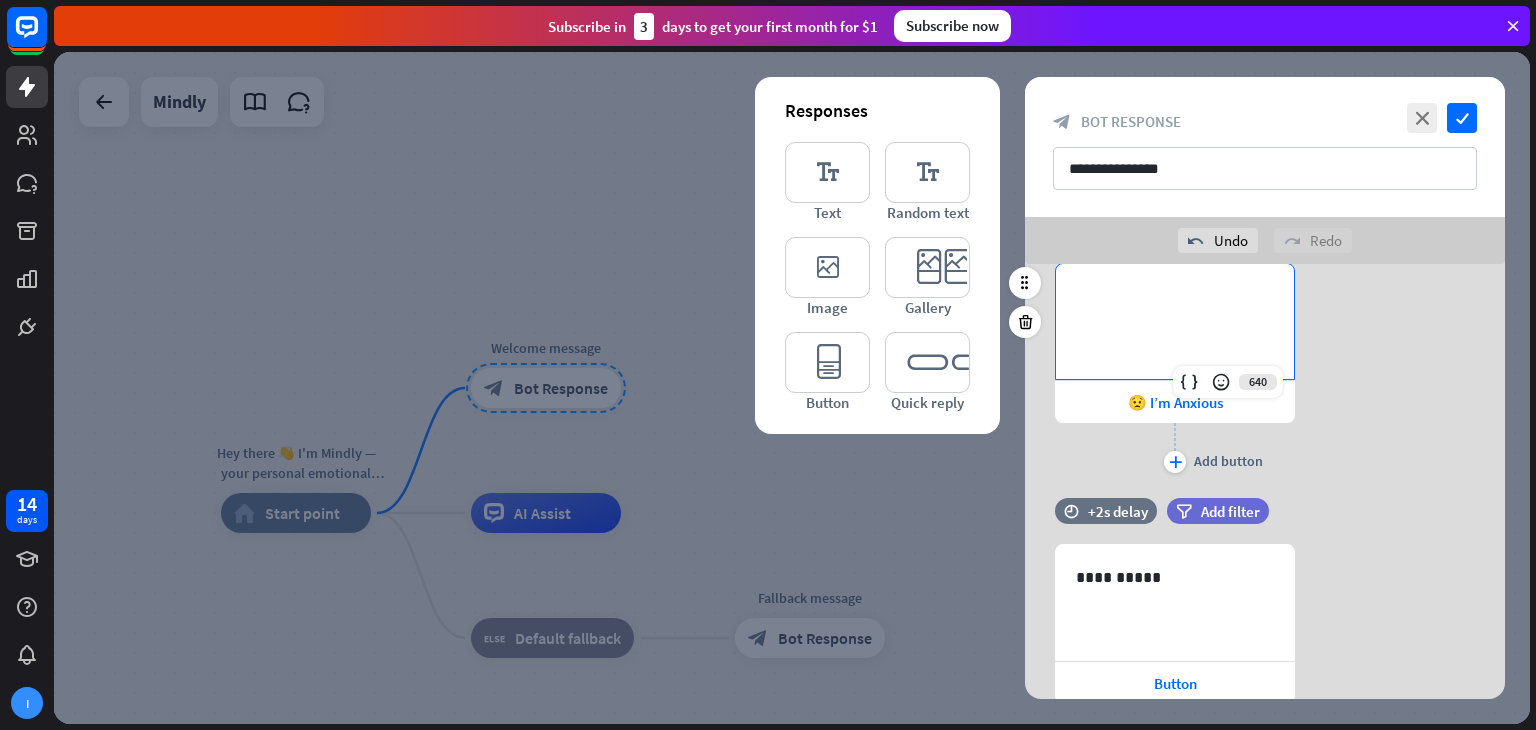 scroll, scrollTop: 270, scrollLeft: 0, axis: vertical 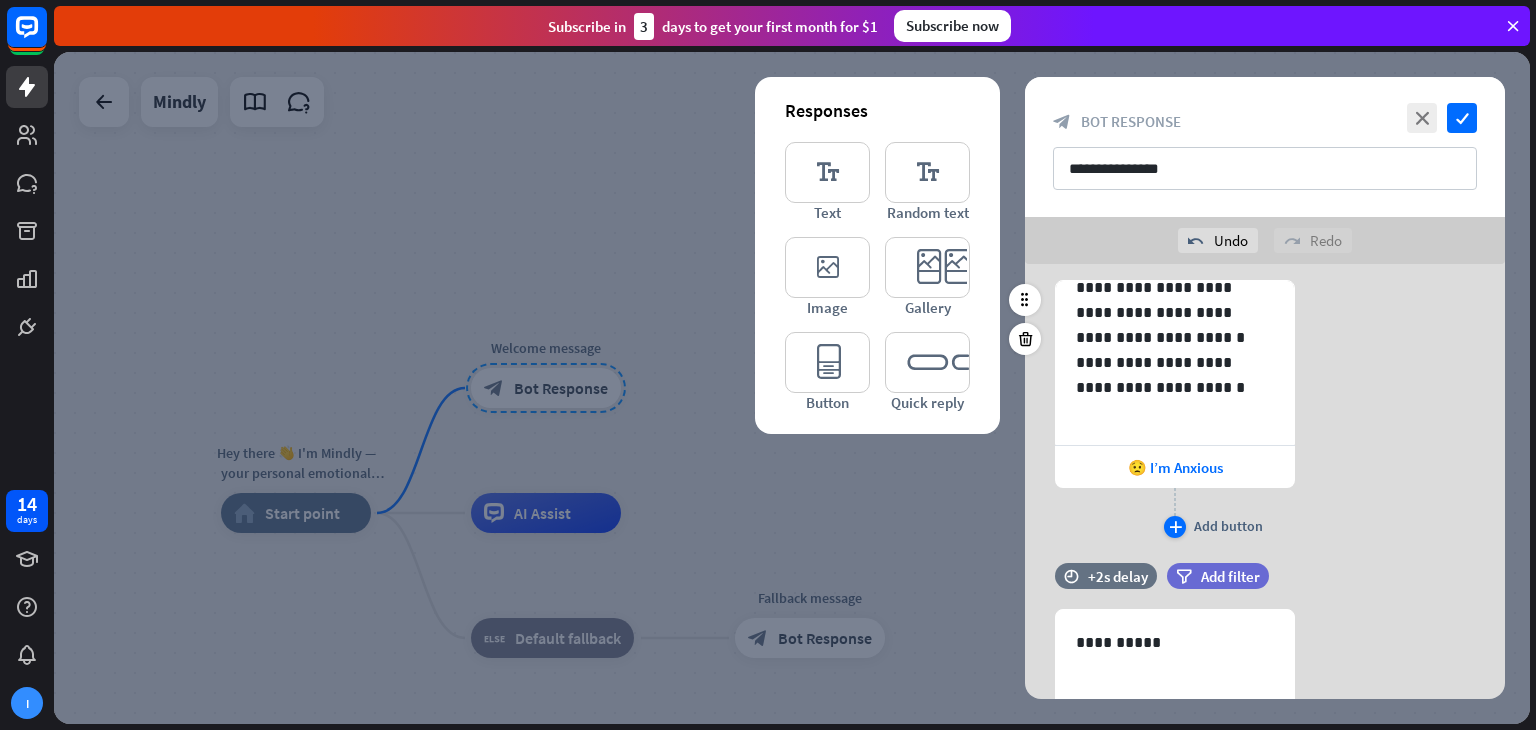 click on "plus" at bounding box center [1175, 527] 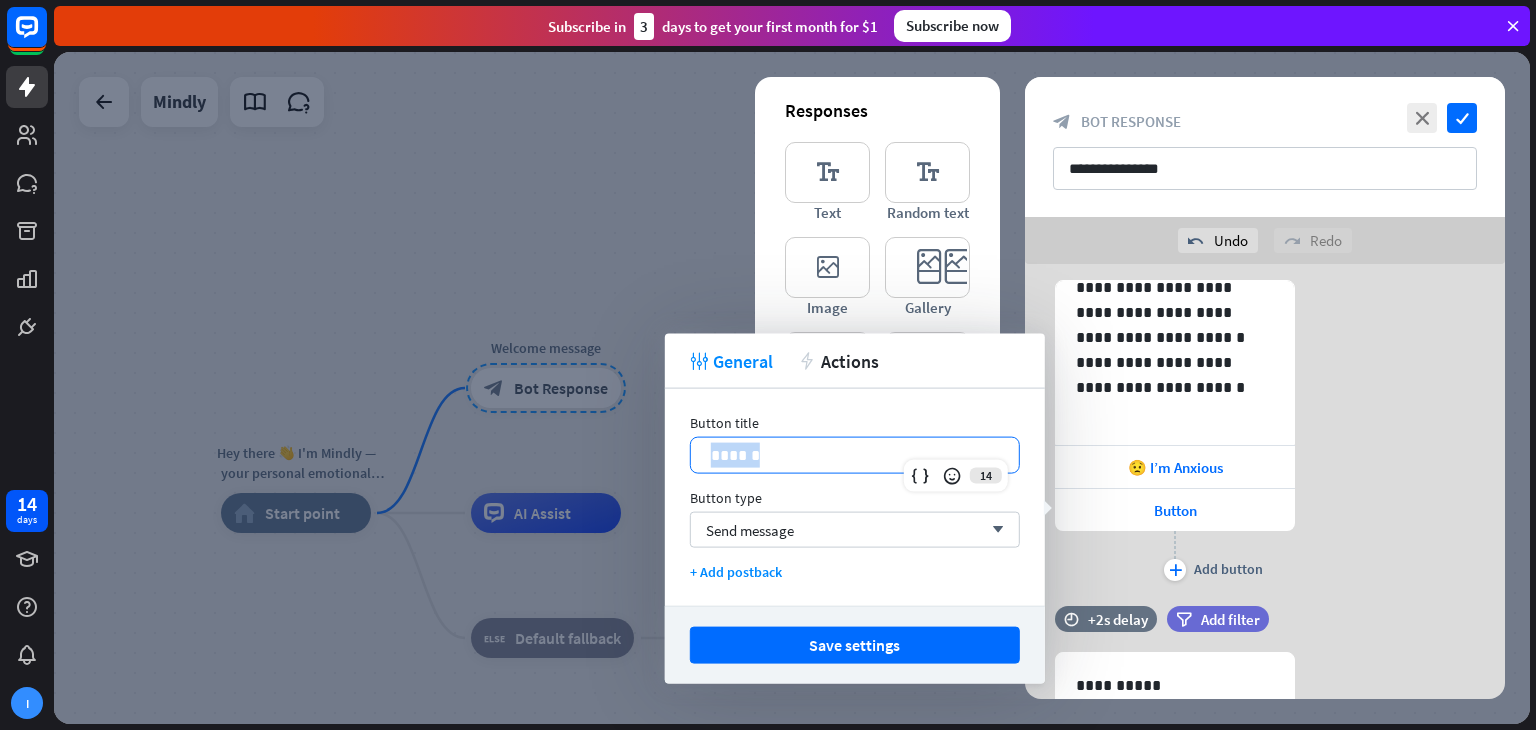 drag, startPoint x: 808, startPoint y: 448, endPoint x: 674, endPoint y: 447, distance: 134.00374 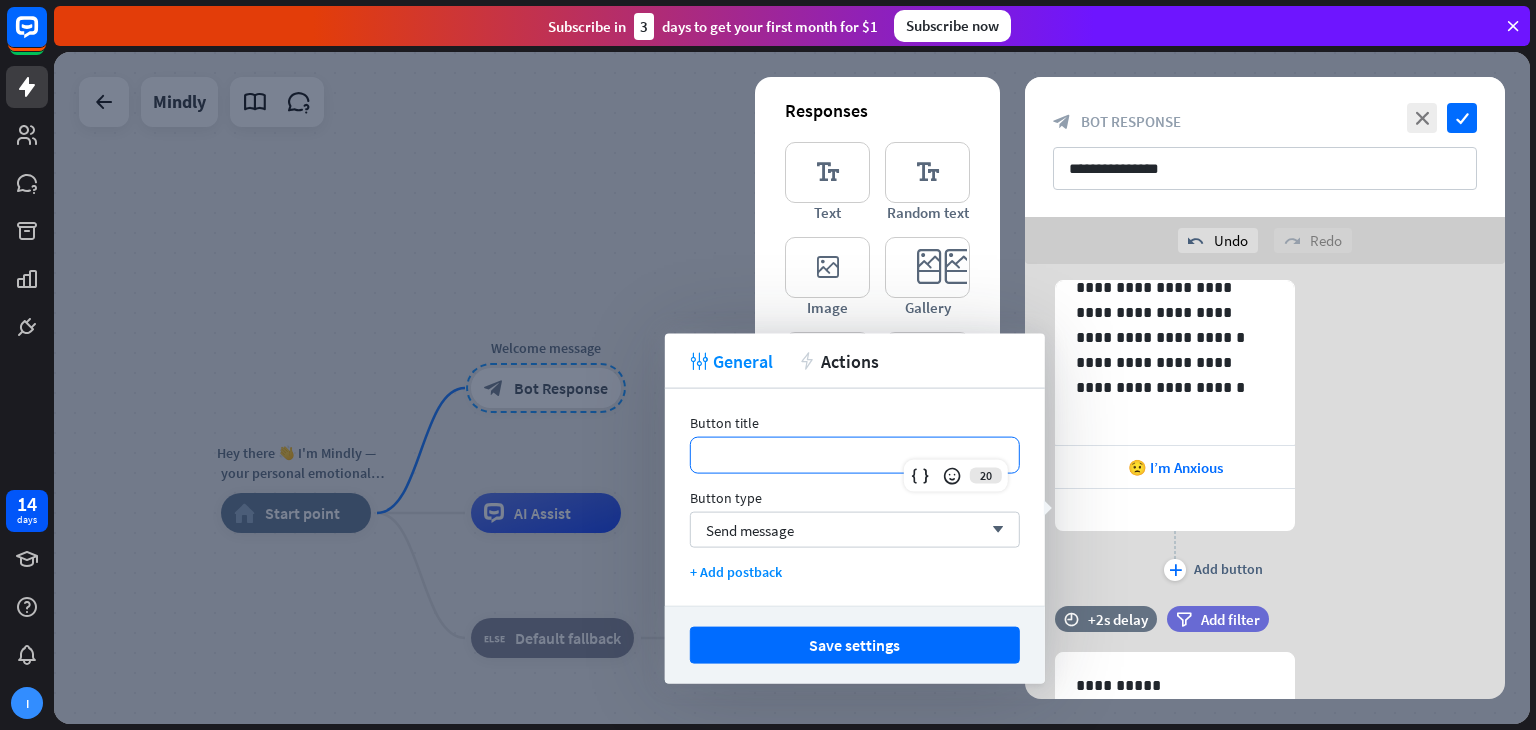 click on "**********" at bounding box center (855, 455) 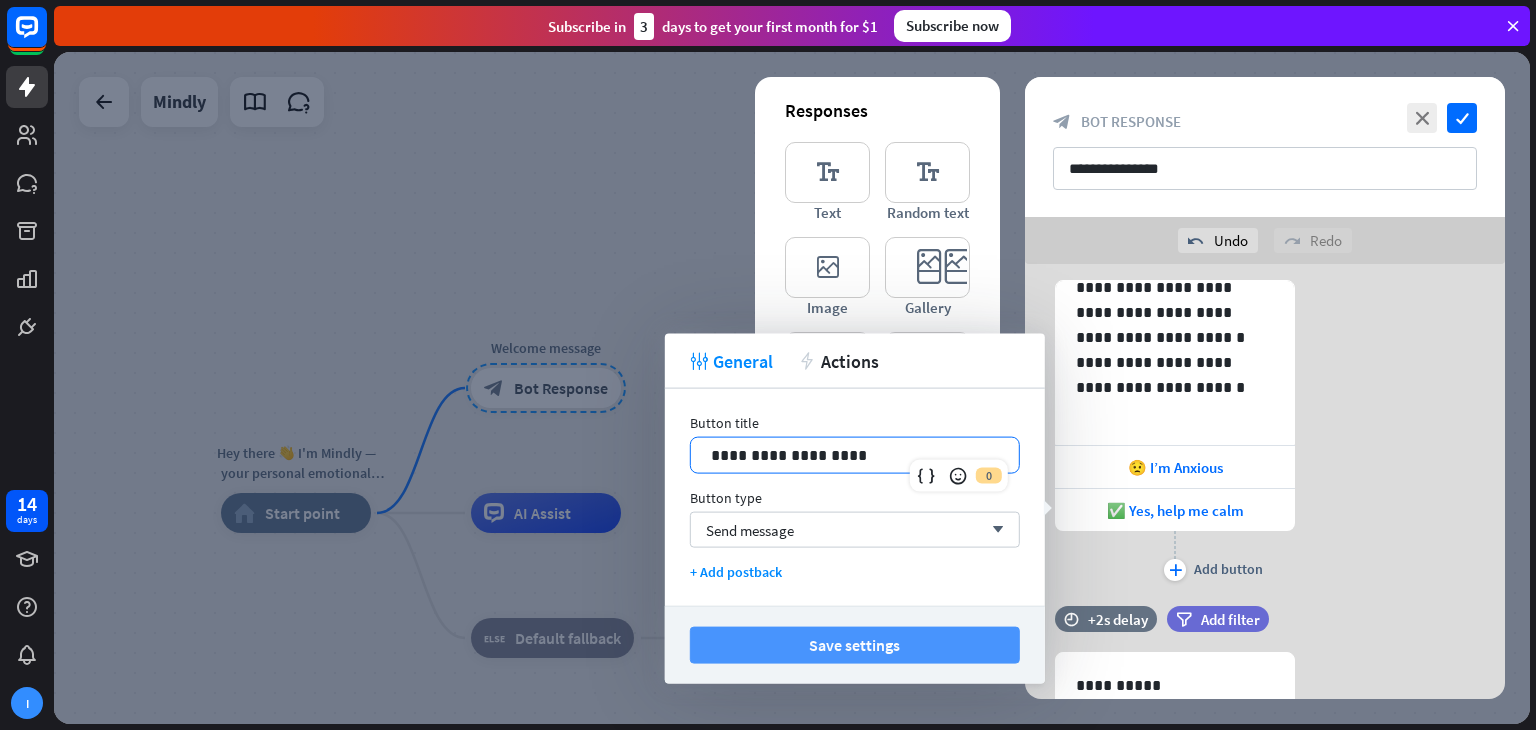 click on "Save settings" at bounding box center [855, 645] 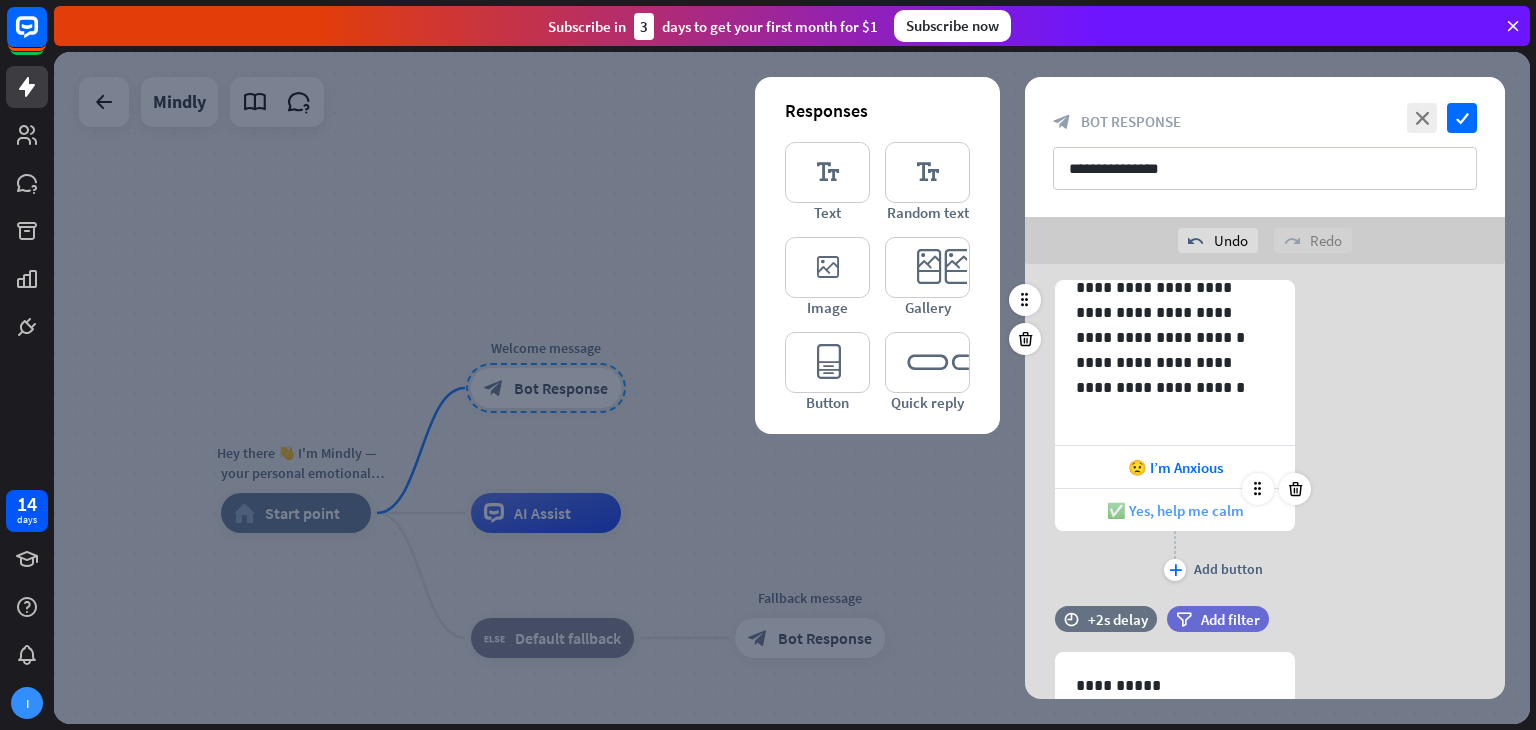 click on "✅ Yes, help me calm" at bounding box center (1175, 510) 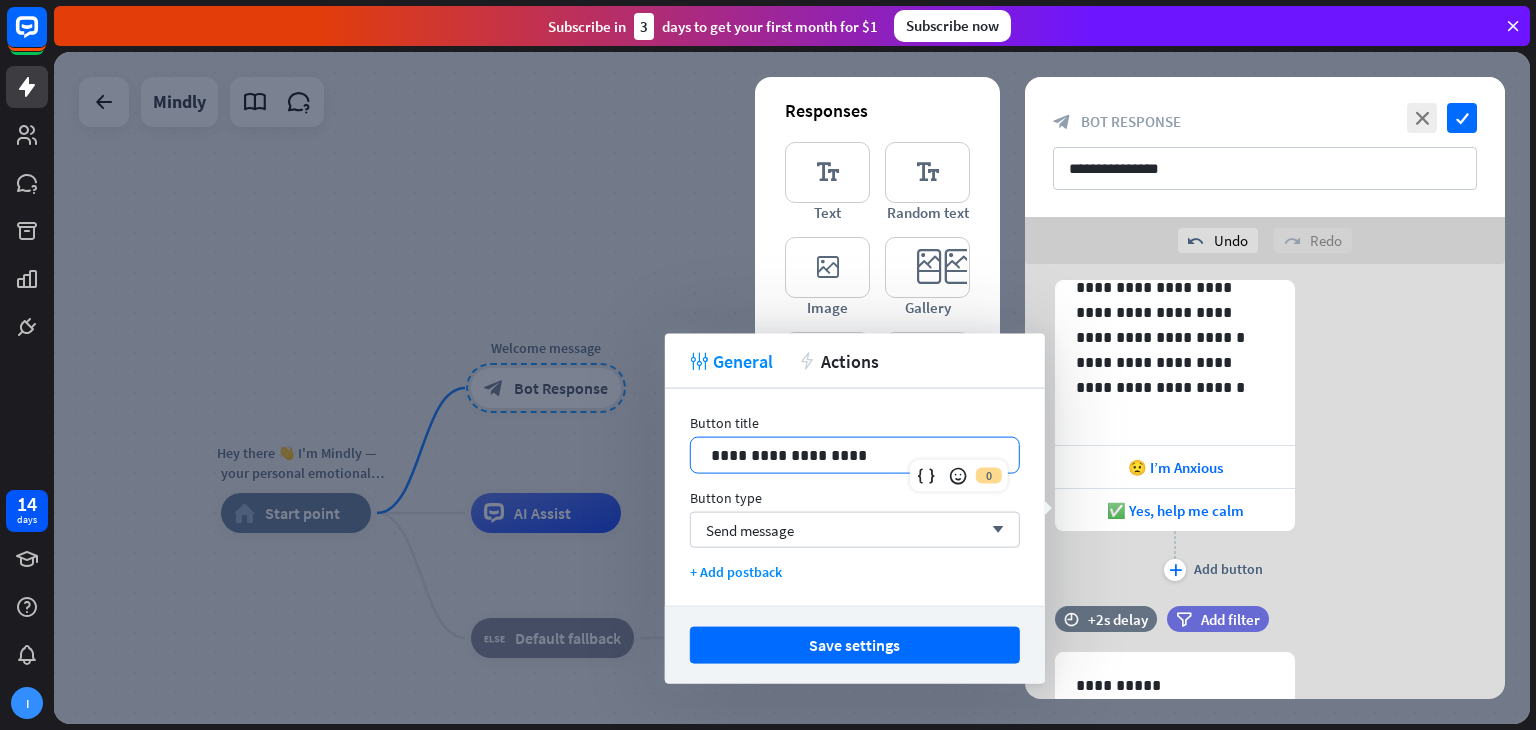 click on "**********" at bounding box center (855, 455) 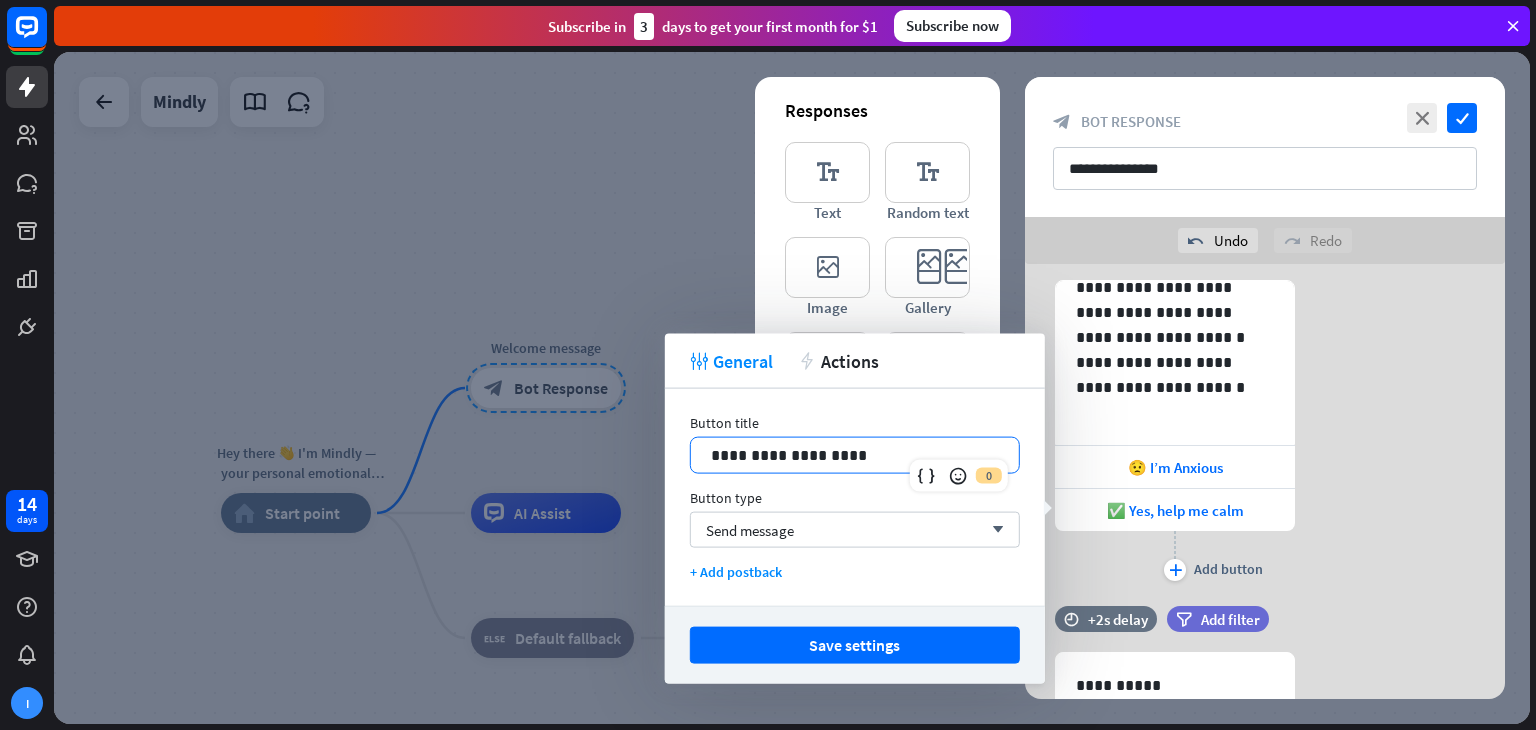 click on "**********" at bounding box center [855, 455] 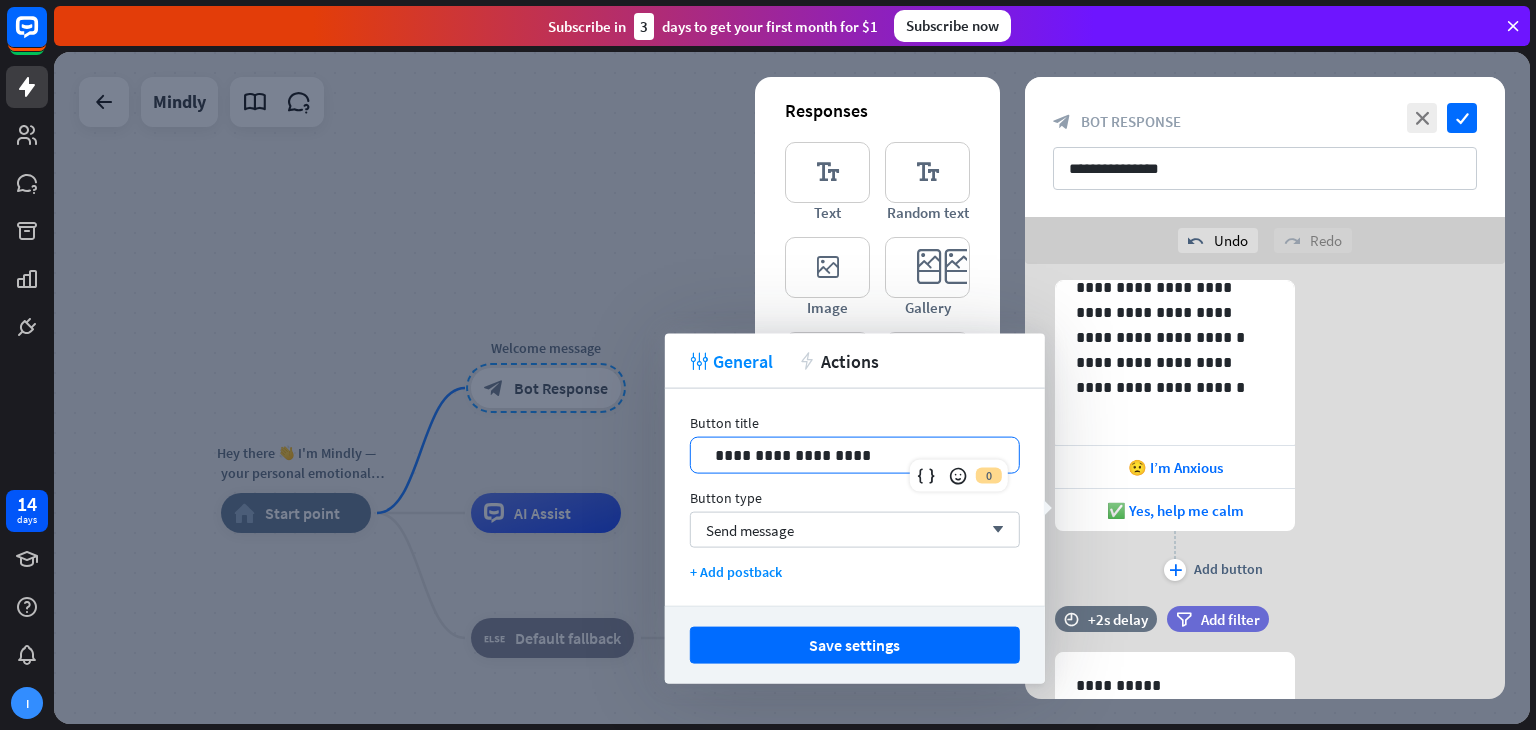 click on "**********" at bounding box center (855, 455) 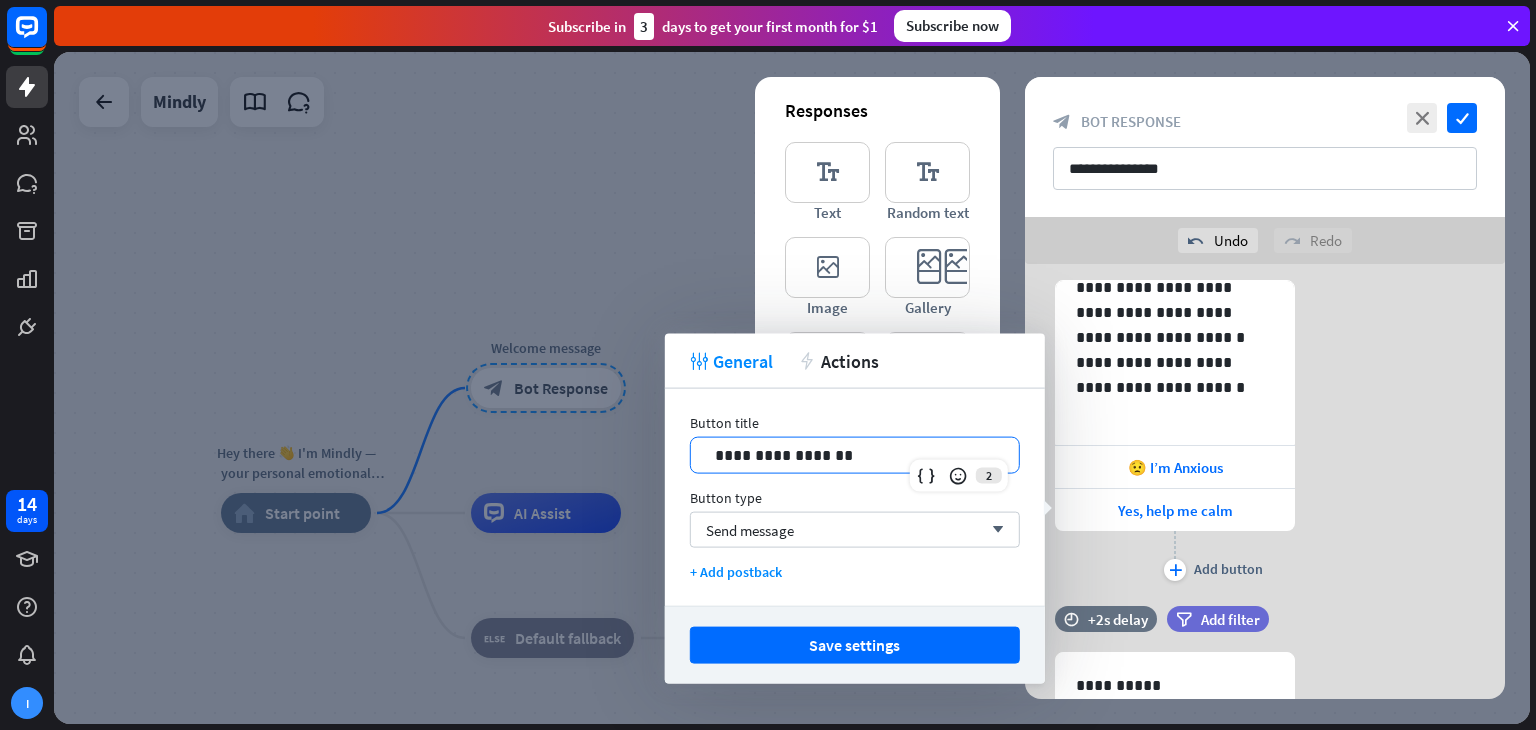 click on "**********" at bounding box center (855, 455) 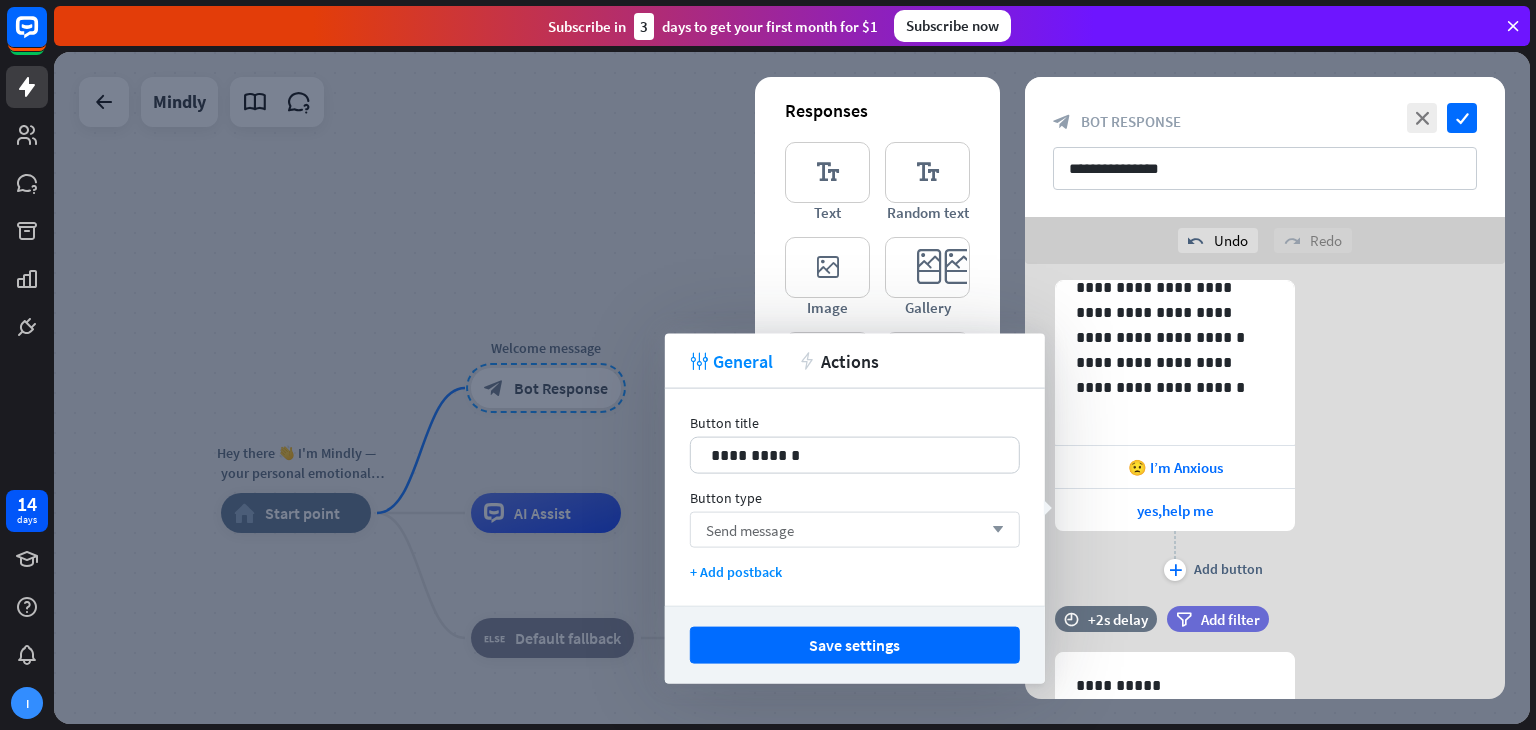 click on "Send message
arrow_down" at bounding box center [855, 530] 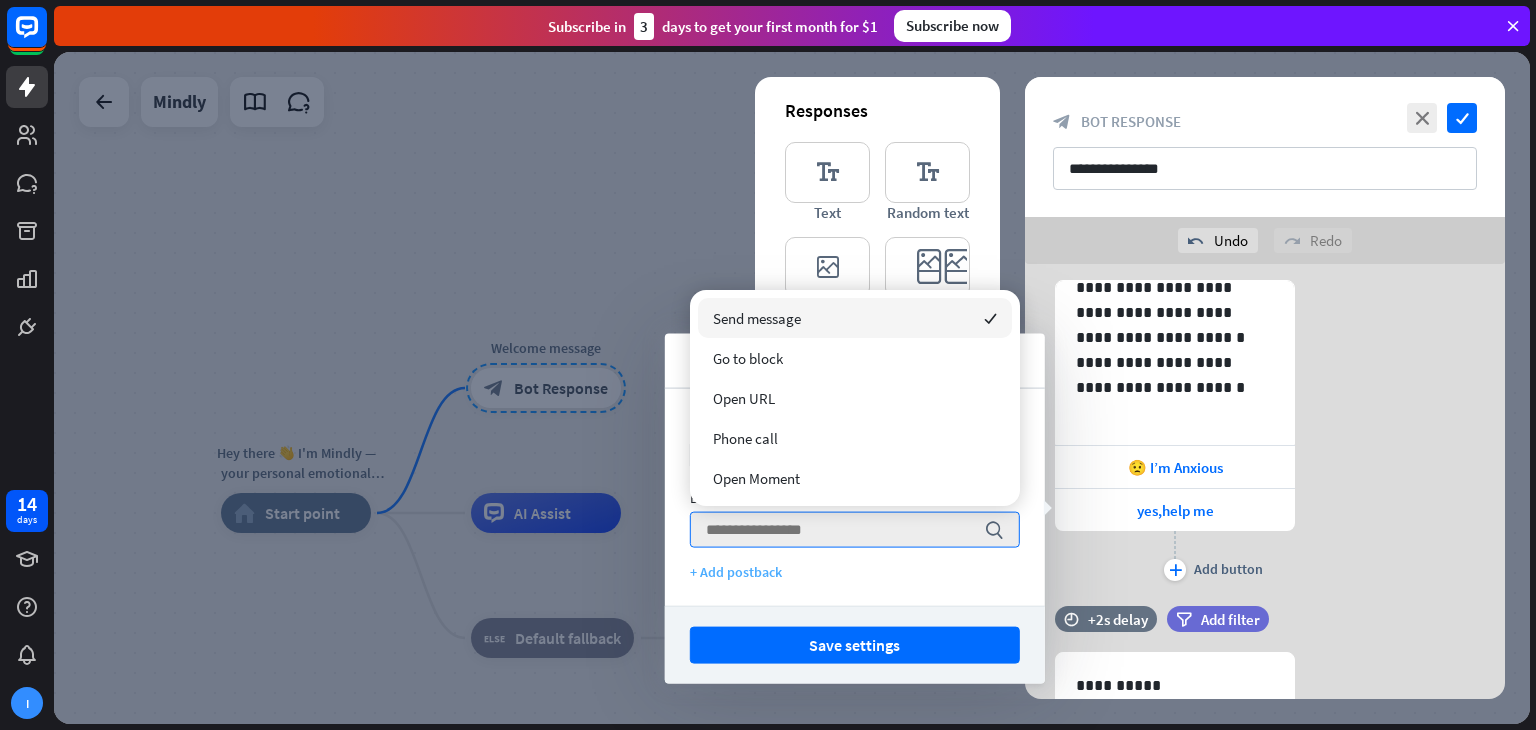 click on "+ Add postback" at bounding box center [855, 572] 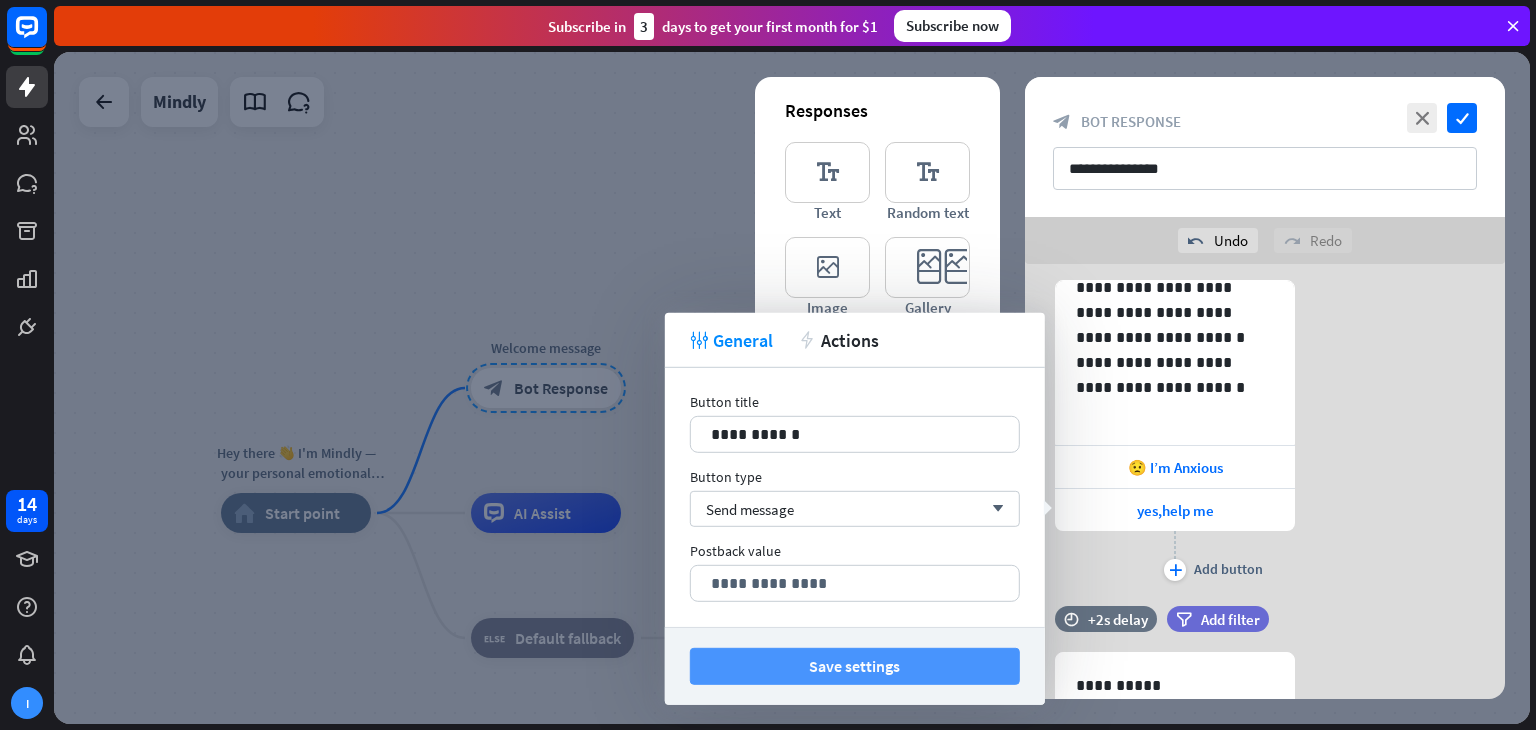 click on "Save settings" at bounding box center (855, 666) 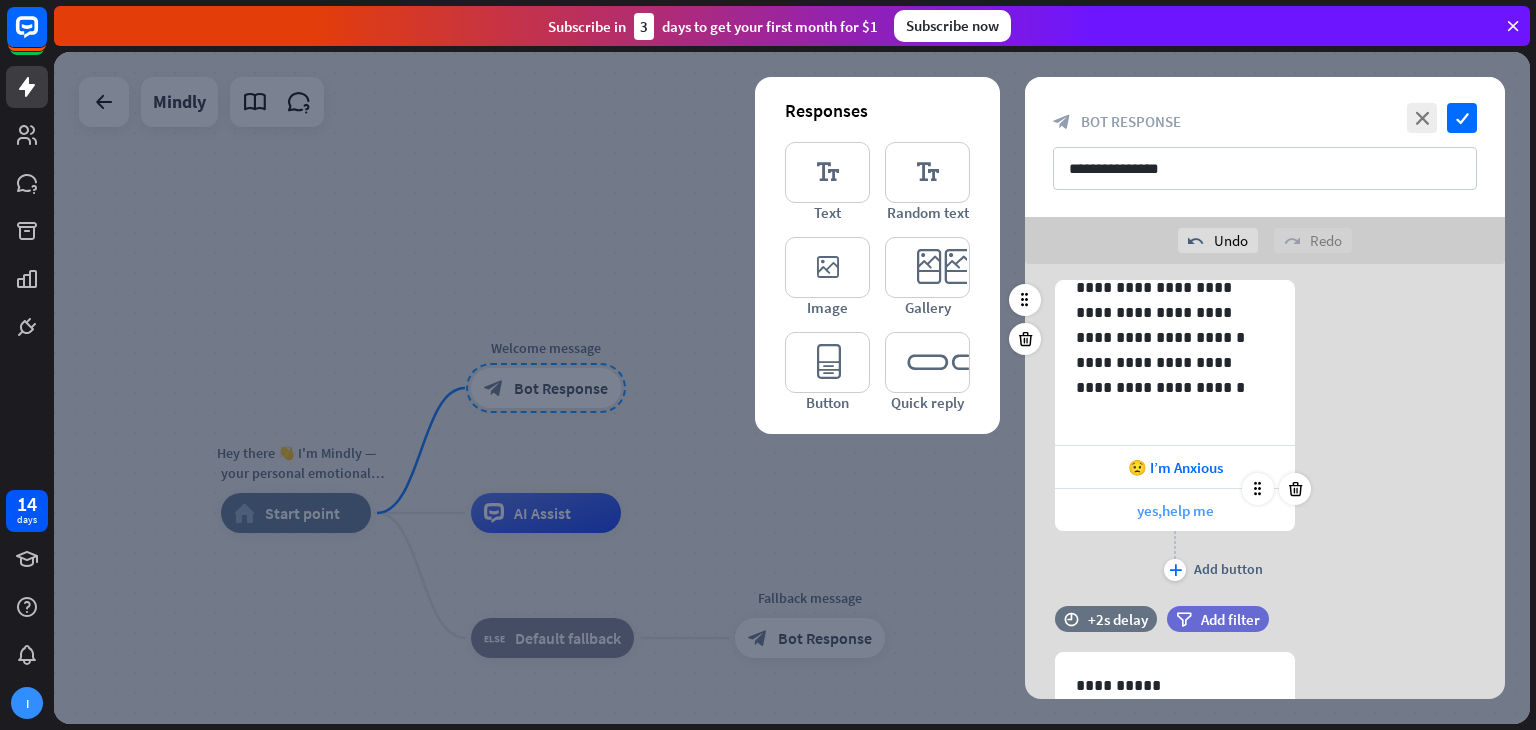 click on "yes,help me" at bounding box center (1175, 510) 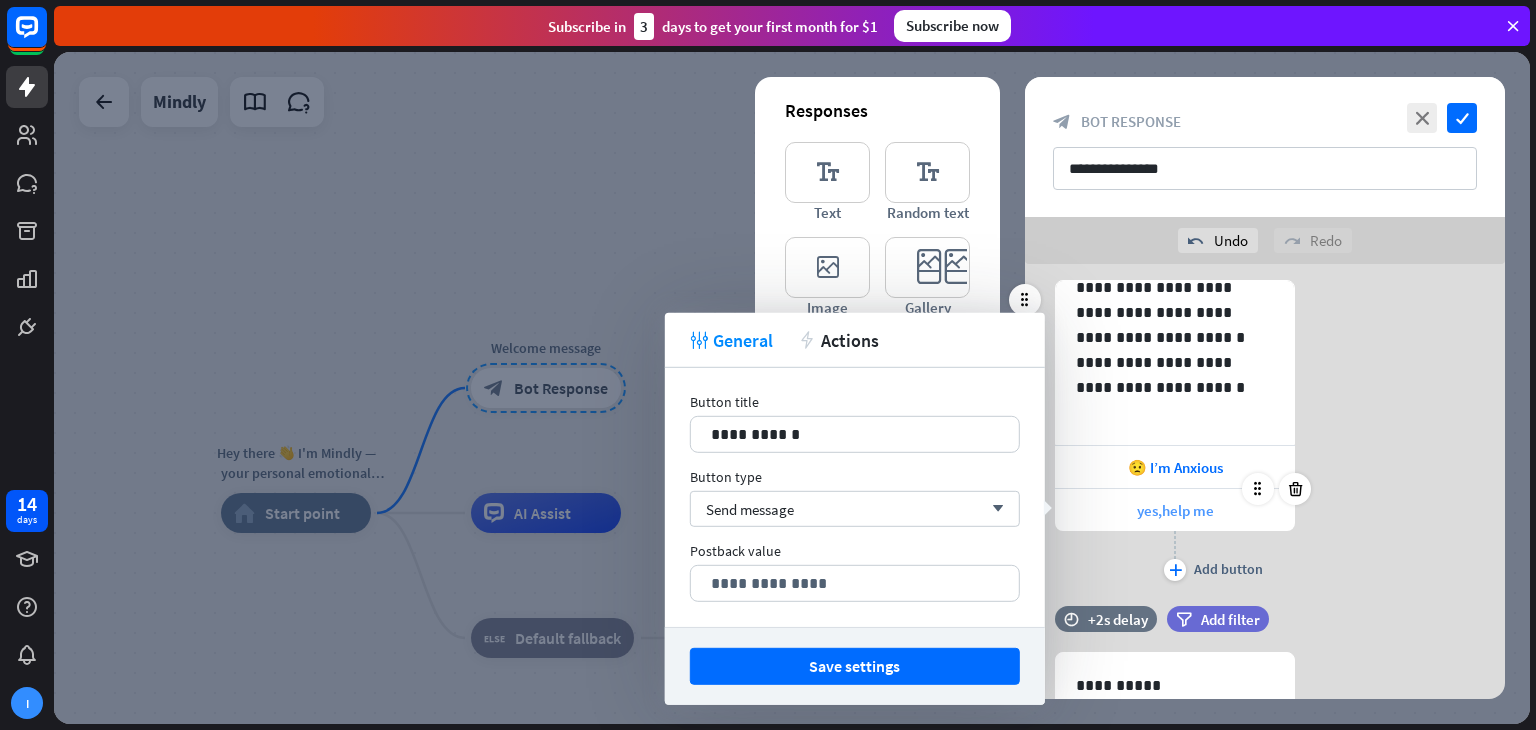 click on "yes,help me" at bounding box center [1175, 510] 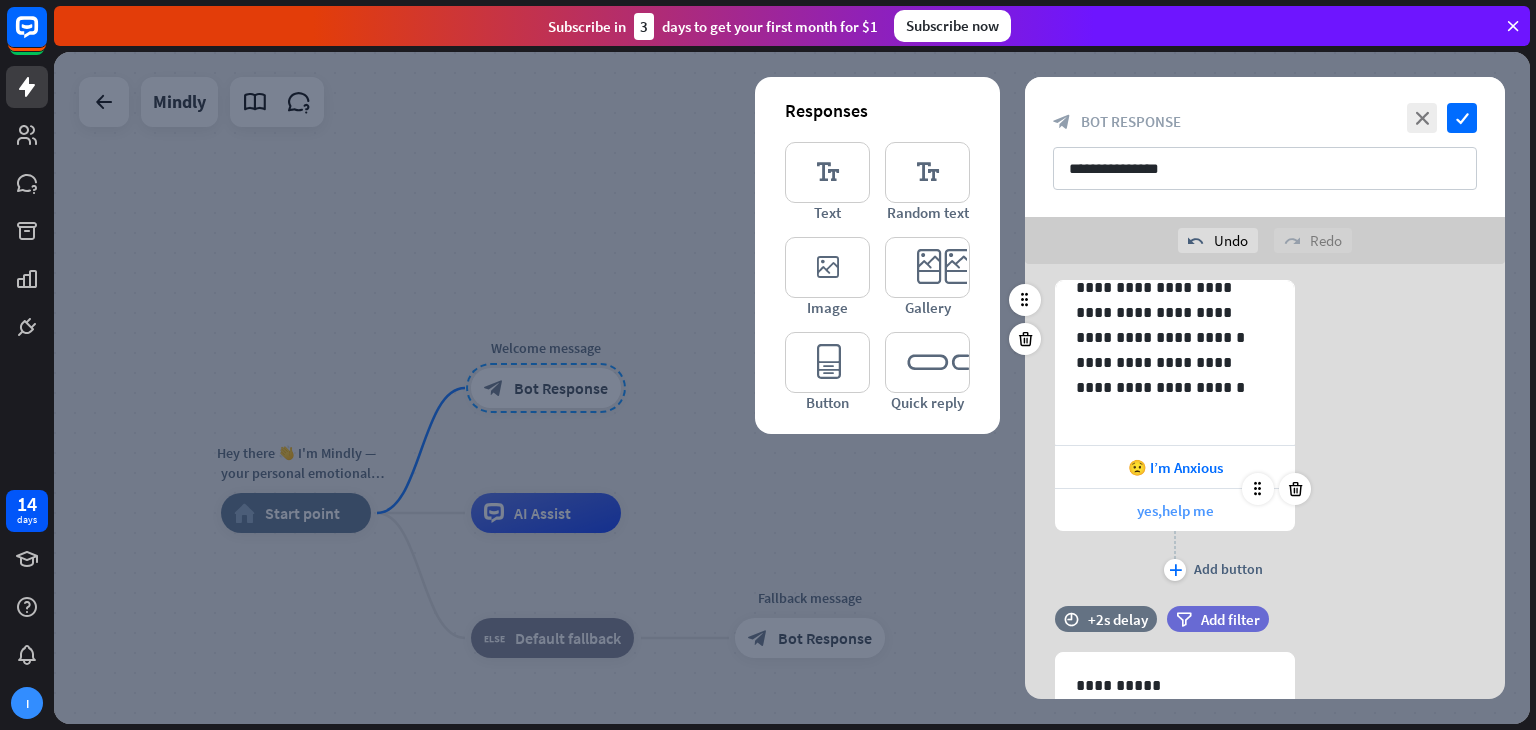 click on "yes,help me" at bounding box center (1175, 510) 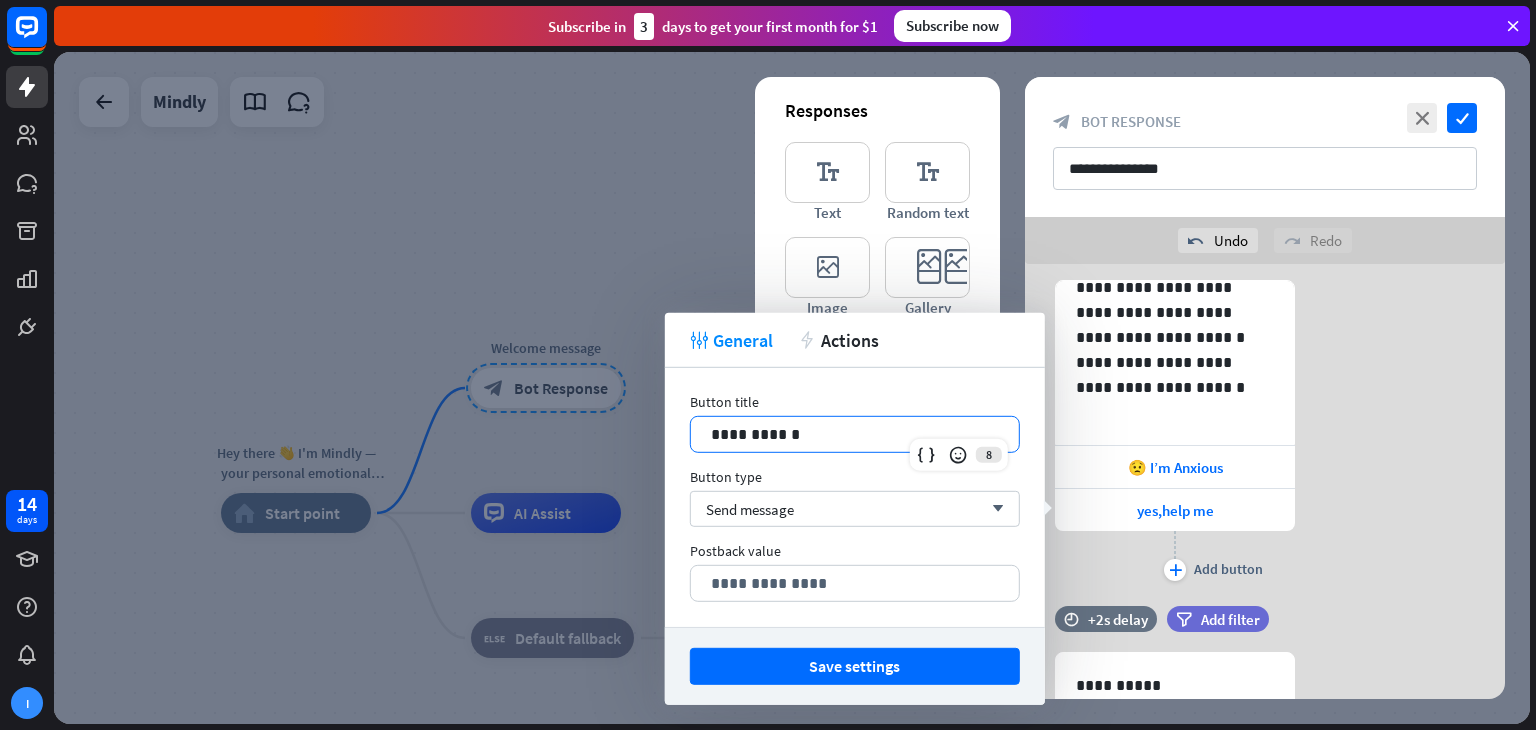 drag, startPoint x: 852, startPoint y: 434, endPoint x: 620, endPoint y: 421, distance: 232.36394 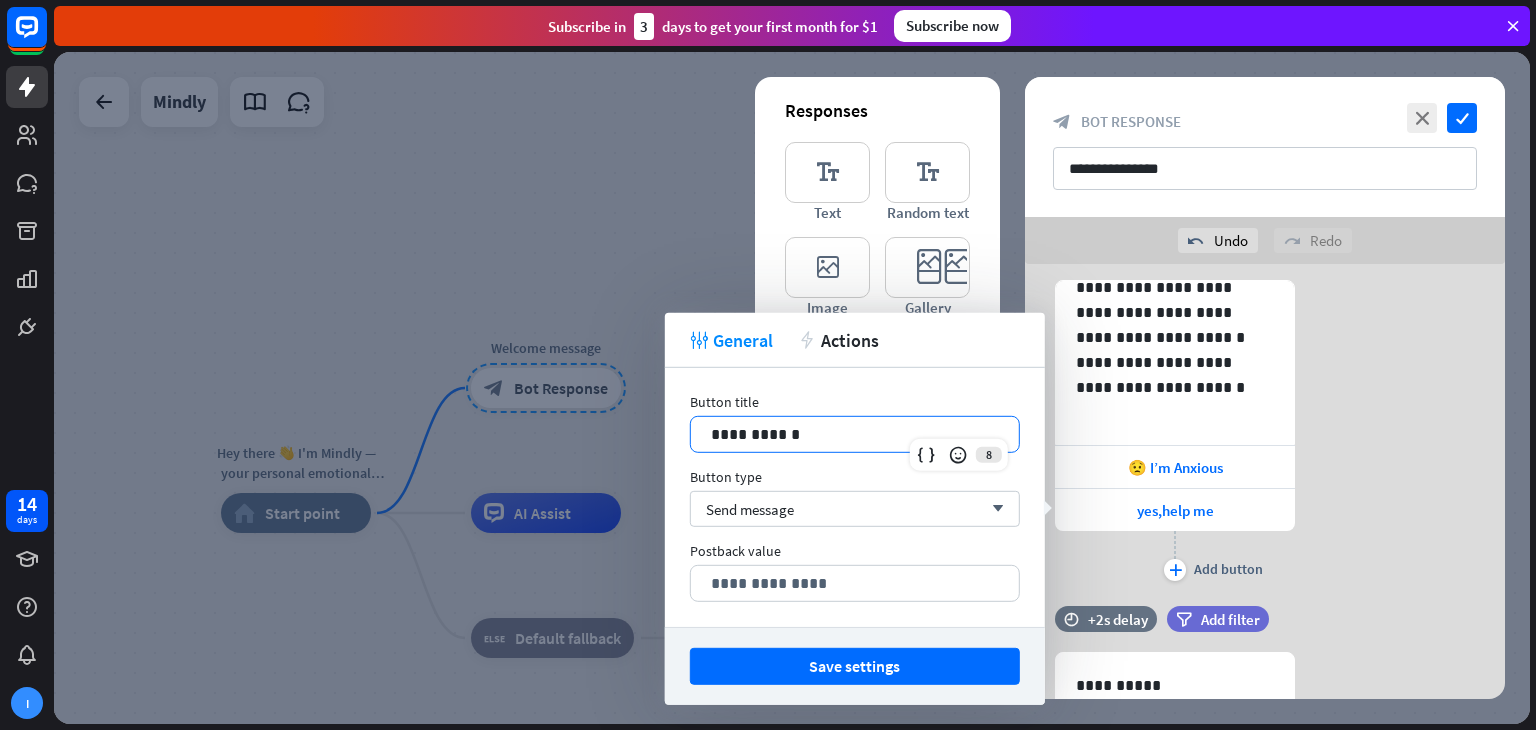 type 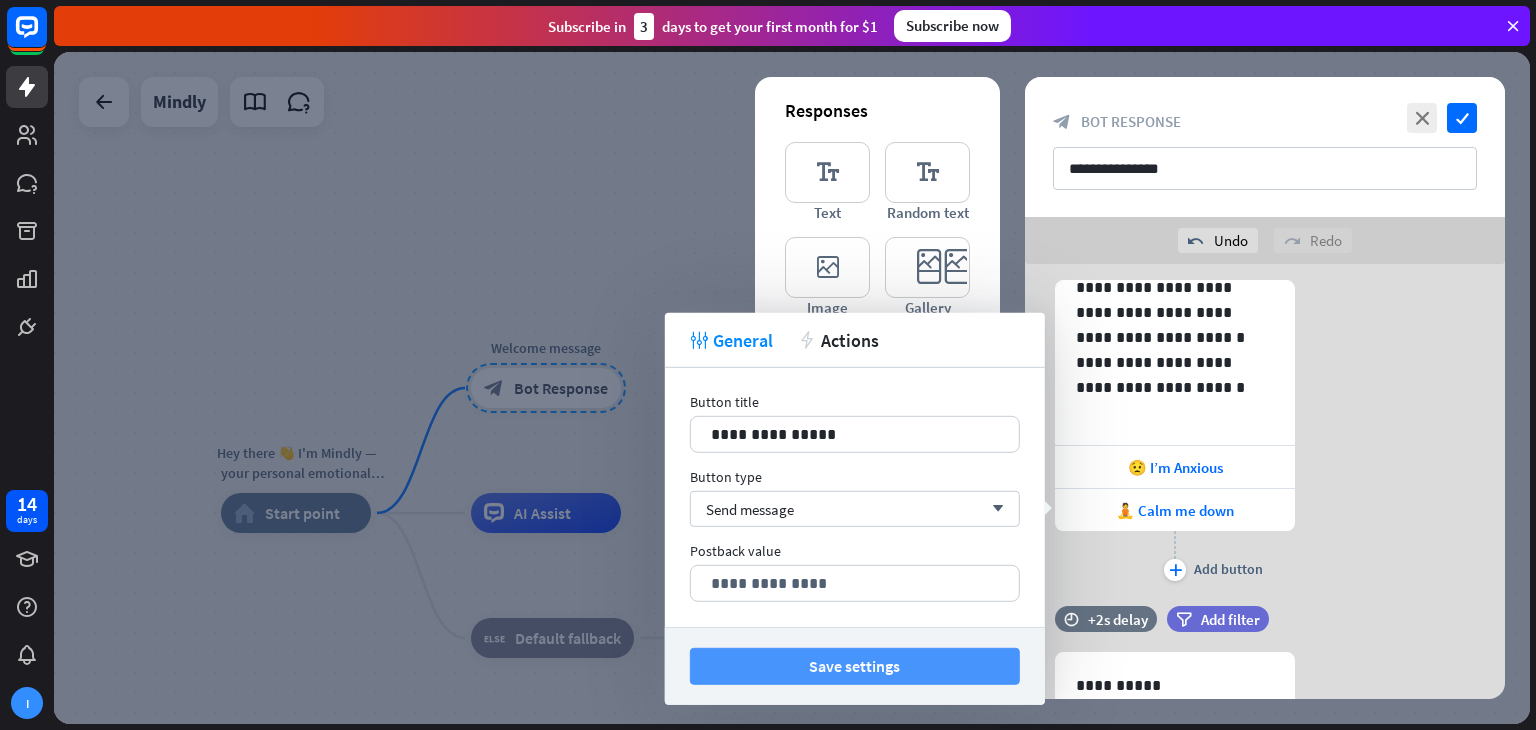 click on "Save settings" at bounding box center (855, 666) 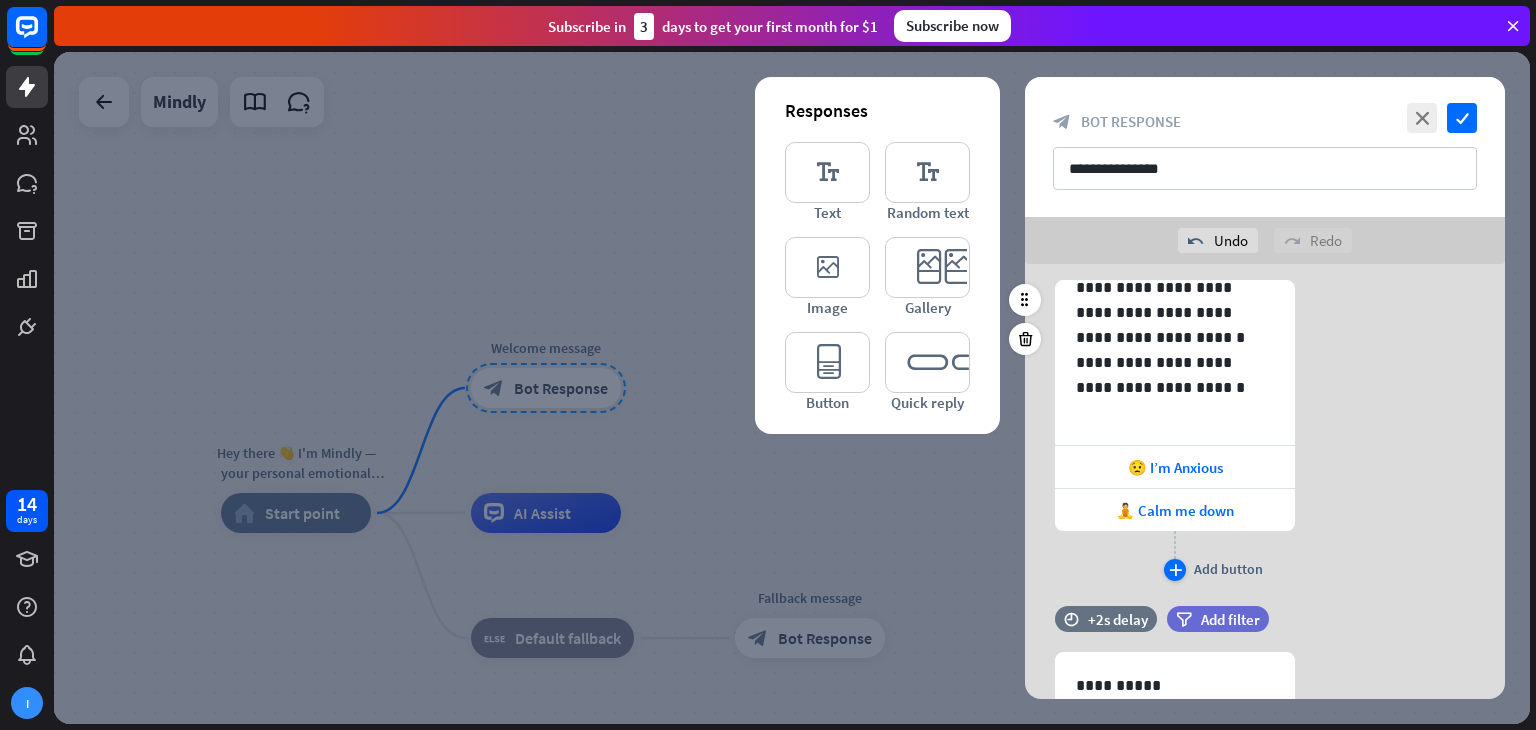 click on "plus" at bounding box center (1175, 570) 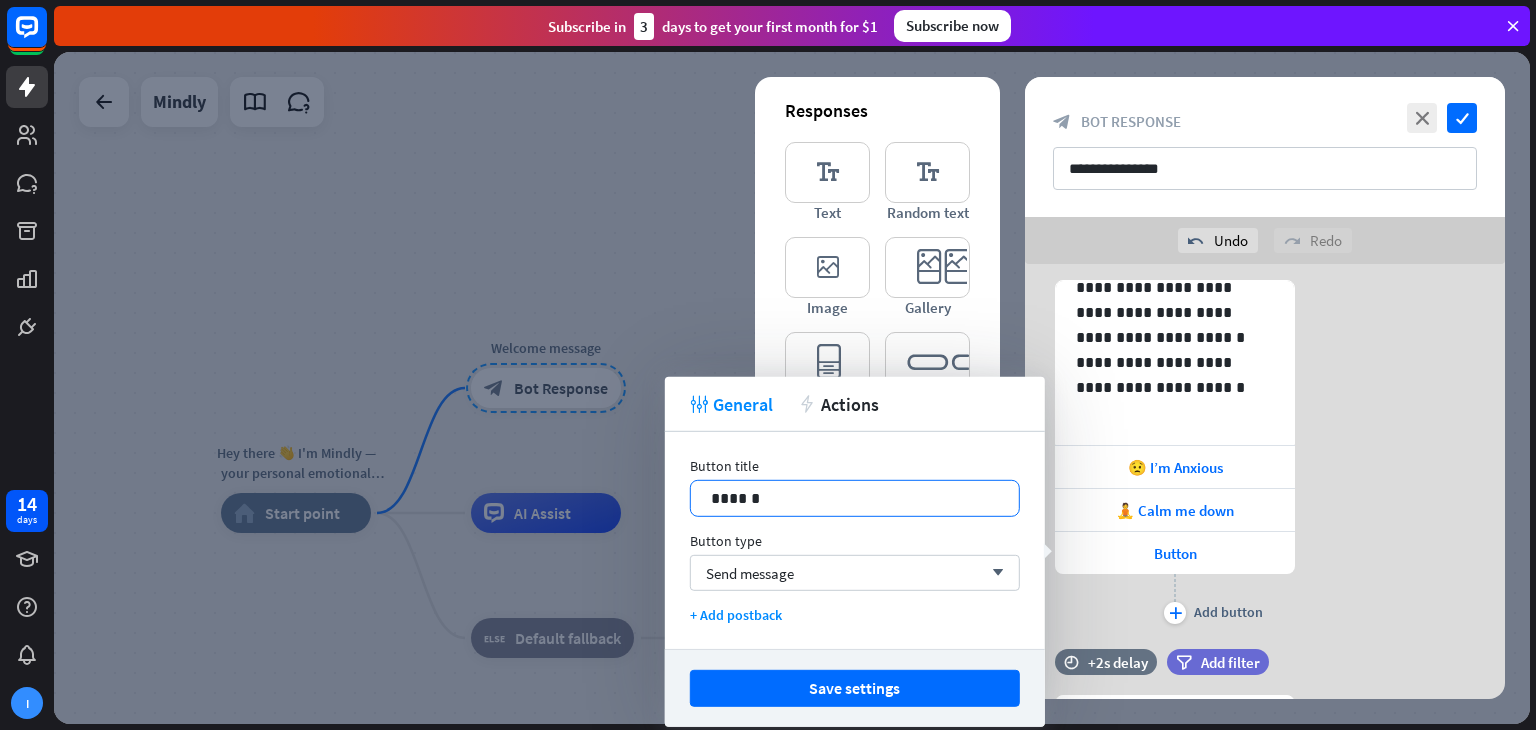click on "14   ******" at bounding box center [855, 498] 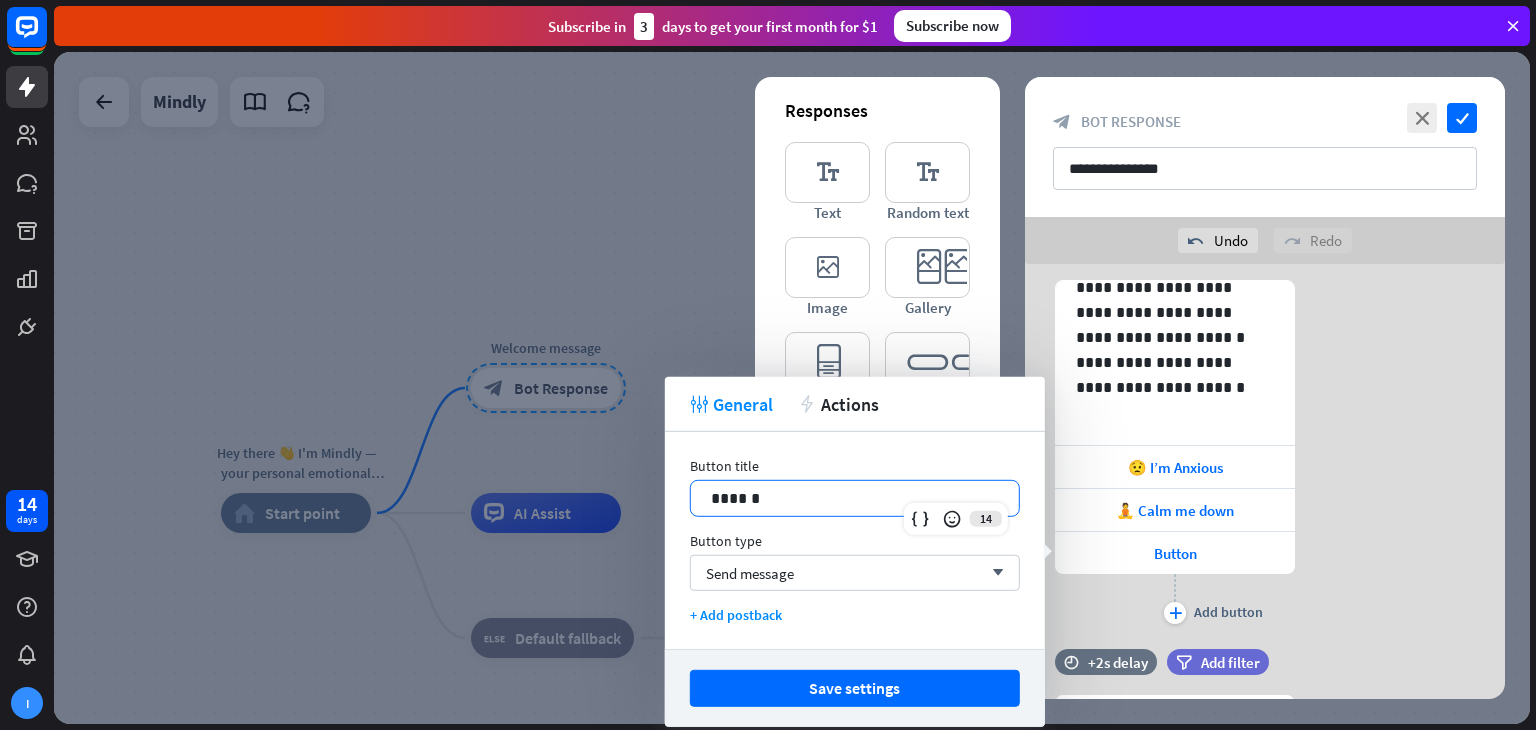 type 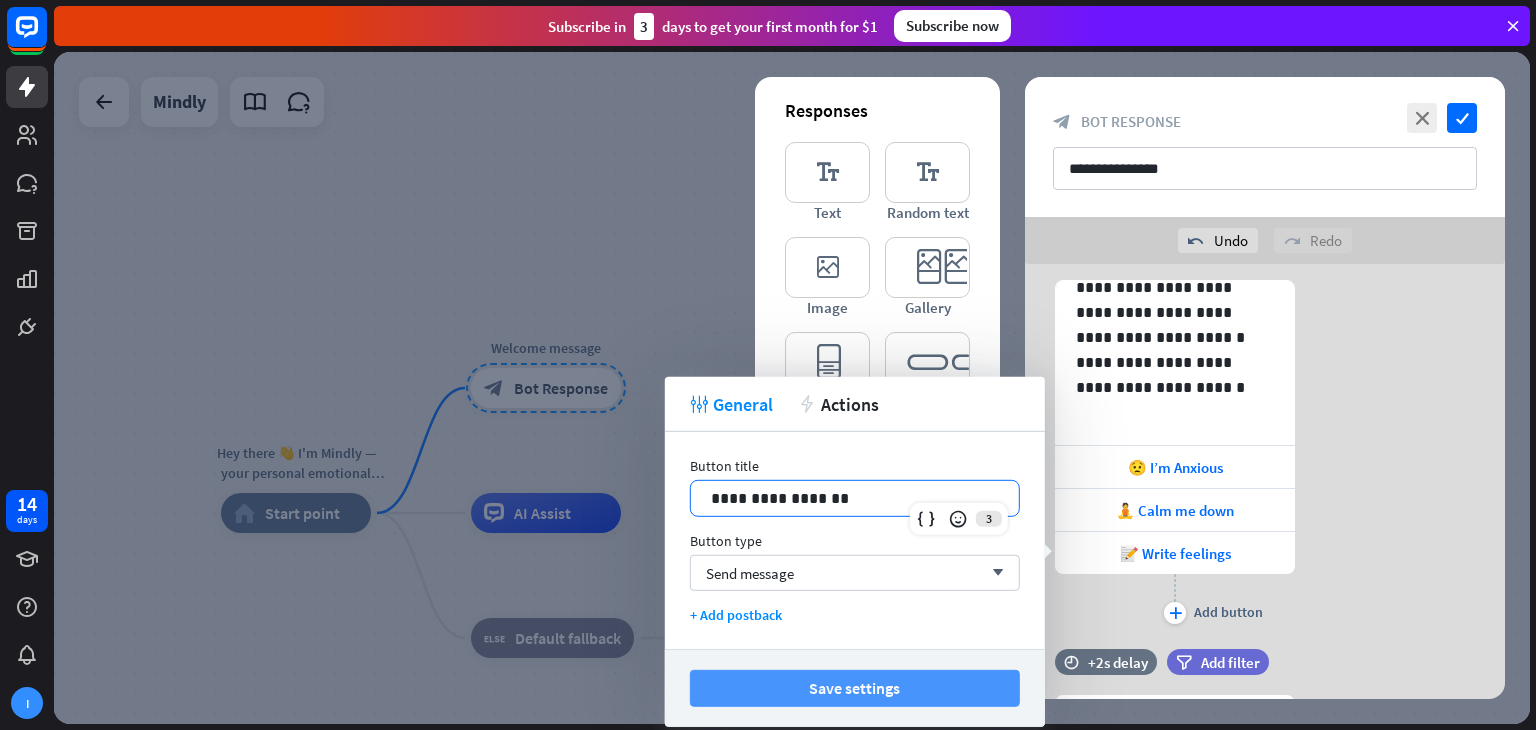 click on "Save settings" at bounding box center [855, 688] 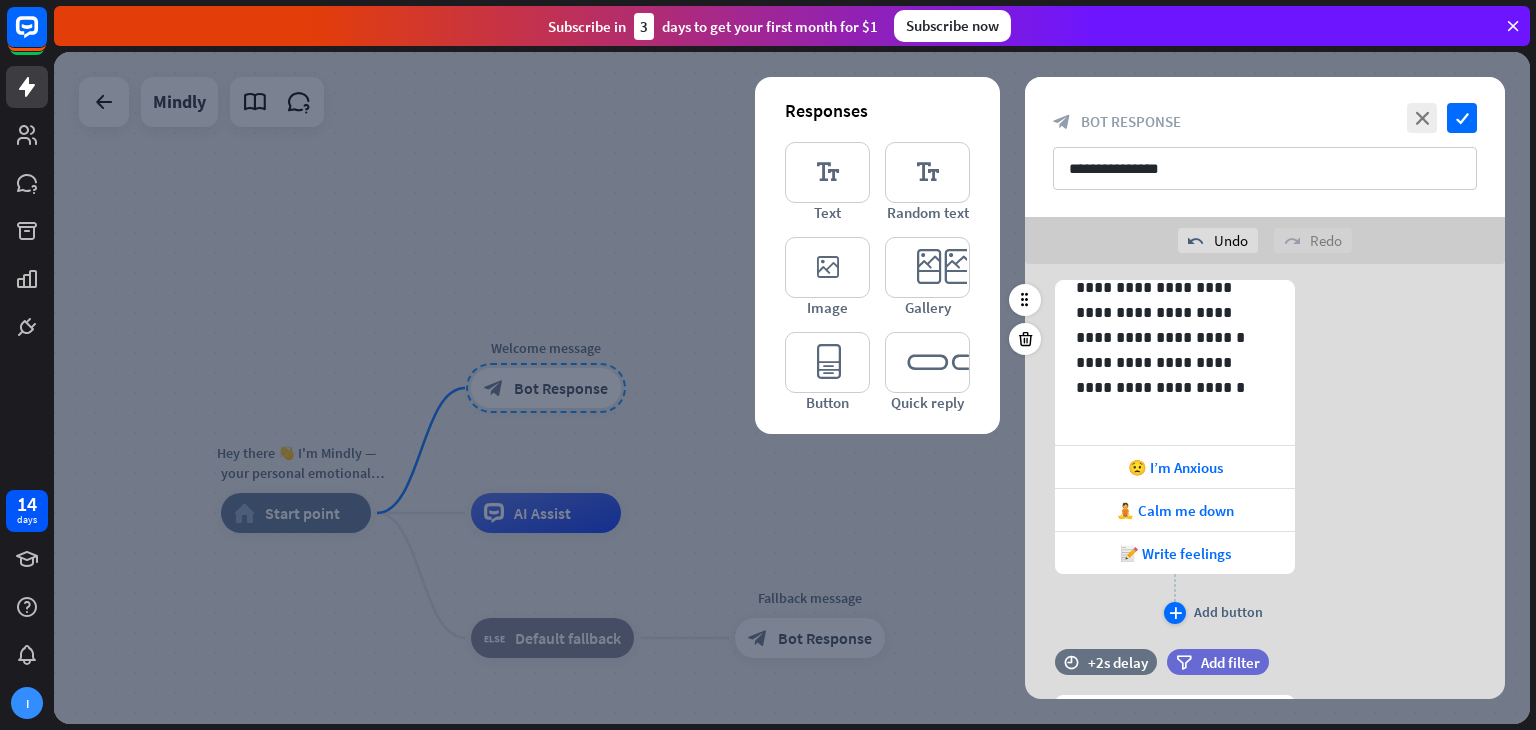 click on "plus" at bounding box center (1175, 613) 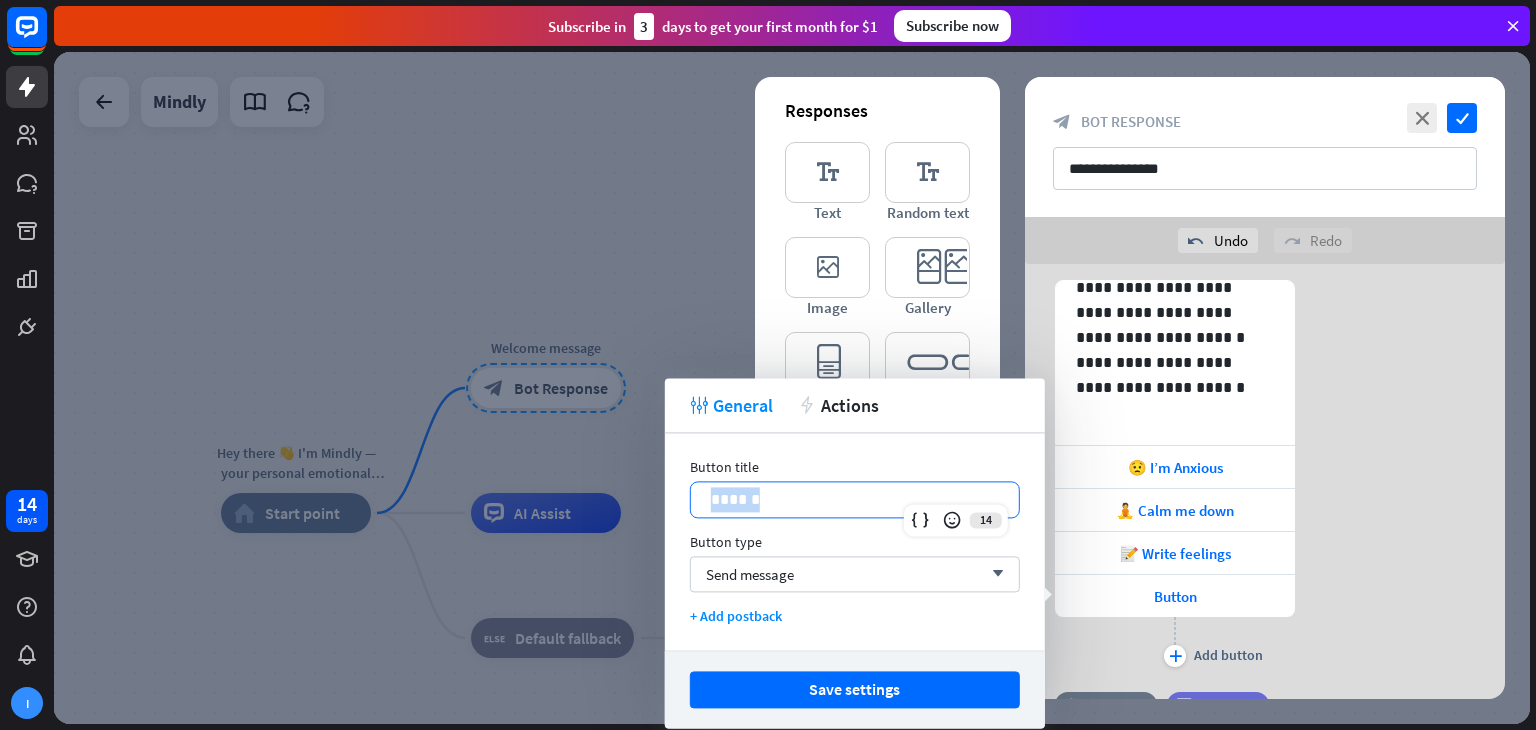 drag, startPoint x: 882, startPoint y: 504, endPoint x: 672, endPoint y: 482, distance: 211.14923 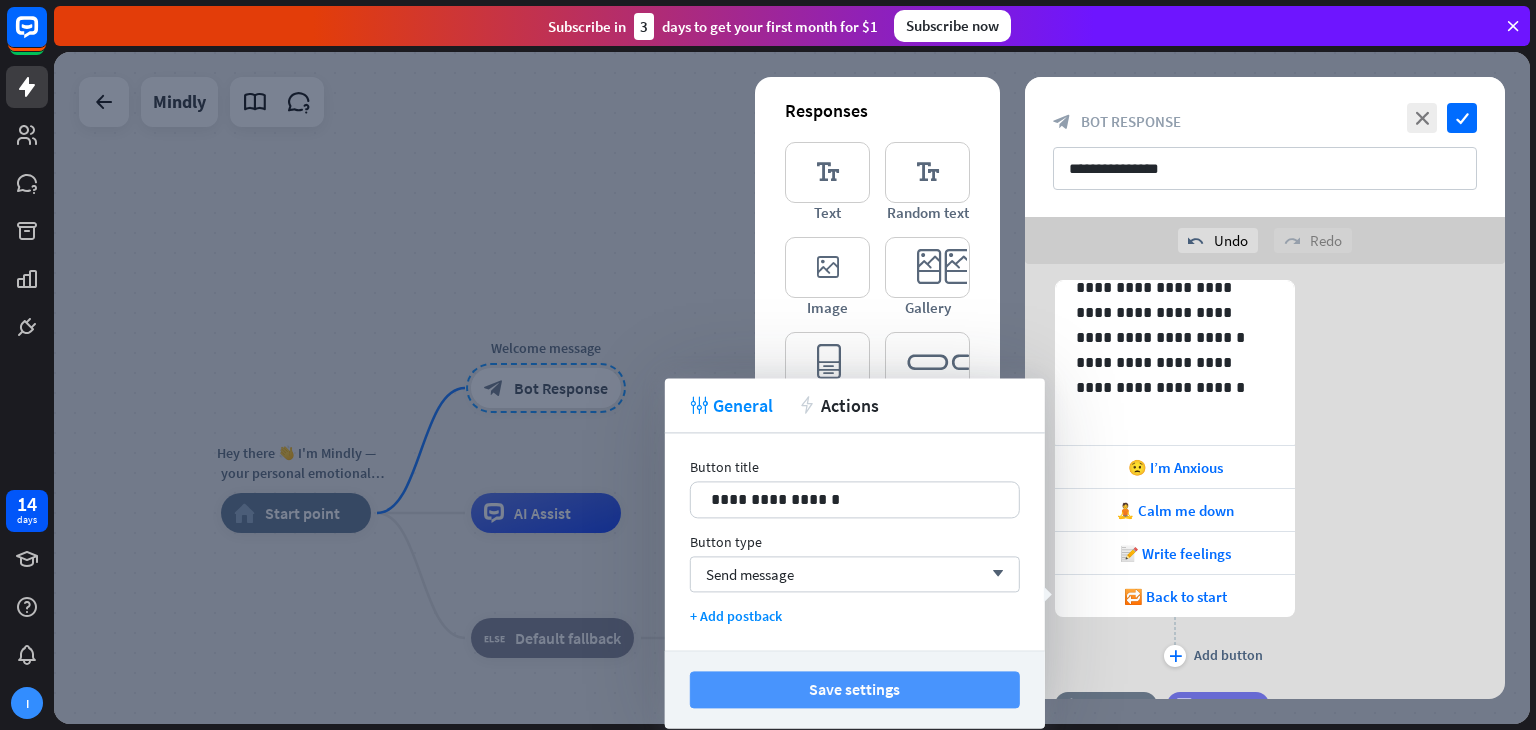 click on "Save settings" at bounding box center [855, 689] 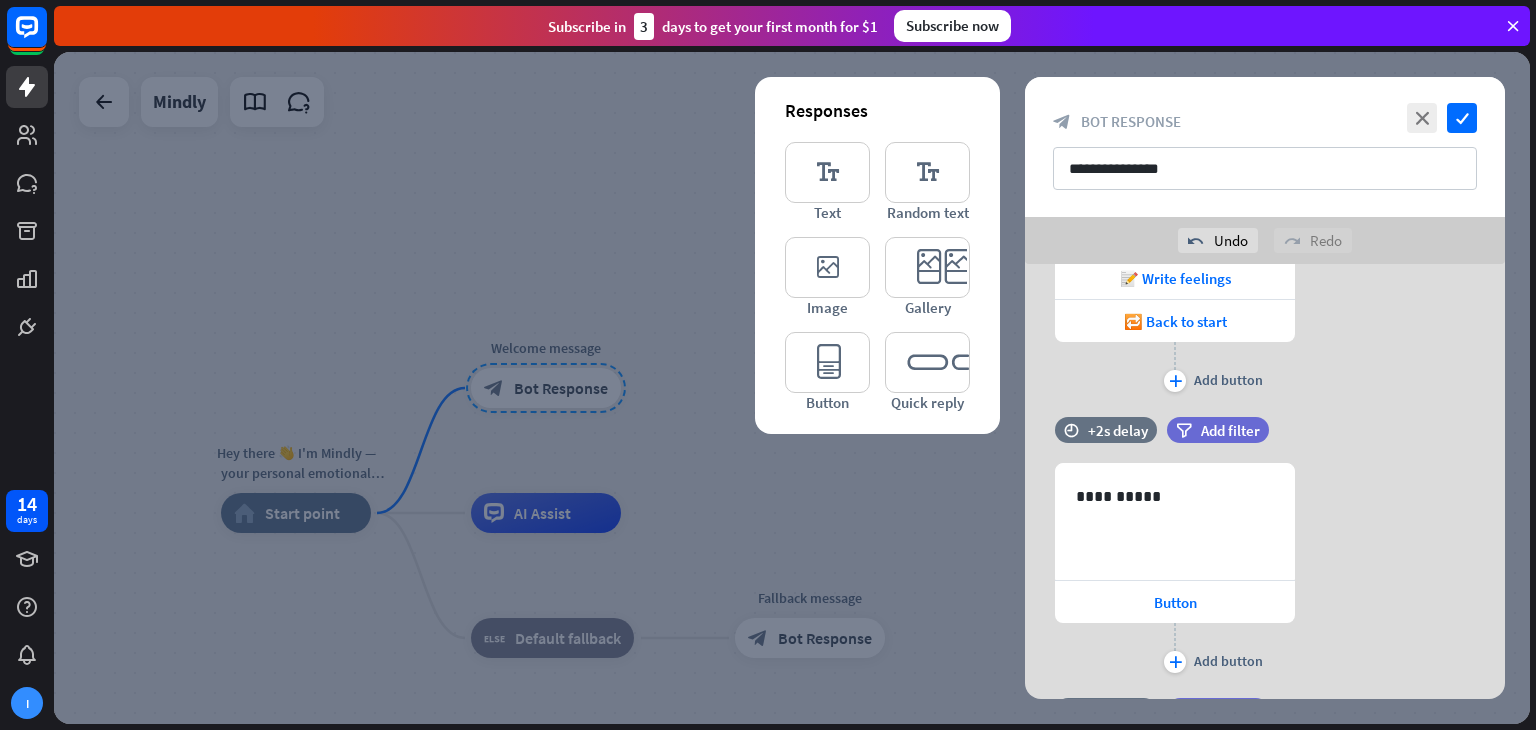 scroll, scrollTop: 798, scrollLeft: 0, axis: vertical 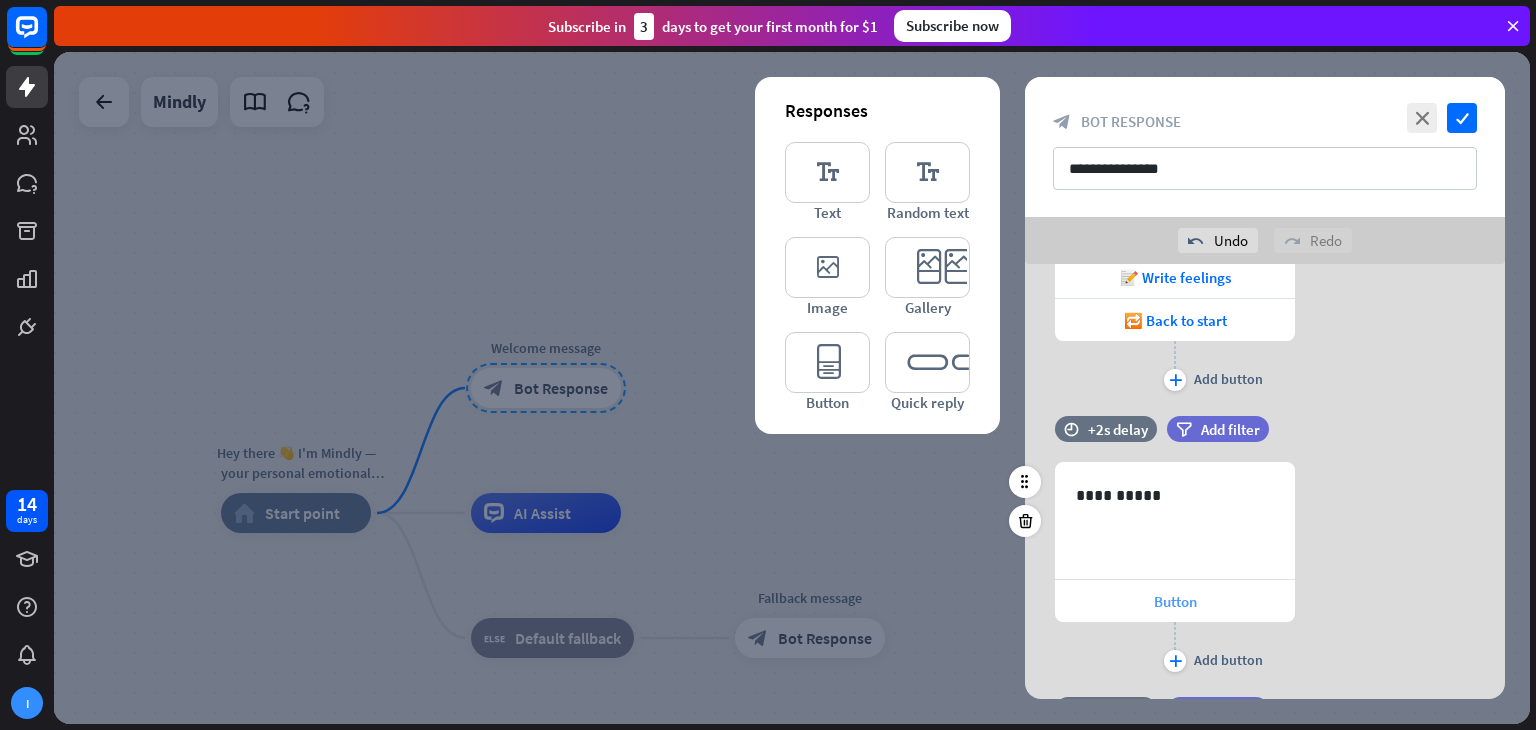 click on "Button" at bounding box center (1175, 601) 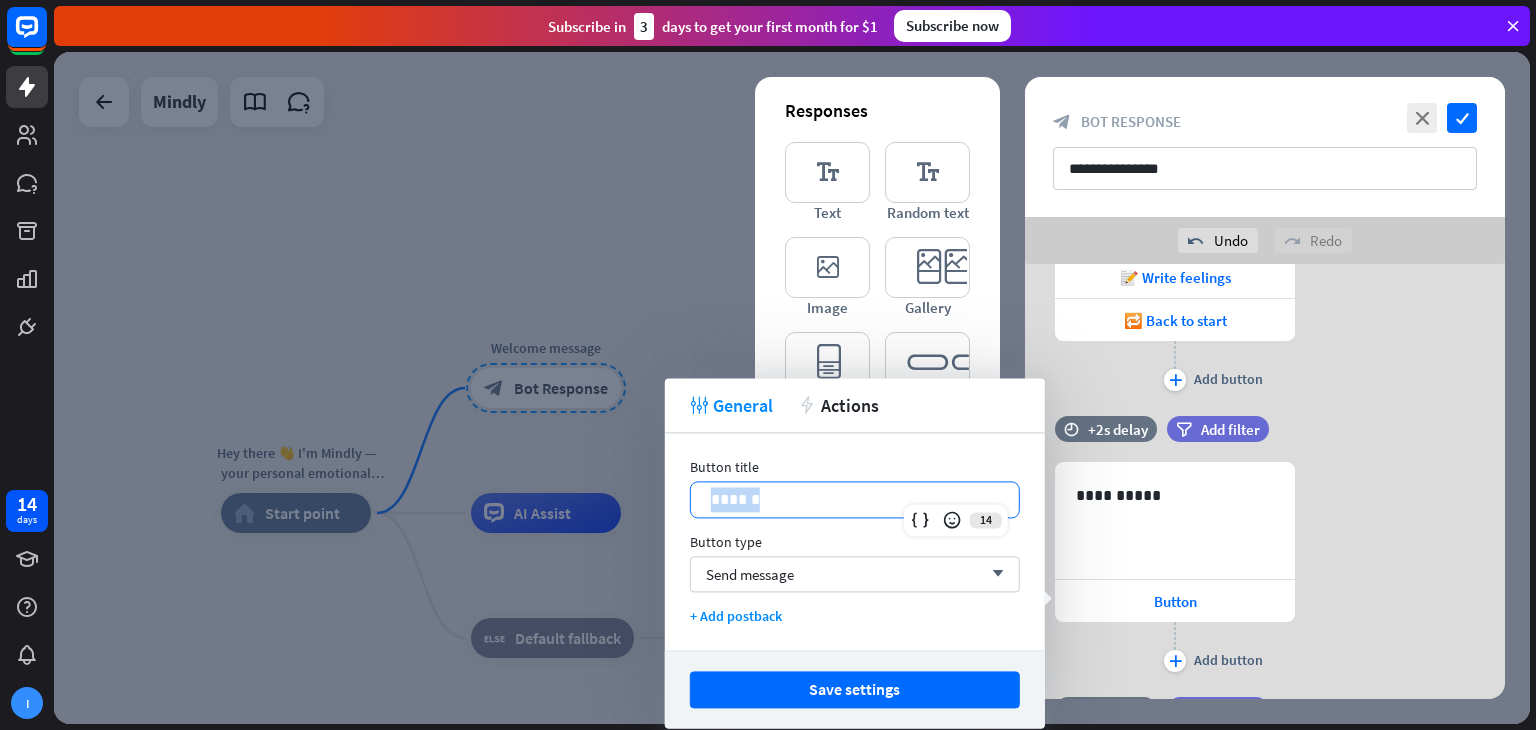 drag, startPoint x: 820, startPoint y: 486, endPoint x: 703, endPoint y: 475, distance: 117.51595 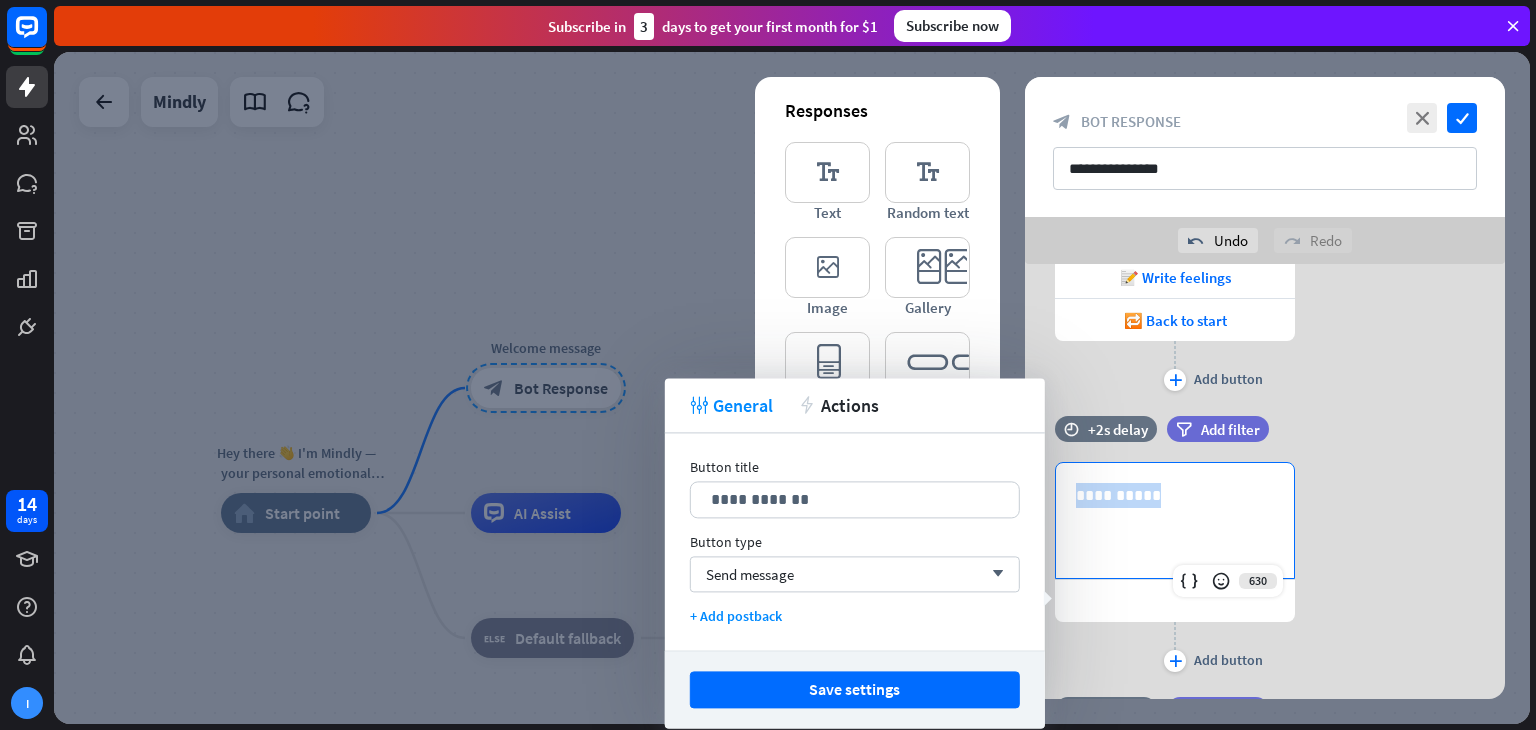 drag, startPoint x: 1165, startPoint y: 510, endPoint x: 1077, endPoint y: 492, distance: 89.822044 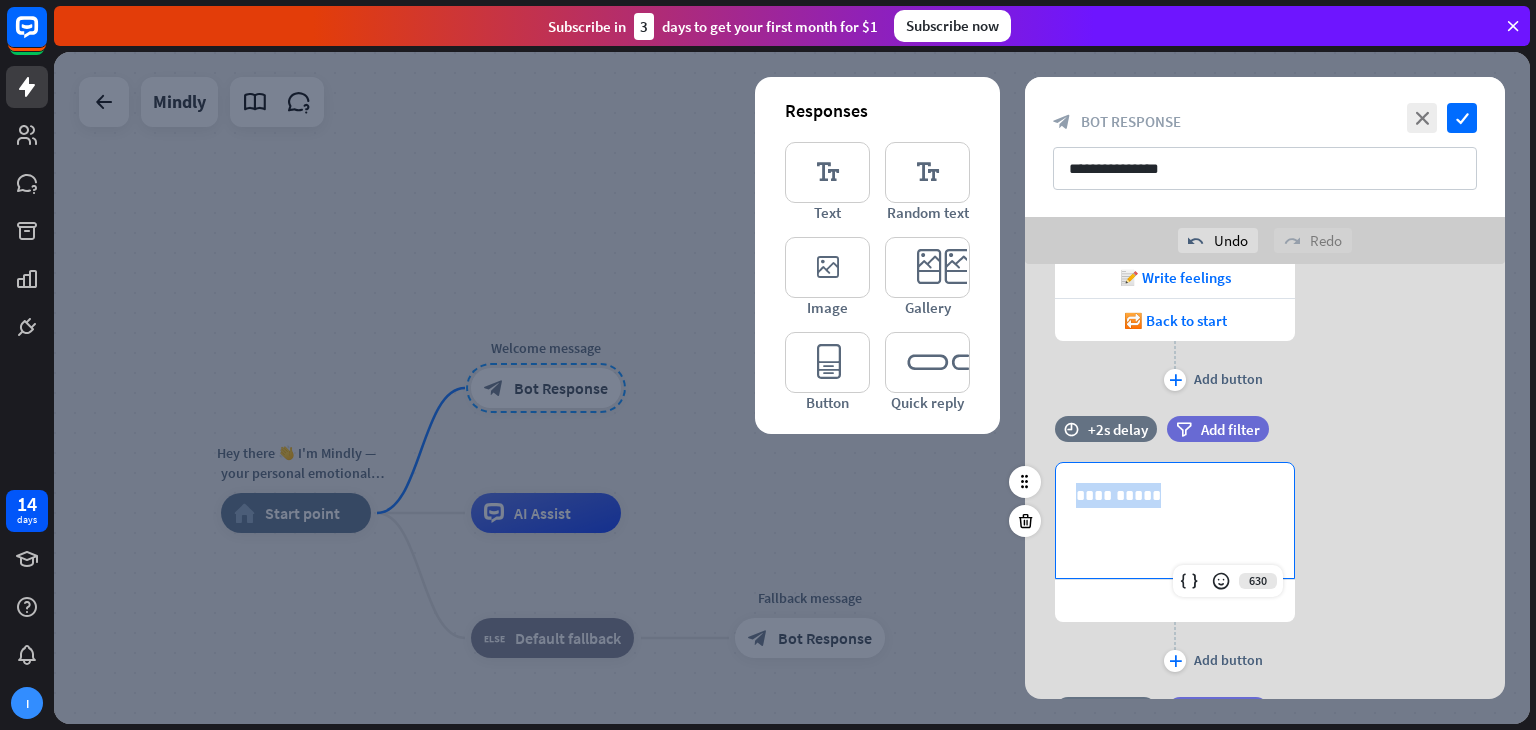 copy on "**********" 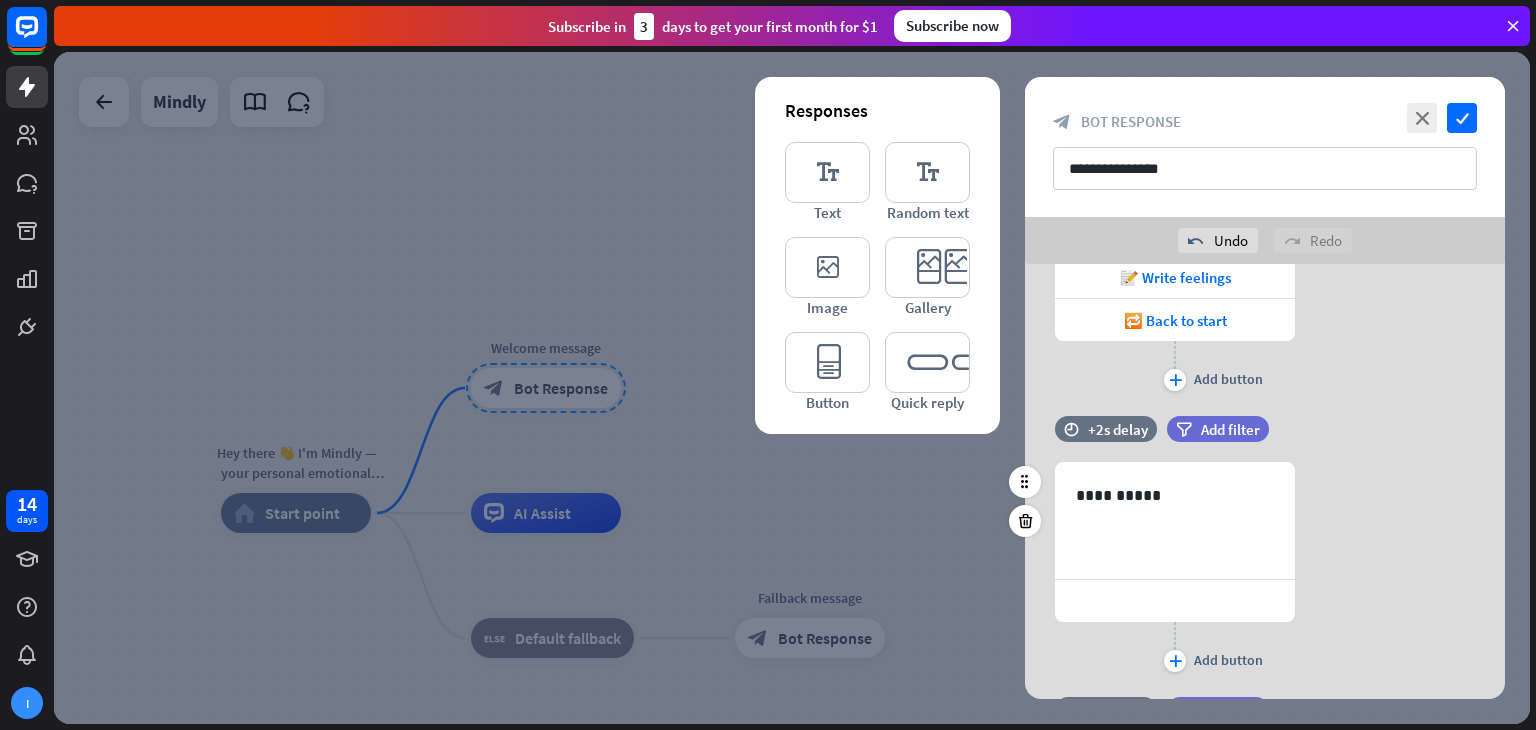 click at bounding box center (1175, 601) 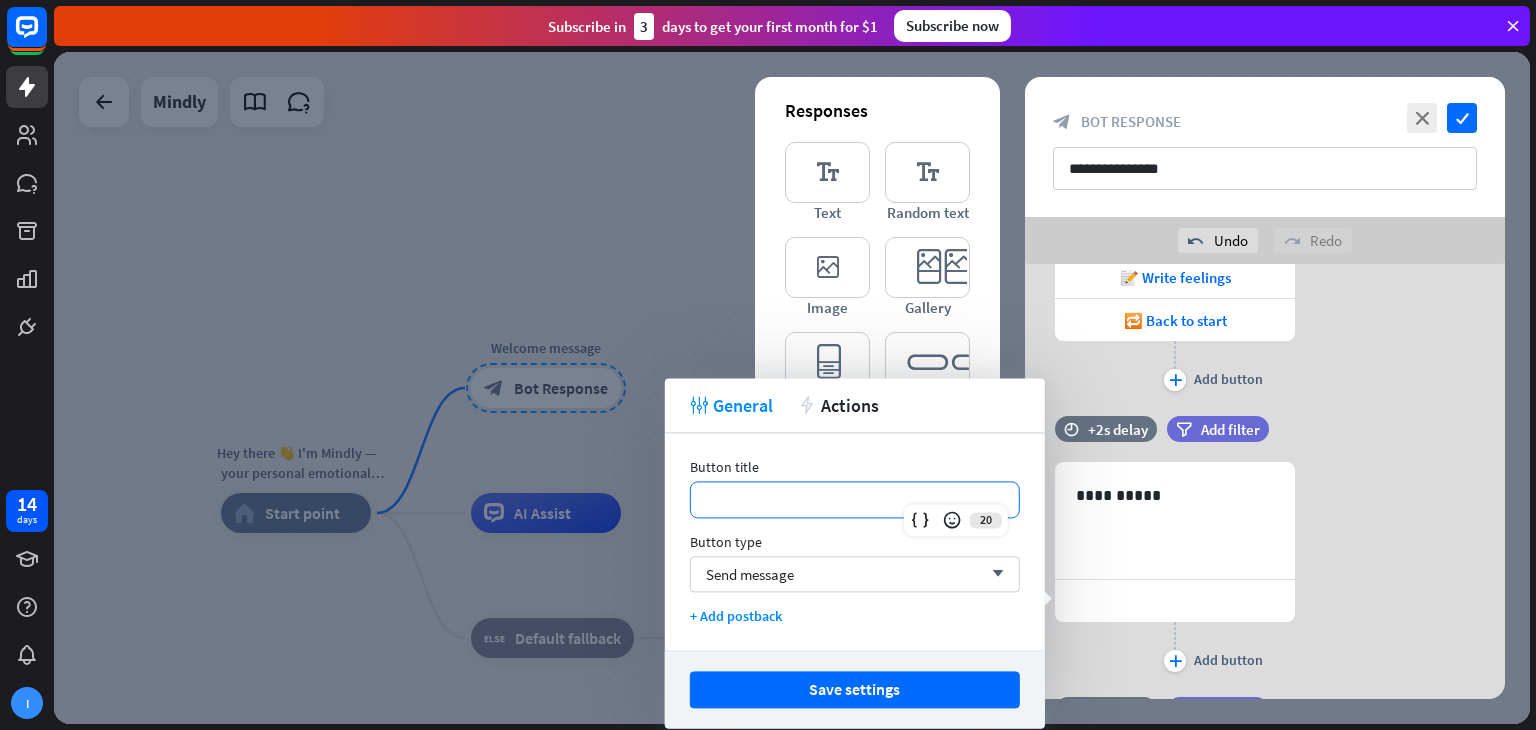 click on "**********" at bounding box center (855, 499) 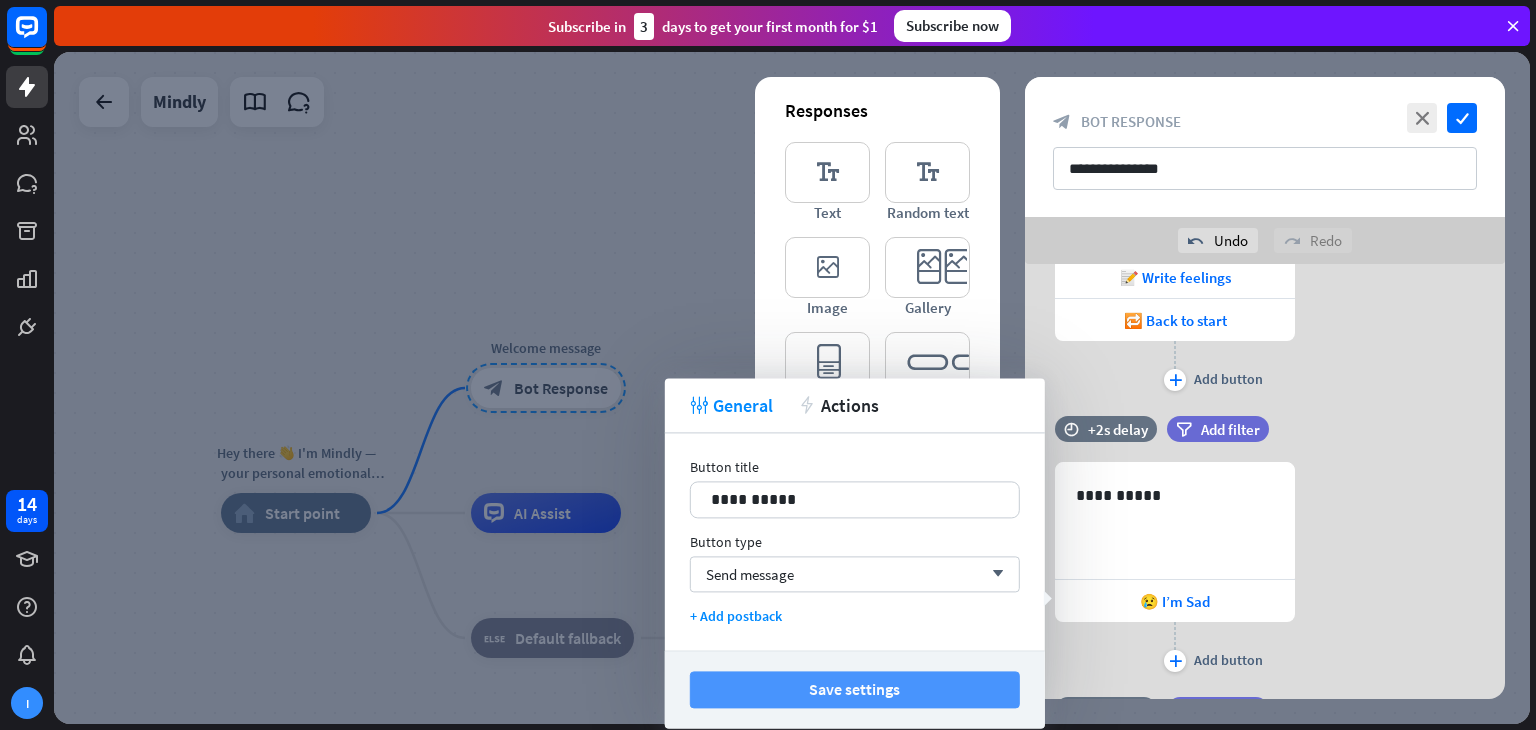 click on "Save settings" at bounding box center (855, 689) 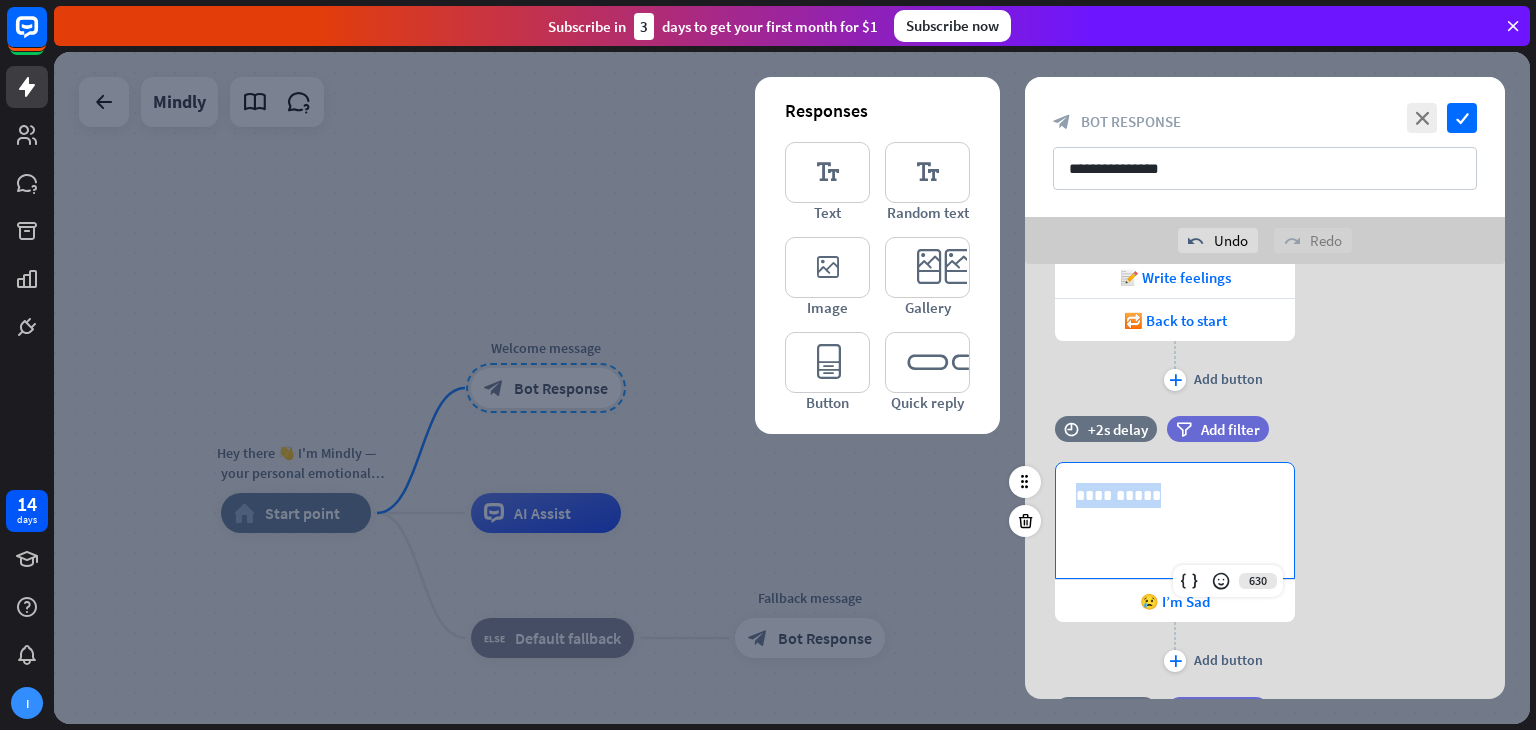 drag, startPoint x: 1161, startPoint y: 507, endPoint x: 1048, endPoint y: 502, distance: 113.110565 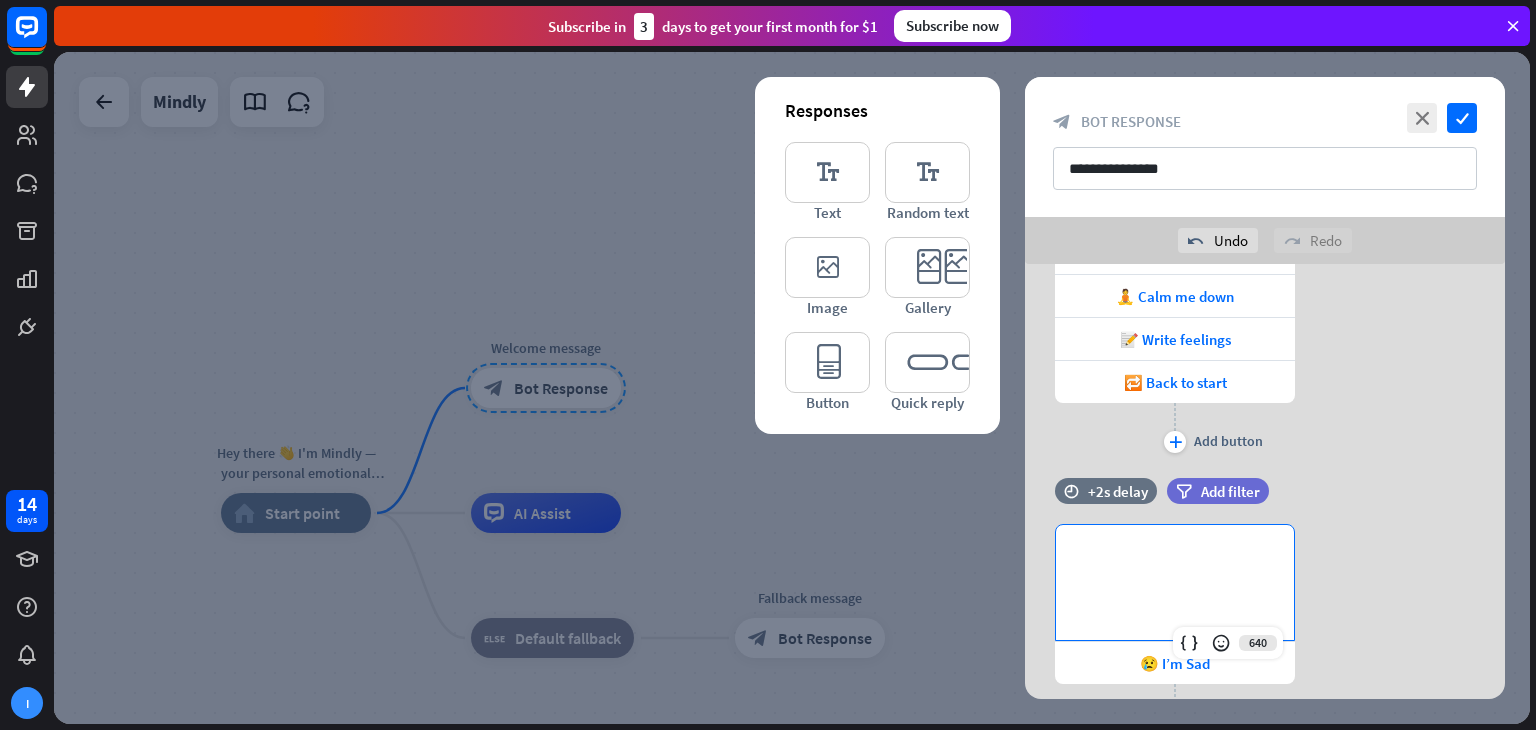 scroll, scrollTop: 737, scrollLeft: 0, axis: vertical 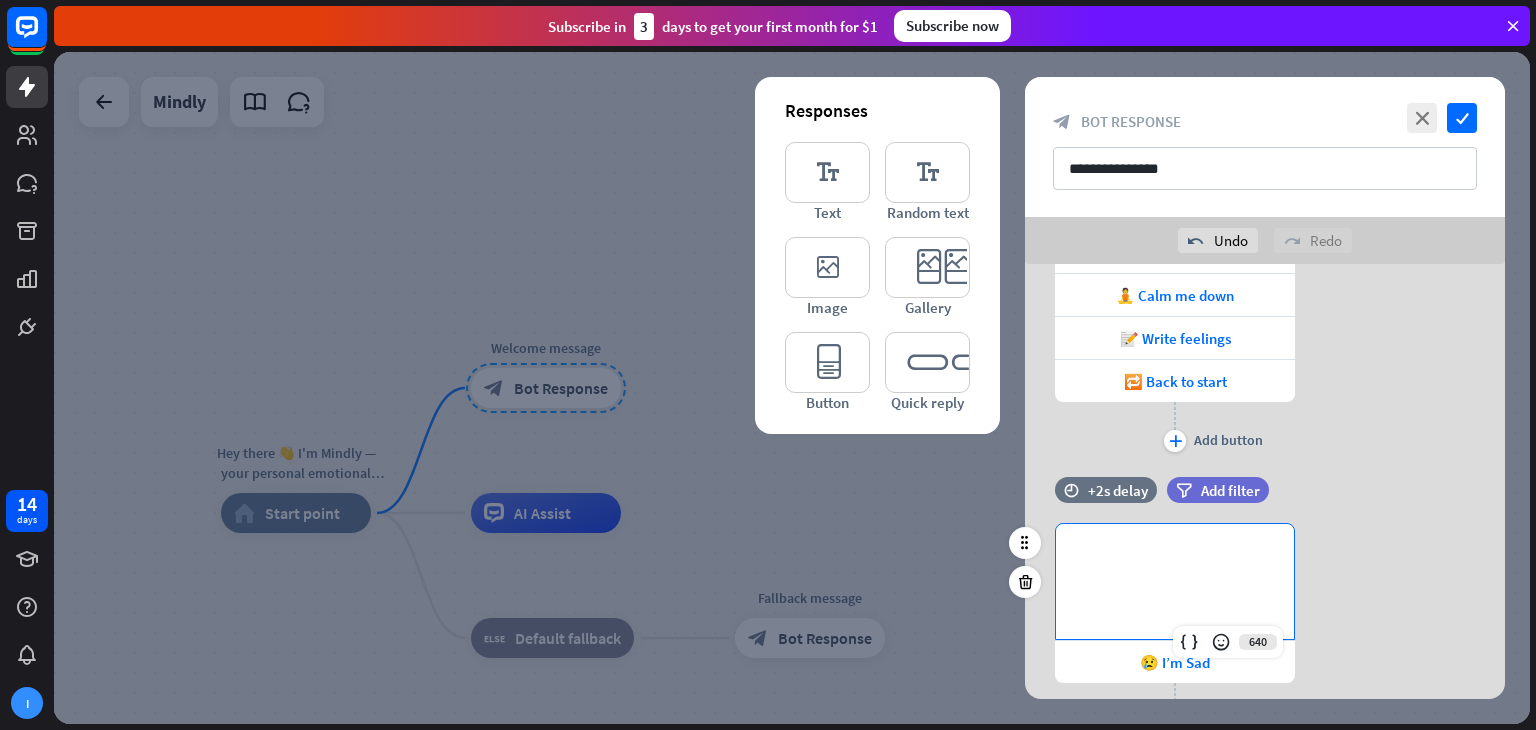 click on "**********" at bounding box center [1175, 556] 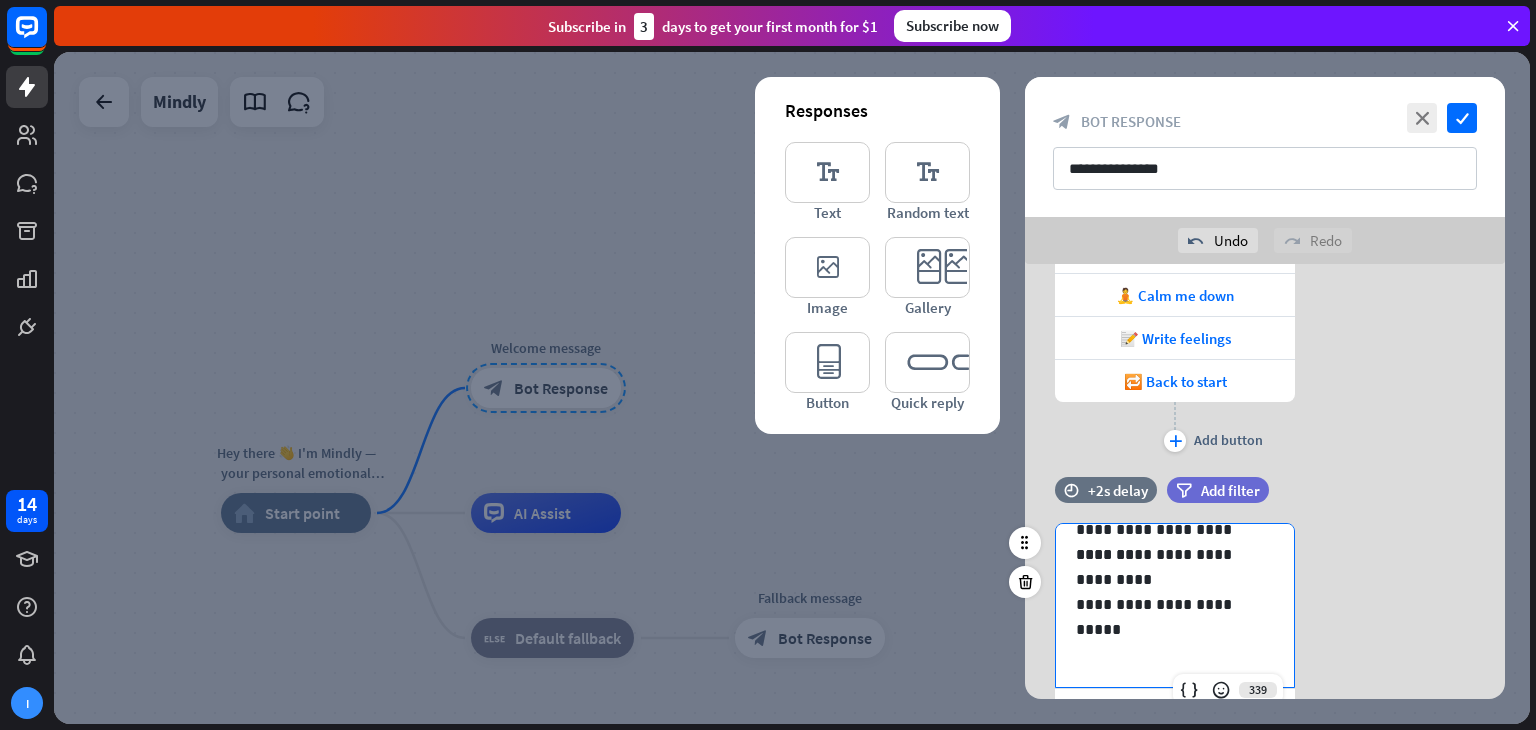 scroll, scrollTop: 251, scrollLeft: 0, axis: vertical 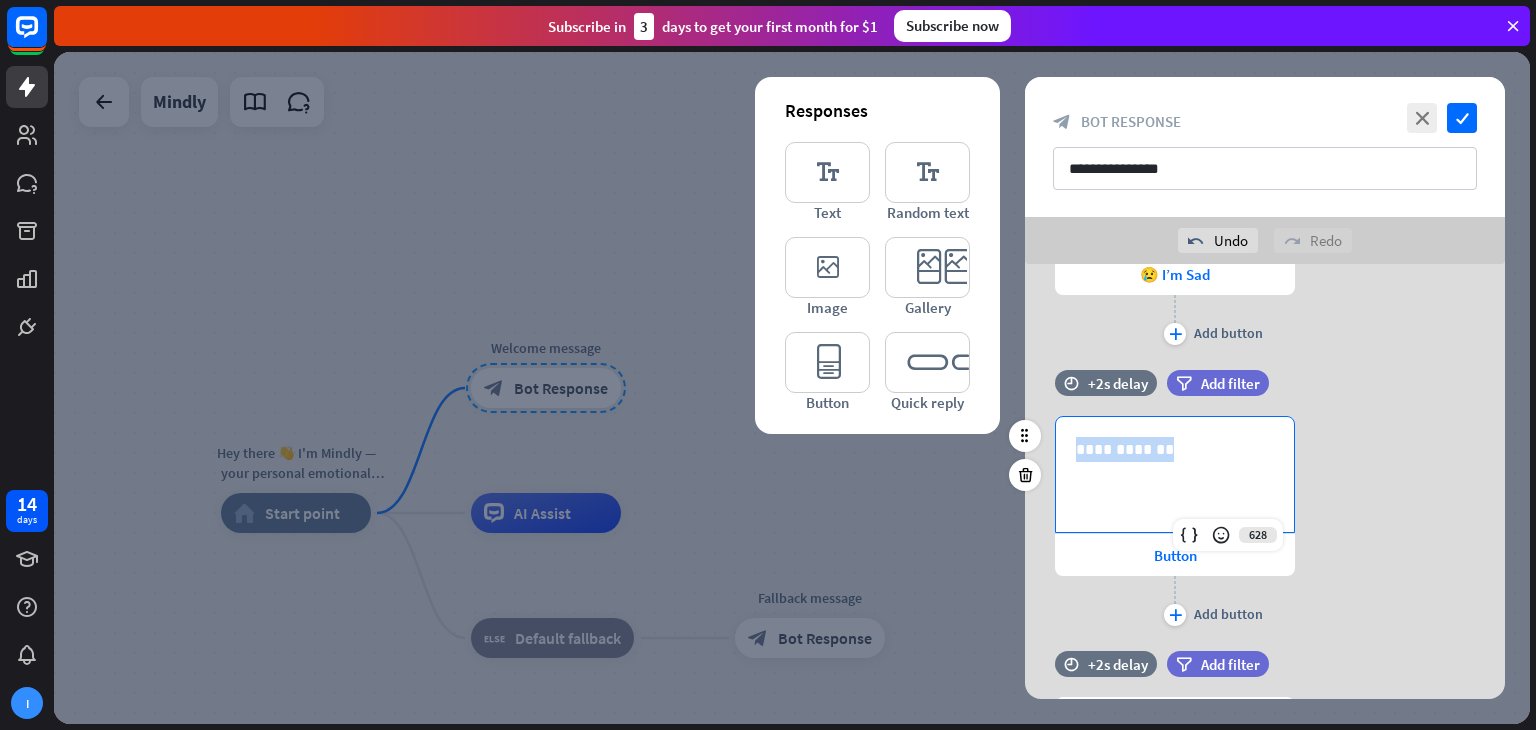 drag, startPoint x: 1181, startPoint y: 447, endPoint x: 1078, endPoint y: 442, distance: 103.121284 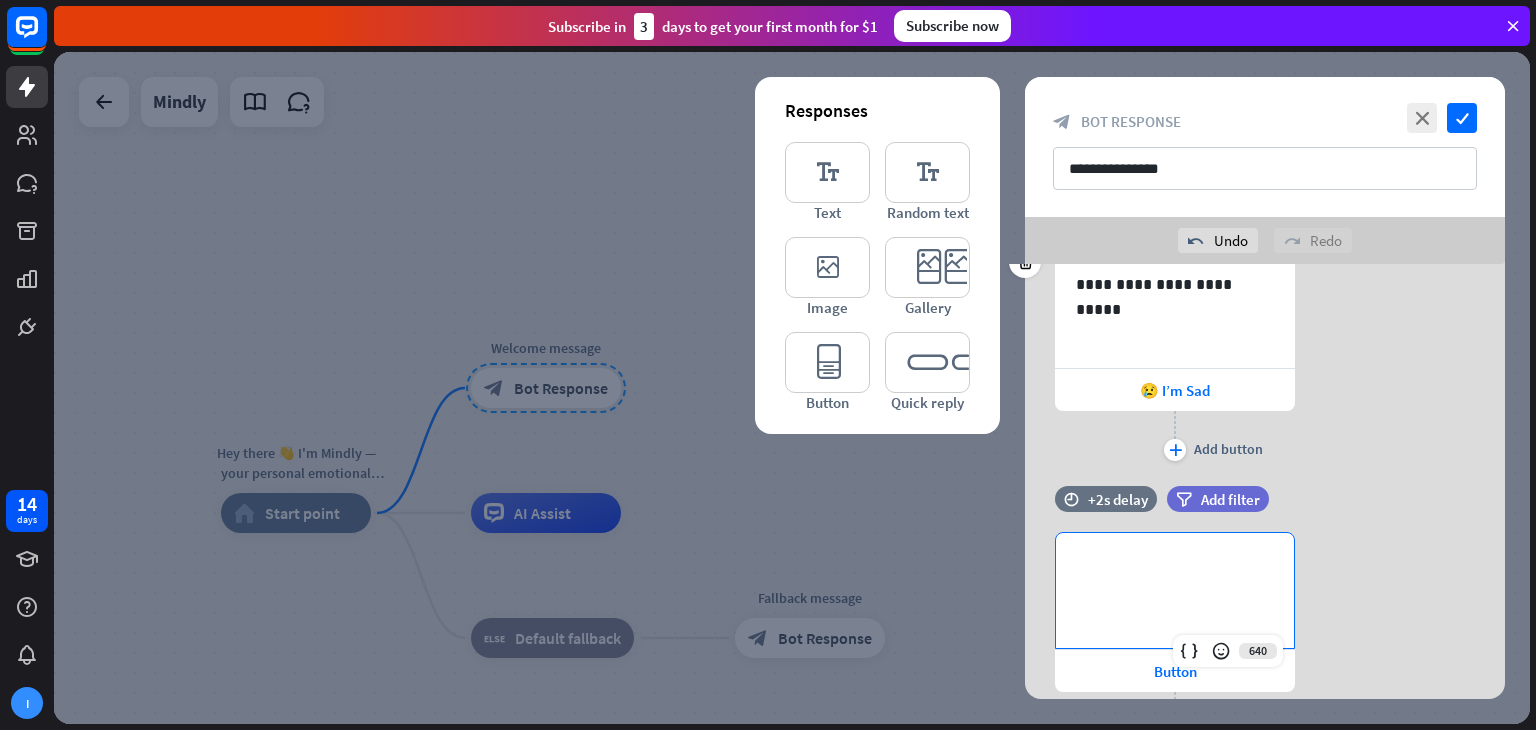 scroll, scrollTop: 1058, scrollLeft: 0, axis: vertical 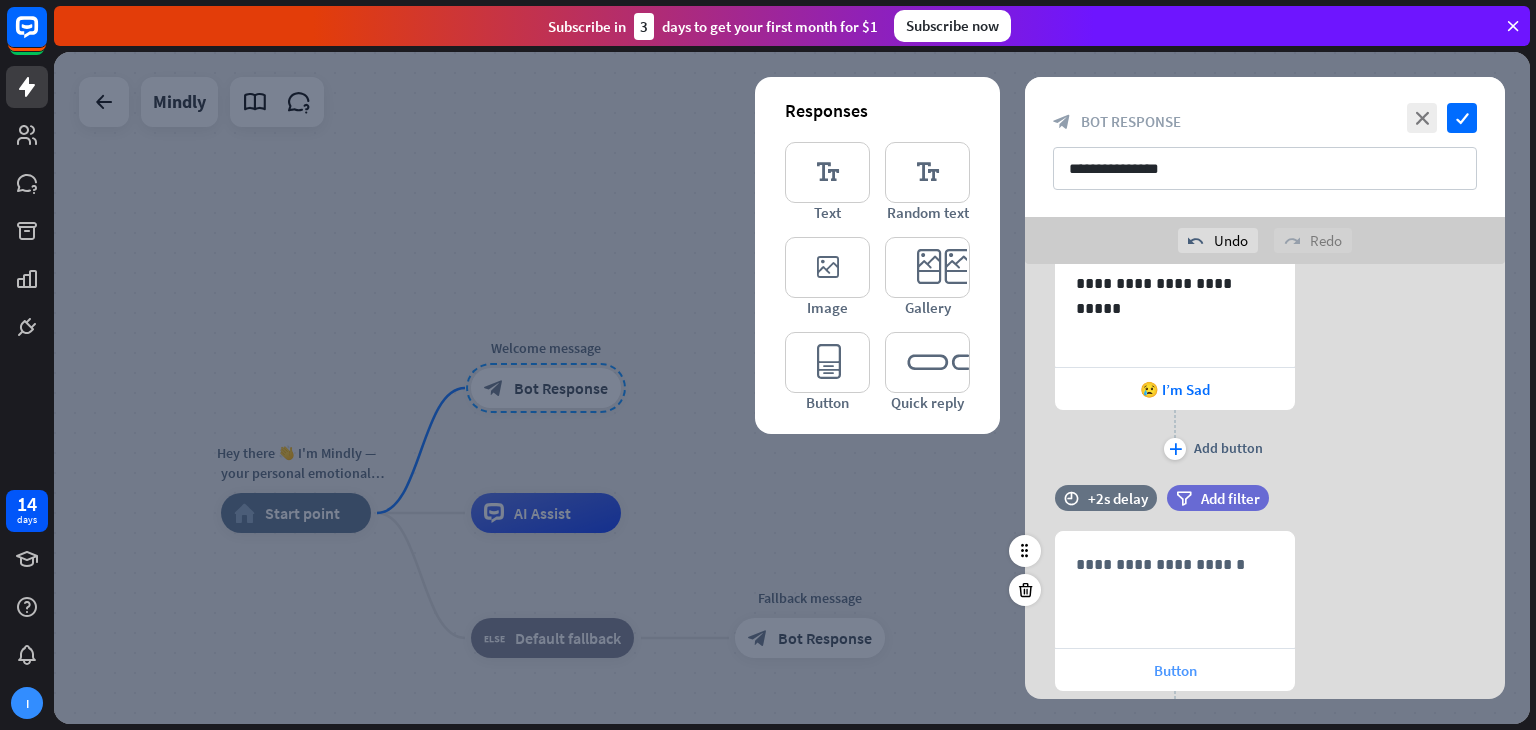 click on "Button" at bounding box center (1175, 670) 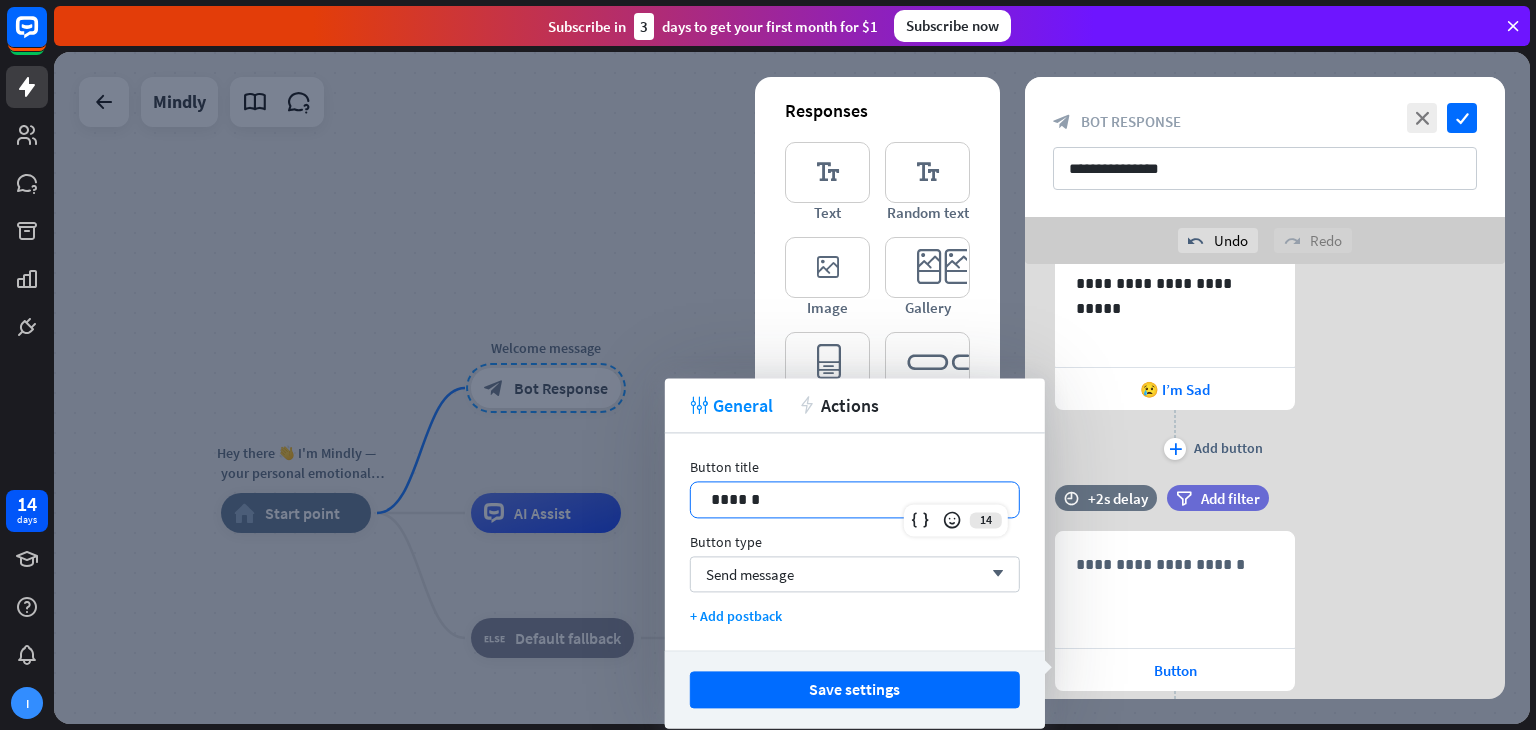 click on "******" at bounding box center (855, 499) 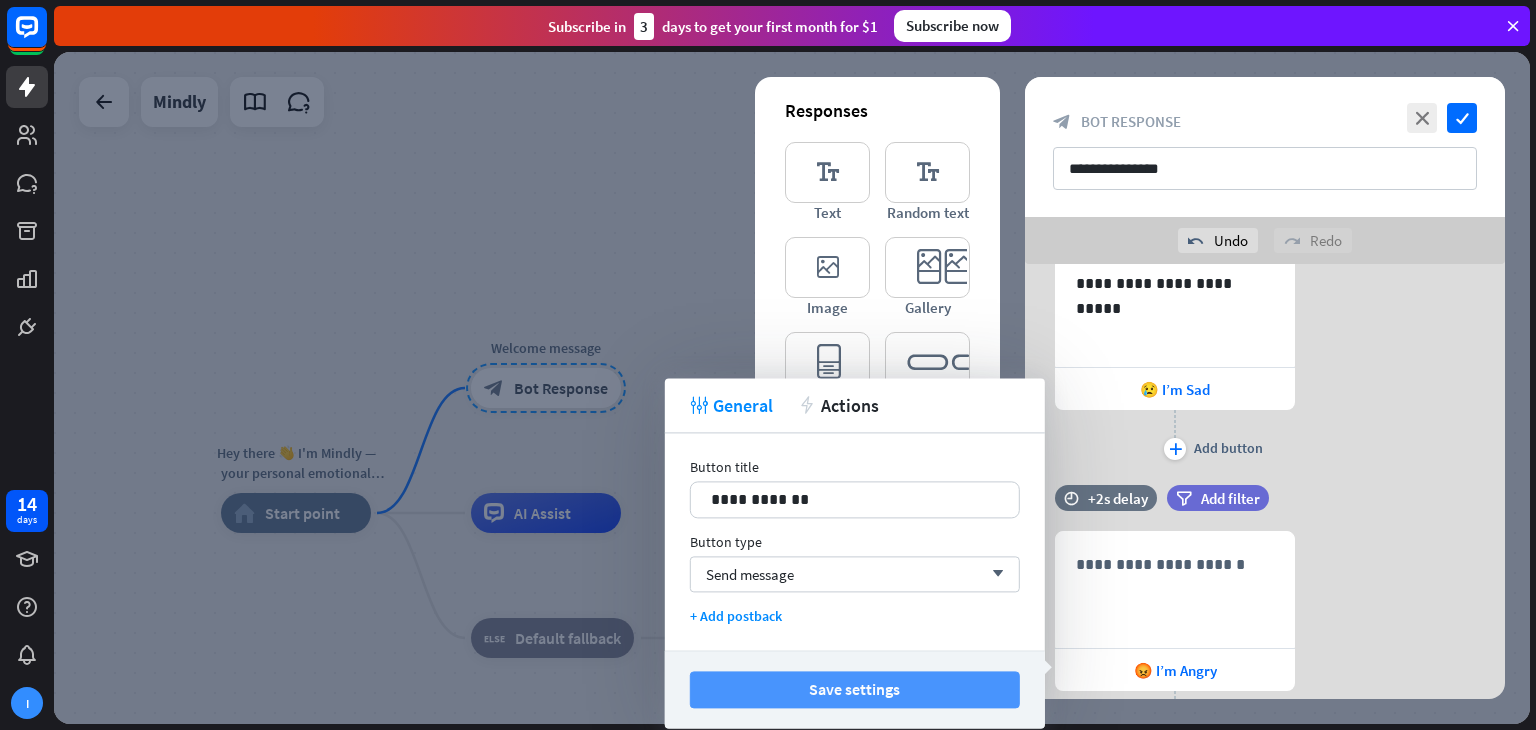 click on "Save settings" at bounding box center (855, 689) 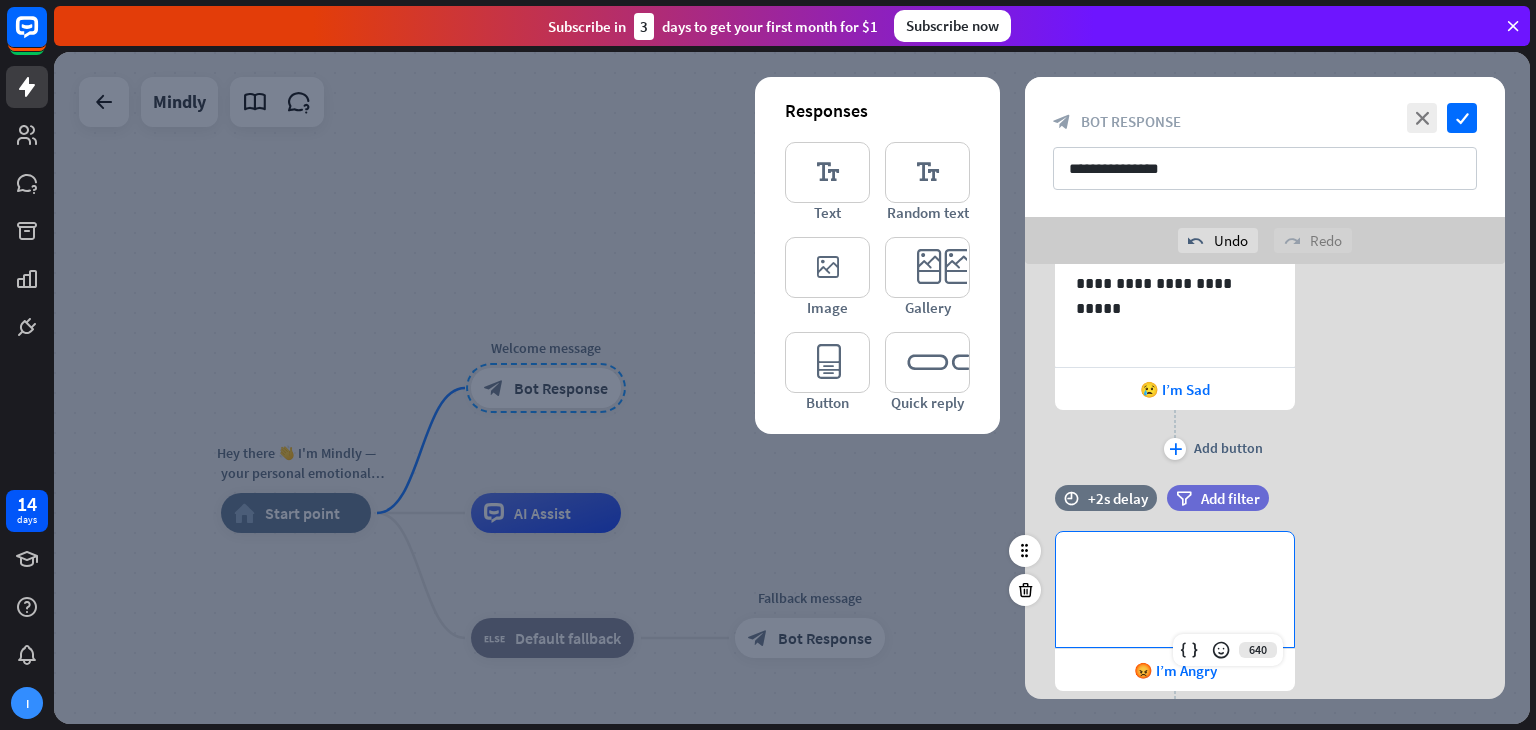 click on "**********" at bounding box center (1175, 589) 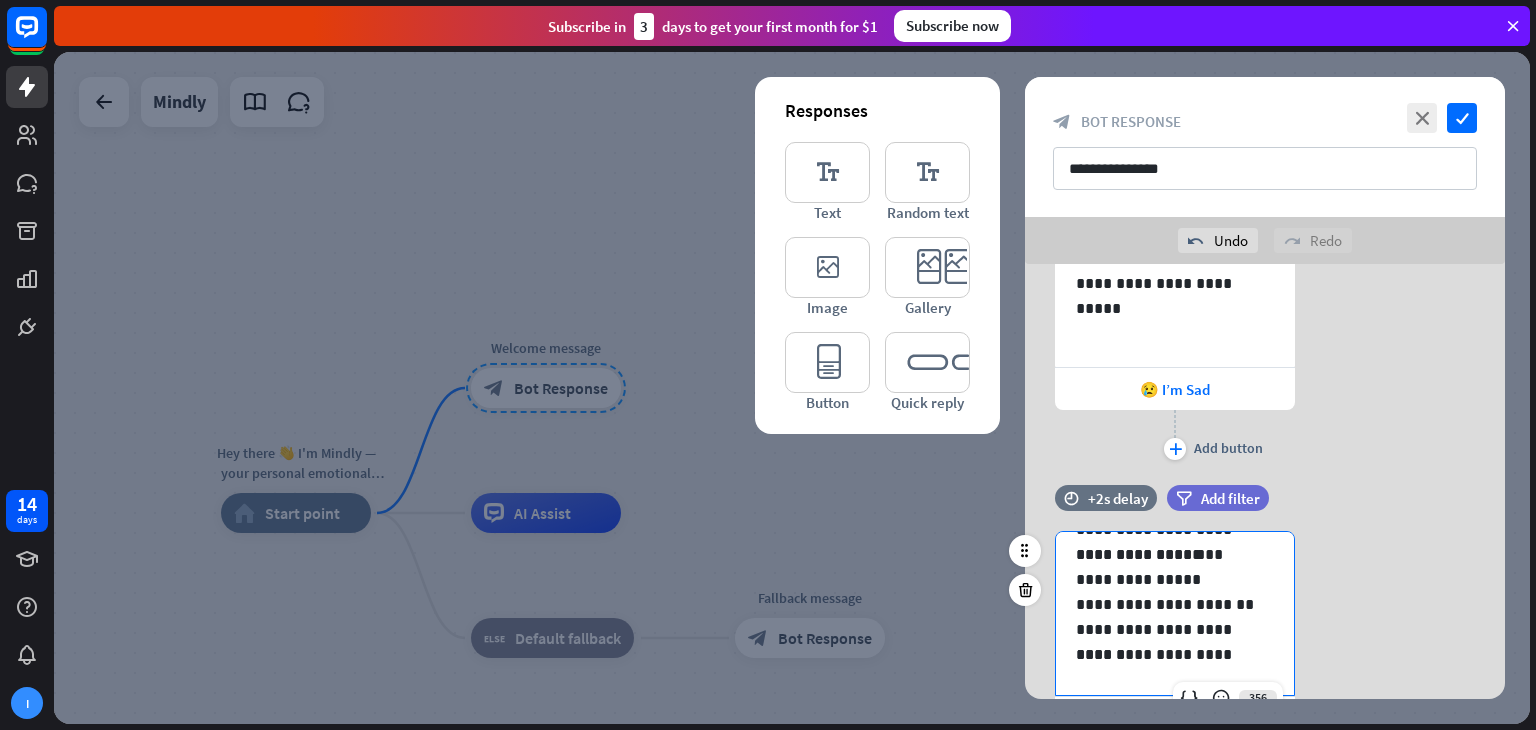 scroll, scrollTop: 0, scrollLeft: 0, axis: both 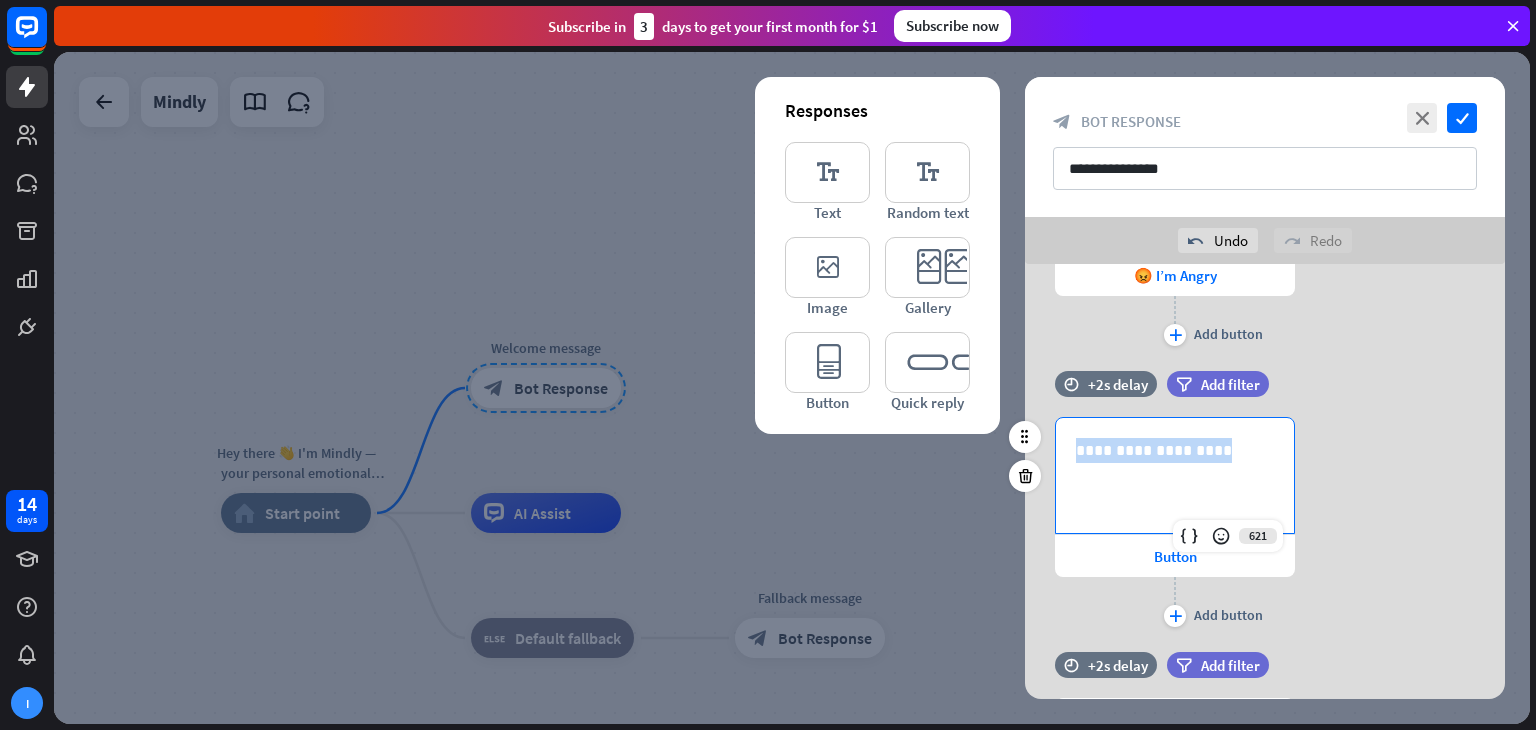 drag, startPoint x: 1226, startPoint y: 442, endPoint x: 1068, endPoint y: 447, distance: 158.0791 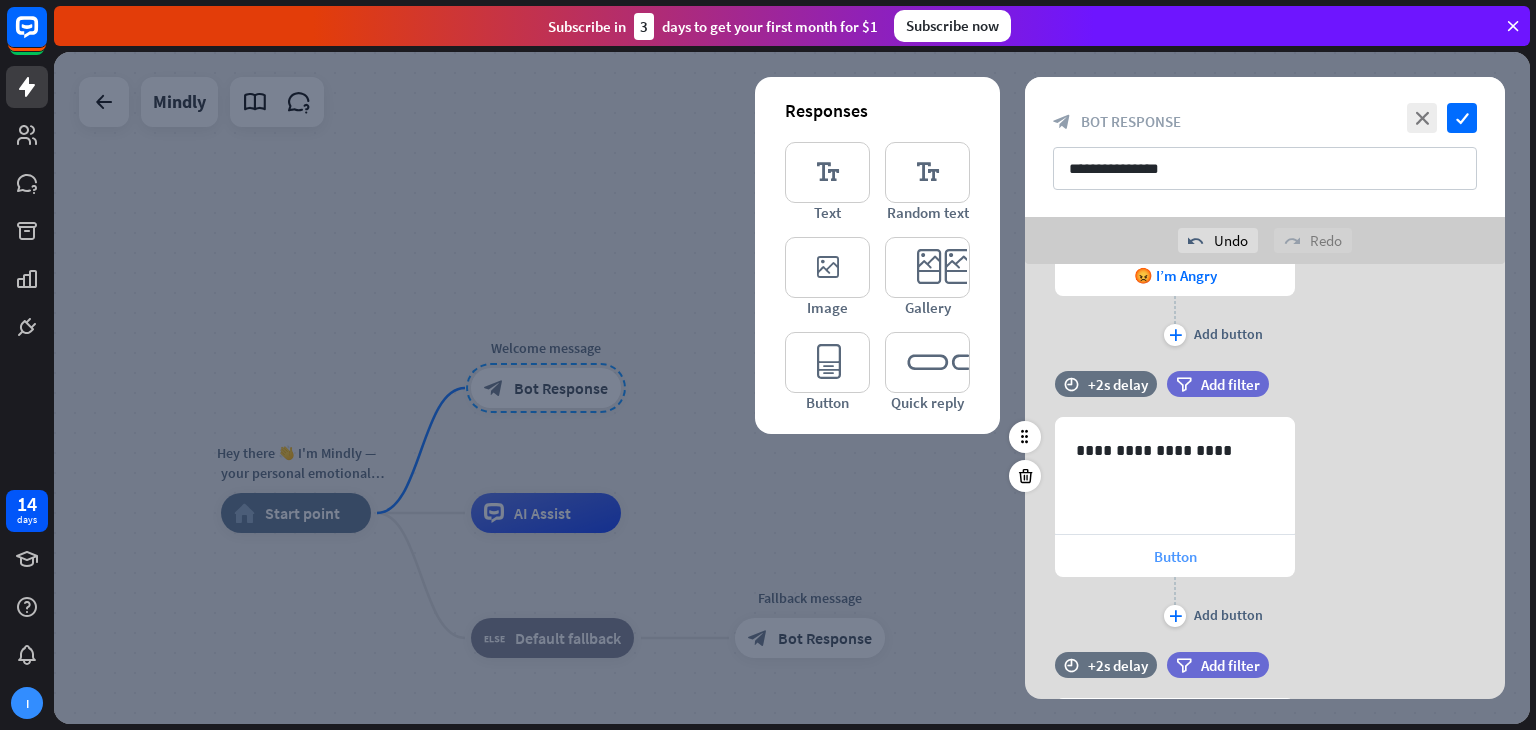 click on "Button" at bounding box center (1175, 556) 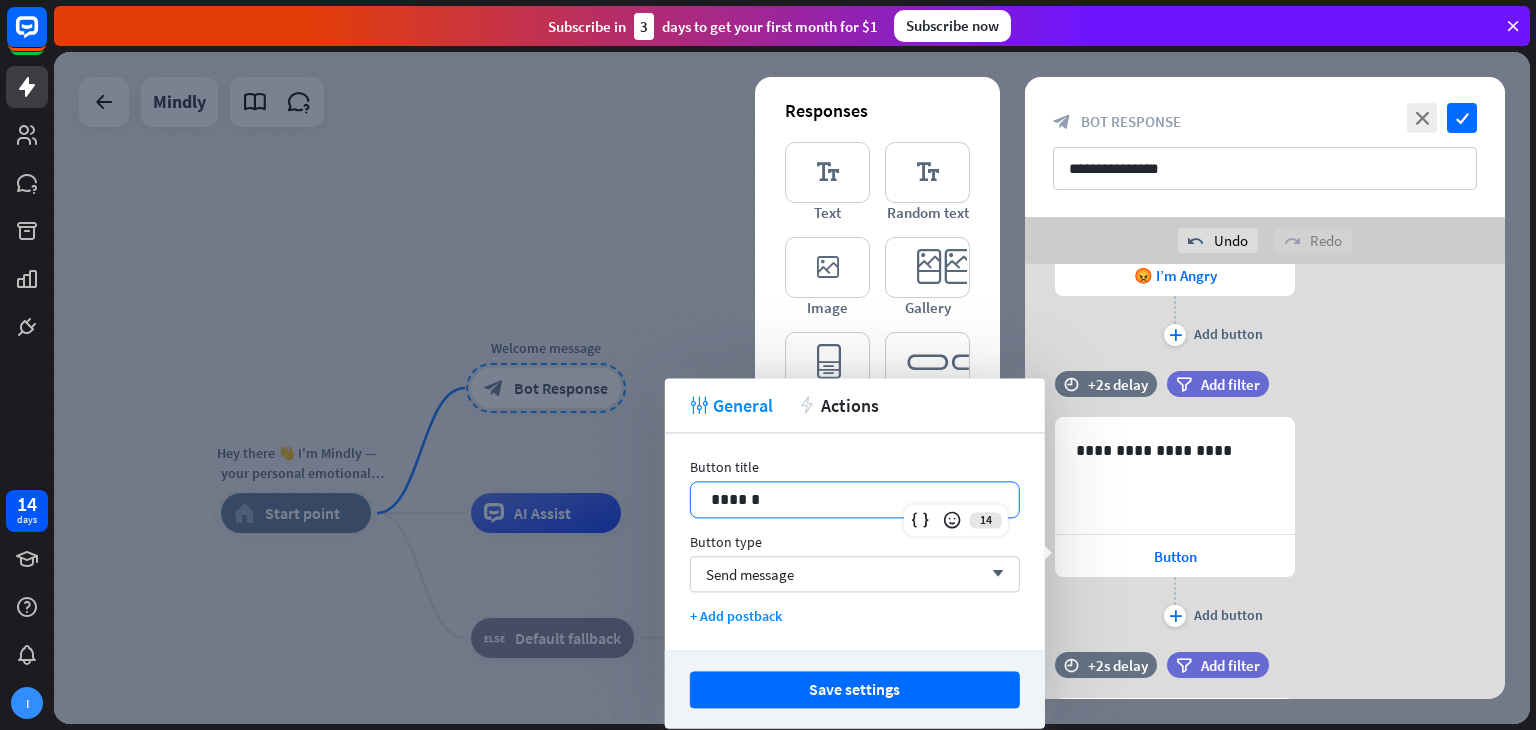 click on "******" at bounding box center [855, 499] 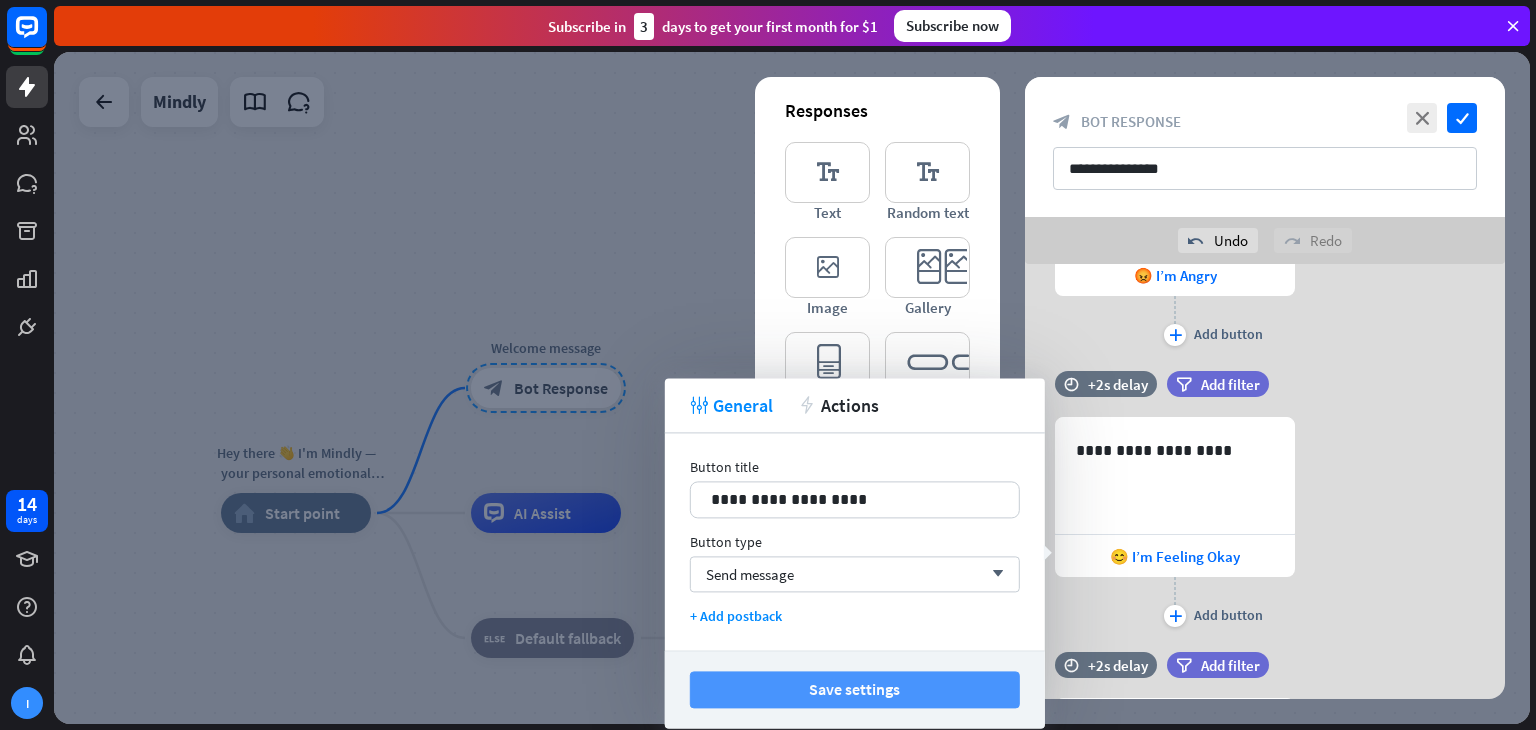 click on "Save settings" at bounding box center (855, 689) 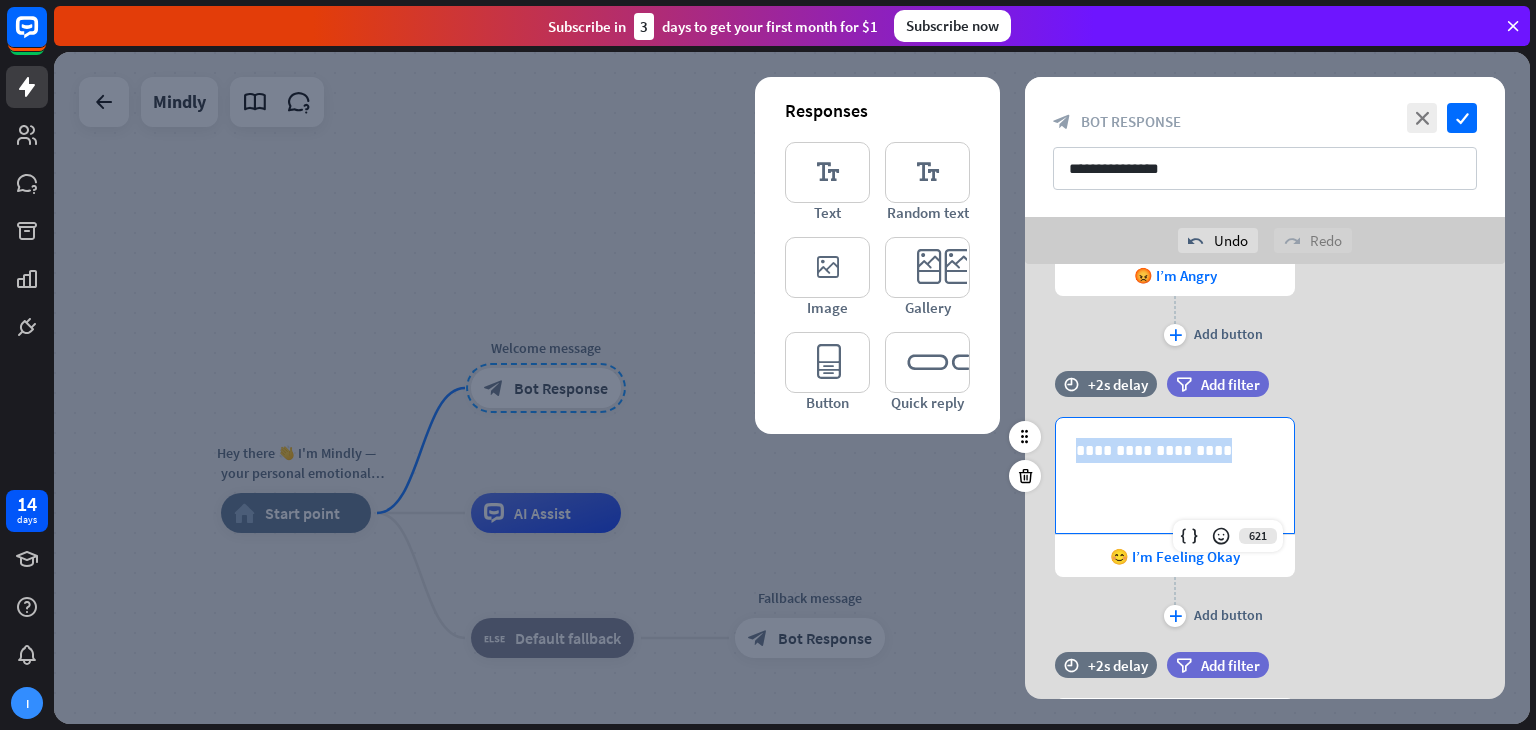 drag, startPoint x: 1232, startPoint y: 456, endPoint x: 1044, endPoint y: 457, distance: 188.00266 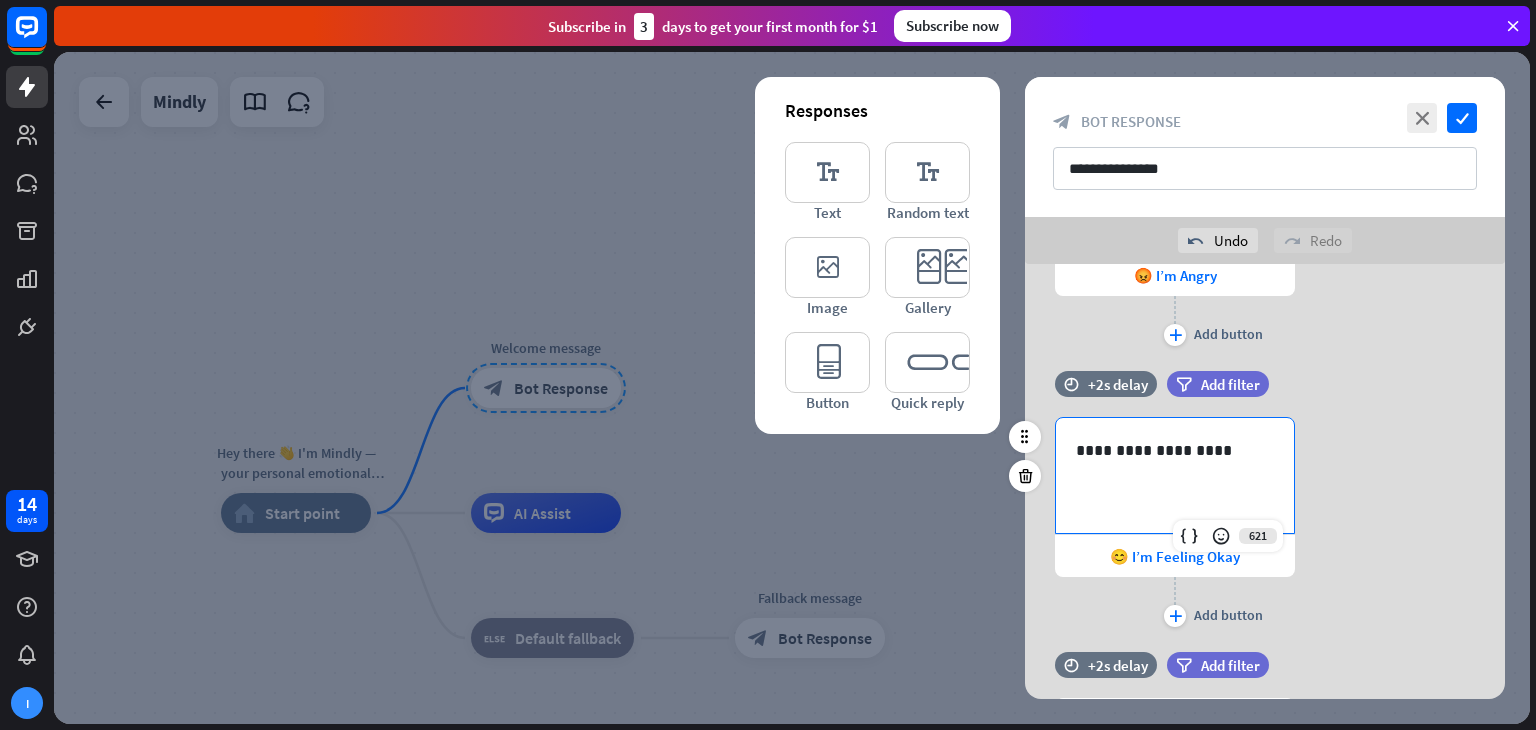 scroll, scrollTop: 1232, scrollLeft: 0, axis: vertical 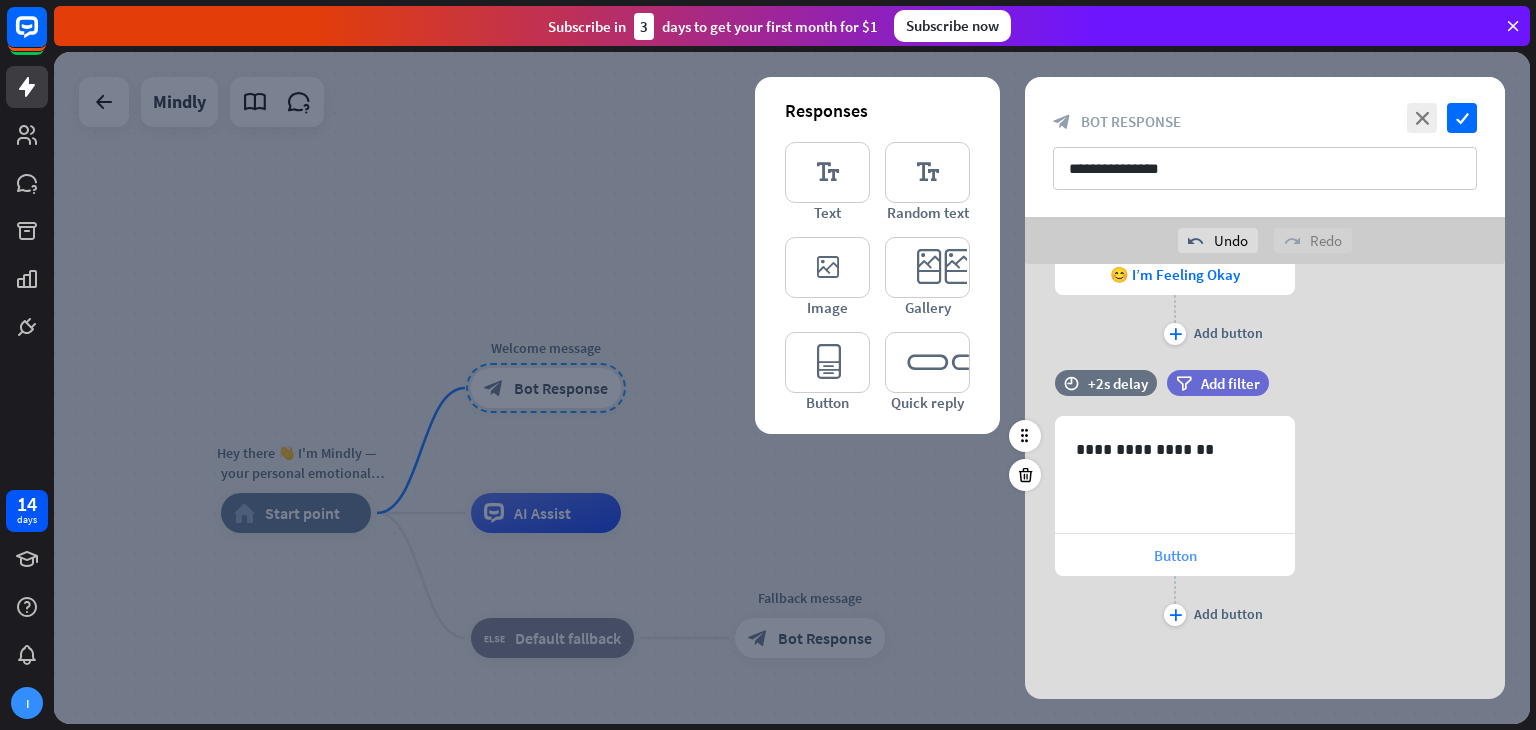 click on "Button" at bounding box center [1175, 555] 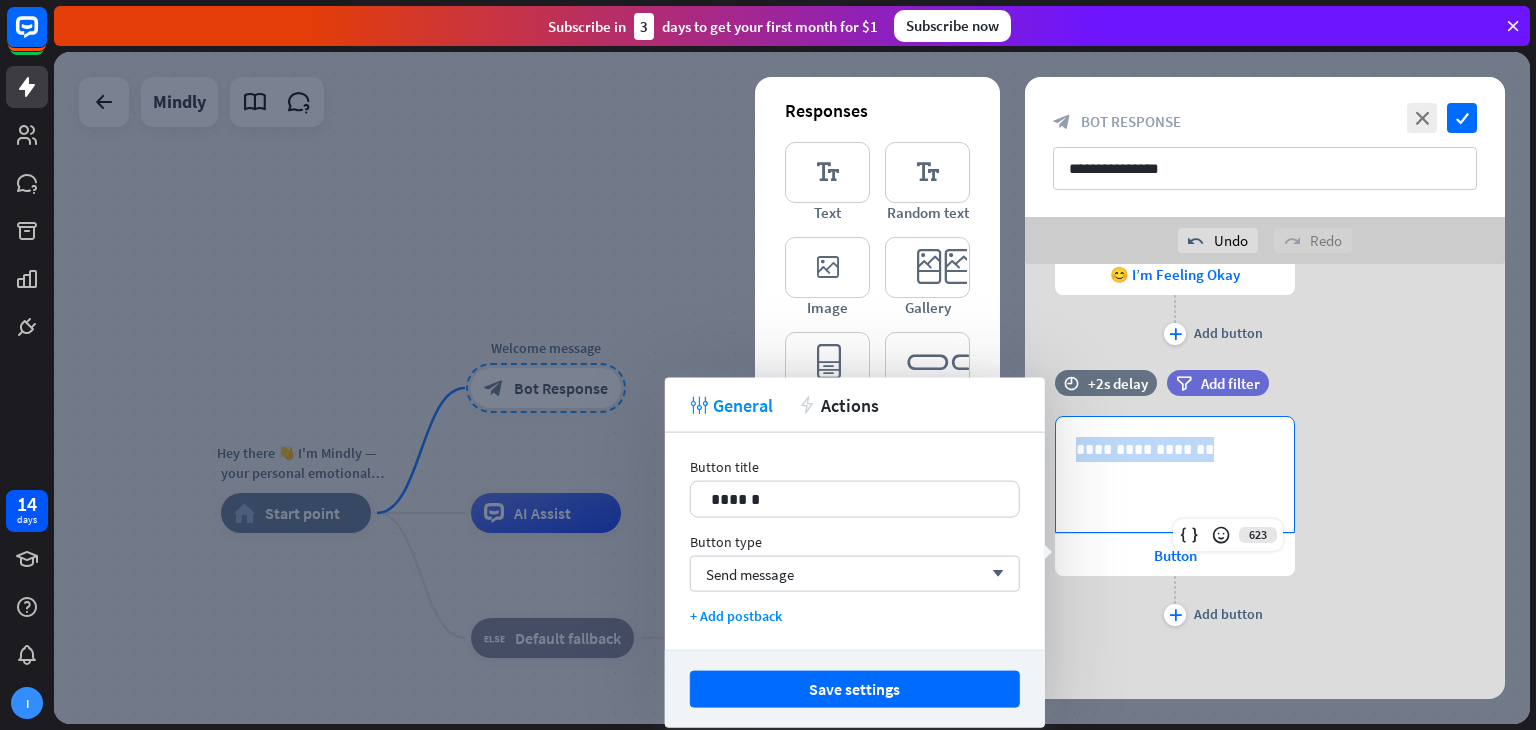 drag, startPoint x: 1205, startPoint y: 447, endPoint x: 1070, endPoint y: 448, distance: 135.00371 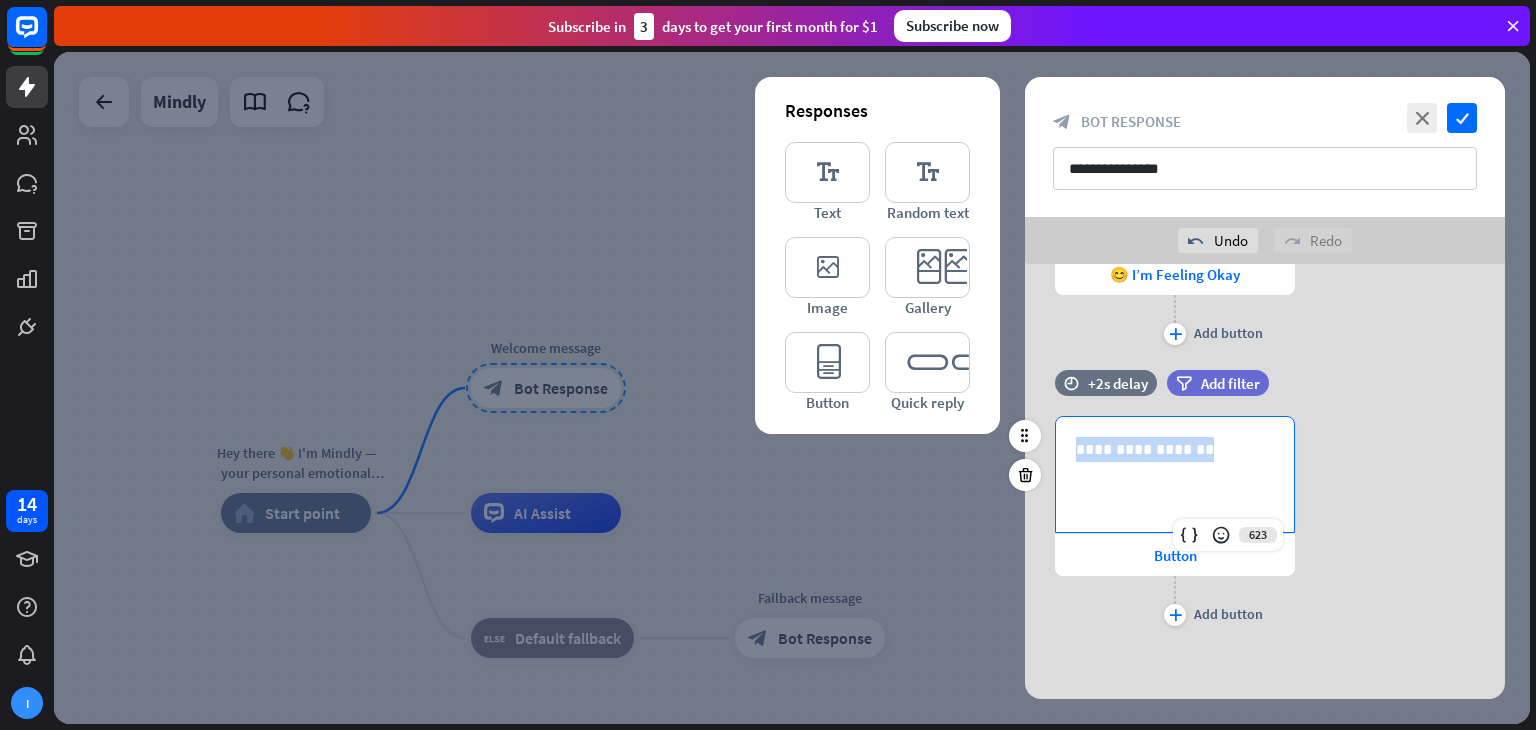 copy on "**********" 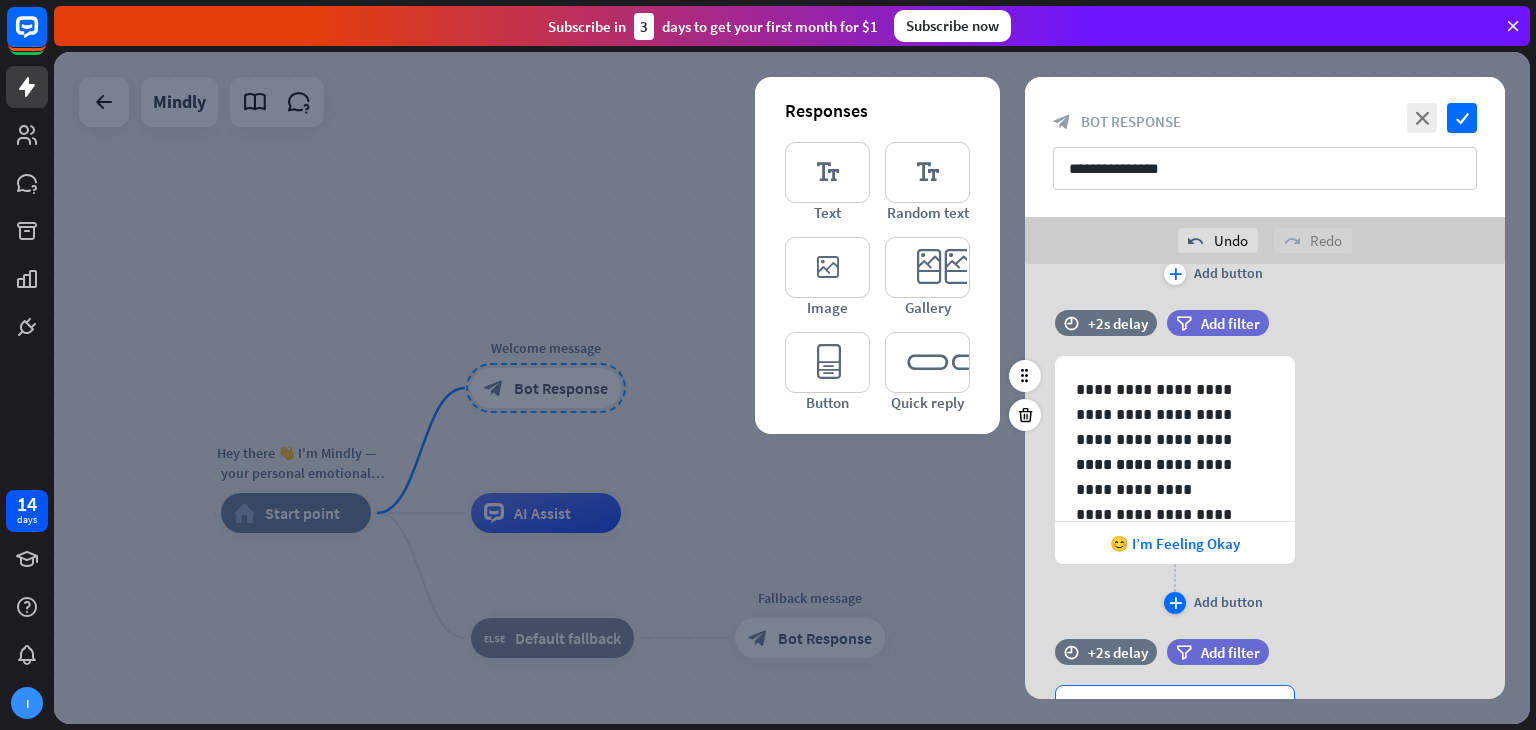 scroll, scrollTop: 1756, scrollLeft: 0, axis: vertical 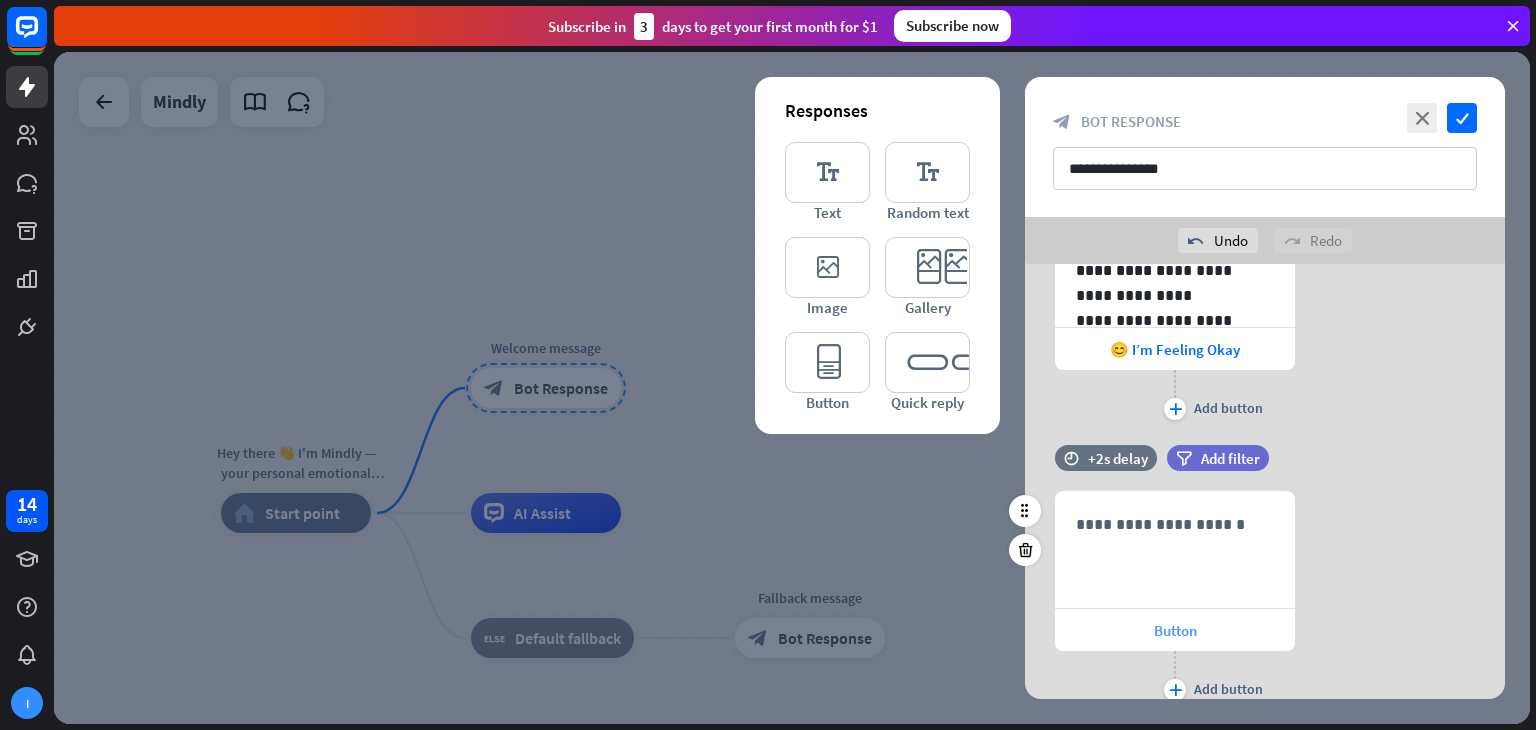 click on "Button" at bounding box center [1175, 630] 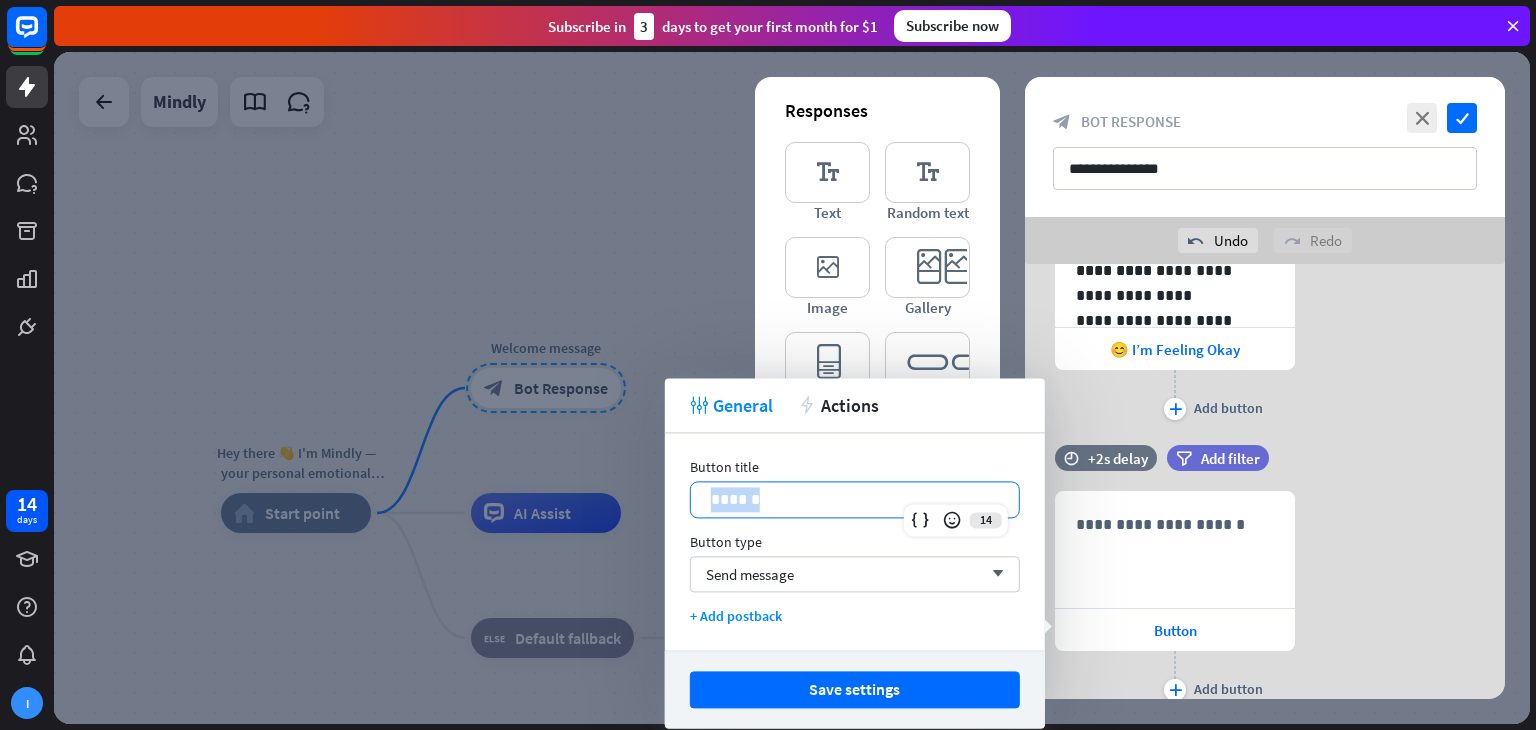drag, startPoint x: 920, startPoint y: 503, endPoint x: 674, endPoint y: 494, distance: 246.16458 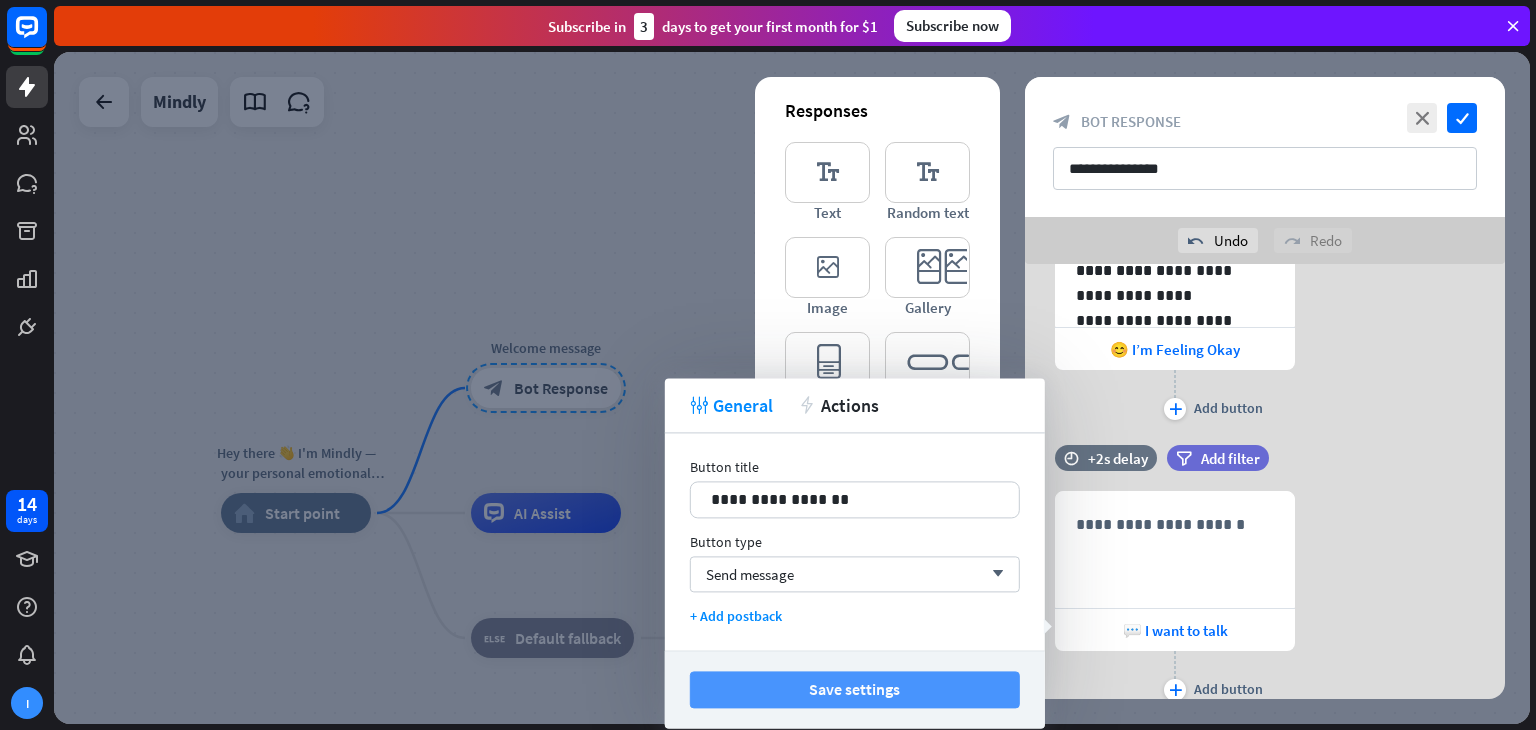 click on "Save settings" at bounding box center [855, 689] 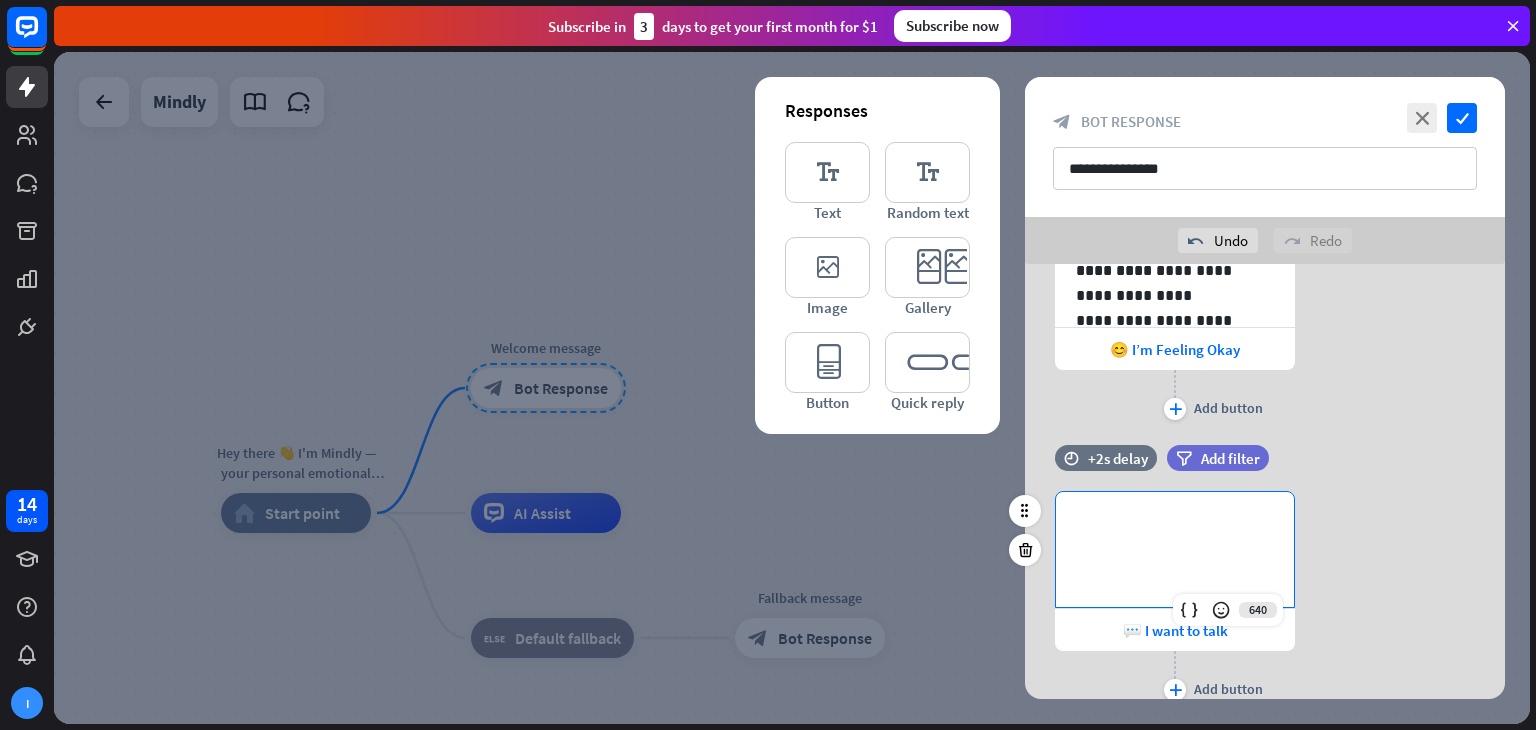 click on "**********" at bounding box center [1175, 524] 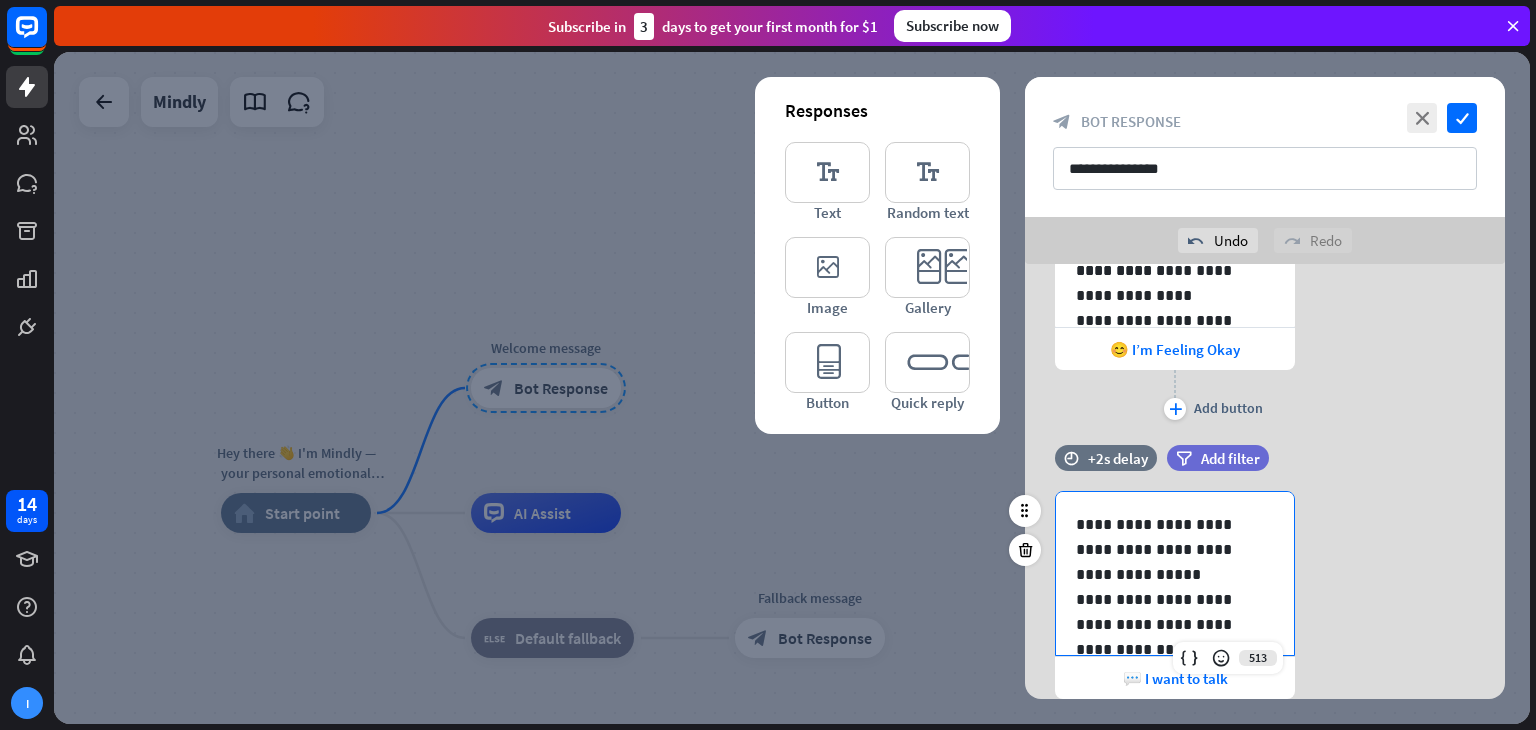 scroll, scrollTop: 52, scrollLeft: 0, axis: vertical 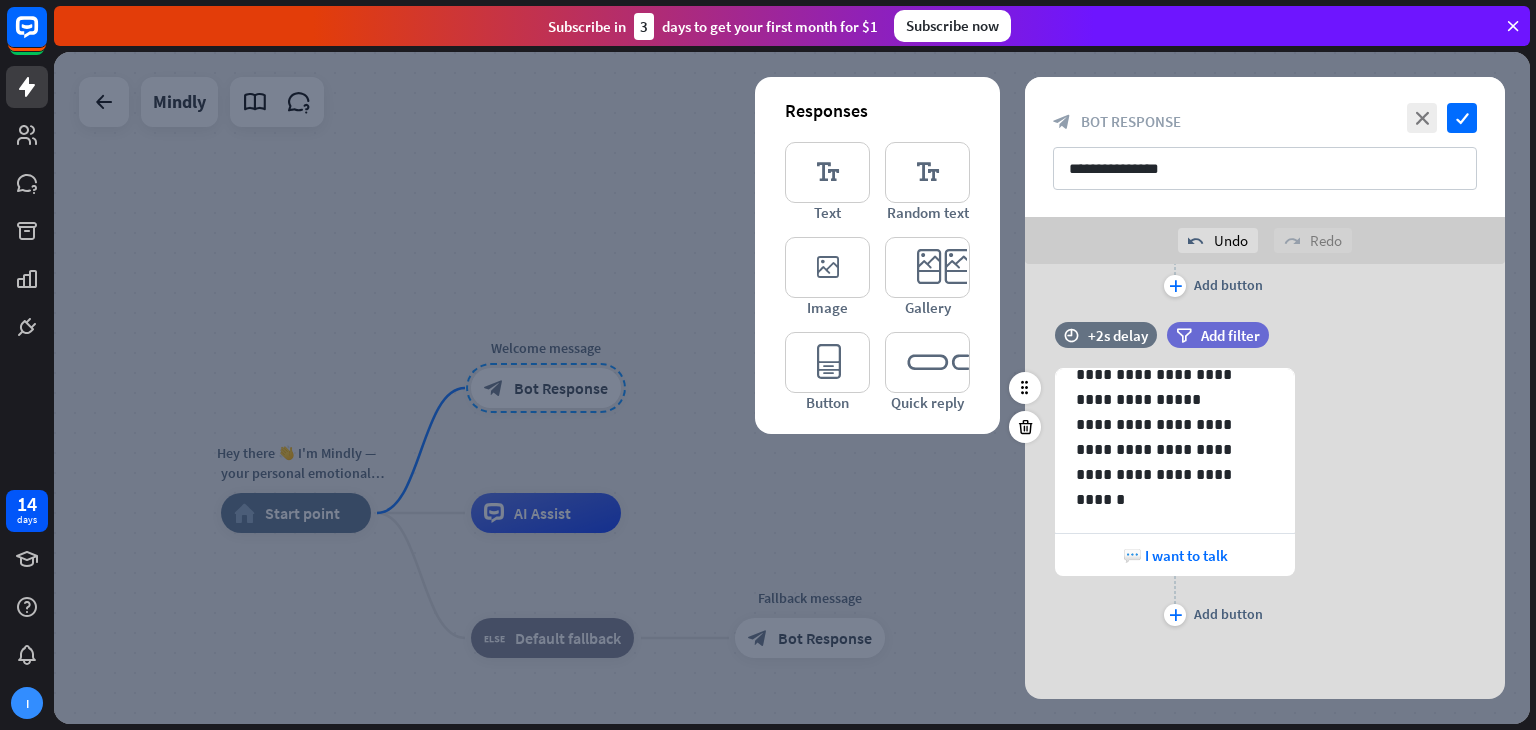 click on "**********" at bounding box center [1265, 499] 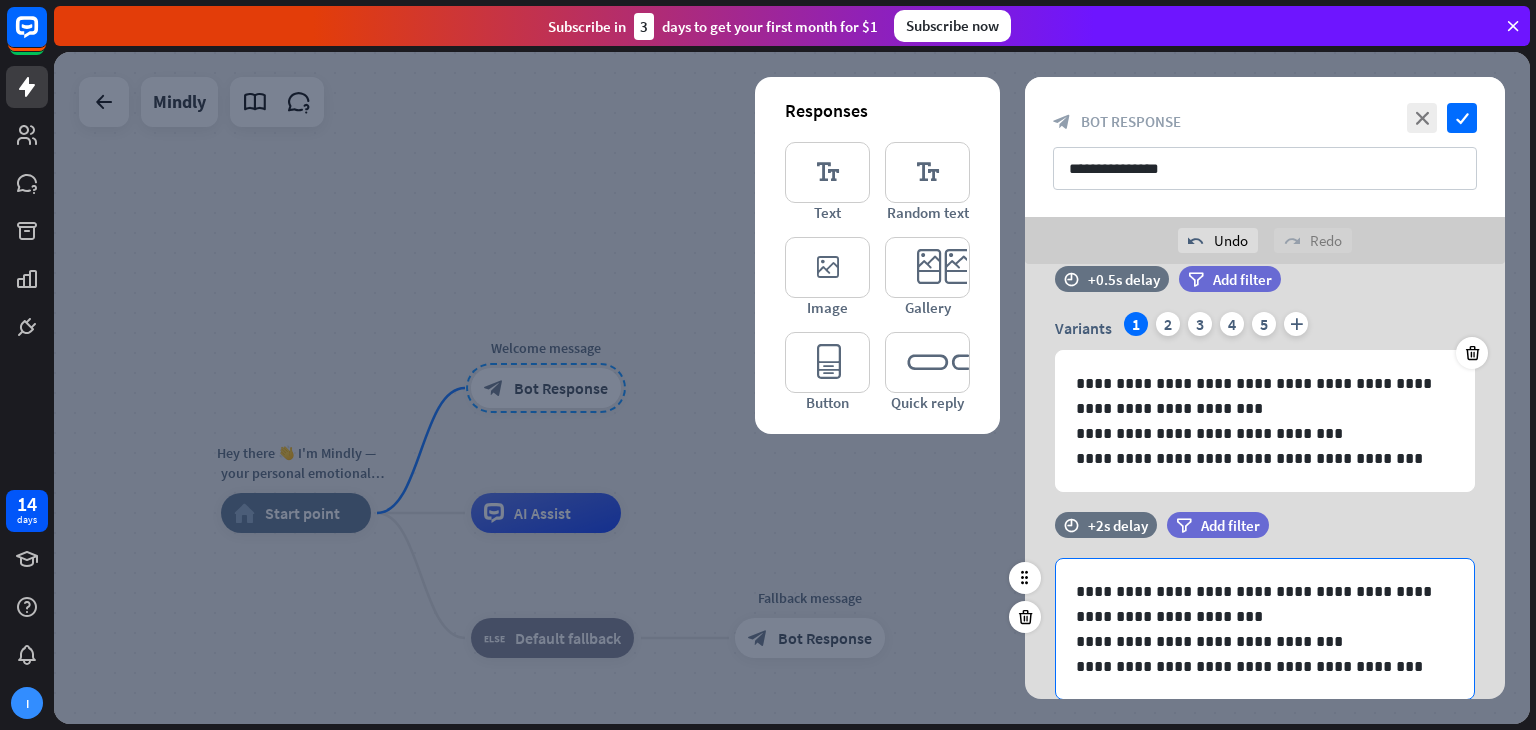 scroll, scrollTop: 36, scrollLeft: 0, axis: vertical 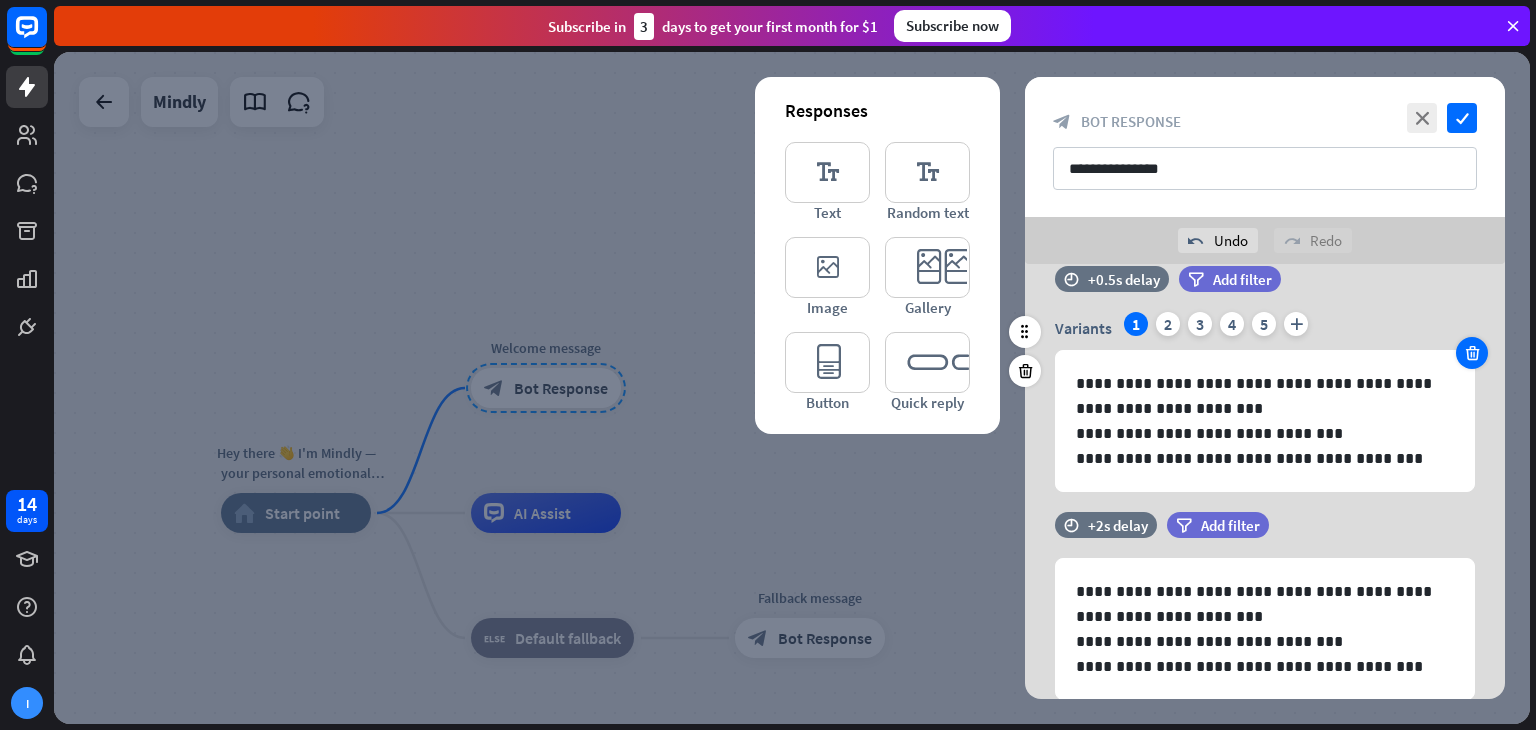 click at bounding box center [1472, 353] 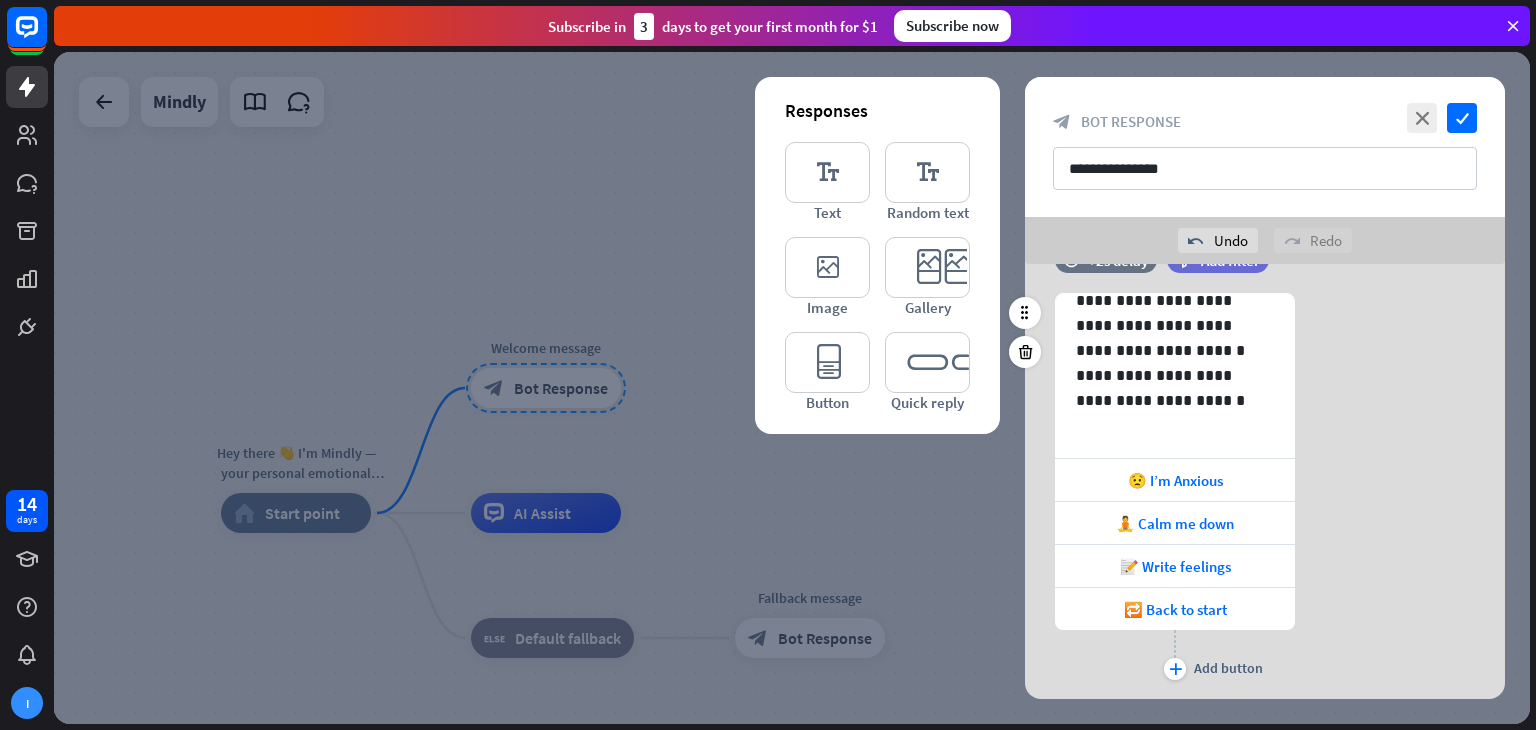 scroll, scrollTop: 503, scrollLeft: 0, axis: vertical 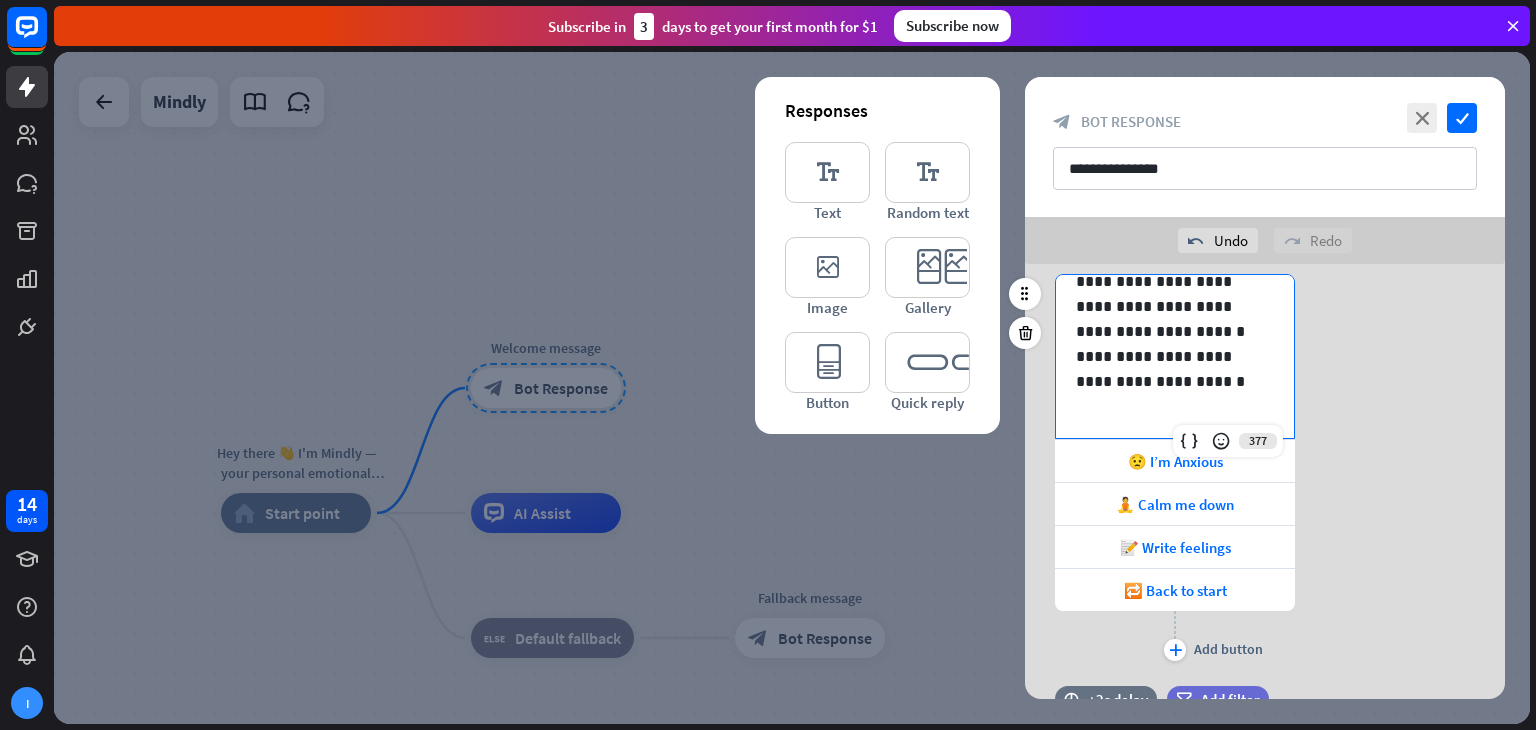 click on "**********" at bounding box center (1167, 369) 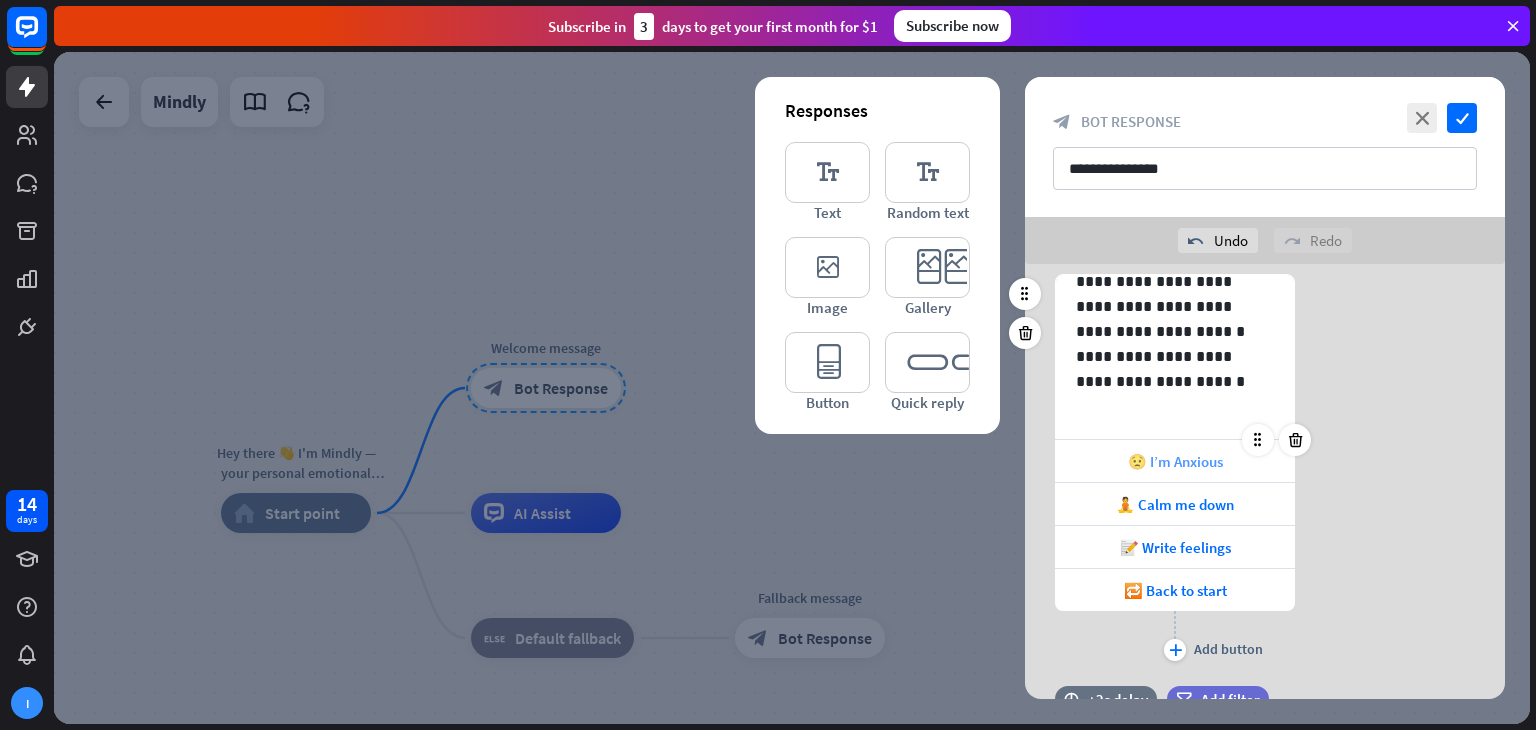 click on "**********" at bounding box center [1175, 470] 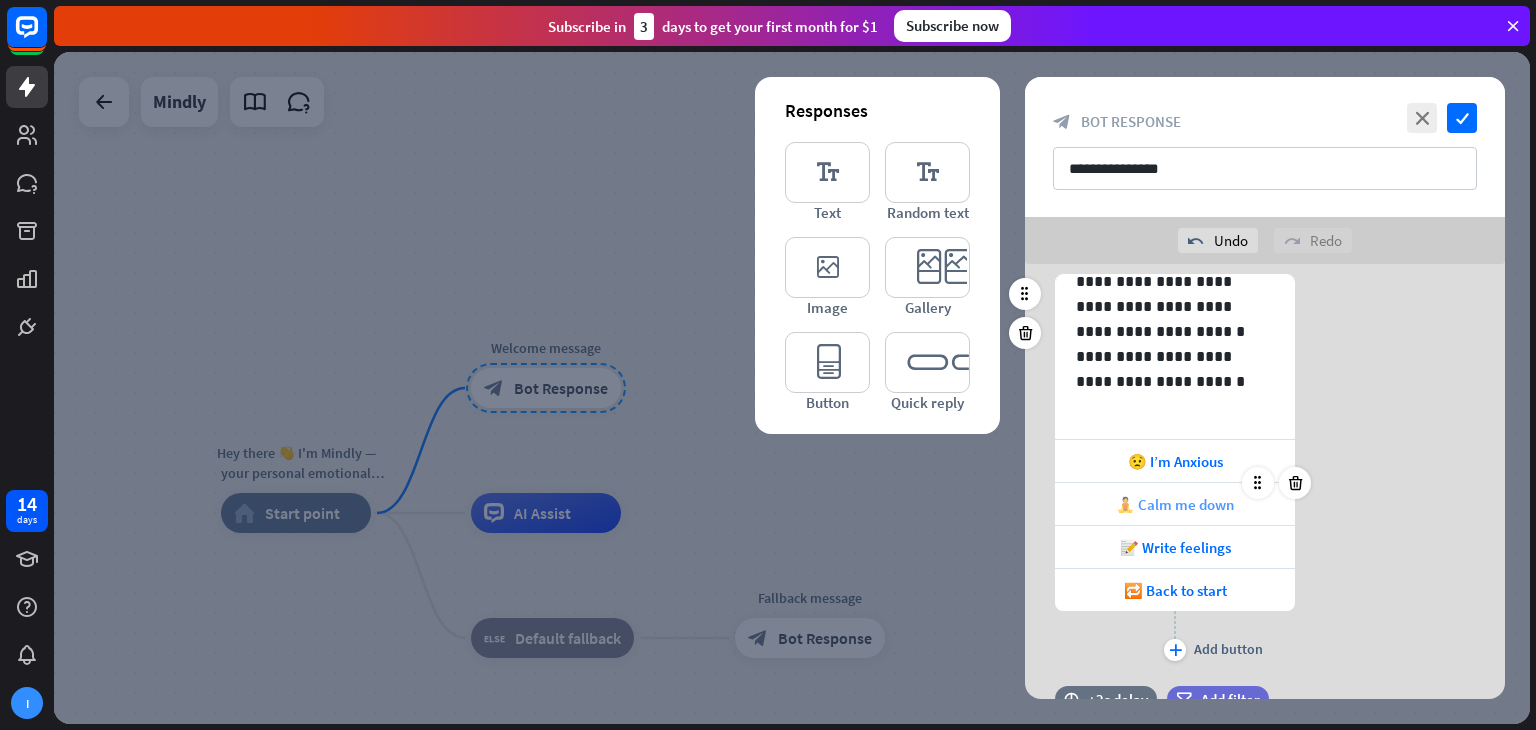 click on "🧘 Calm me down" at bounding box center [1175, 504] 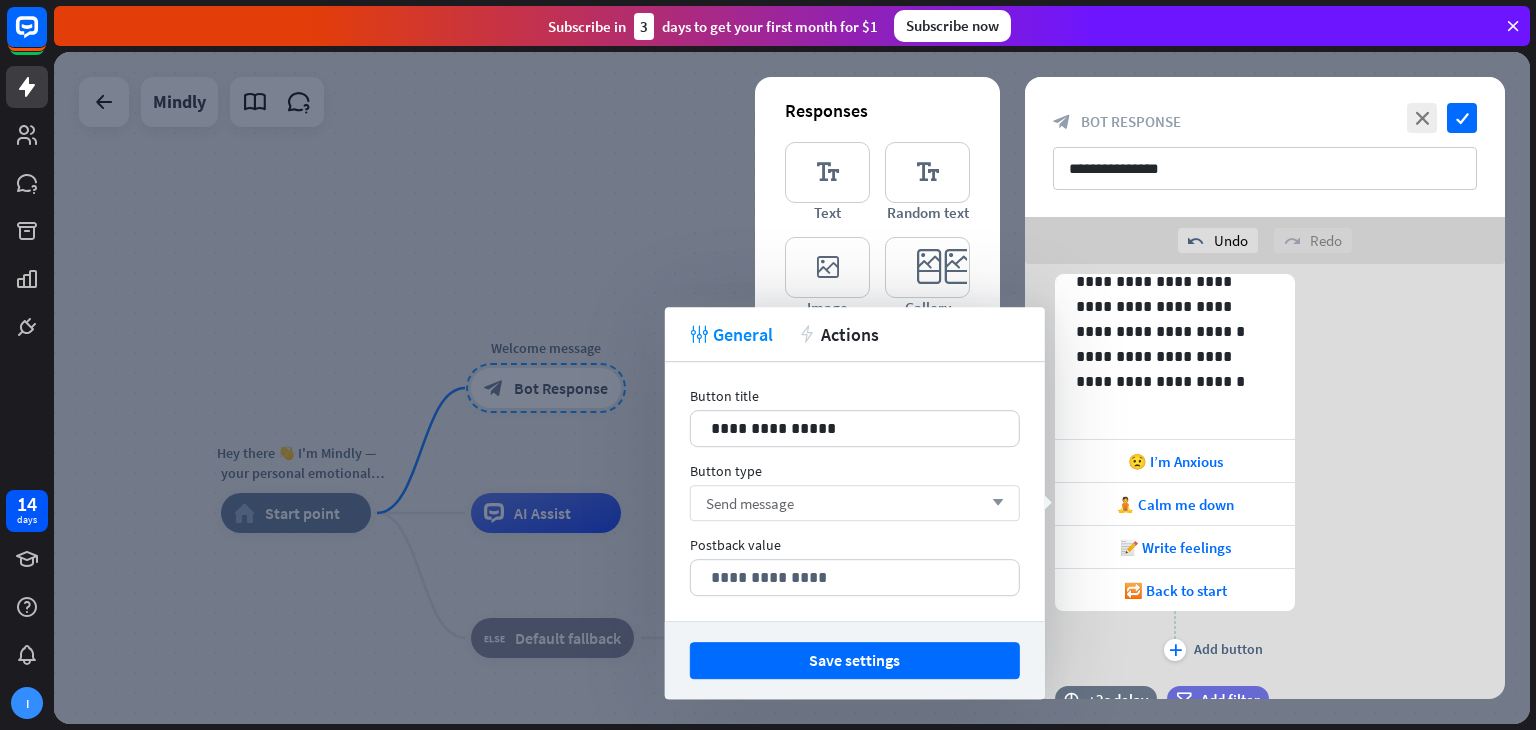click on "Send message
arrow_down" at bounding box center [855, 503] 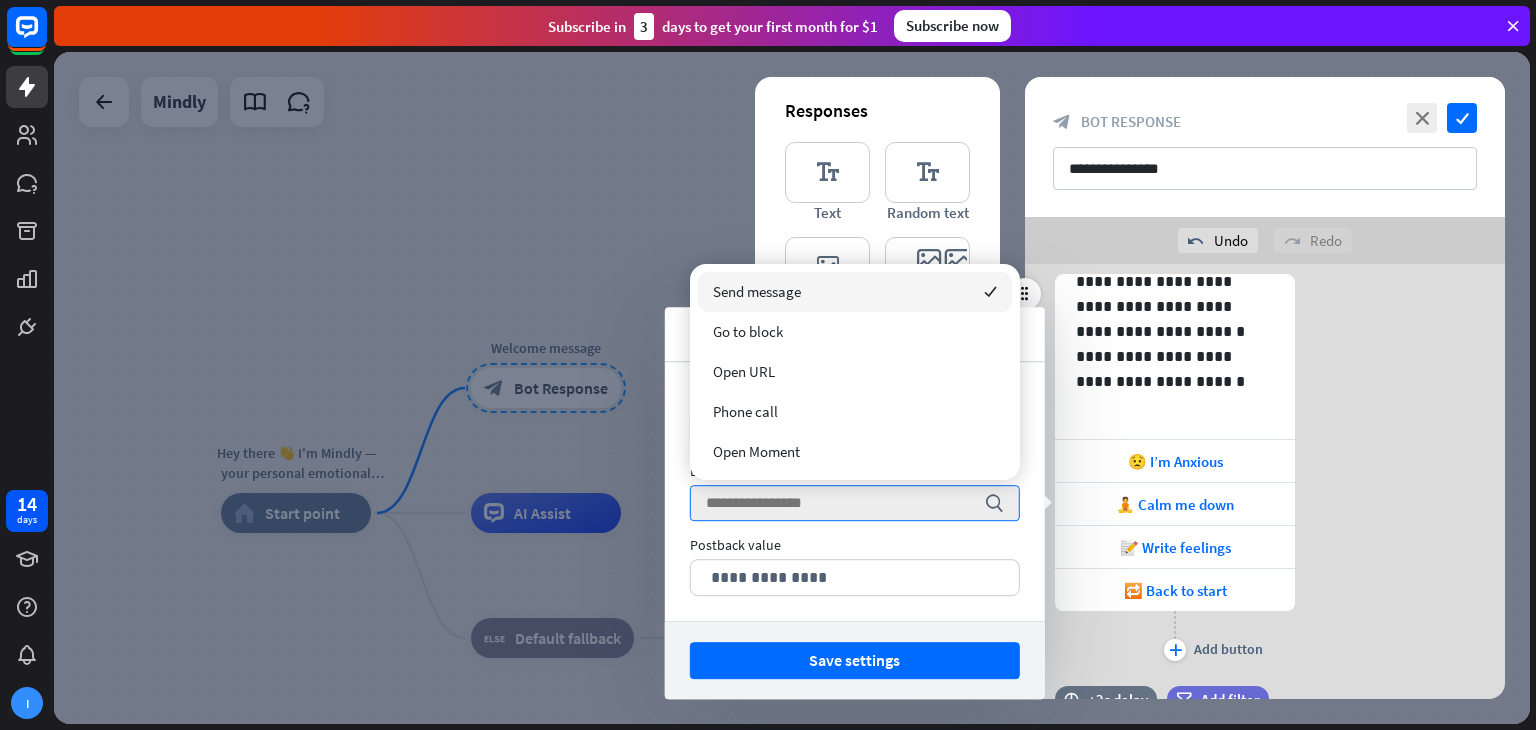 click on "**********" at bounding box center [1265, 470] 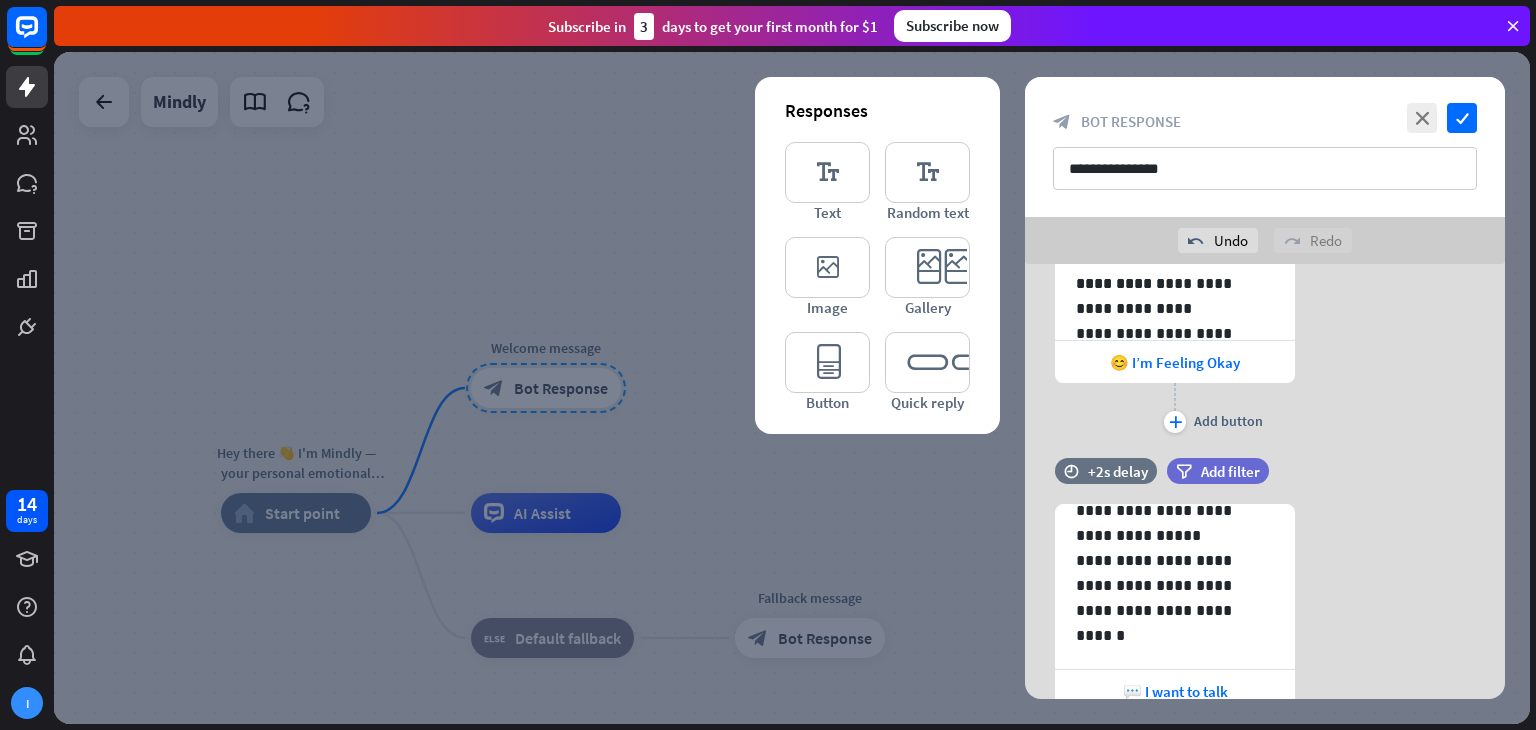 scroll, scrollTop: 1854, scrollLeft: 0, axis: vertical 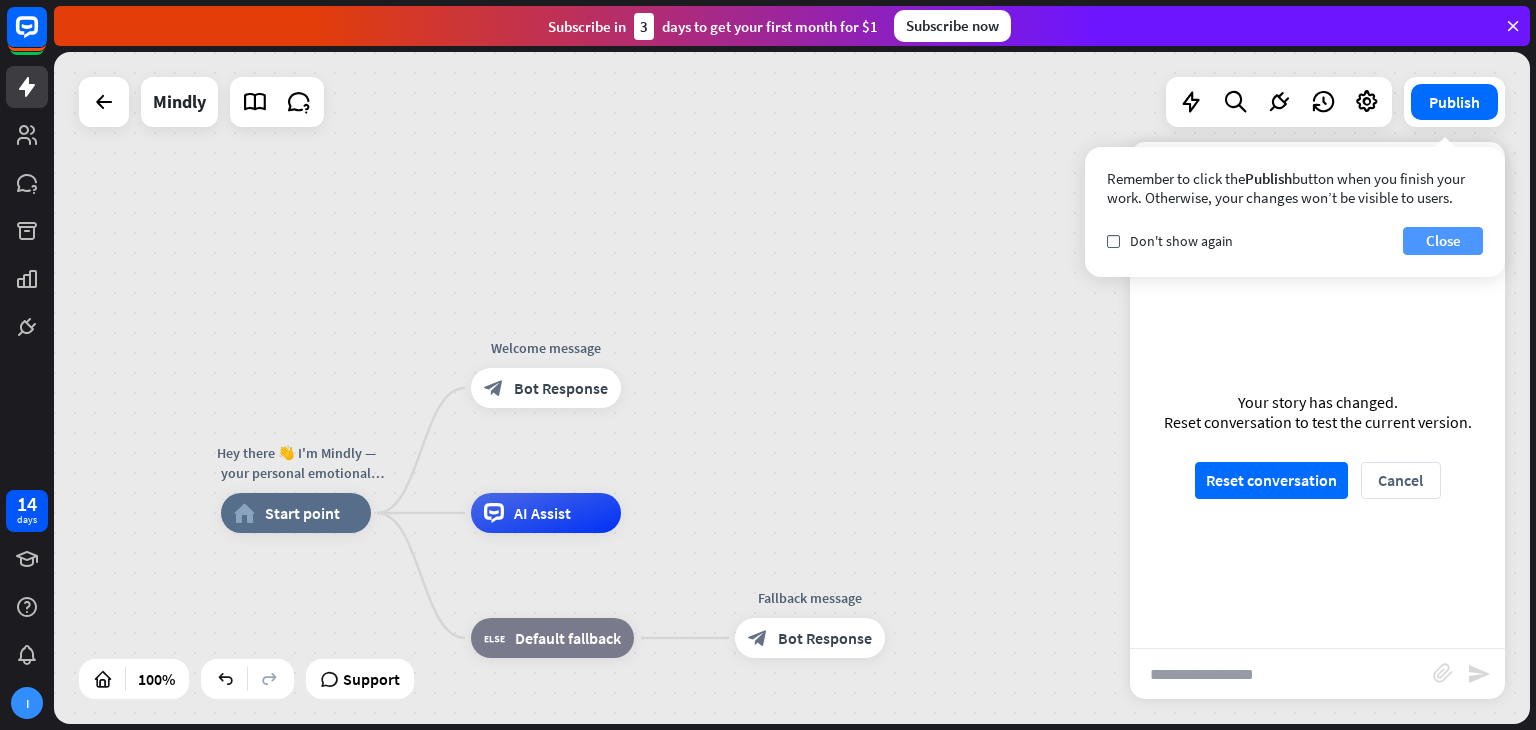 click on "Close" at bounding box center (1443, 241) 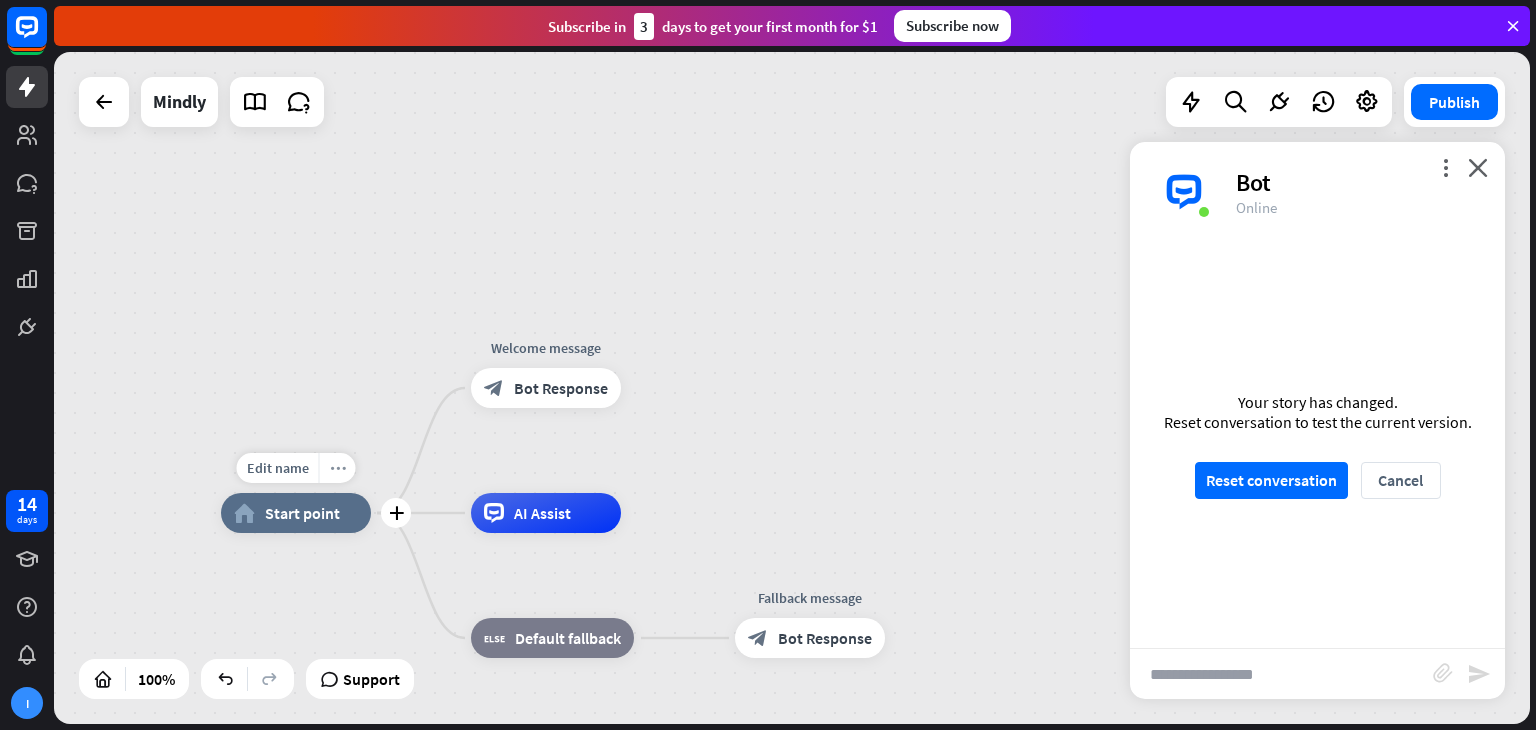 click on "more_horiz" at bounding box center [337, 468] 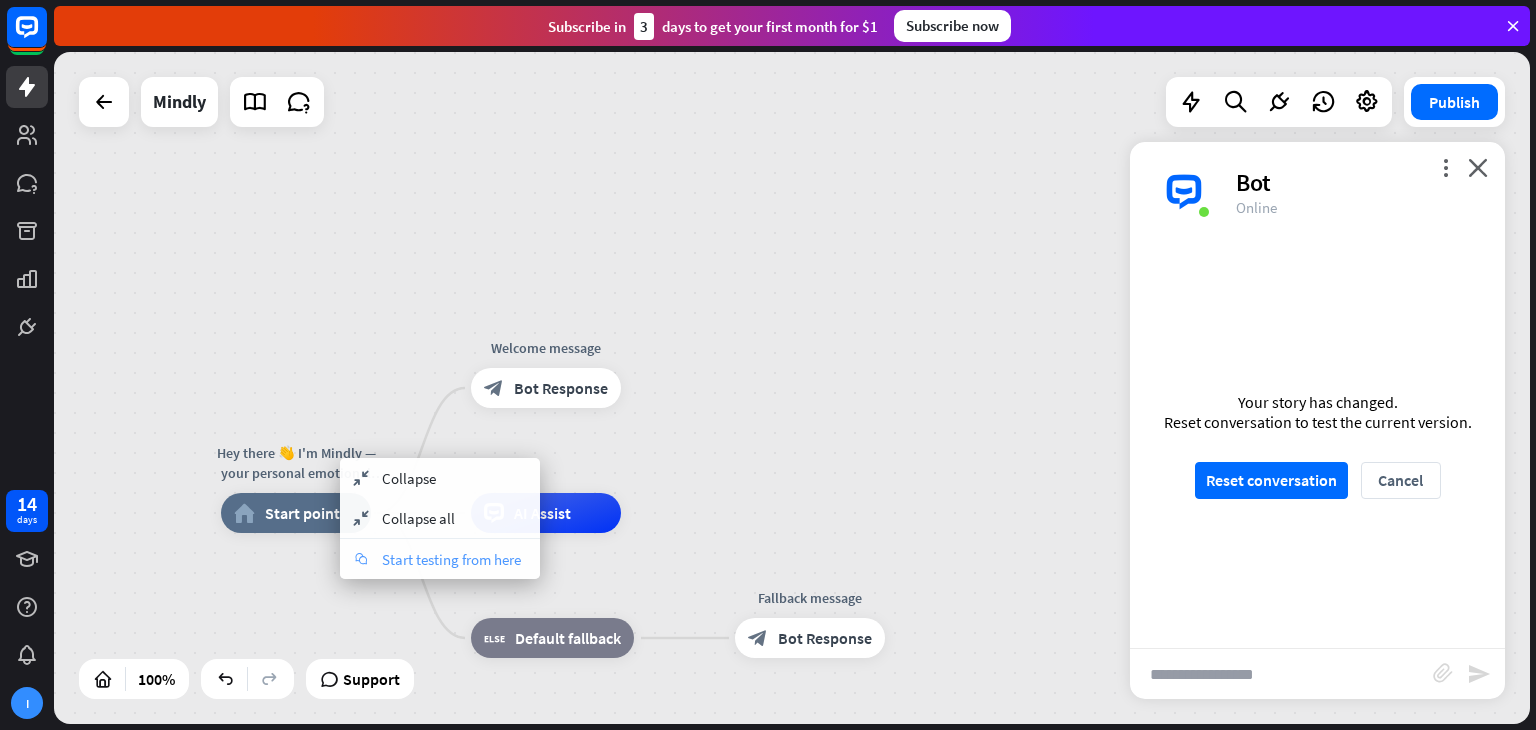 click on "Start testing from here" at bounding box center (451, 559) 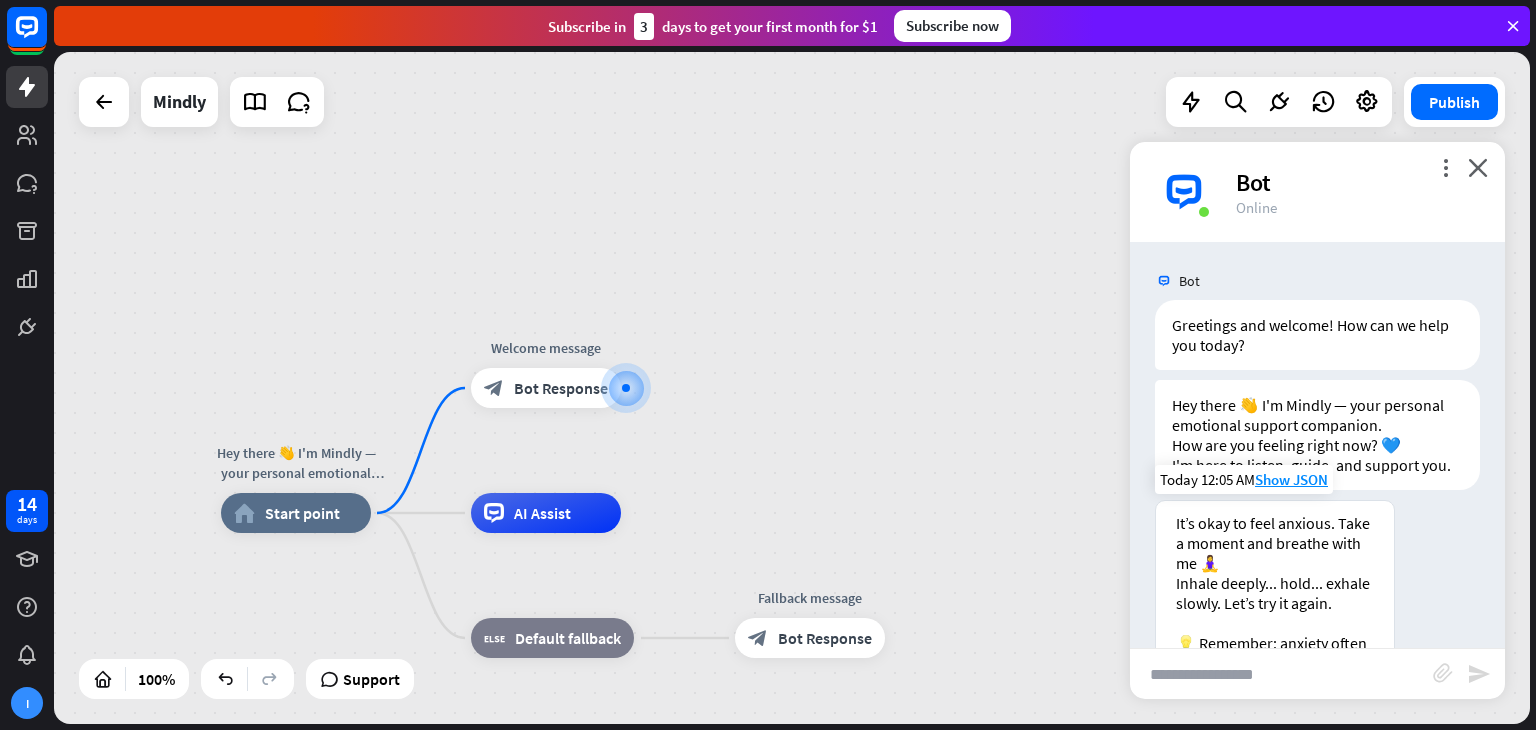 scroll, scrollTop: 0, scrollLeft: 0, axis: both 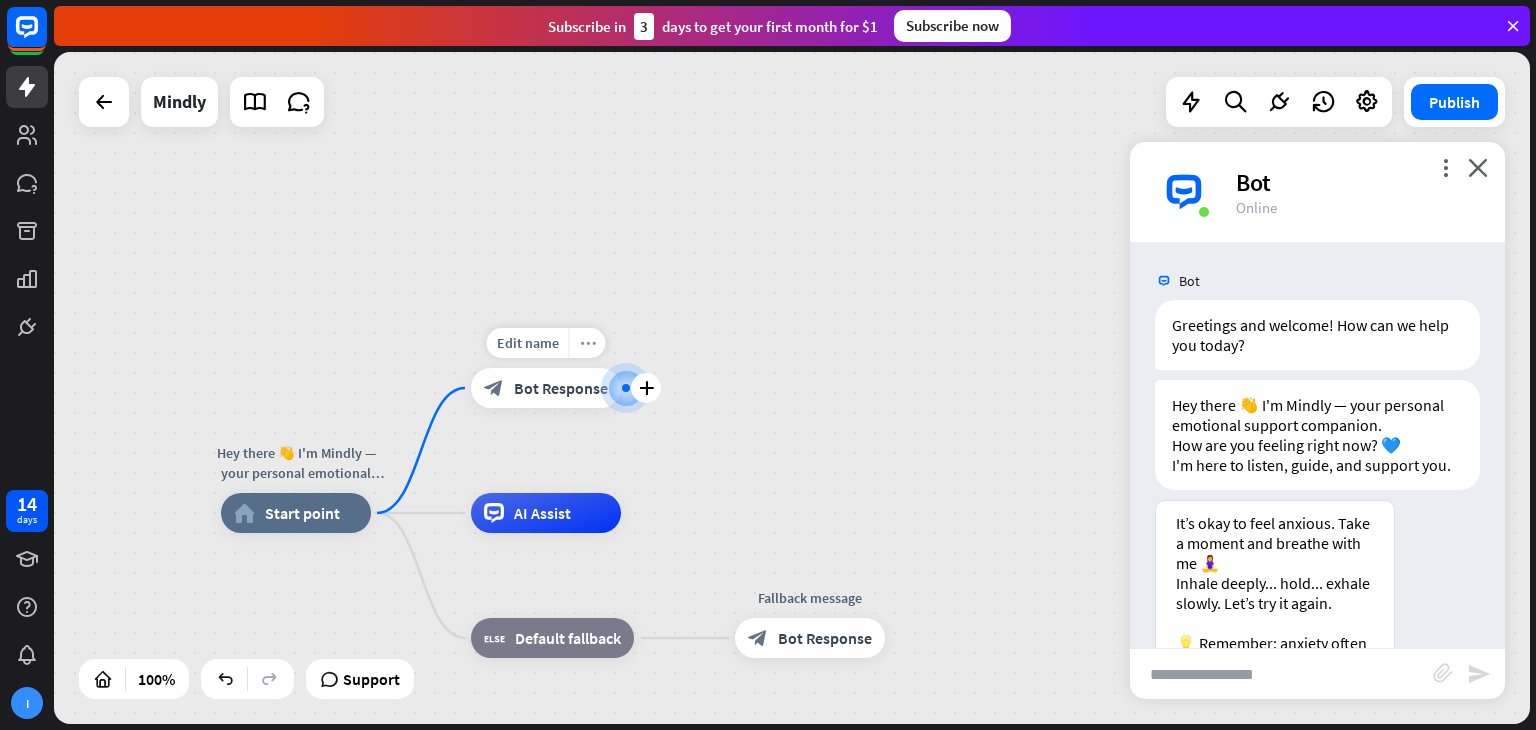 click on "more_horiz" at bounding box center [588, 343] 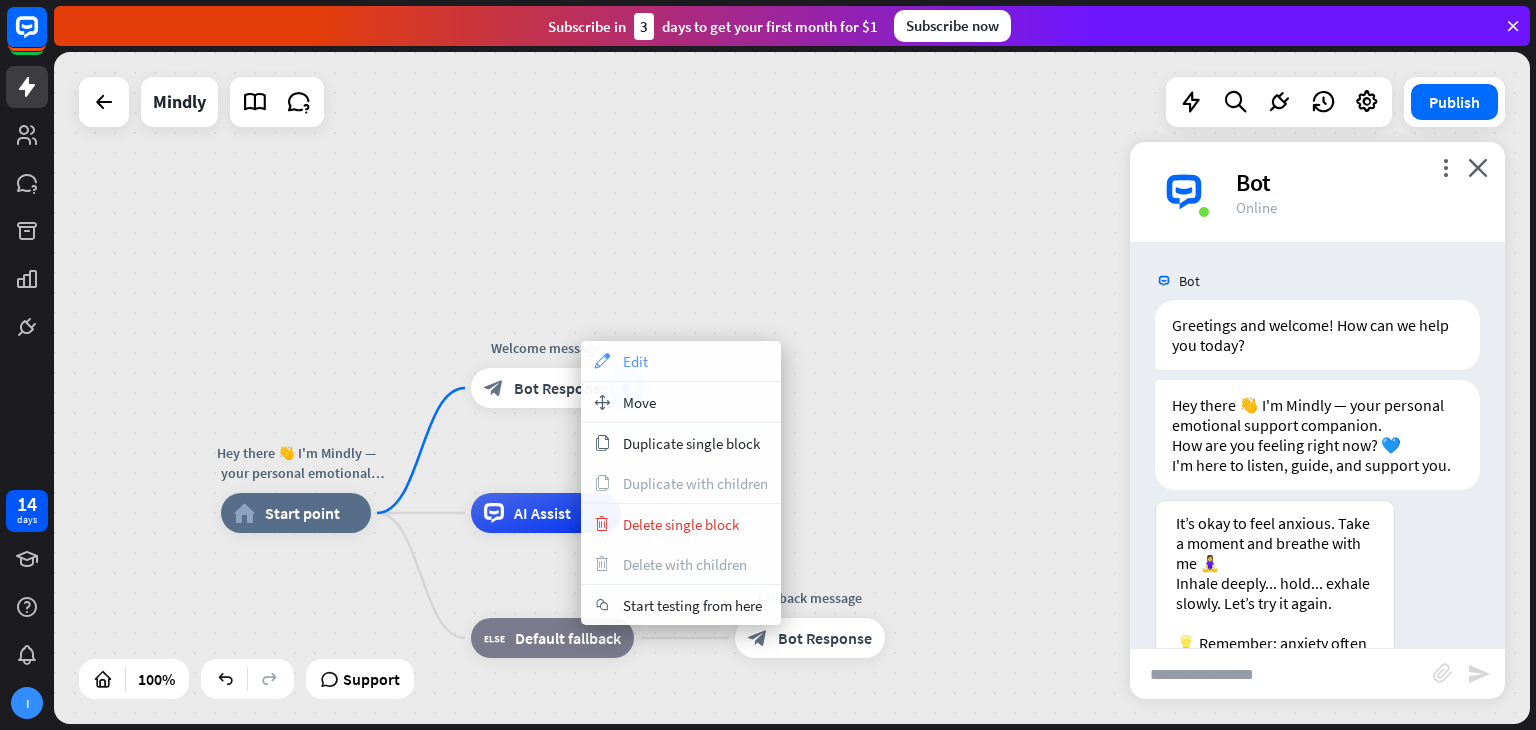 click on "Edit" at bounding box center (635, 361) 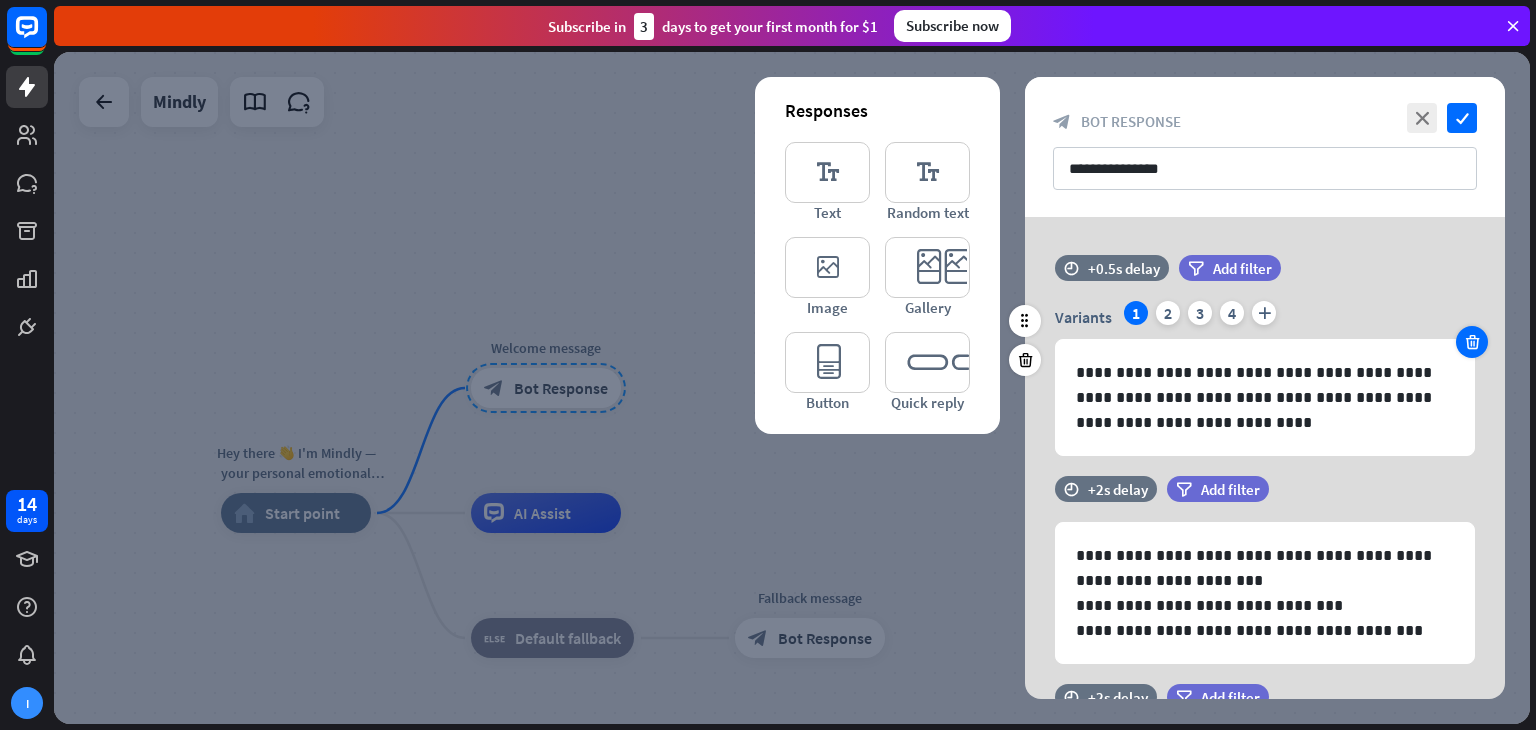 click at bounding box center (1472, 342) 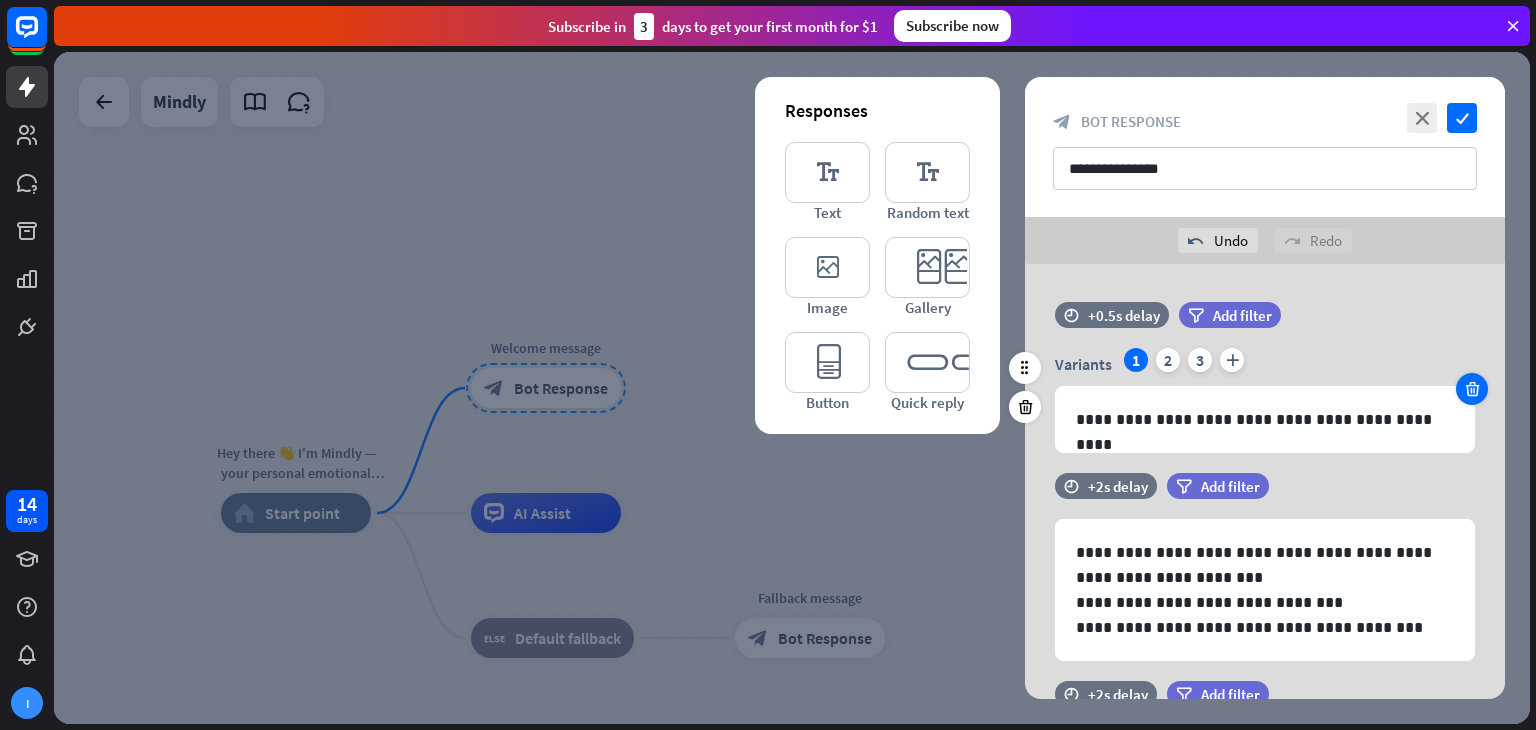 click at bounding box center [1472, 389] 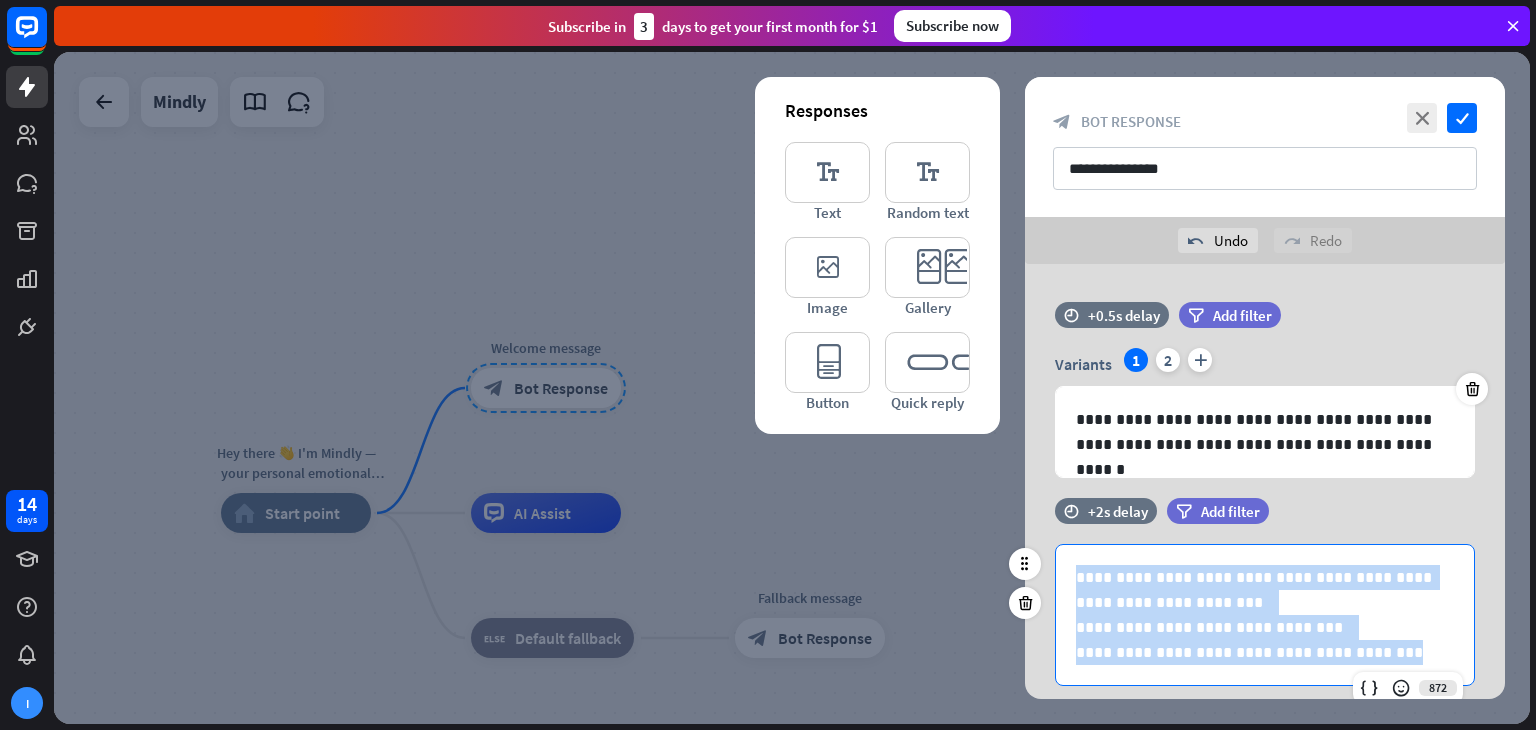 drag, startPoint x: 1361, startPoint y: 648, endPoint x: 1052, endPoint y: 576, distance: 317.2775 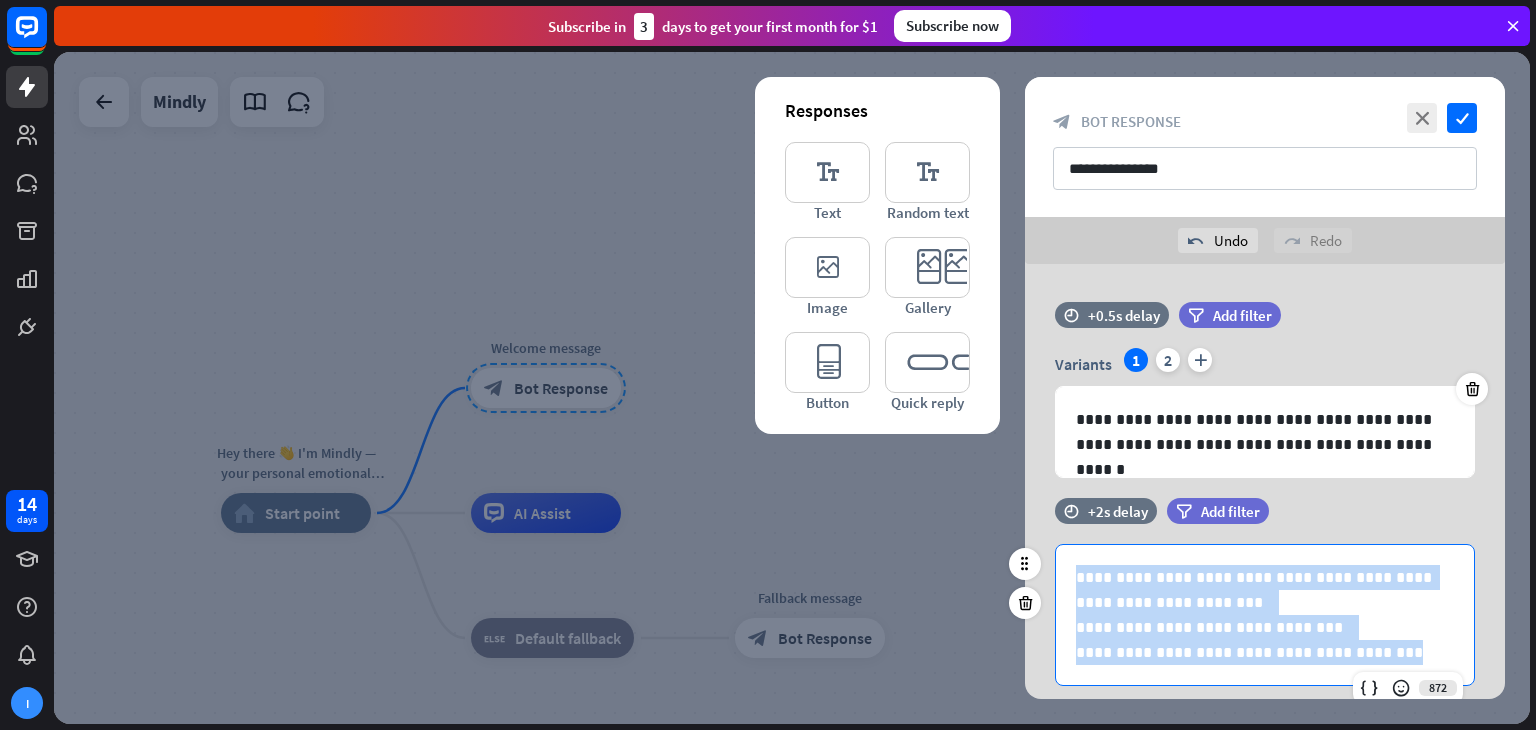 copy on "**********" 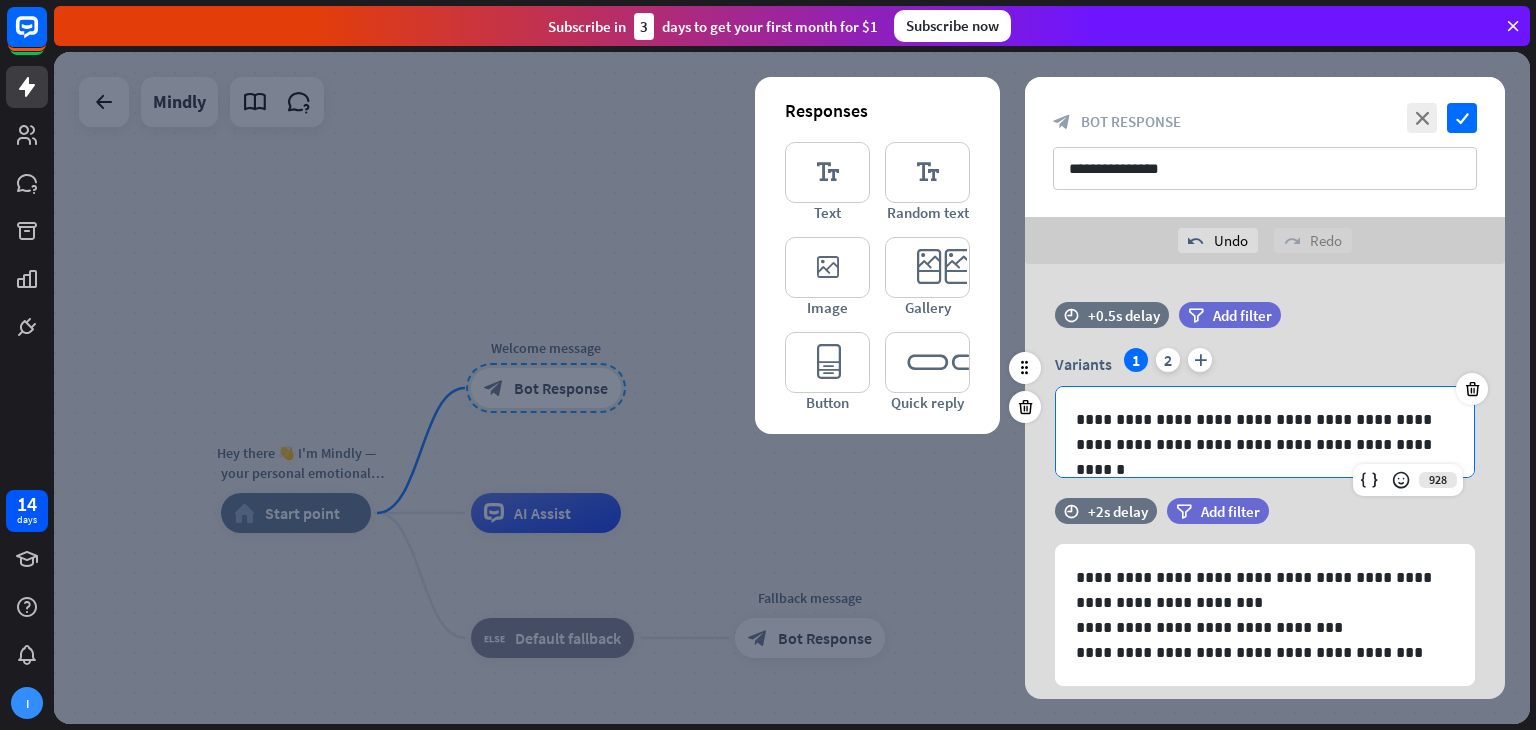 click on "**********" at bounding box center [1265, 432] 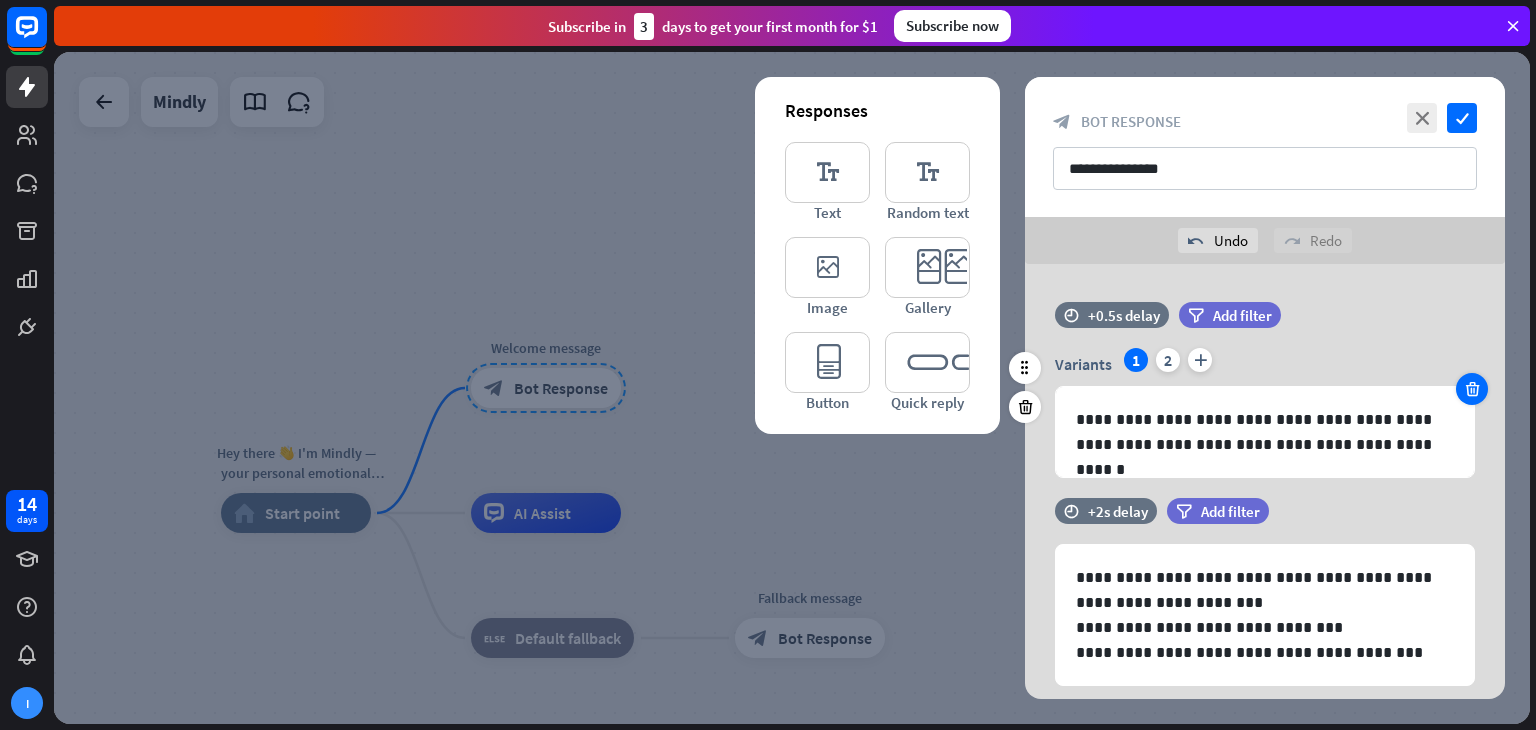 click at bounding box center (1472, 389) 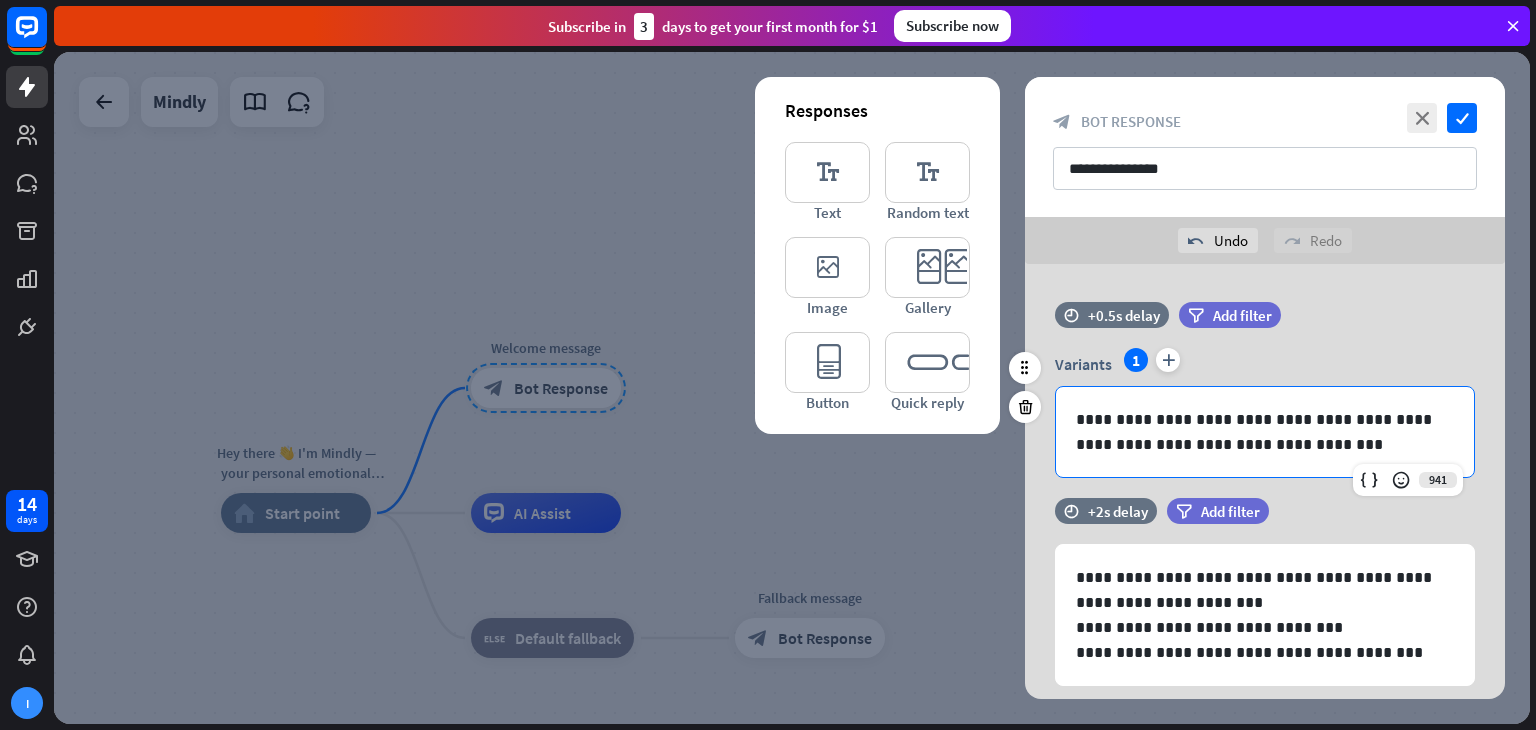 click on "**********" at bounding box center (1265, 432) 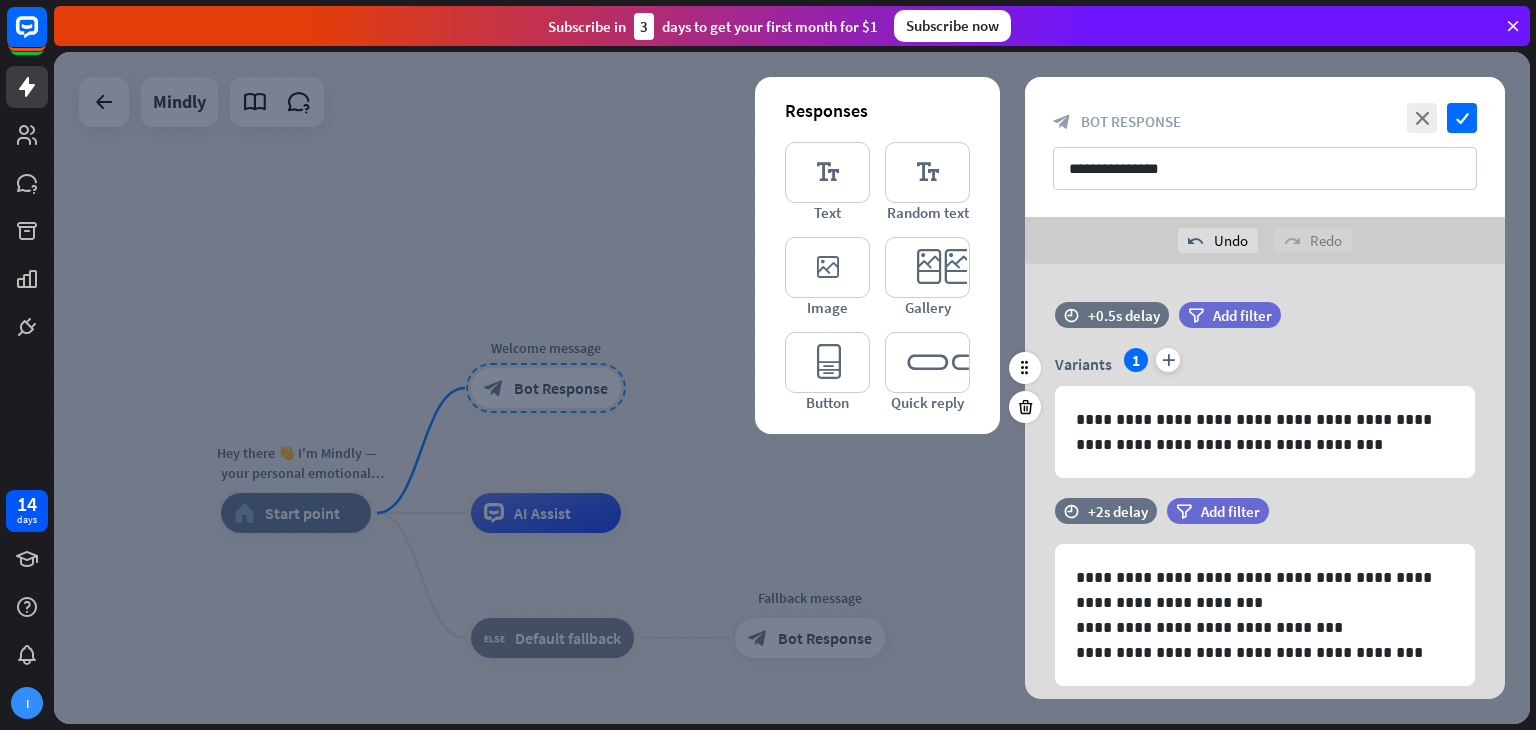 click on "filter   Add filter" at bounding box center (1280, 325) 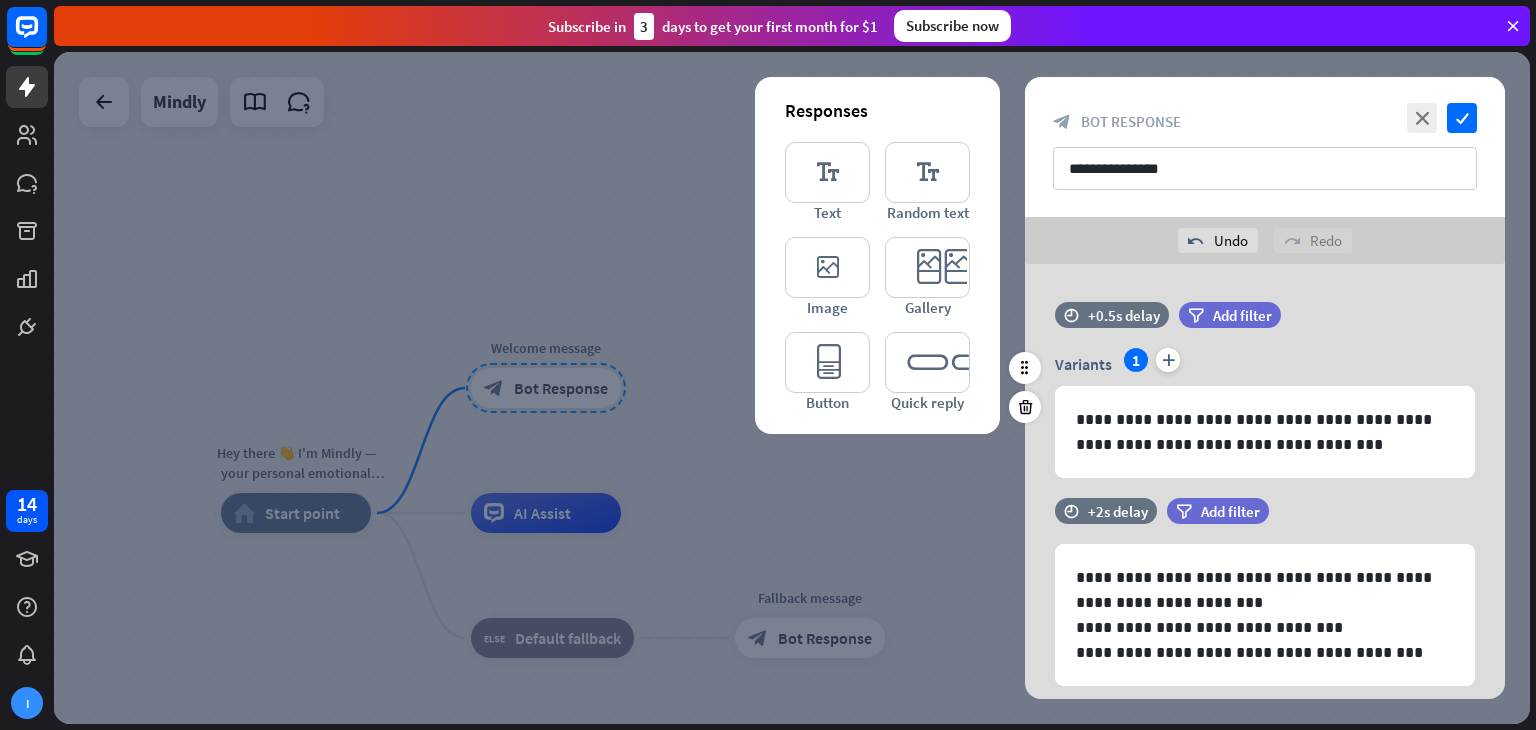 click on "1" at bounding box center [1136, 360] 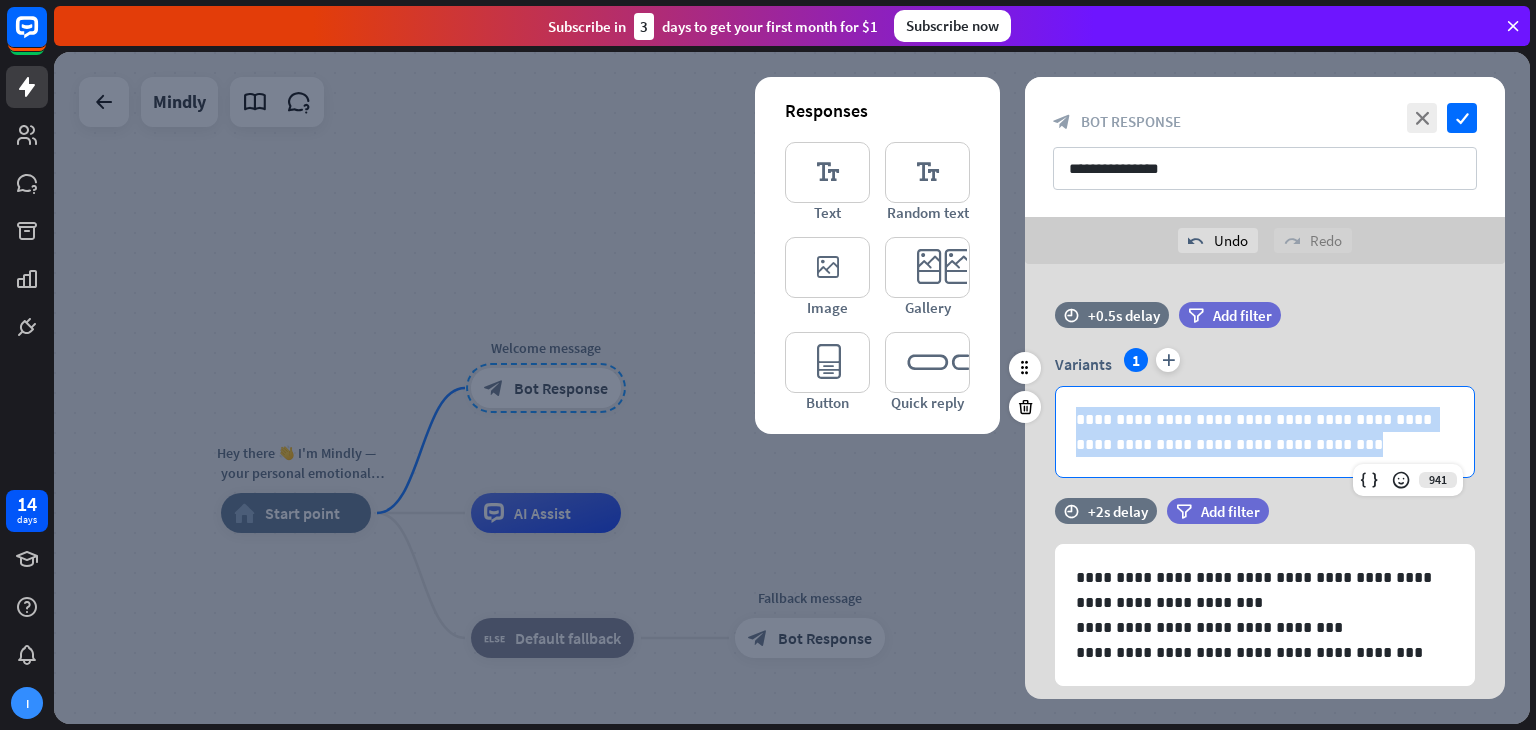 drag, startPoint x: 1290, startPoint y: 447, endPoint x: 1048, endPoint y: 399, distance: 246.71442 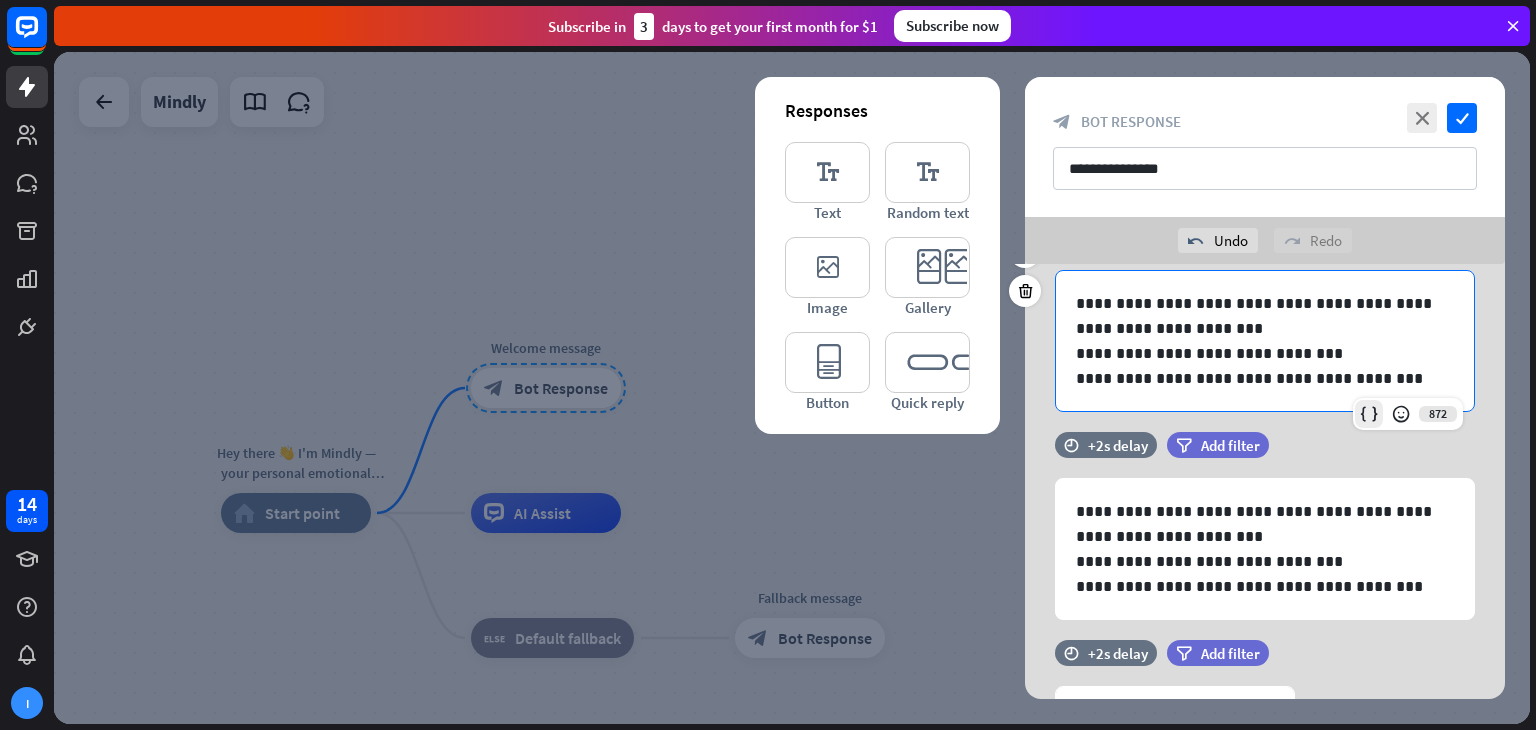 scroll, scrollTop: 118, scrollLeft: 0, axis: vertical 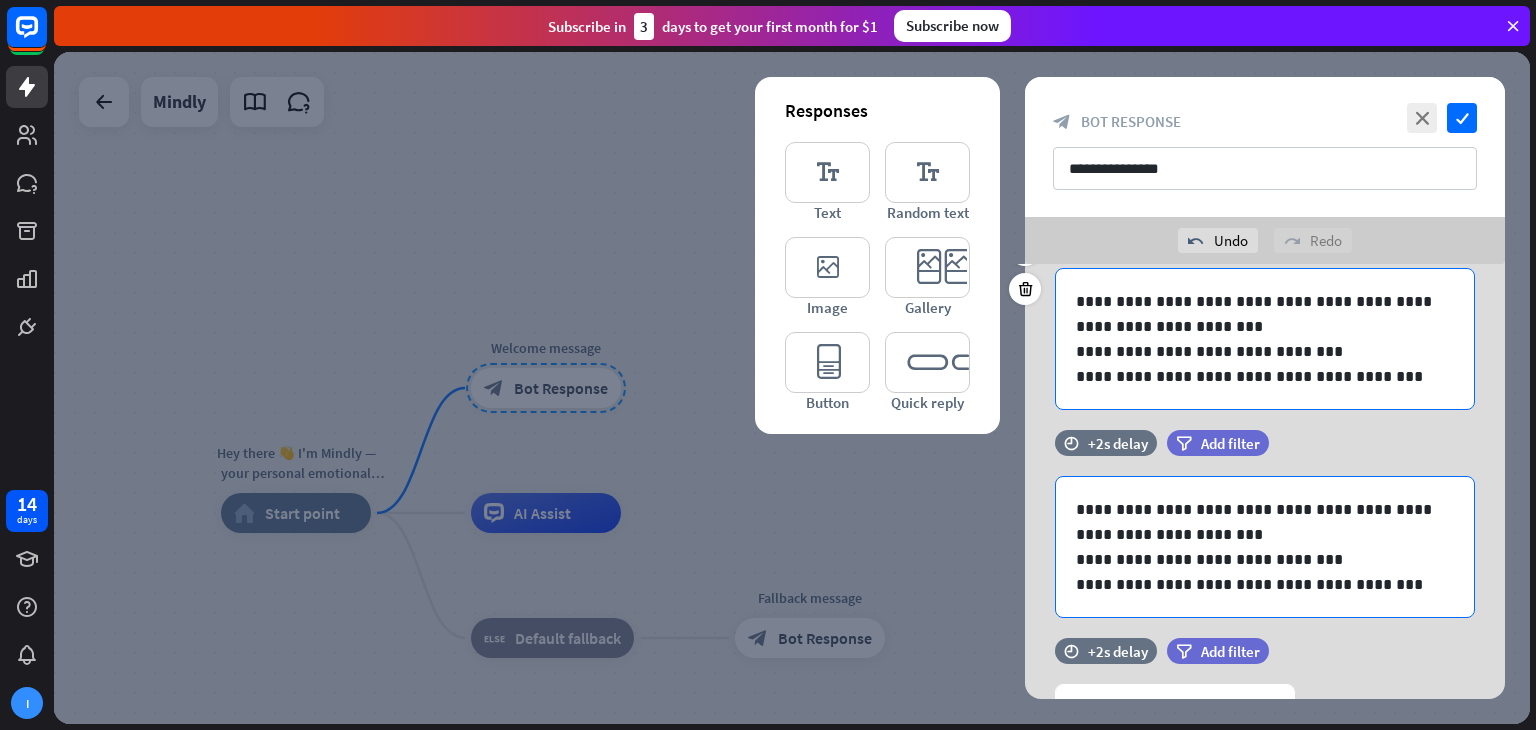 click on "**********" at bounding box center [1265, 522] 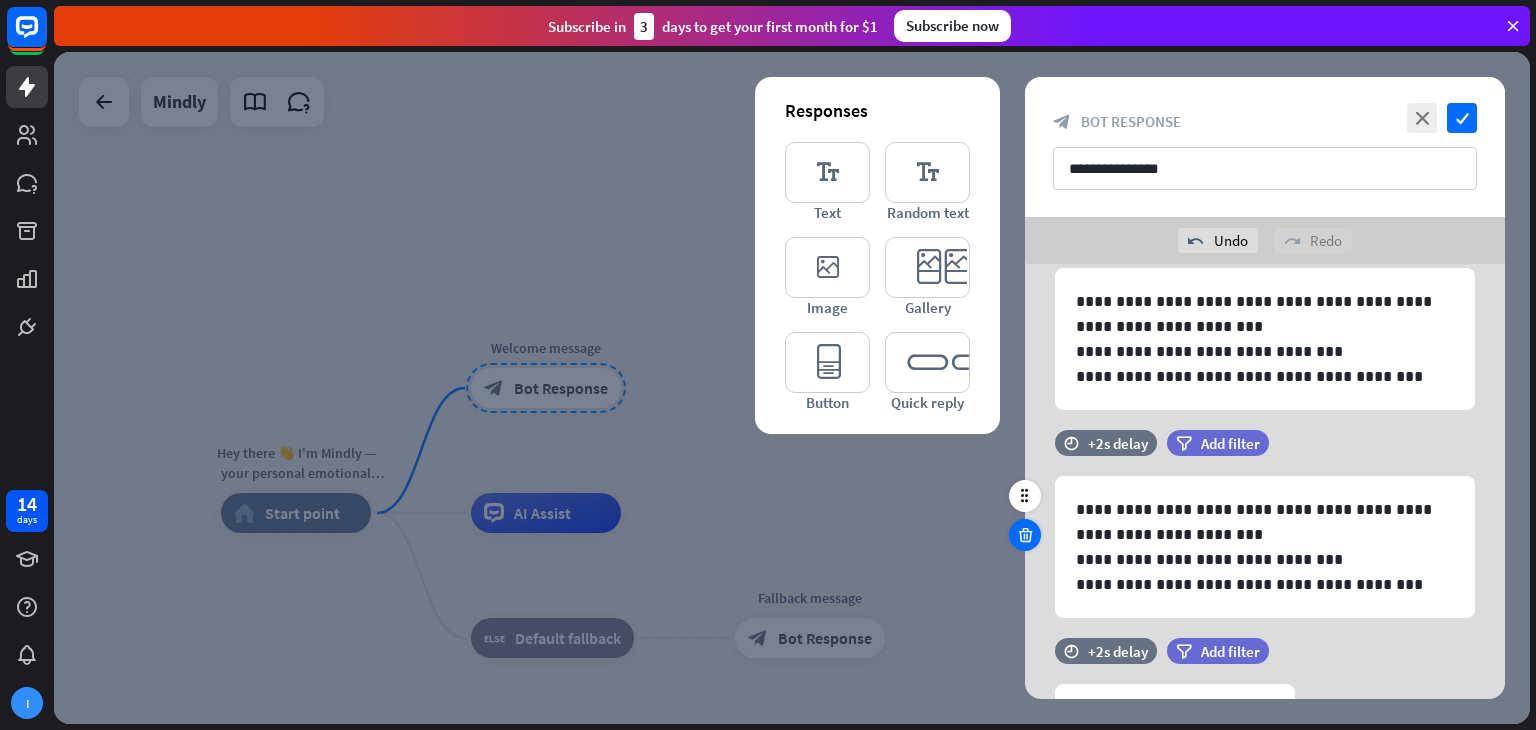 click at bounding box center [1025, 535] 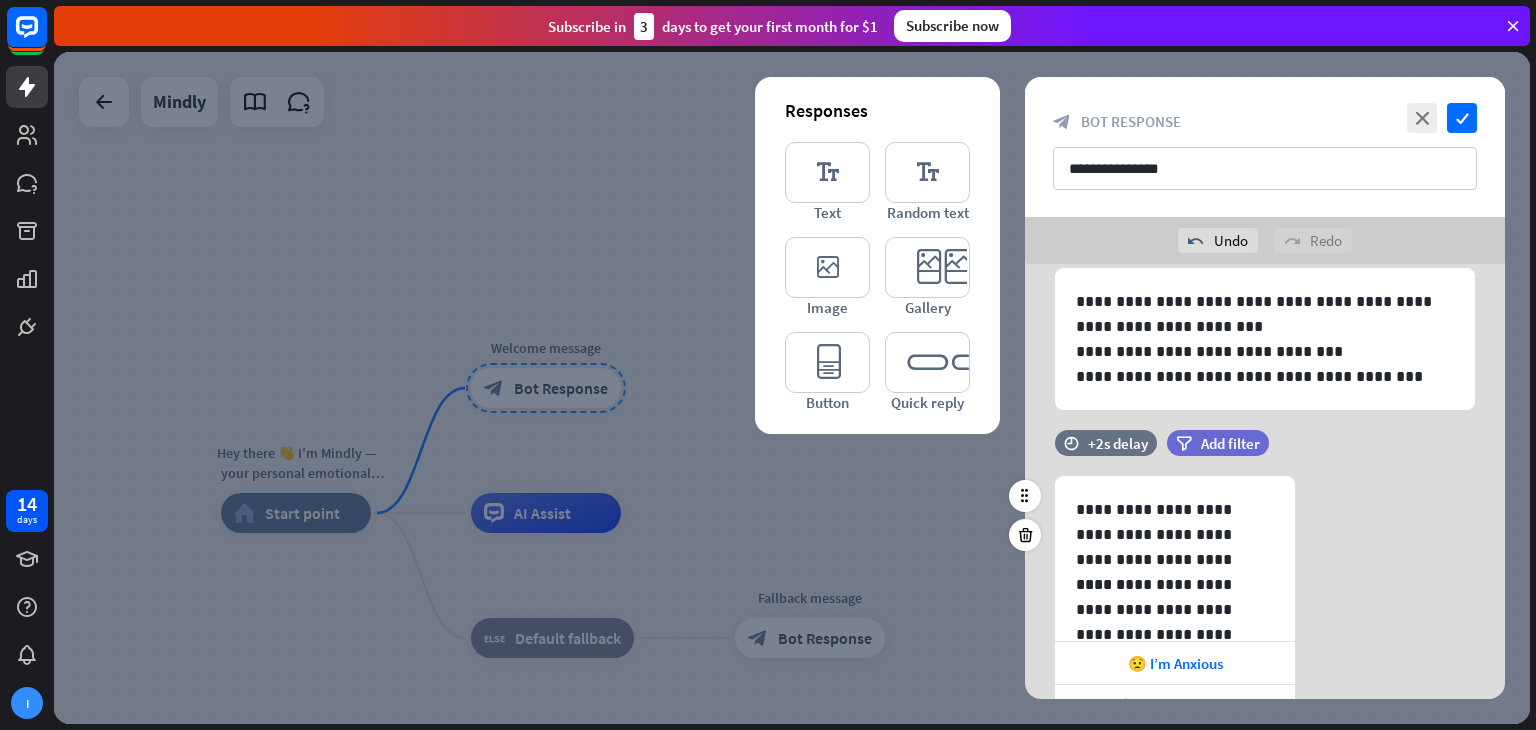 drag, startPoint x: 1385, startPoint y: 492, endPoint x: 1408, endPoint y: 525, distance: 40.22437 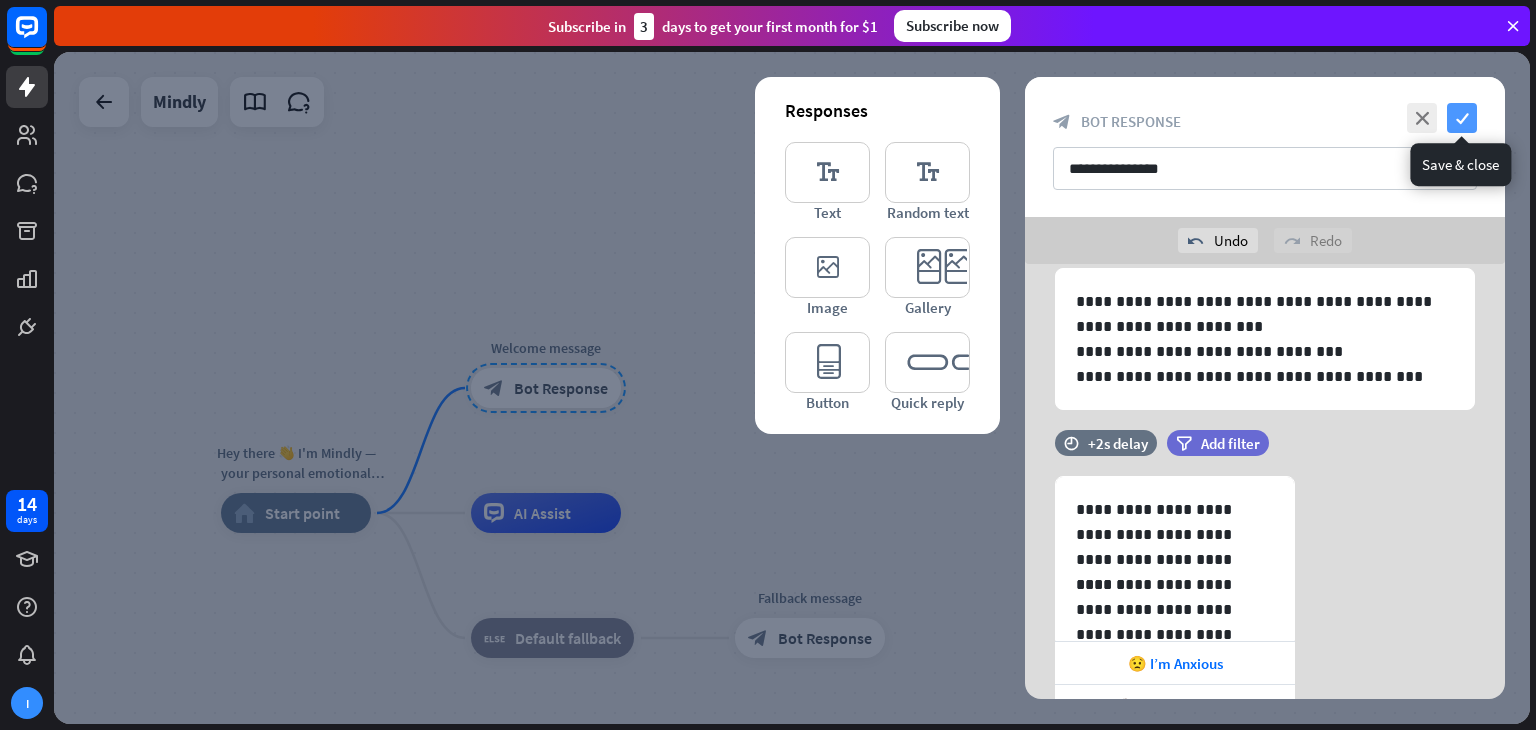 click on "check" at bounding box center (1462, 118) 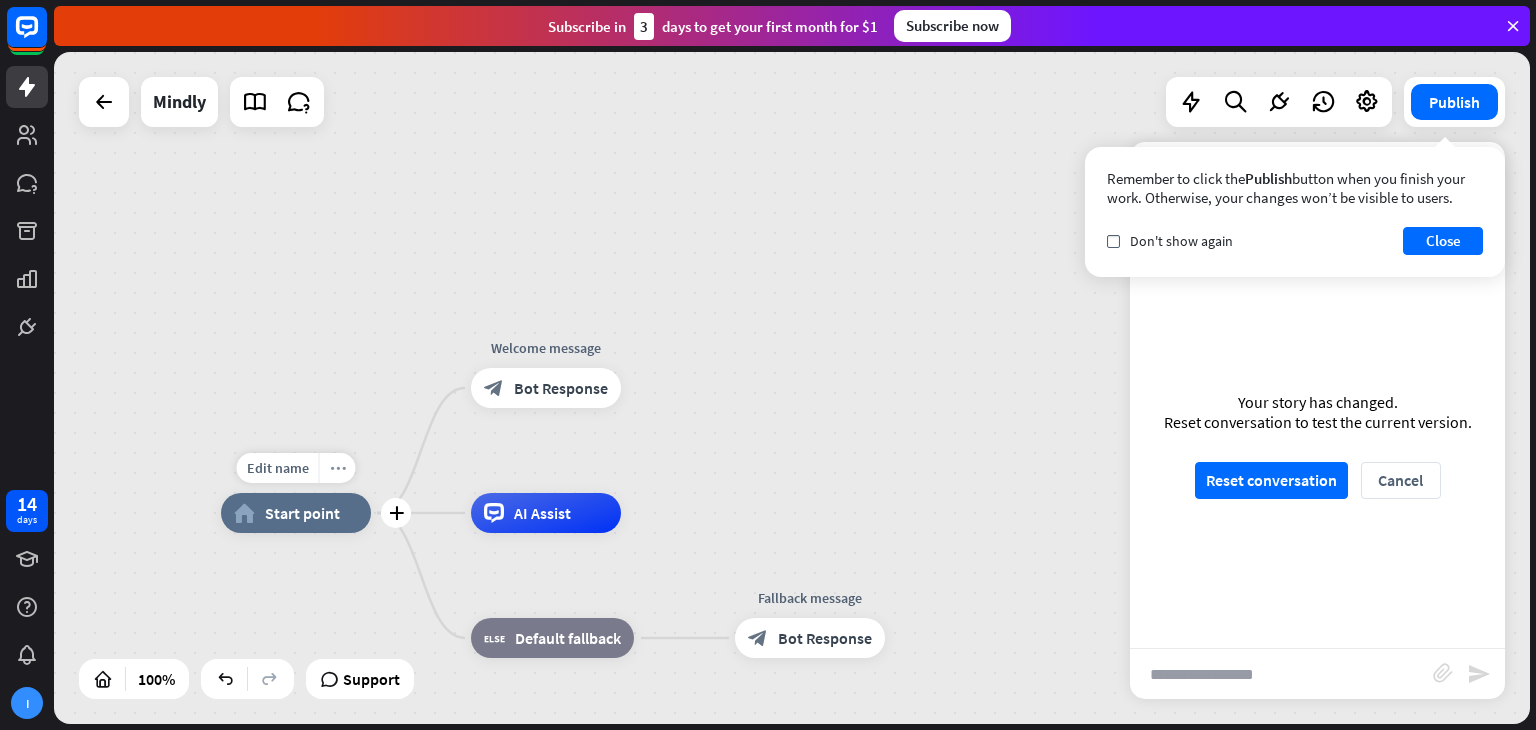 click on "more_horiz" at bounding box center [338, 468] 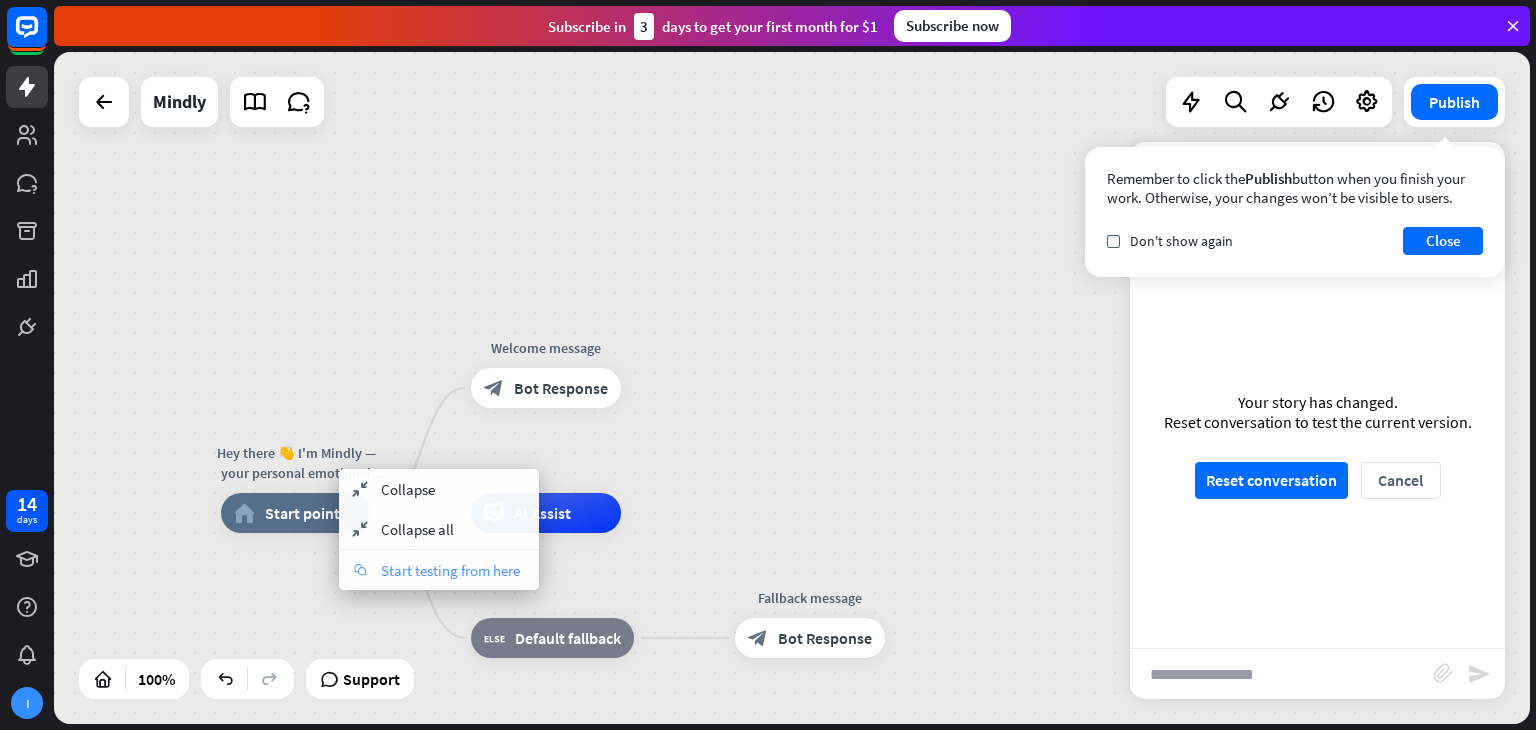 click on "Start testing from here" at bounding box center [450, 570] 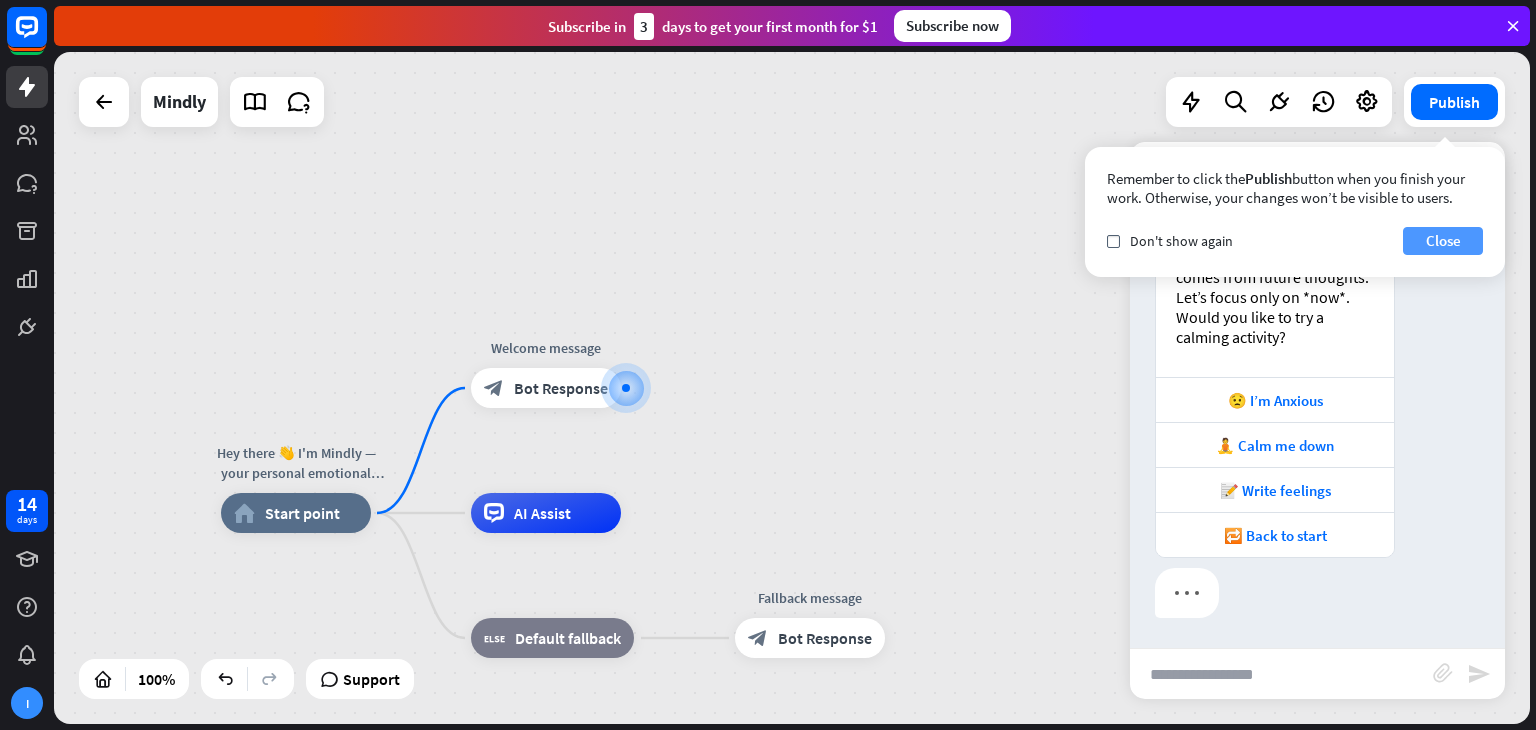 scroll, scrollTop: 326, scrollLeft: 0, axis: vertical 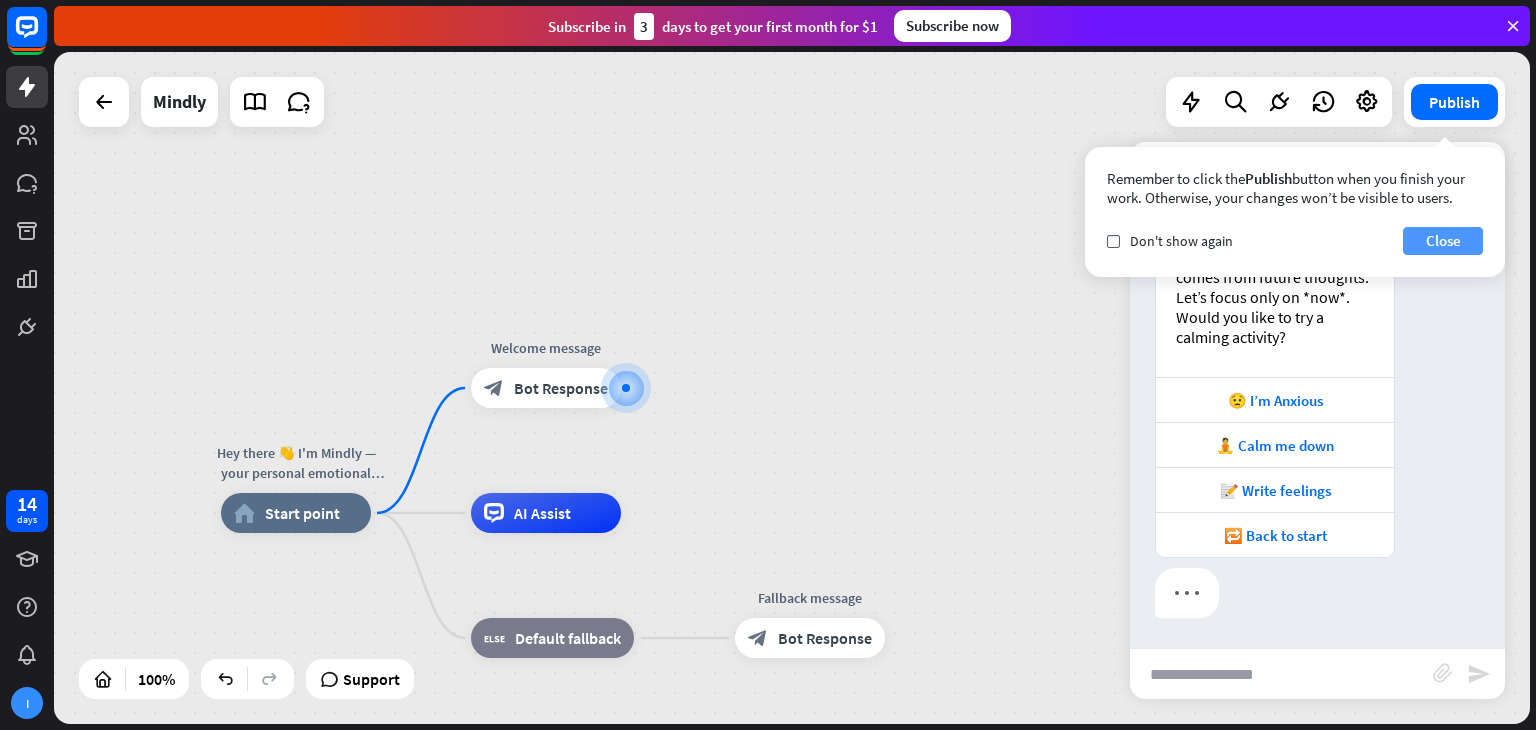 click on "Close" at bounding box center [1443, 241] 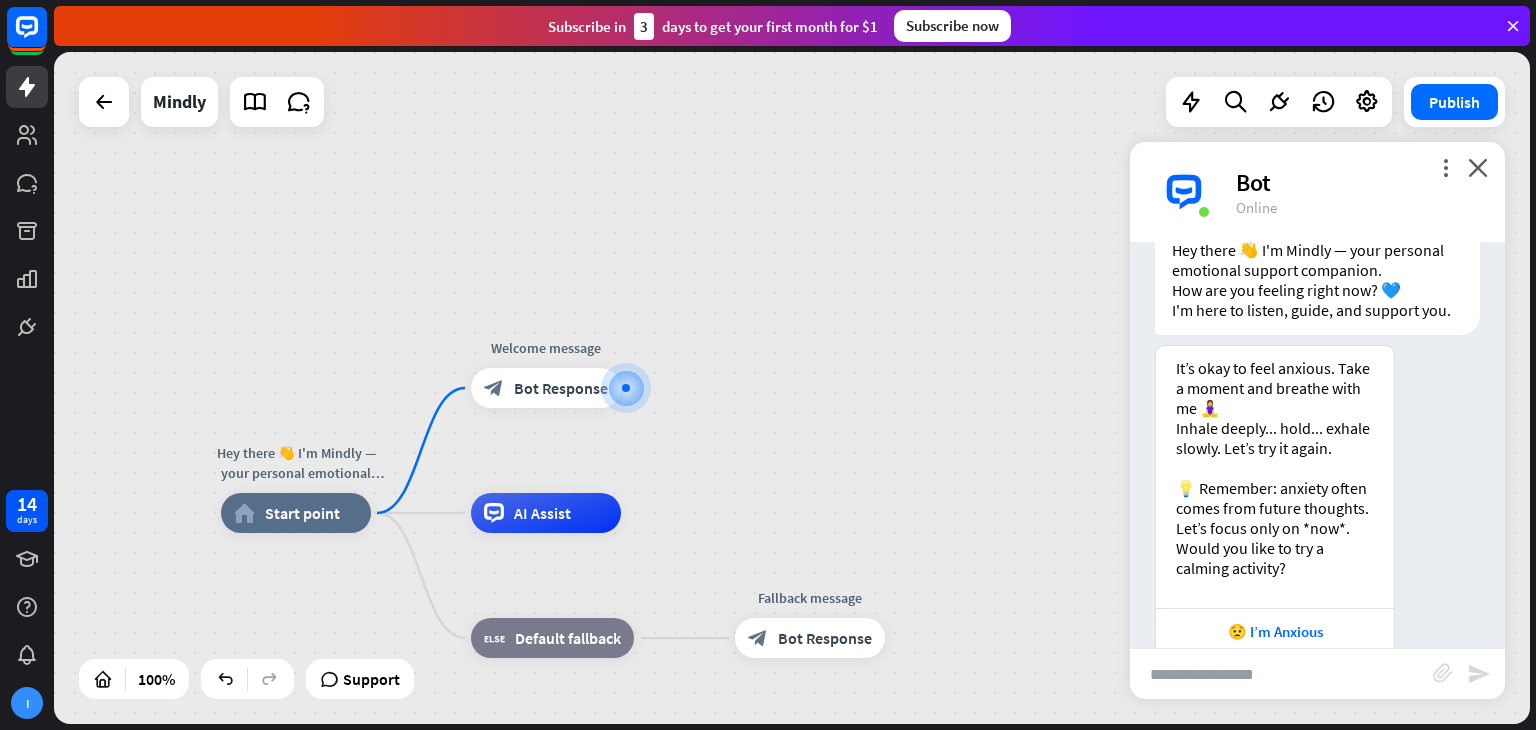 scroll, scrollTop: 0, scrollLeft: 0, axis: both 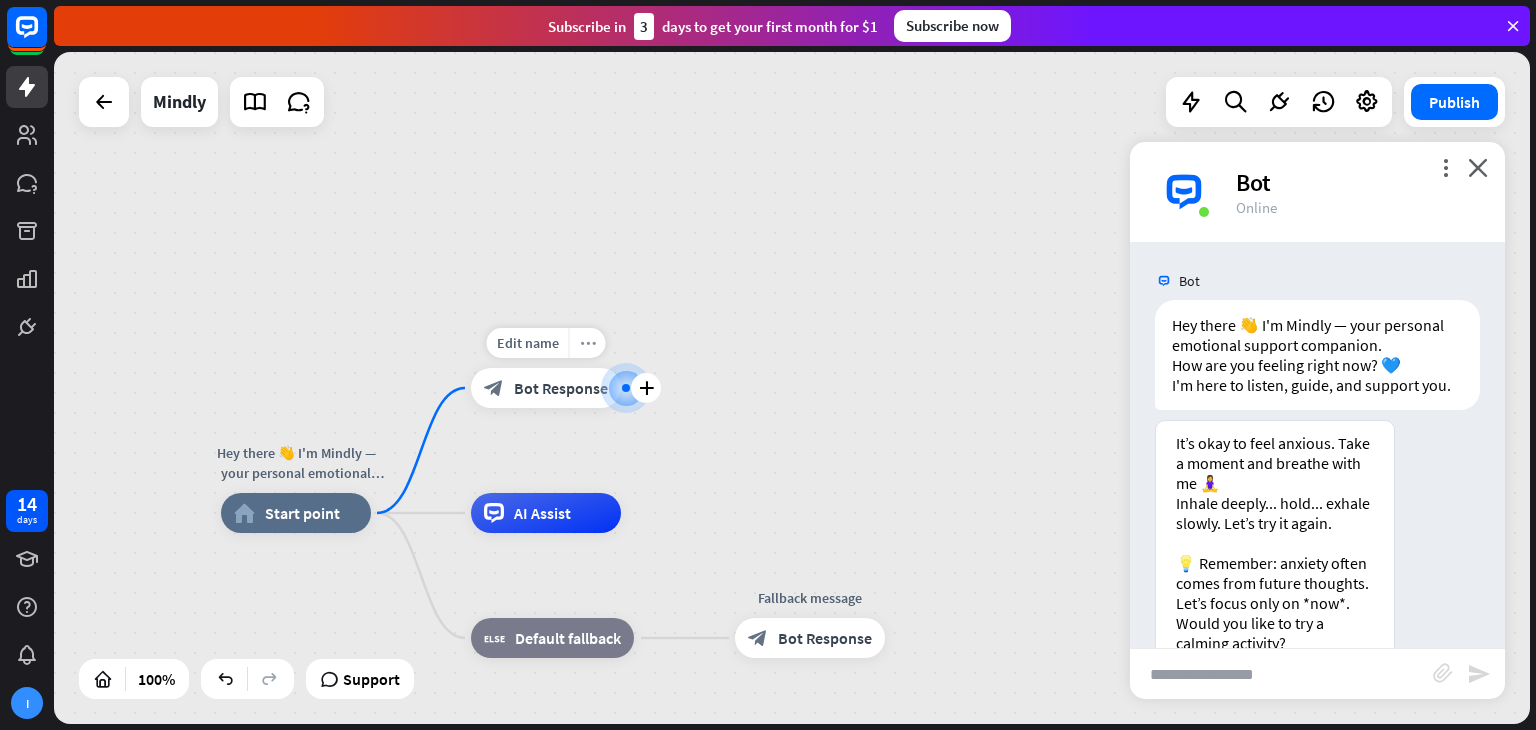 click on "more_horiz" at bounding box center (587, 343) 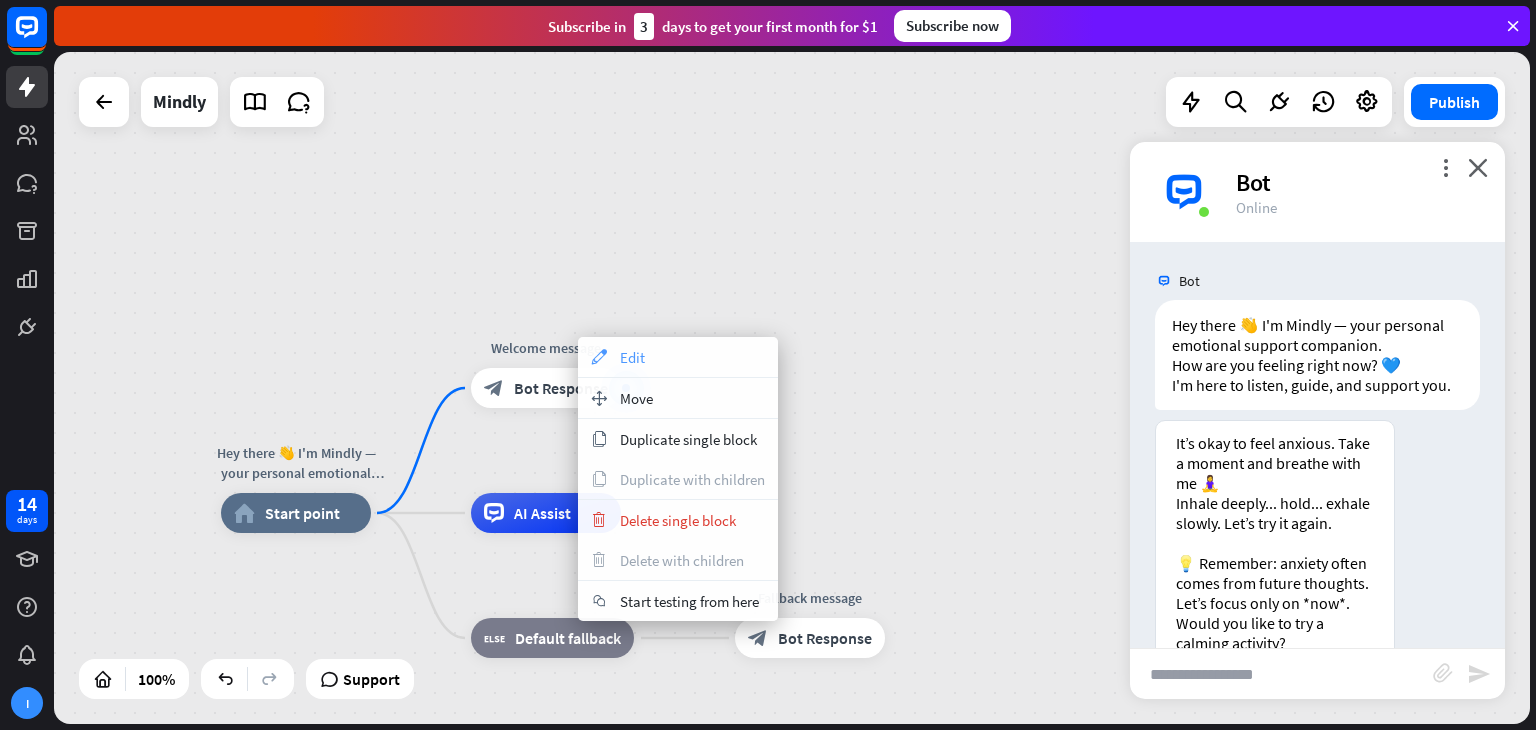 click on "appearance   Edit" at bounding box center (678, 357) 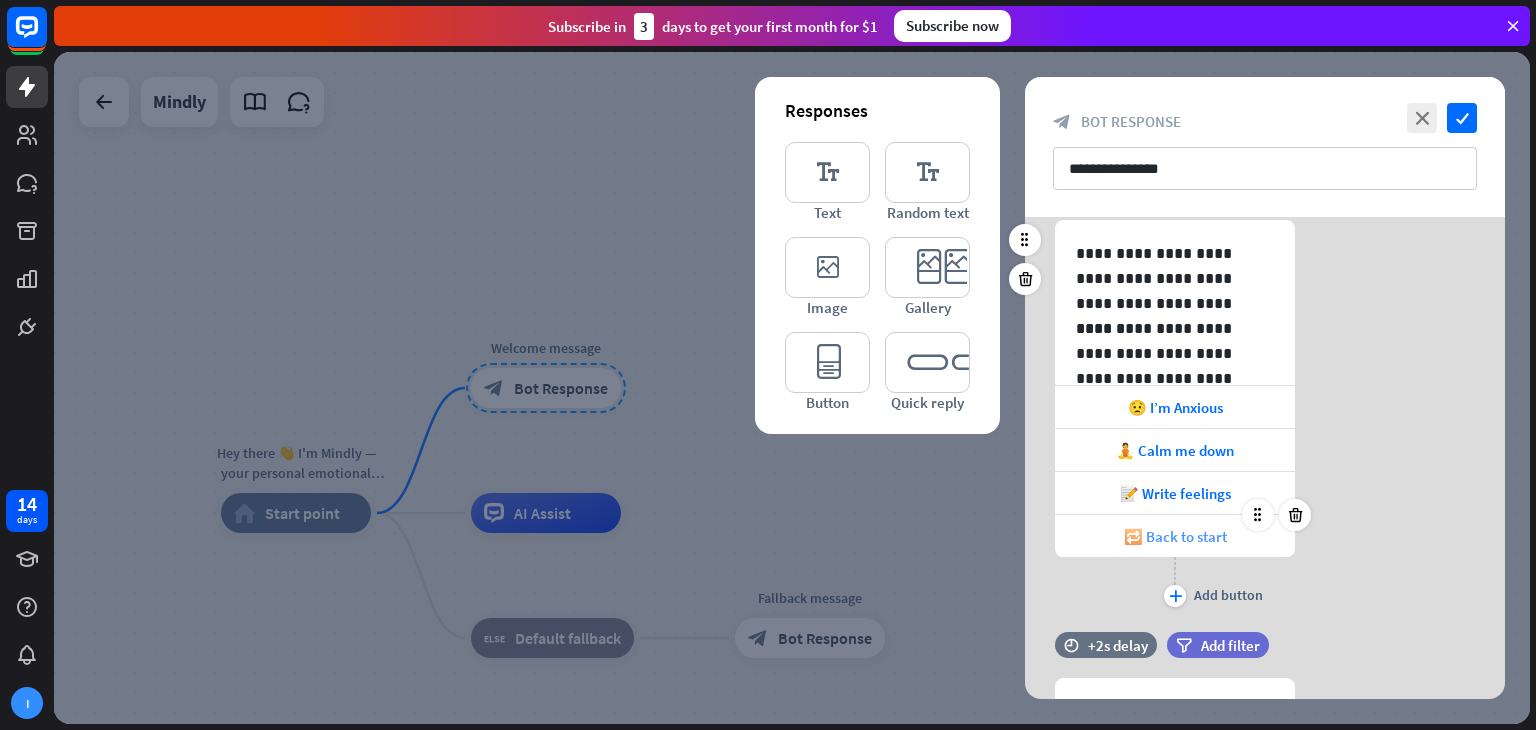 scroll, scrollTop: 327, scrollLeft: 0, axis: vertical 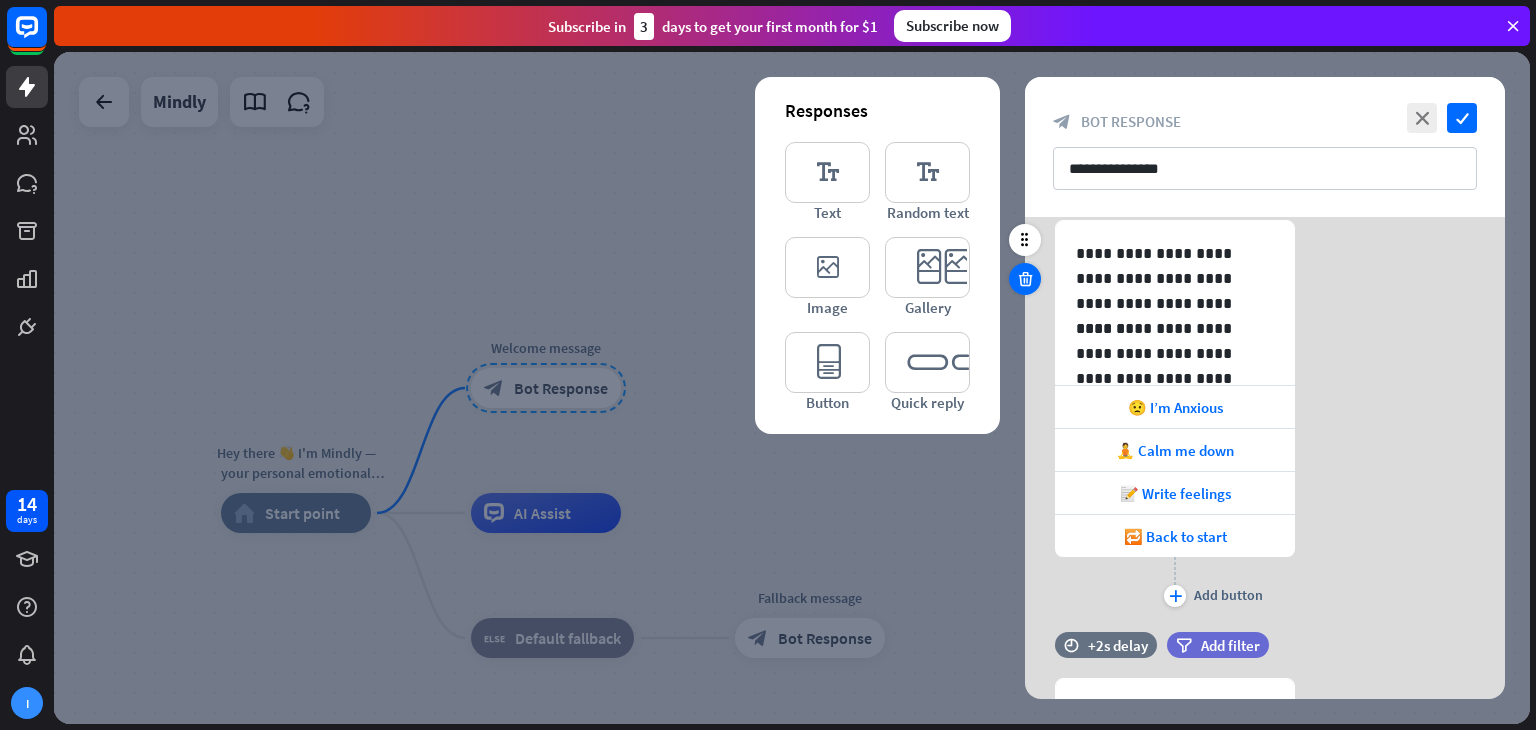 click at bounding box center (1025, 279) 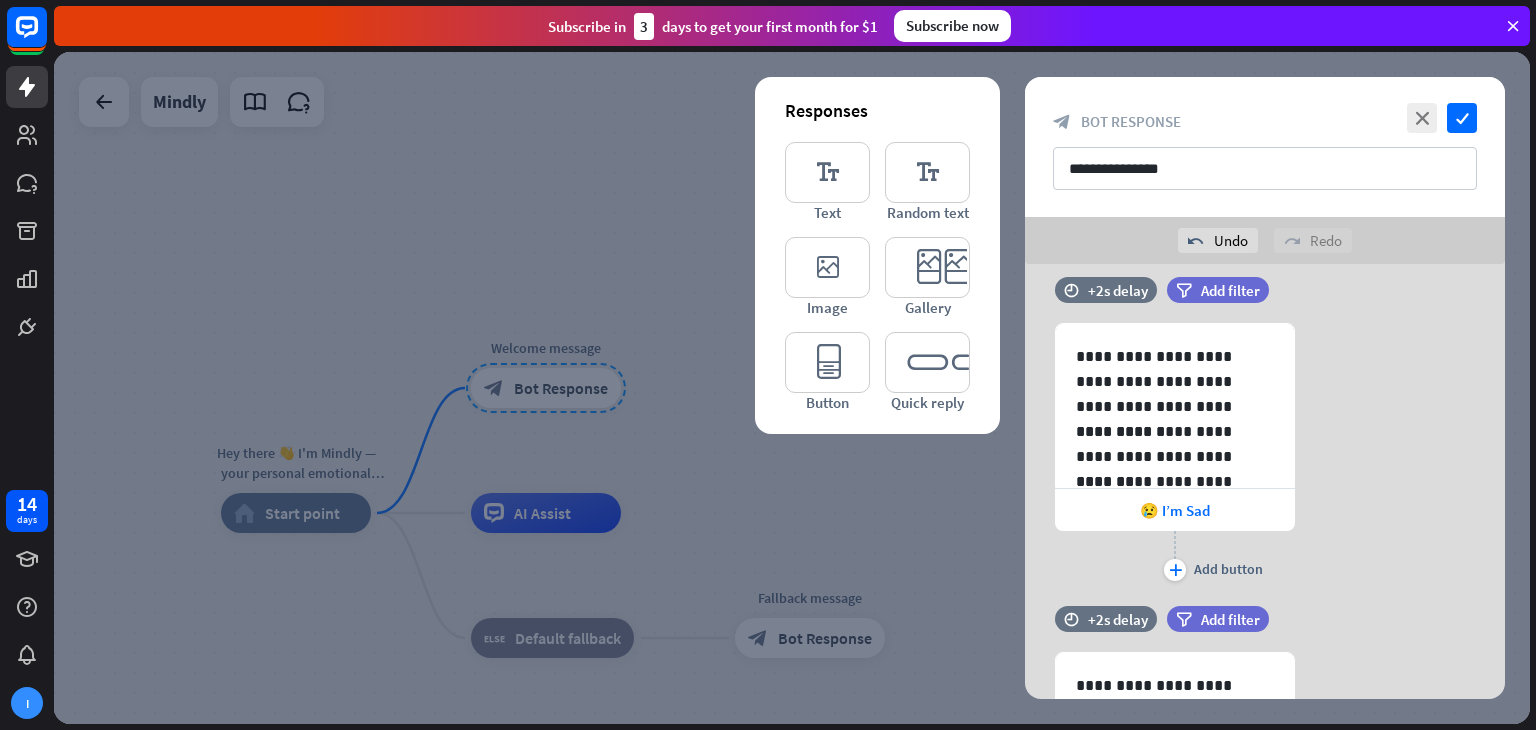scroll, scrollTop: 272, scrollLeft: 0, axis: vertical 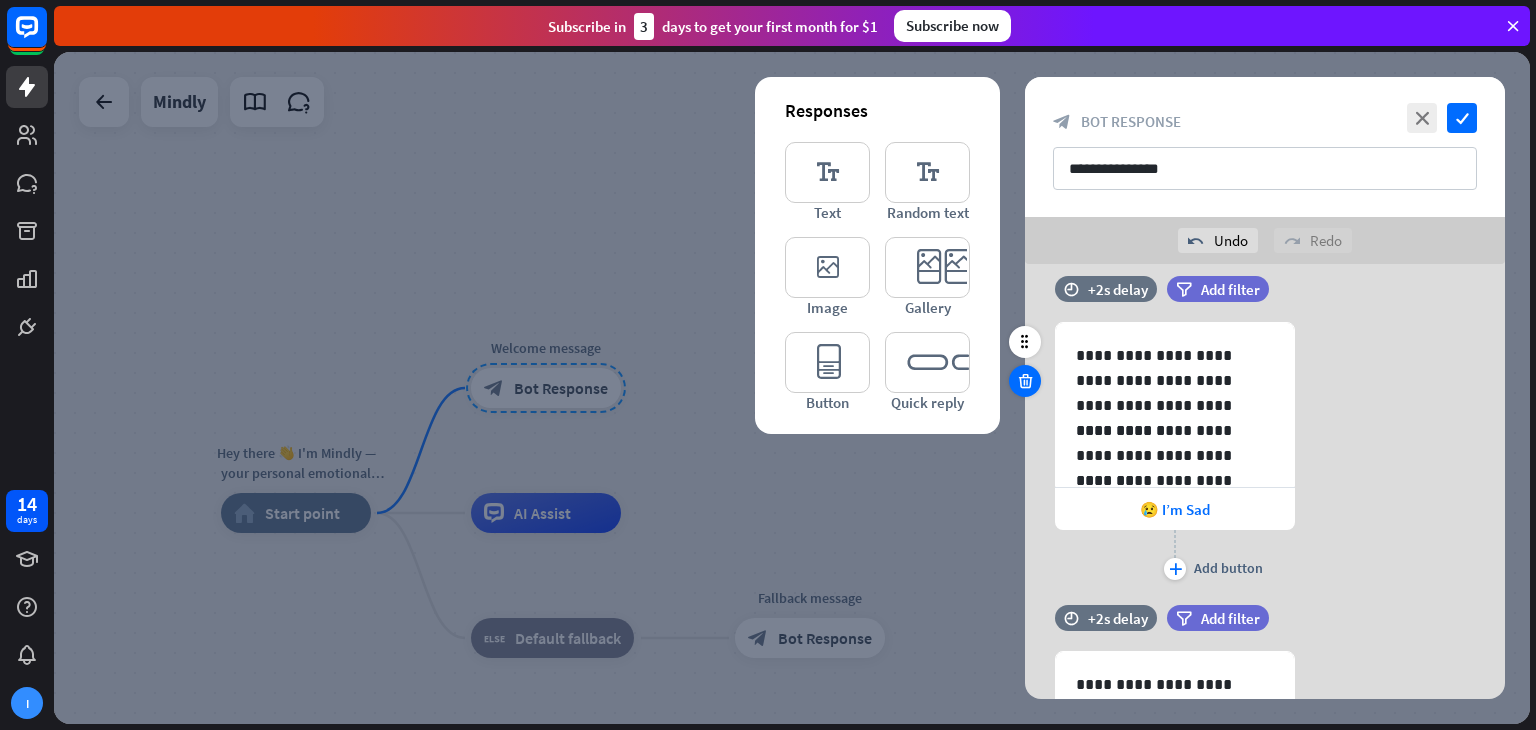 click at bounding box center (1025, 381) 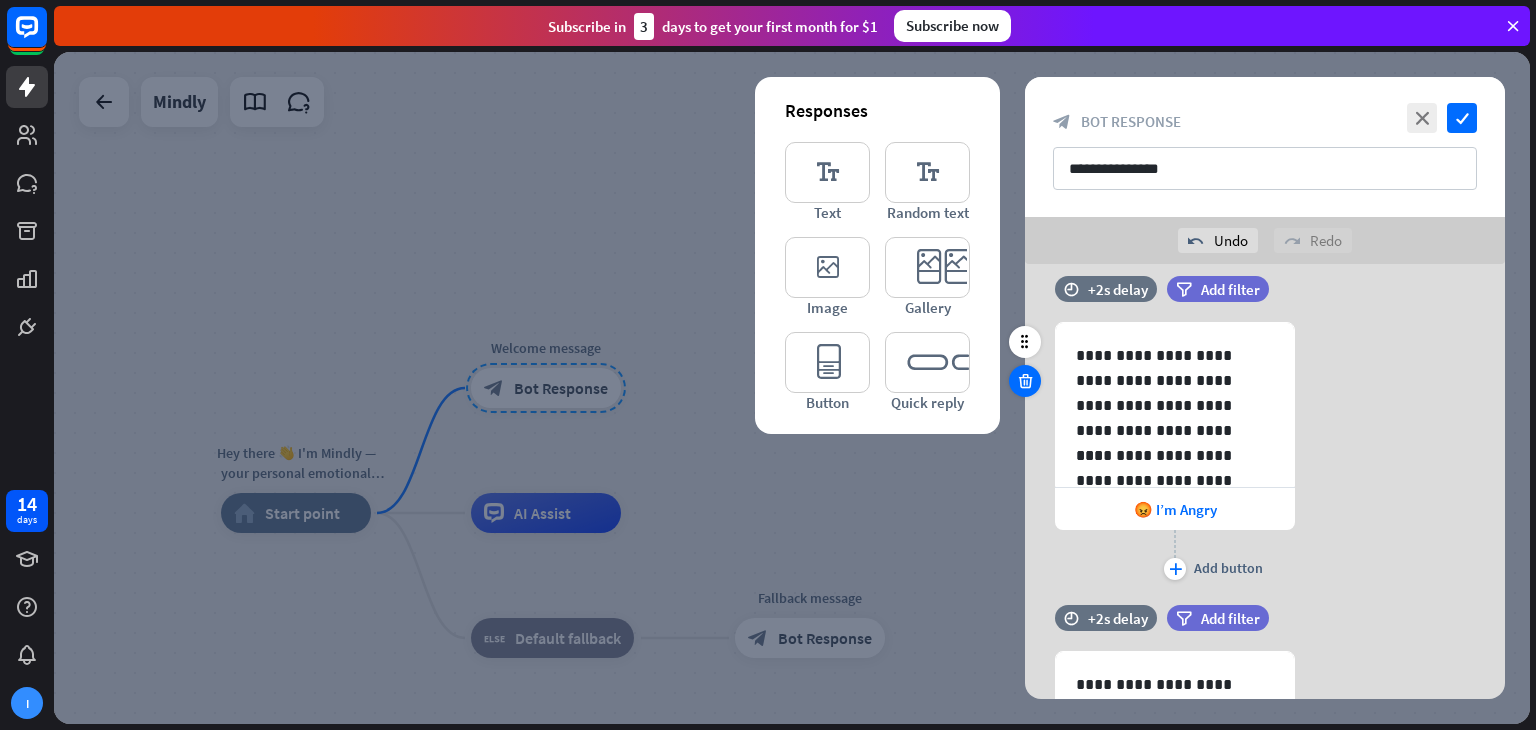 click at bounding box center (1025, 381) 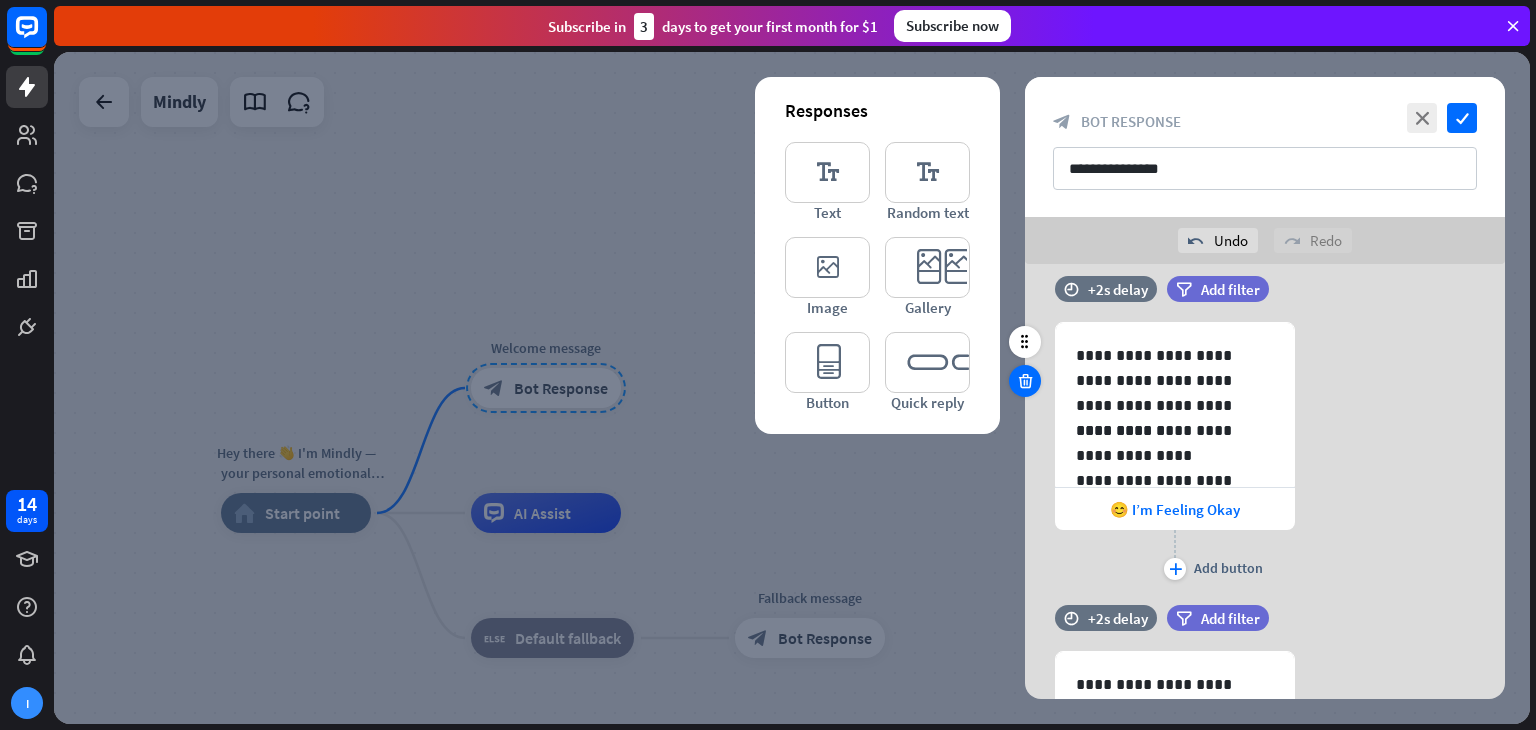click at bounding box center [1025, 381] 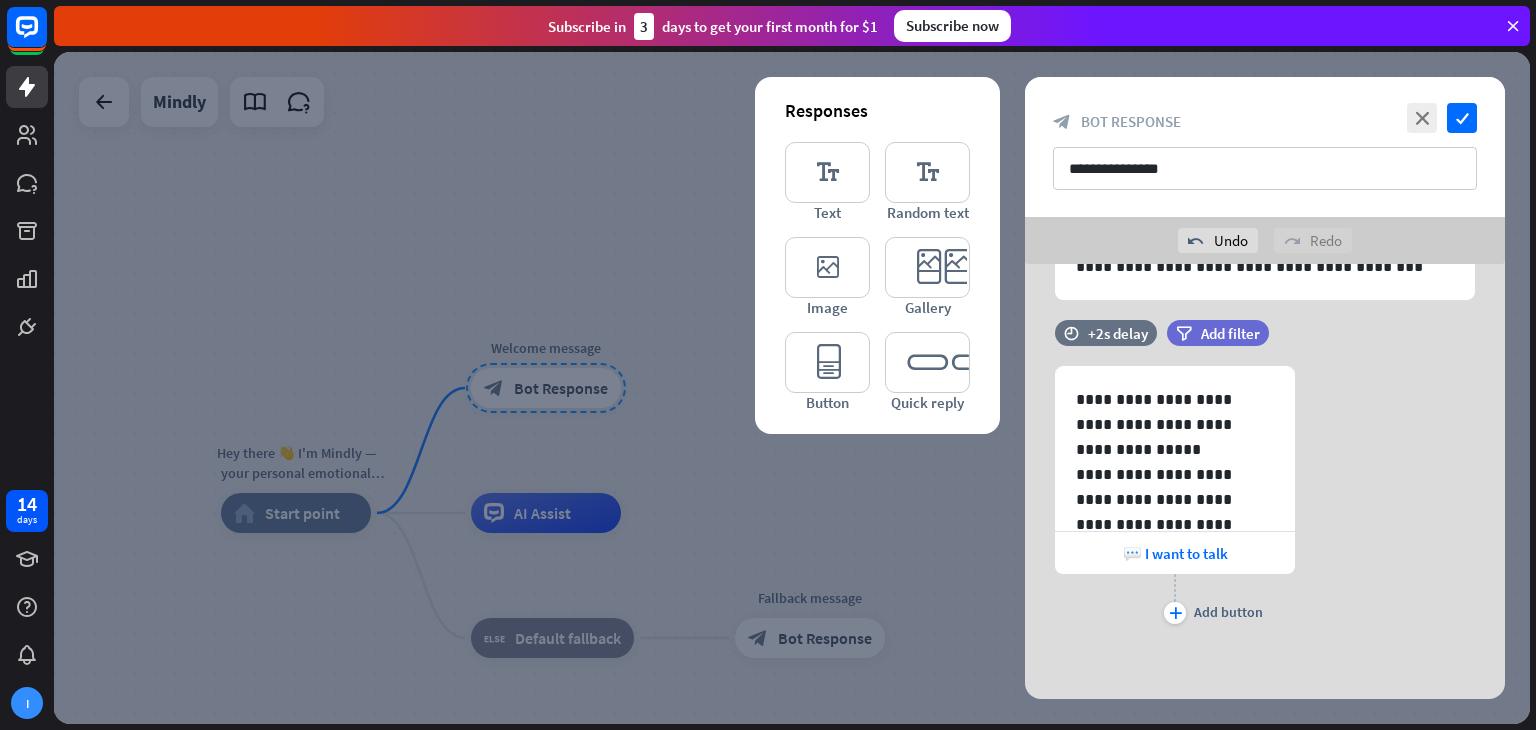 click at bounding box center [1025, 386] 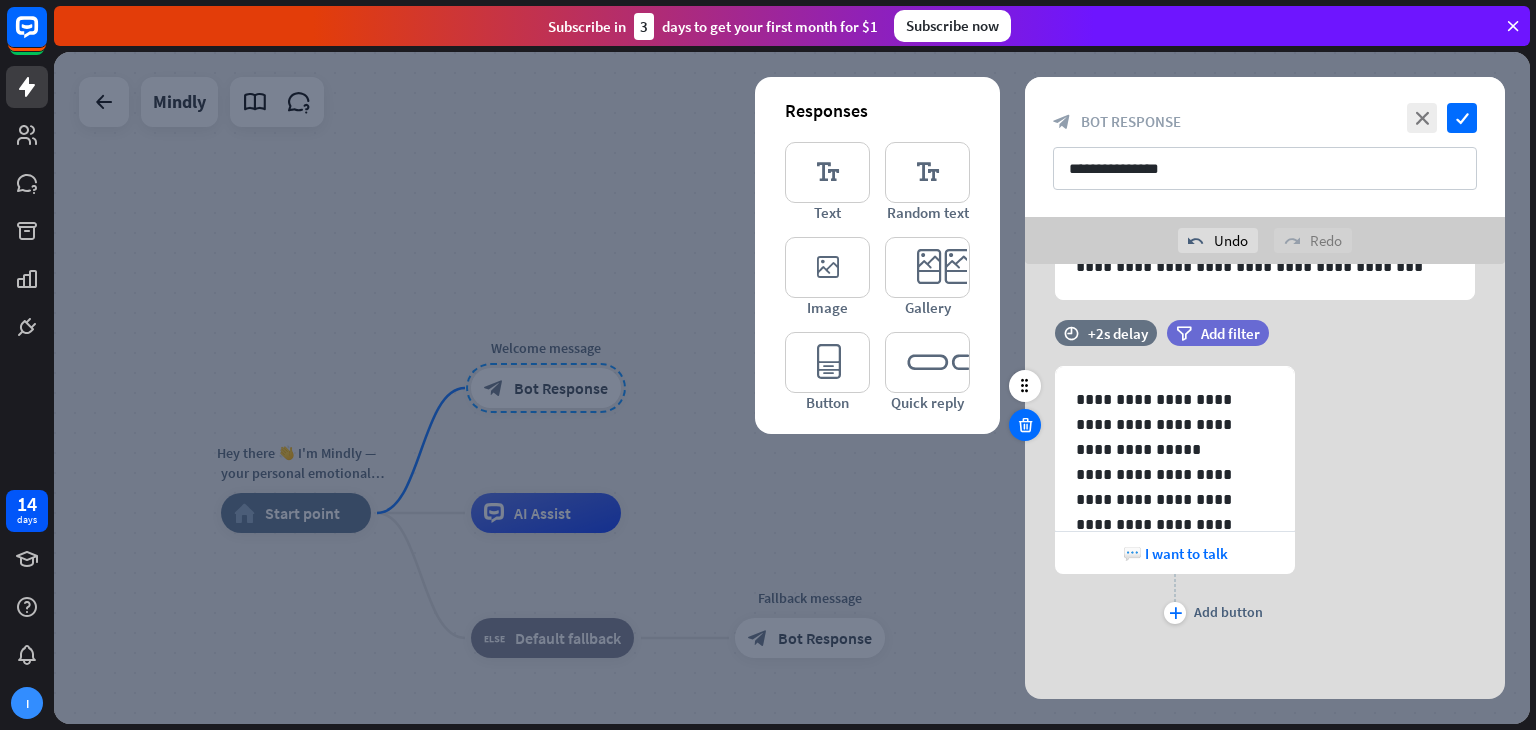 click at bounding box center (1025, 425) 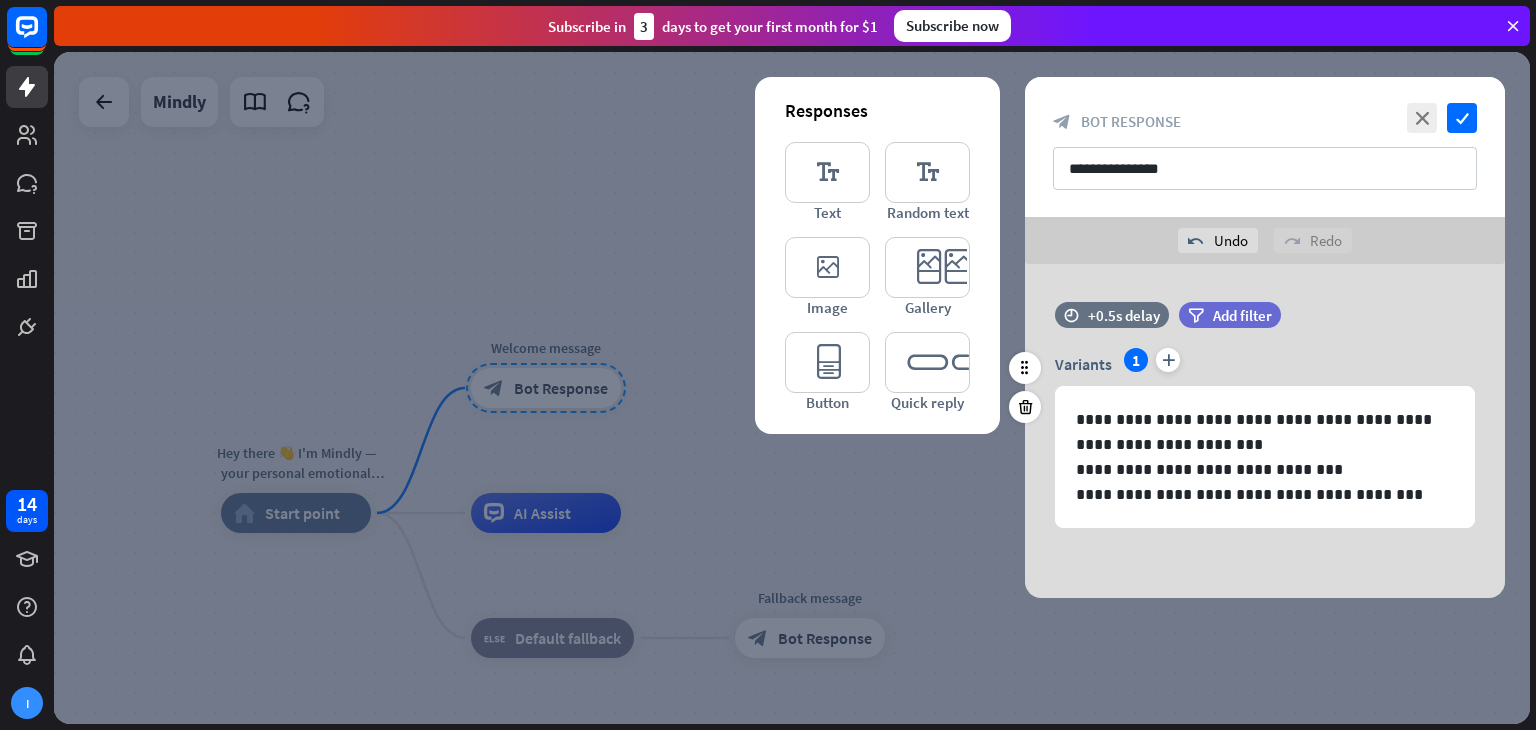 click on "**********" at bounding box center [1265, 425] 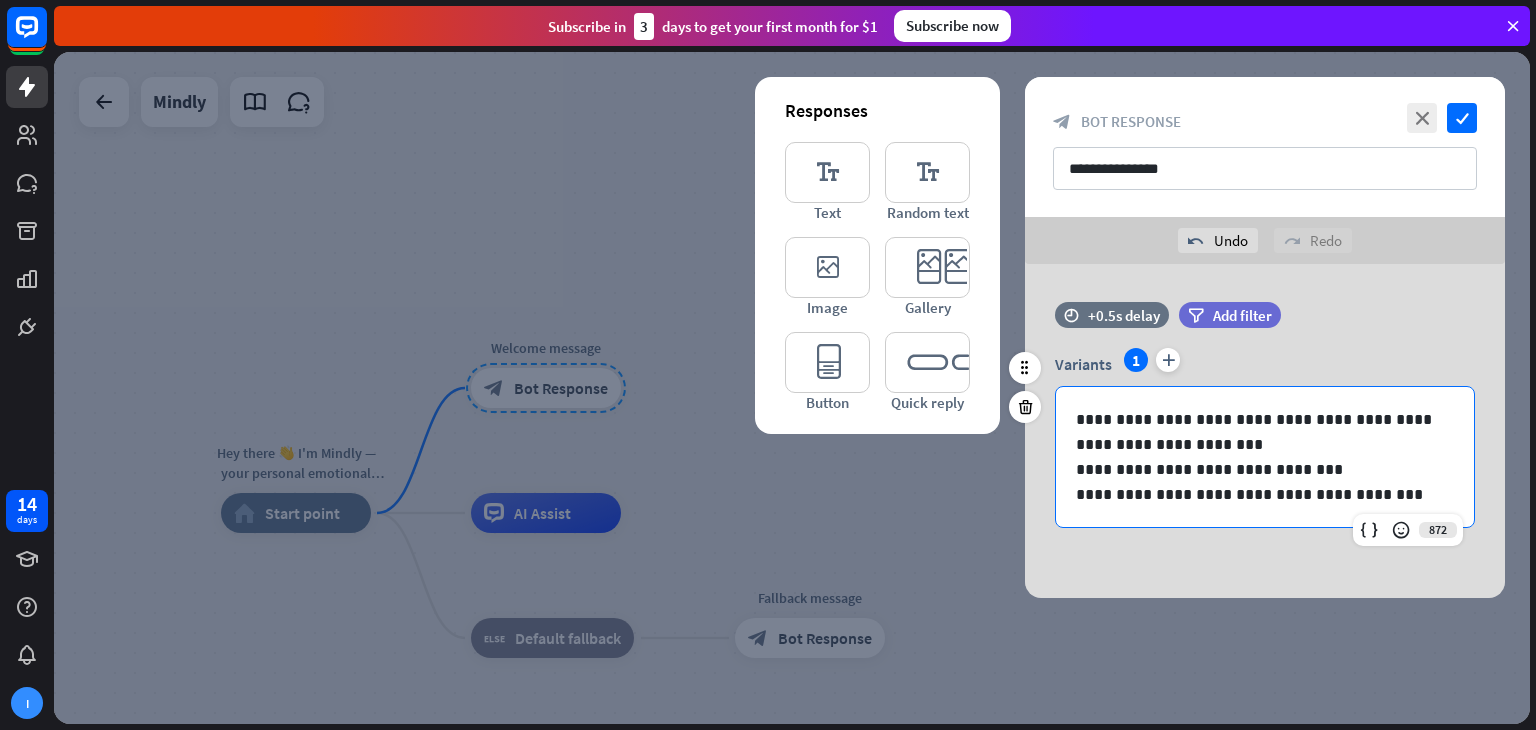 click on "**********" at bounding box center (1265, 494) 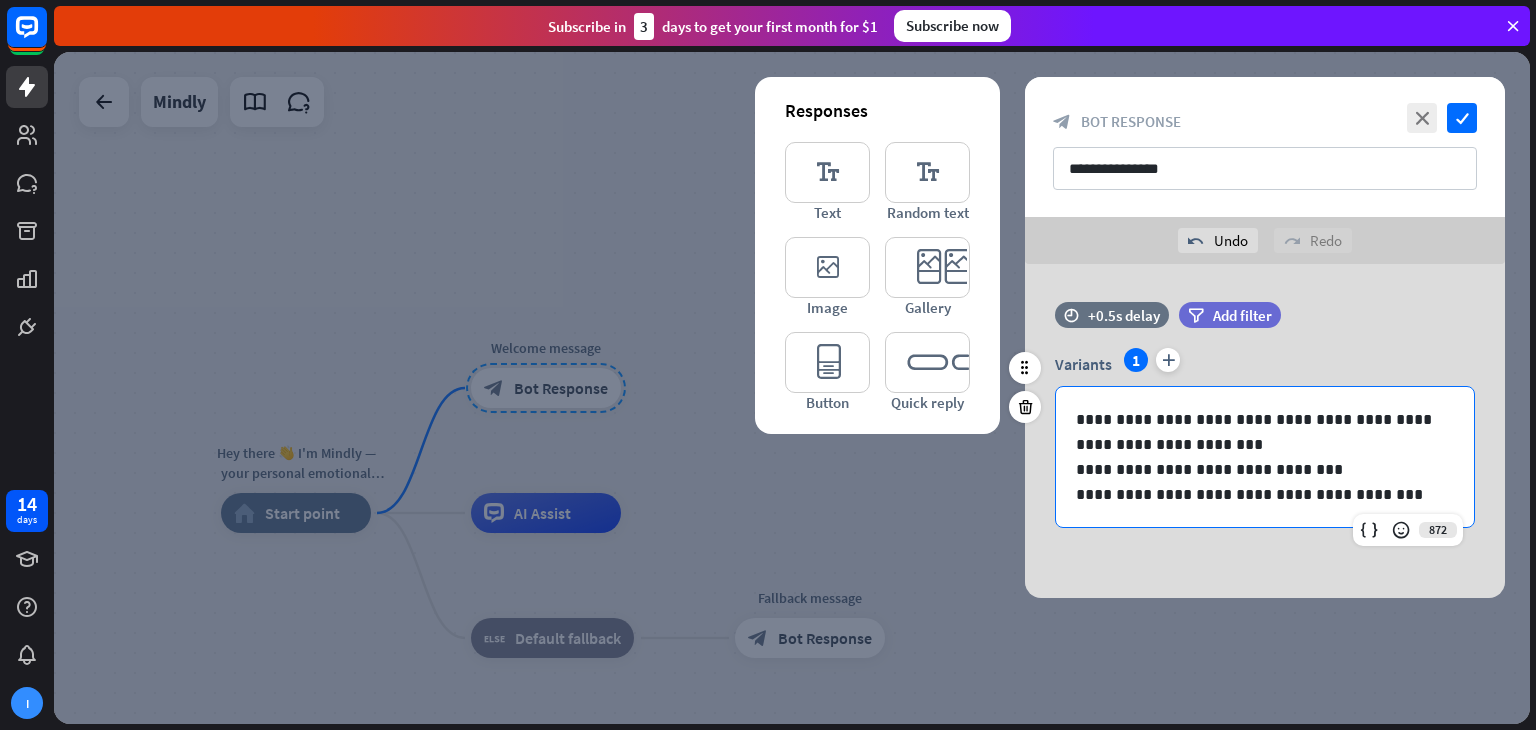 click on "**********" at bounding box center (1265, 469) 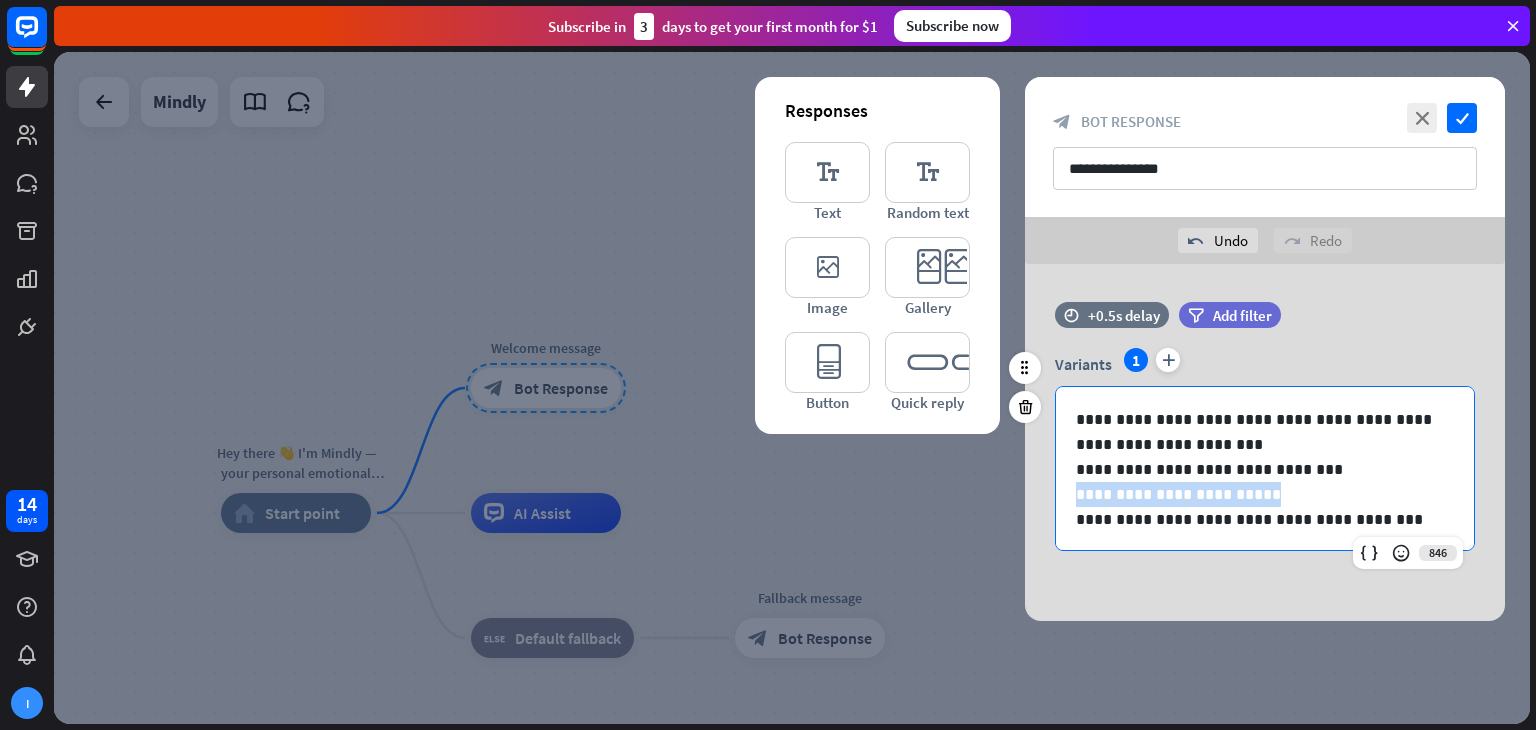 drag, startPoint x: 1300, startPoint y: 488, endPoint x: 1050, endPoint y: 484, distance: 250.032 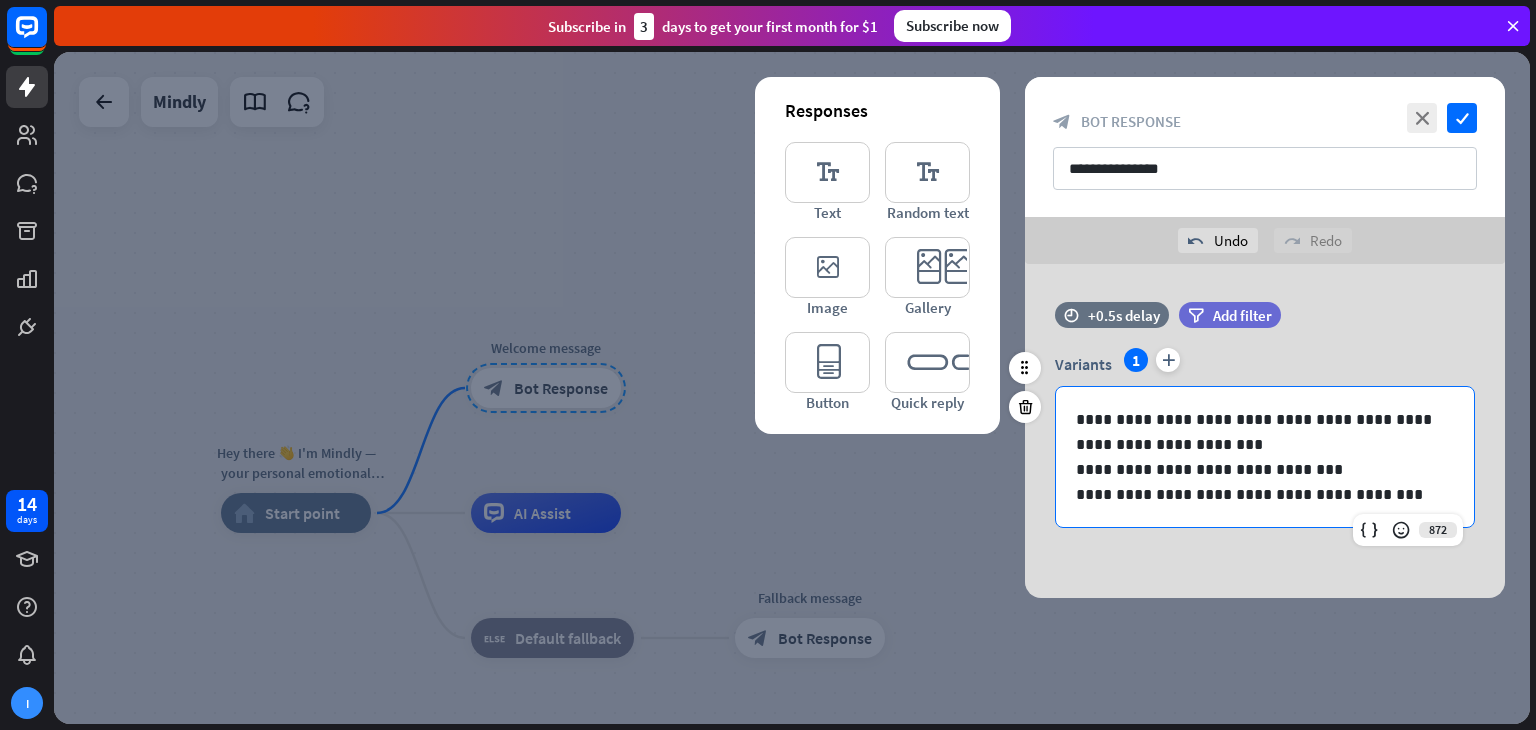 click on "**********" at bounding box center [1265, 494] 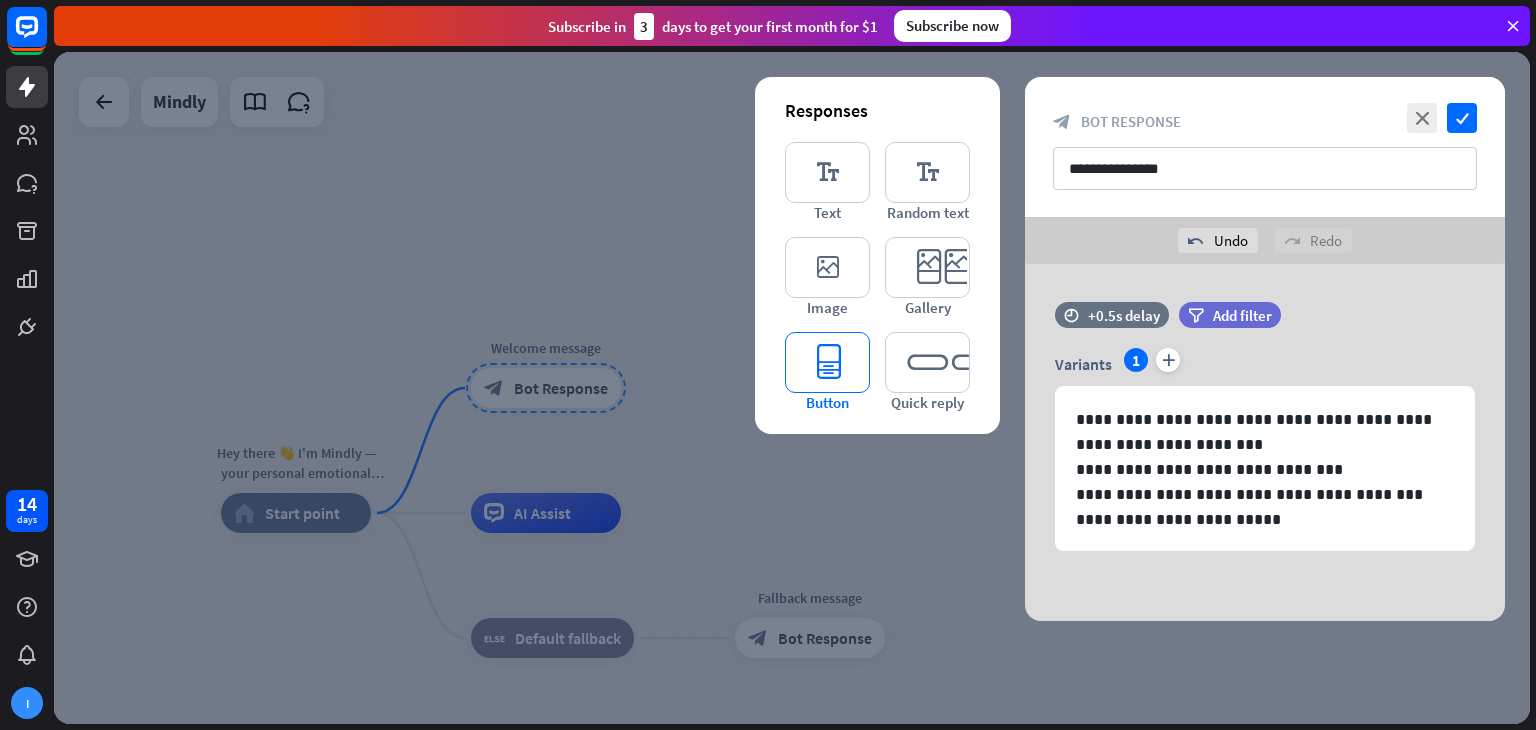 click on "editor_button" at bounding box center [827, 362] 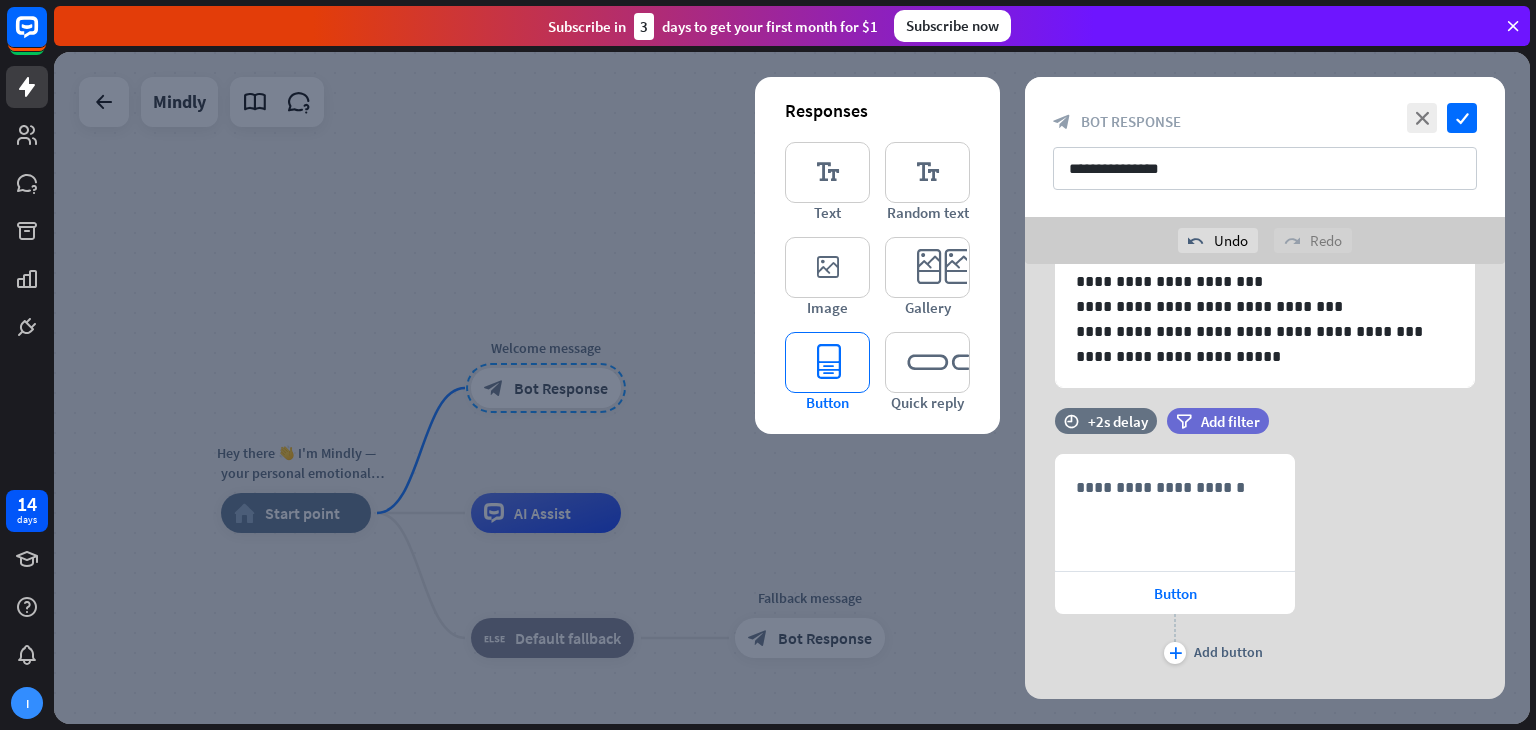 scroll, scrollTop: 202, scrollLeft: 0, axis: vertical 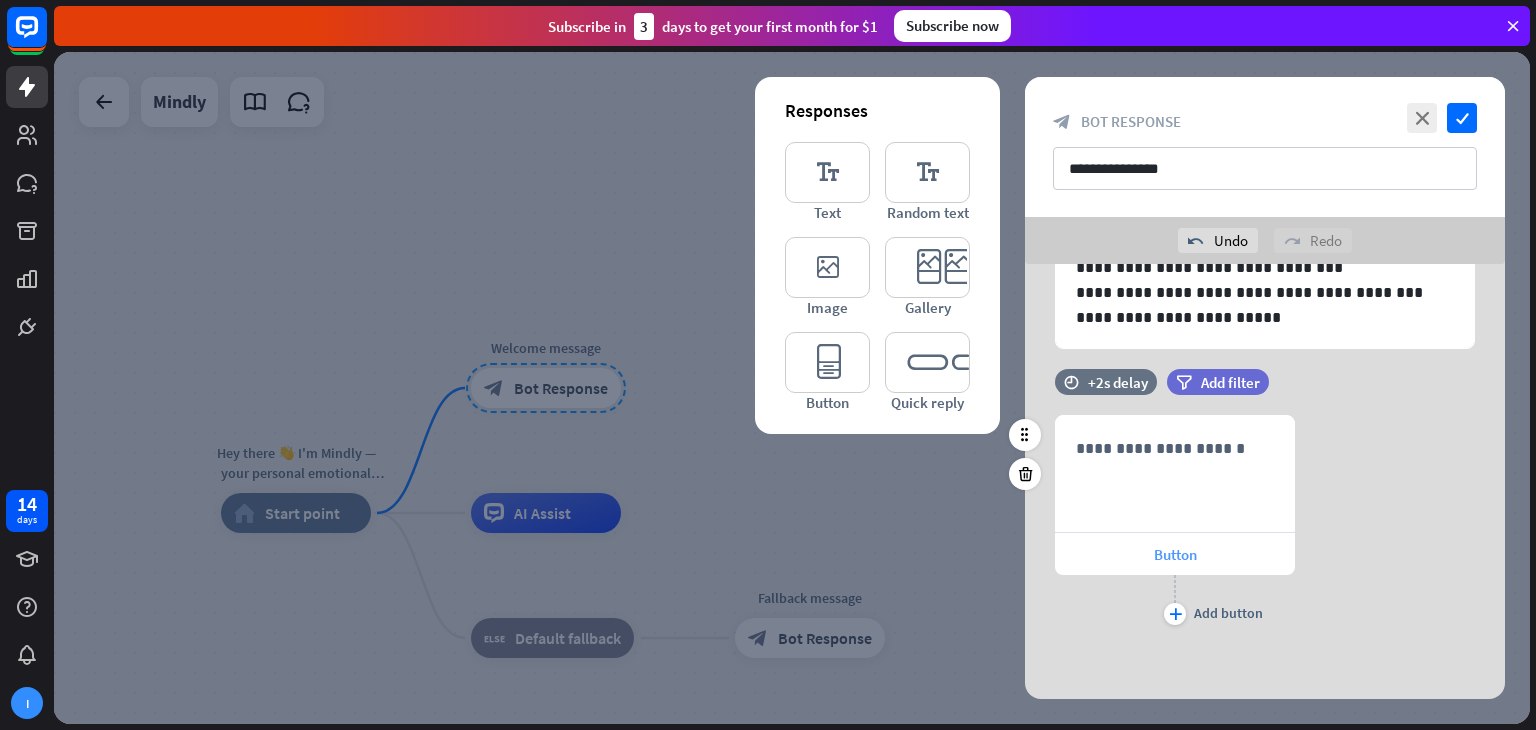 click on "Button" at bounding box center (1175, 554) 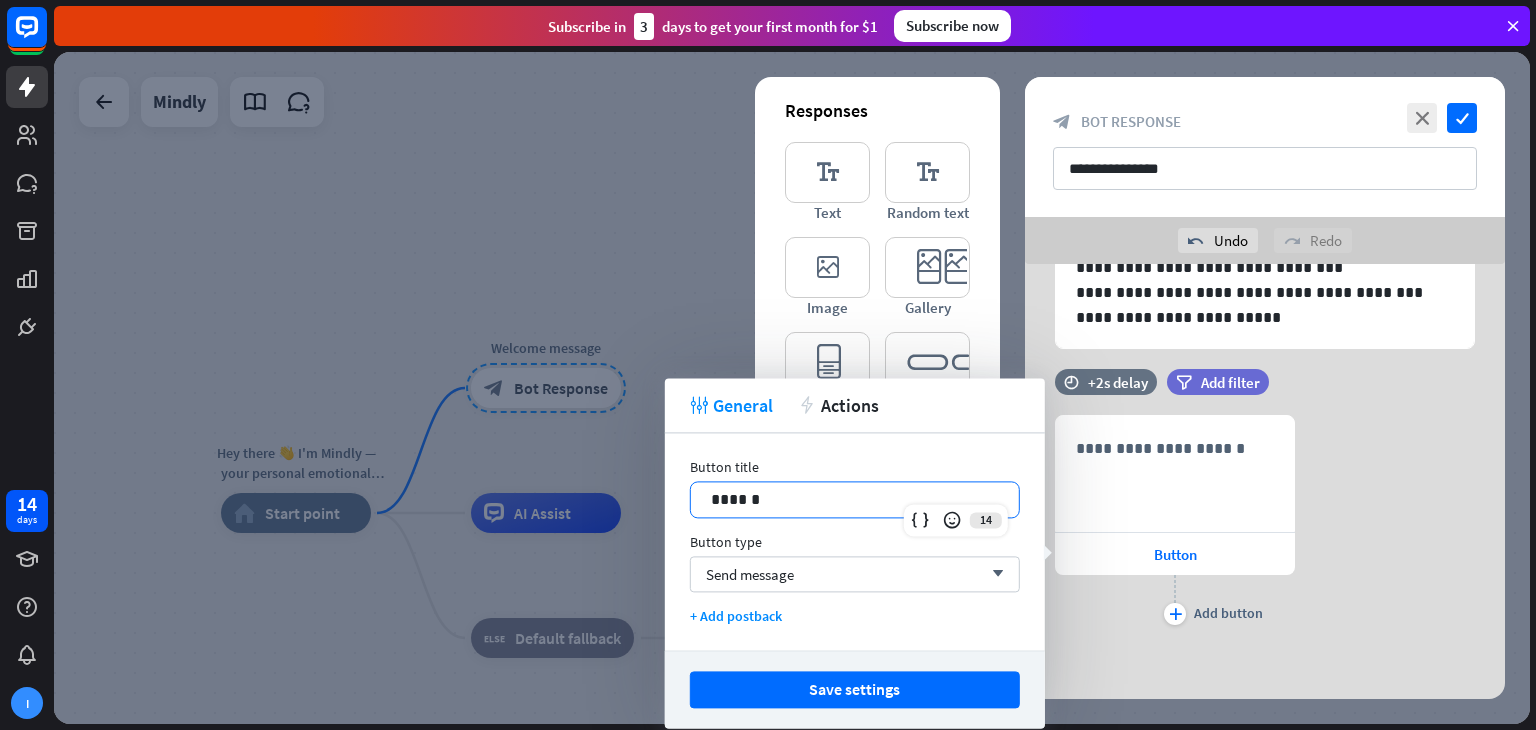 click on "******" at bounding box center (855, 499) 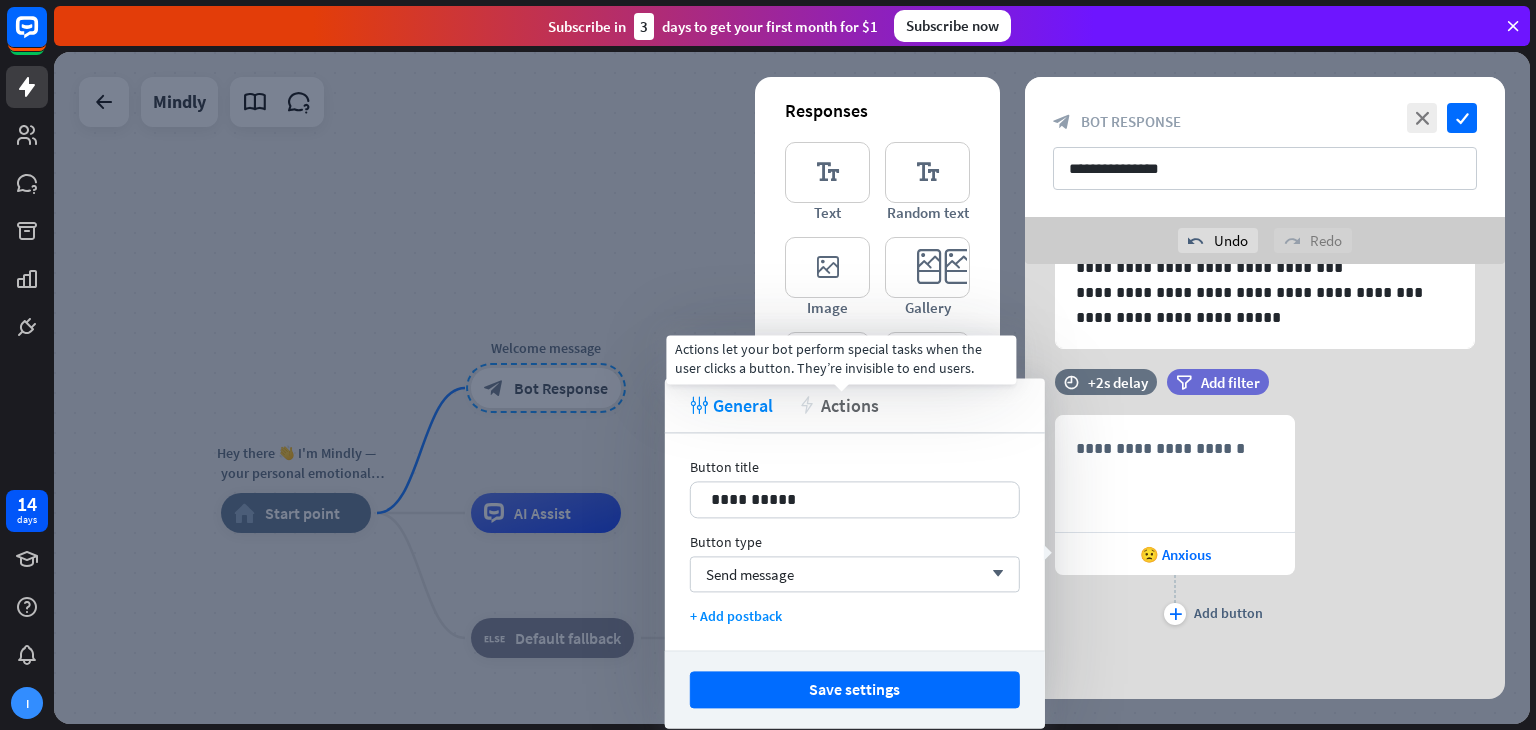click on "Actions" at bounding box center [850, 405] 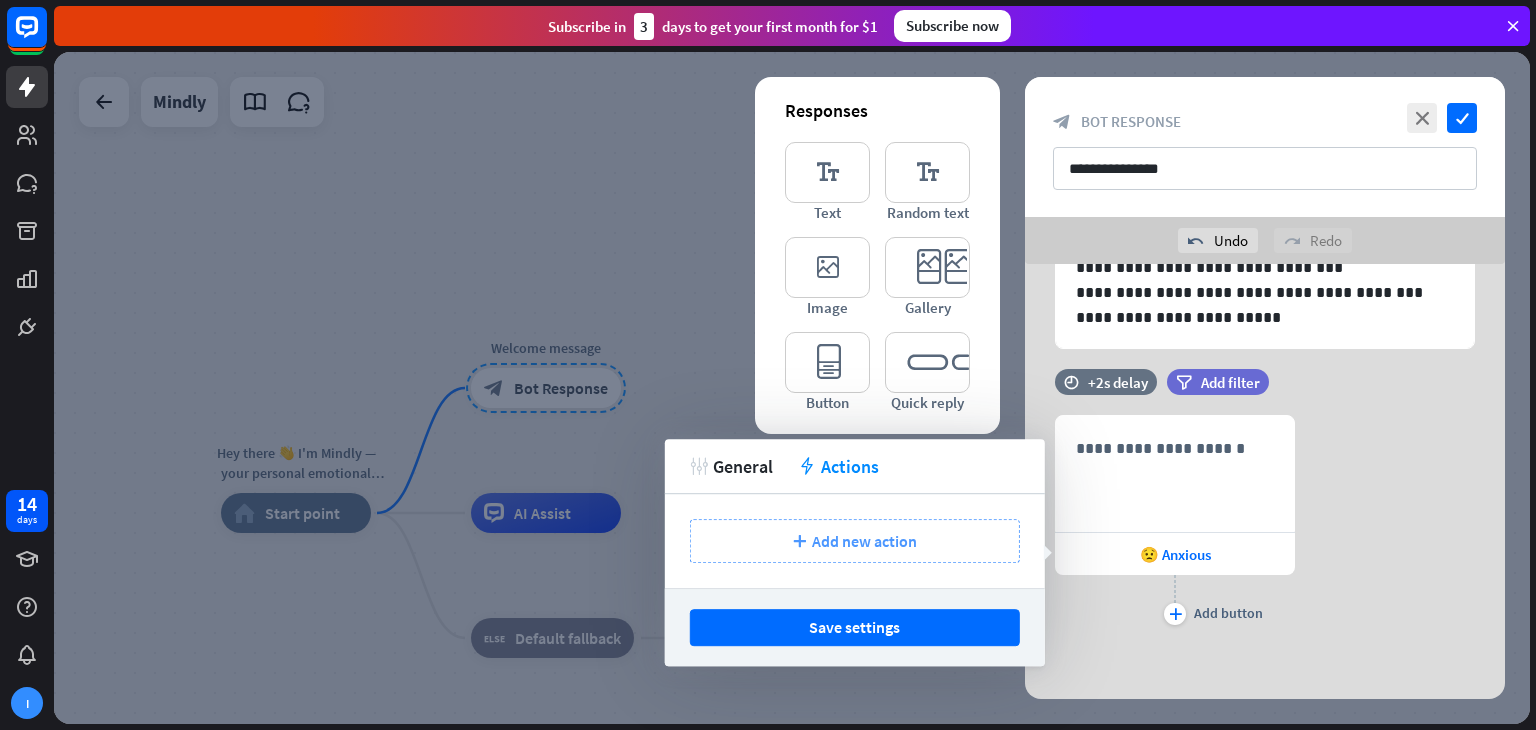 click on "Add new action" at bounding box center (864, 541) 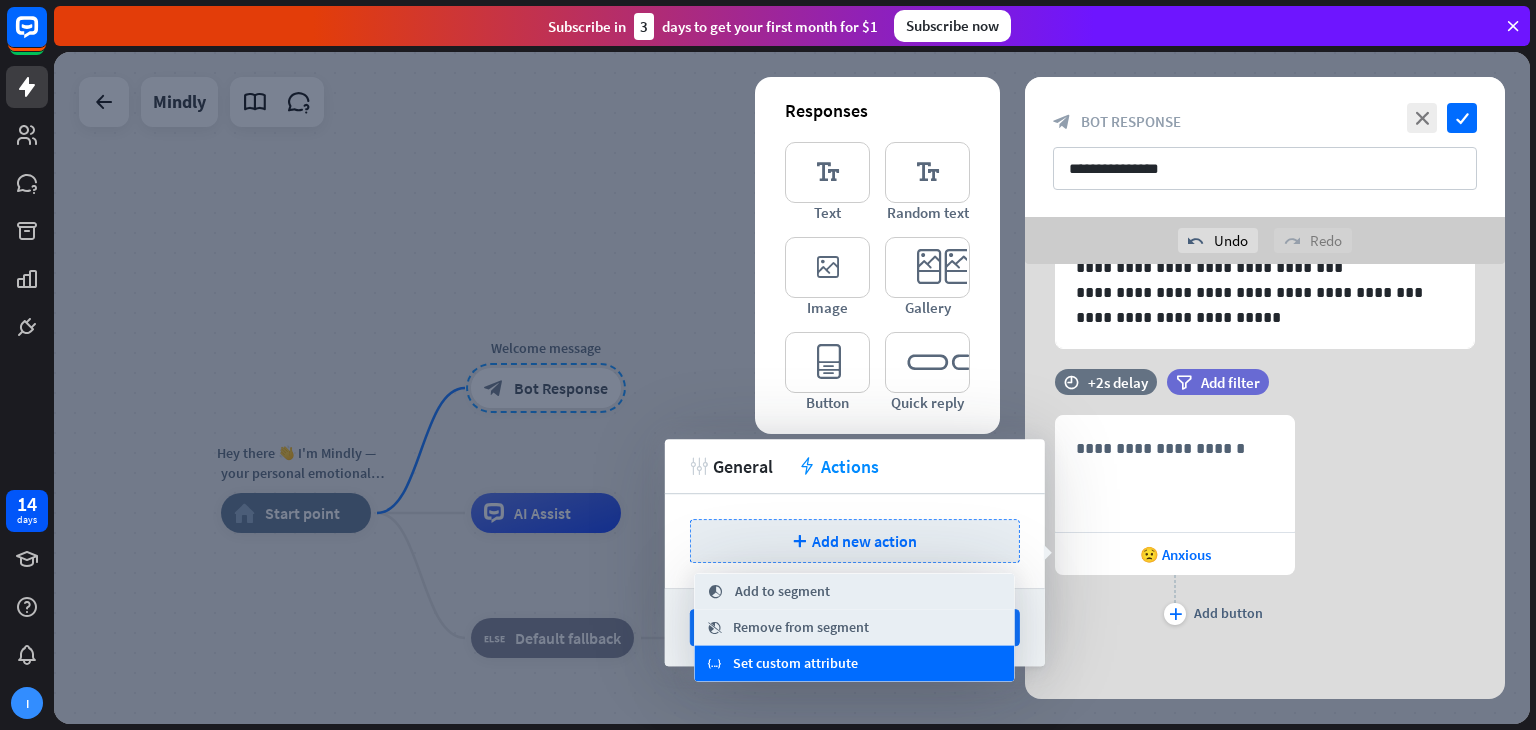 click on "Set custom attribute" at bounding box center [795, 664] 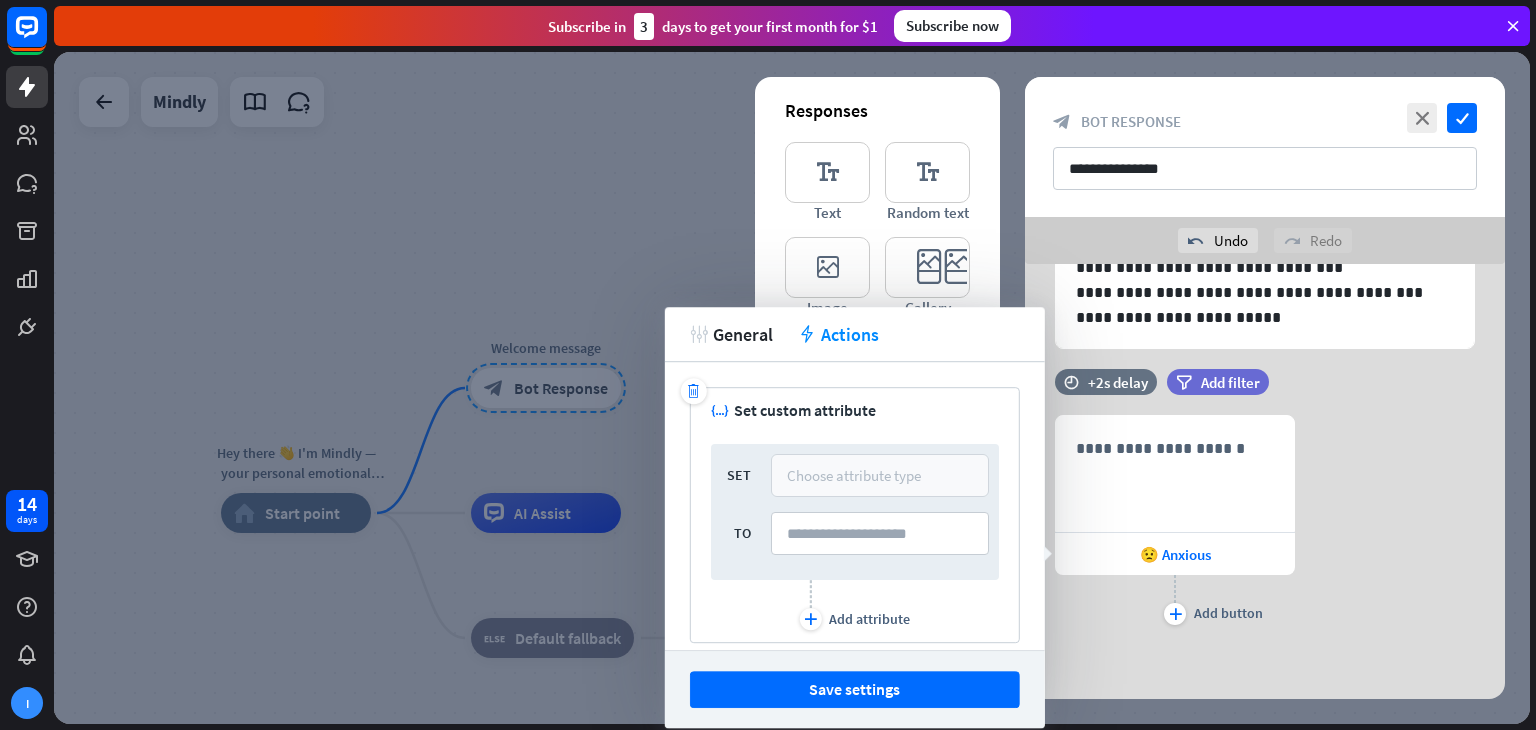 click on "Choose attribute type" at bounding box center (880, 475) 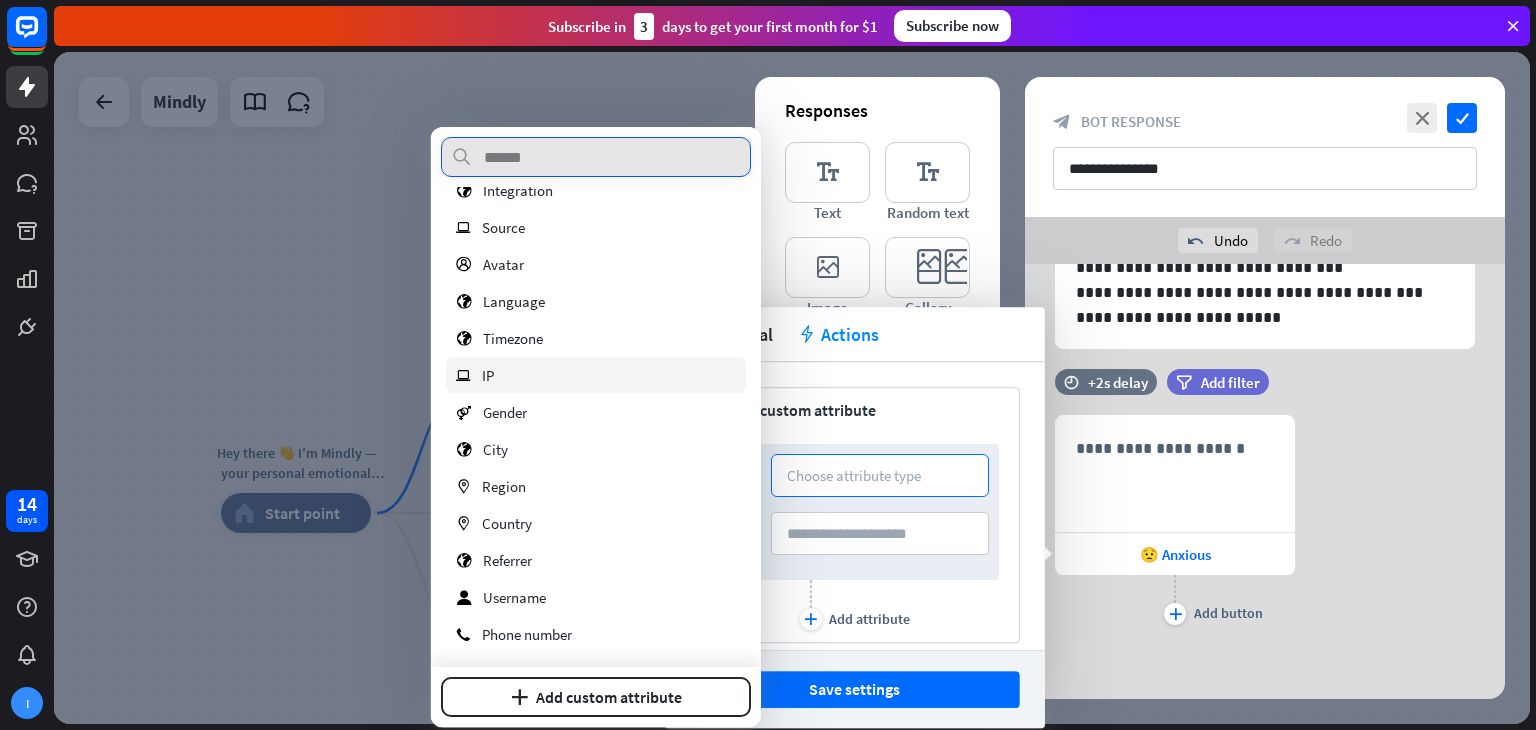scroll, scrollTop: 0, scrollLeft: 0, axis: both 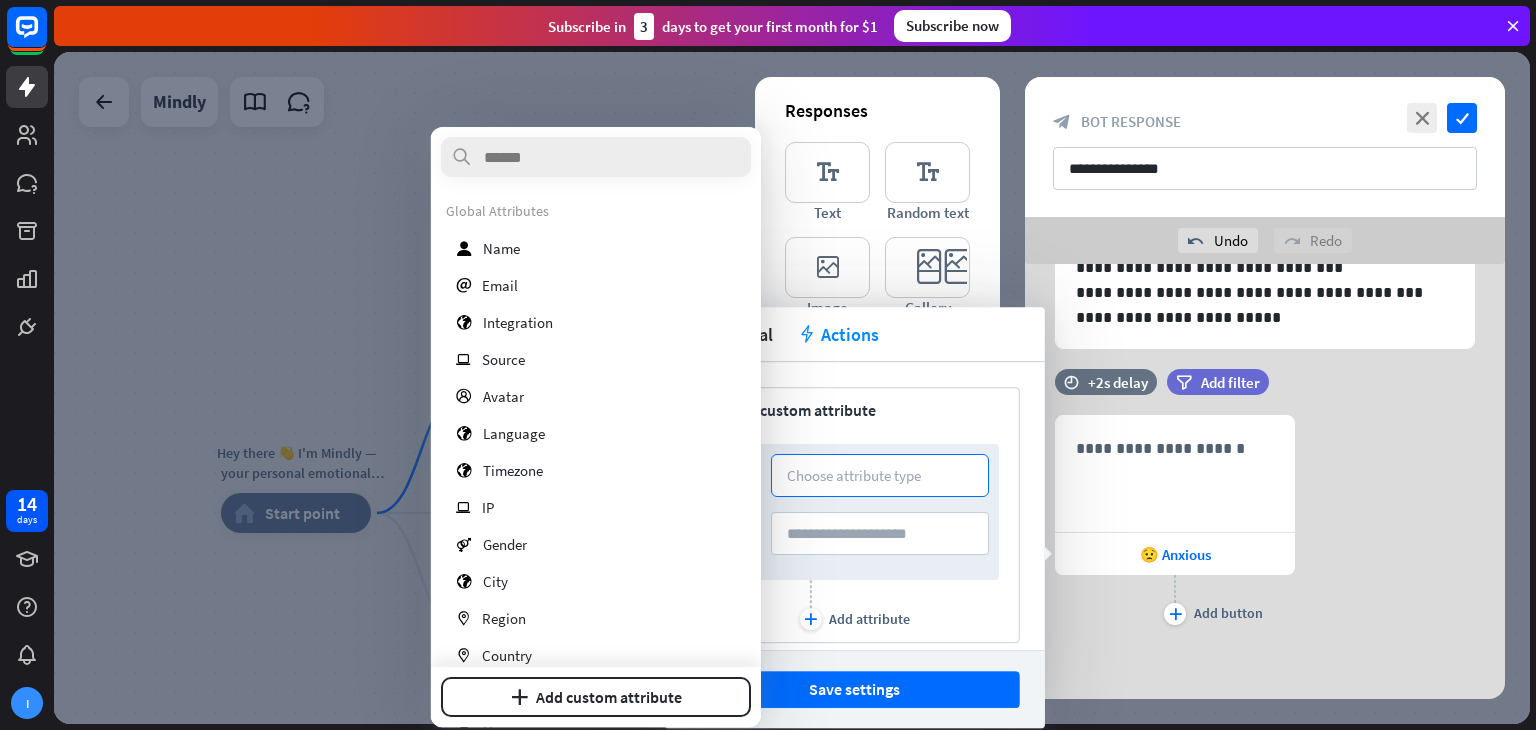 click on "trash   variable
Set custom attribute
SET
Choose attribute type
TO           plus   Add attribute" at bounding box center [855, 515] 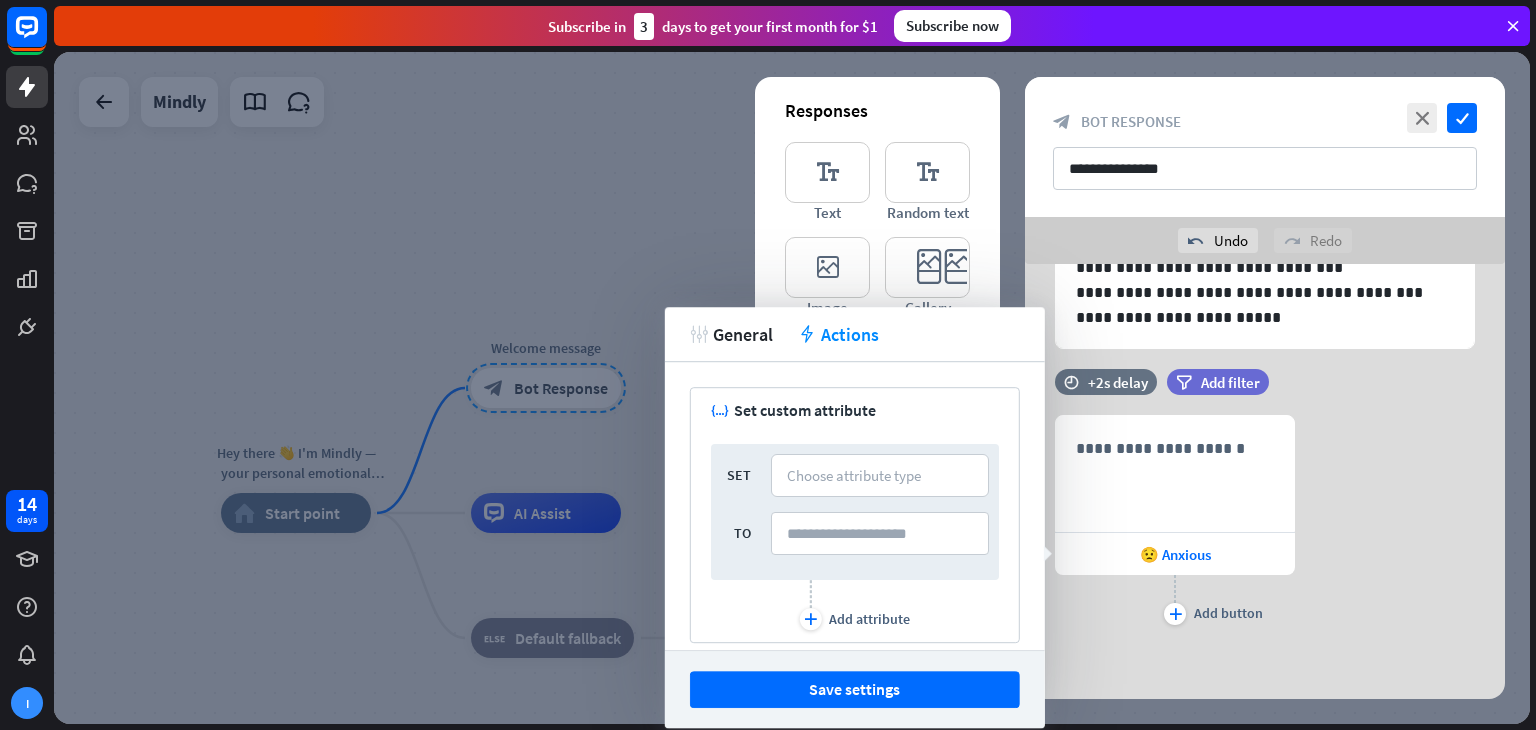 click on "**********" at bounding box center (1265, 522) 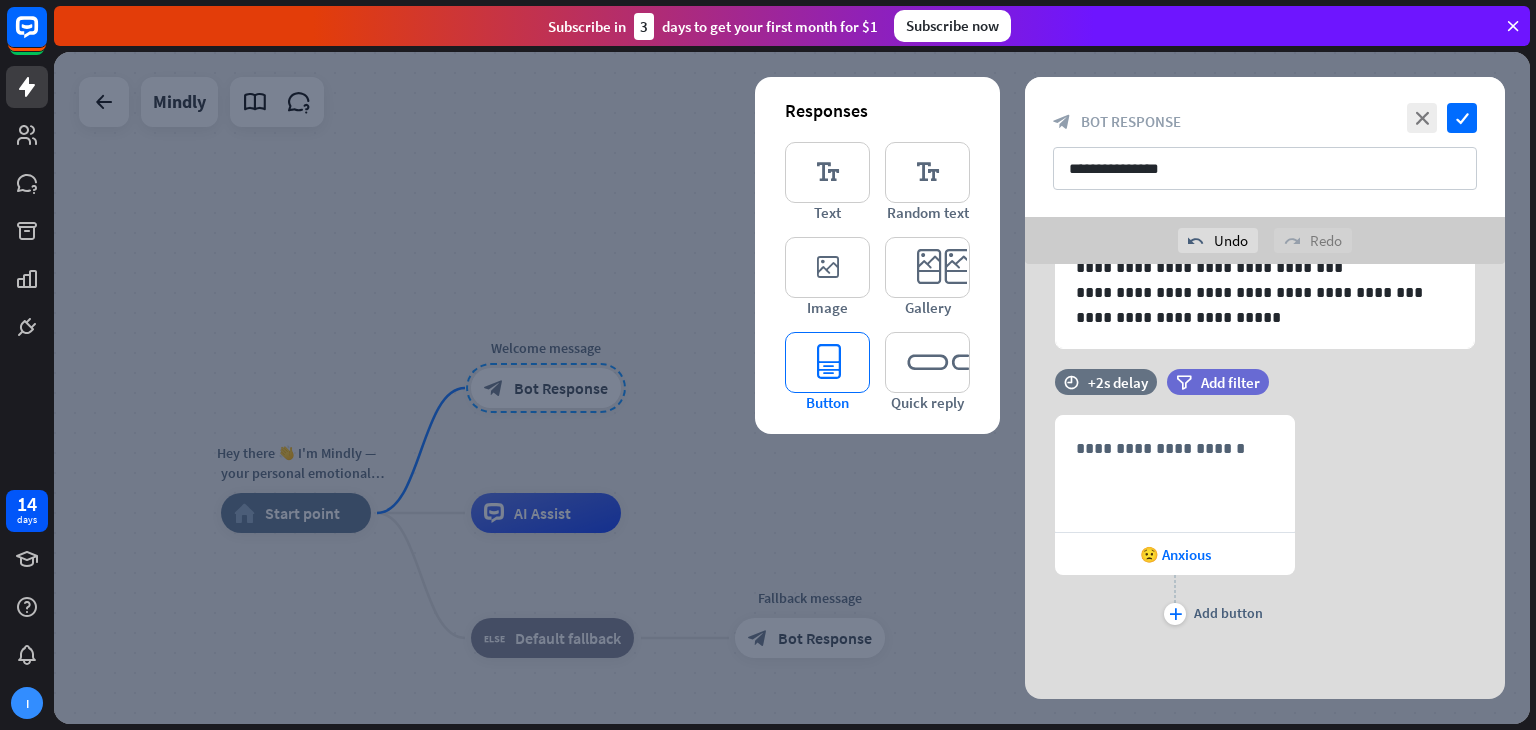 click on "editor_button" at bounding box center (827, 362) 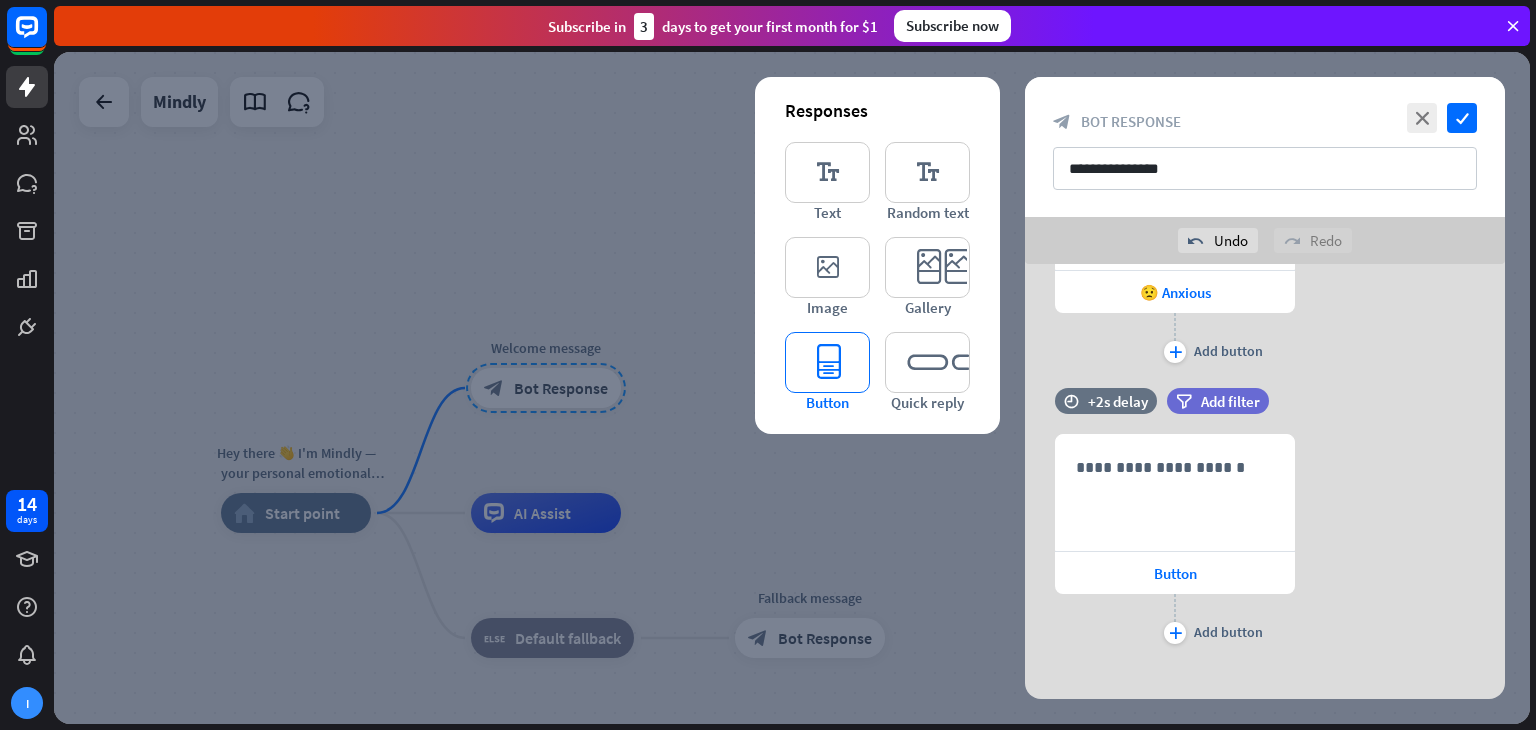 scroll, scrollTop: 483, scrollLeft: 0, axis: vertical 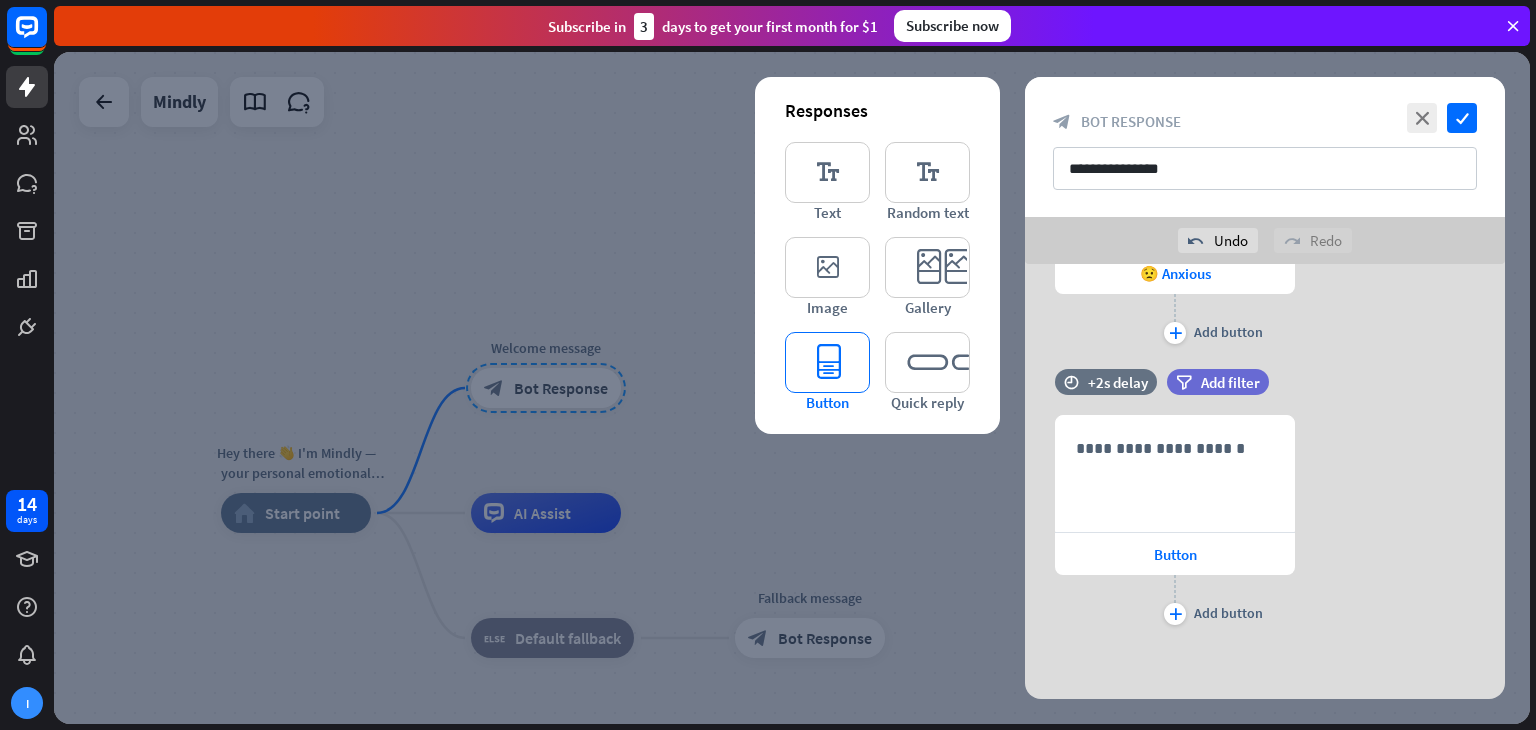 click on "editor_button" at bounding box center (827, 362) 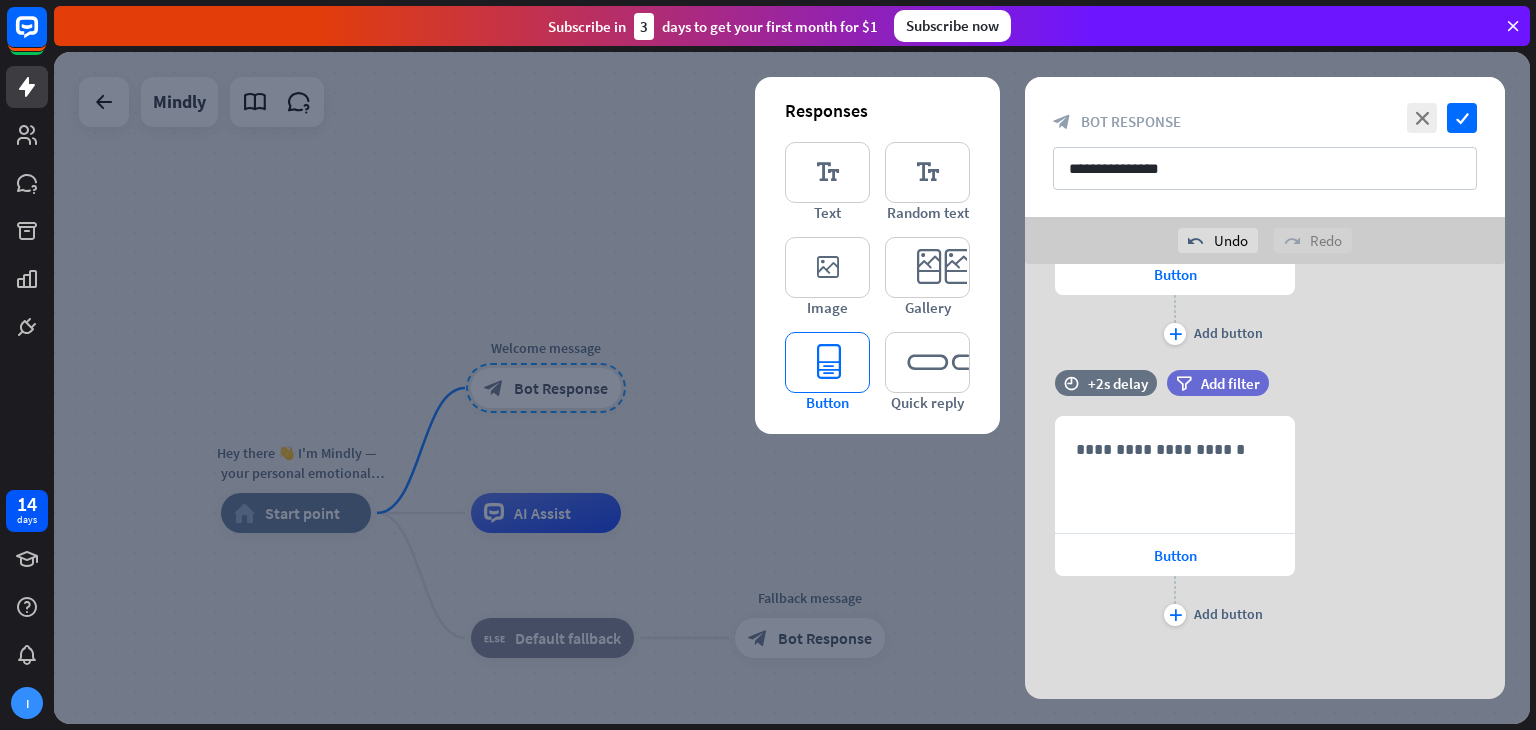 click on "editor_button" at bounding box center [827, 362] 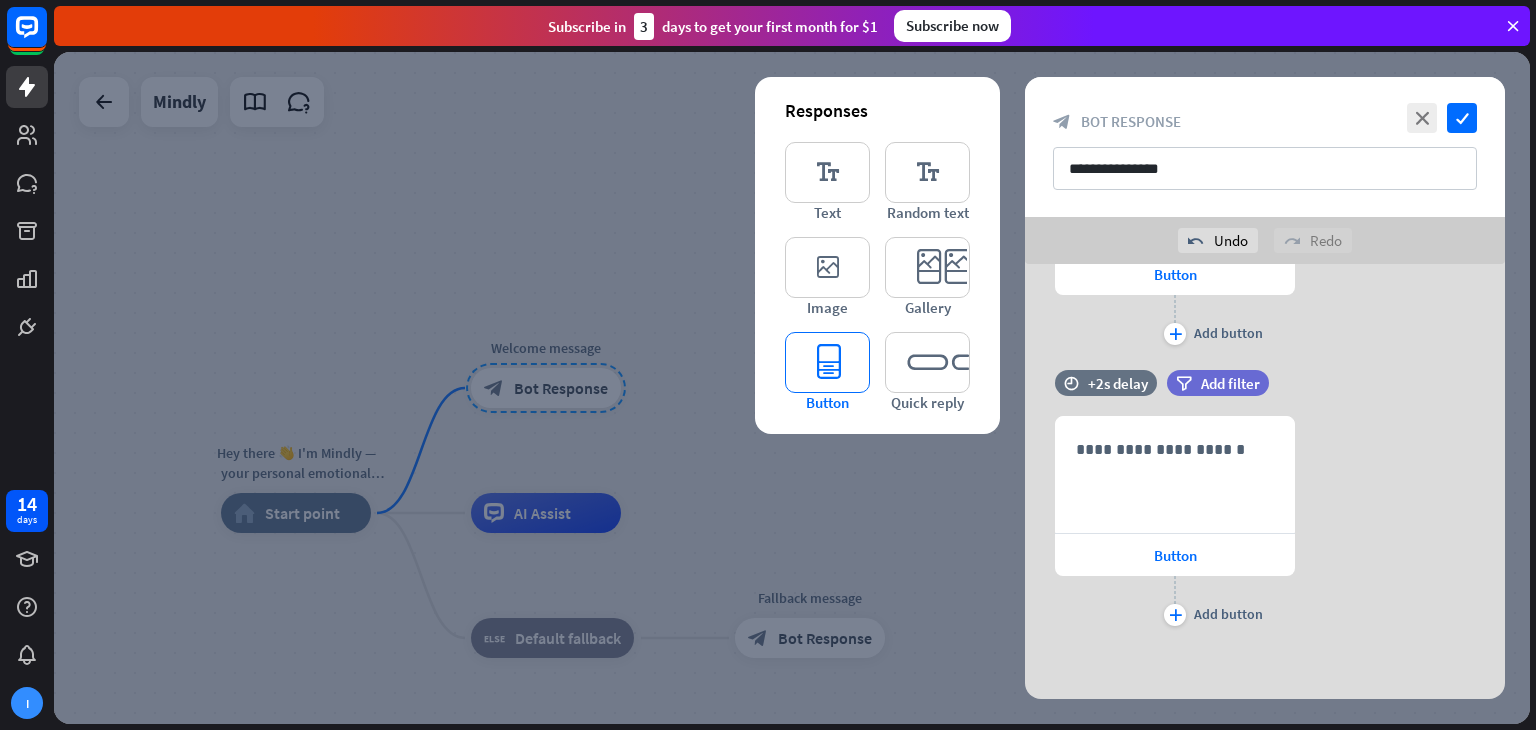 click on "editor_button" at bounding box center (827, 362) 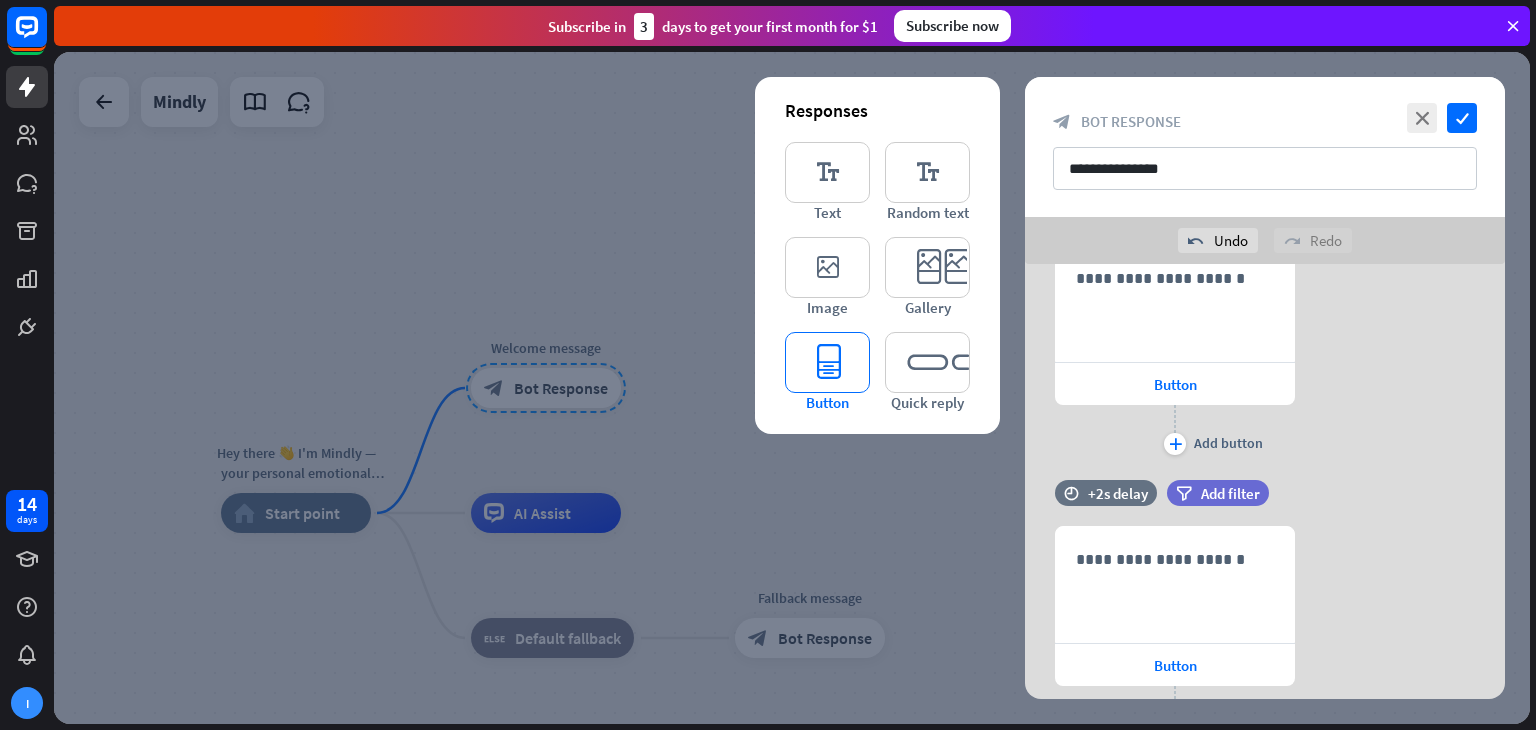 scroll, scrollTop: 1324, scrollLeft: 0, axis: vertical 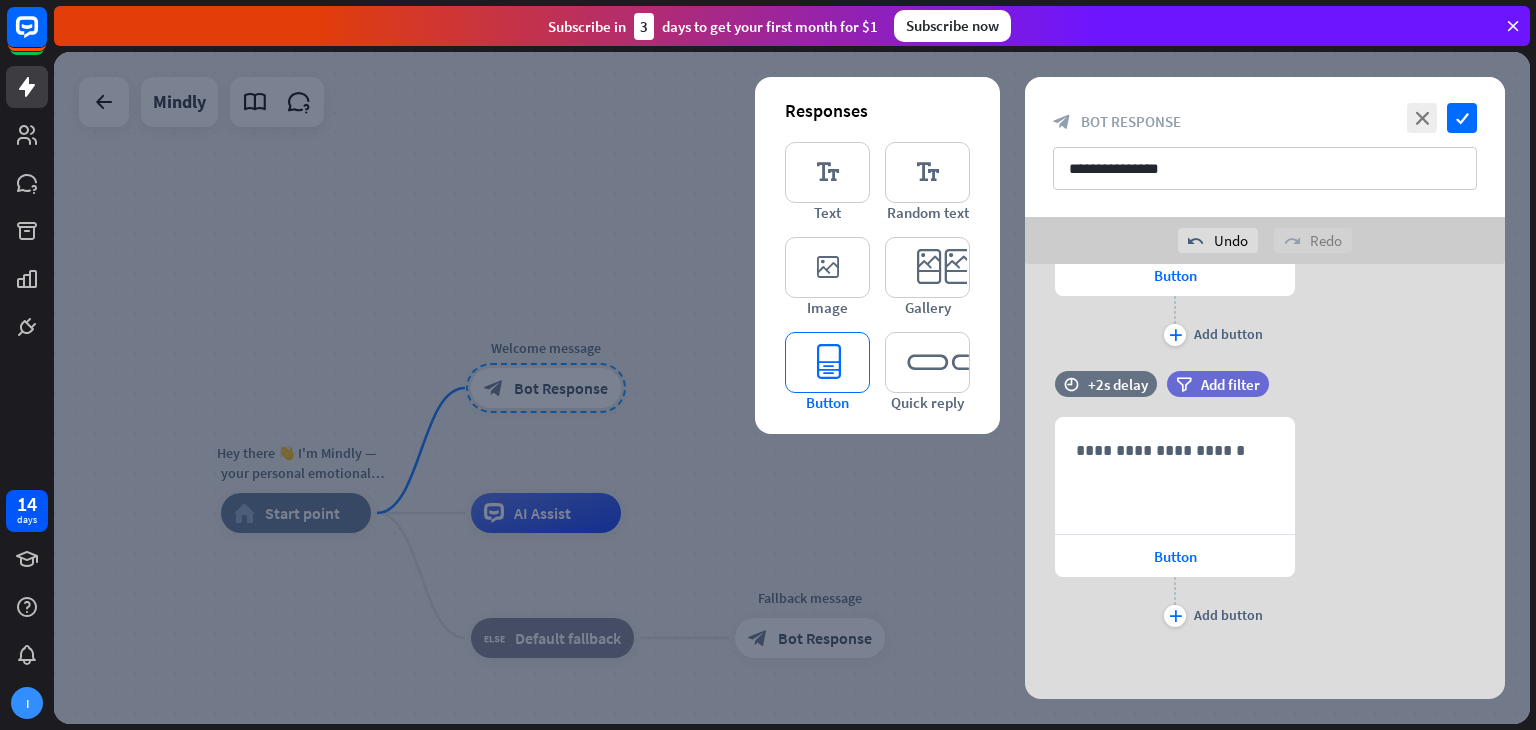 click on "editor_button" at bounding box center (827, 362) 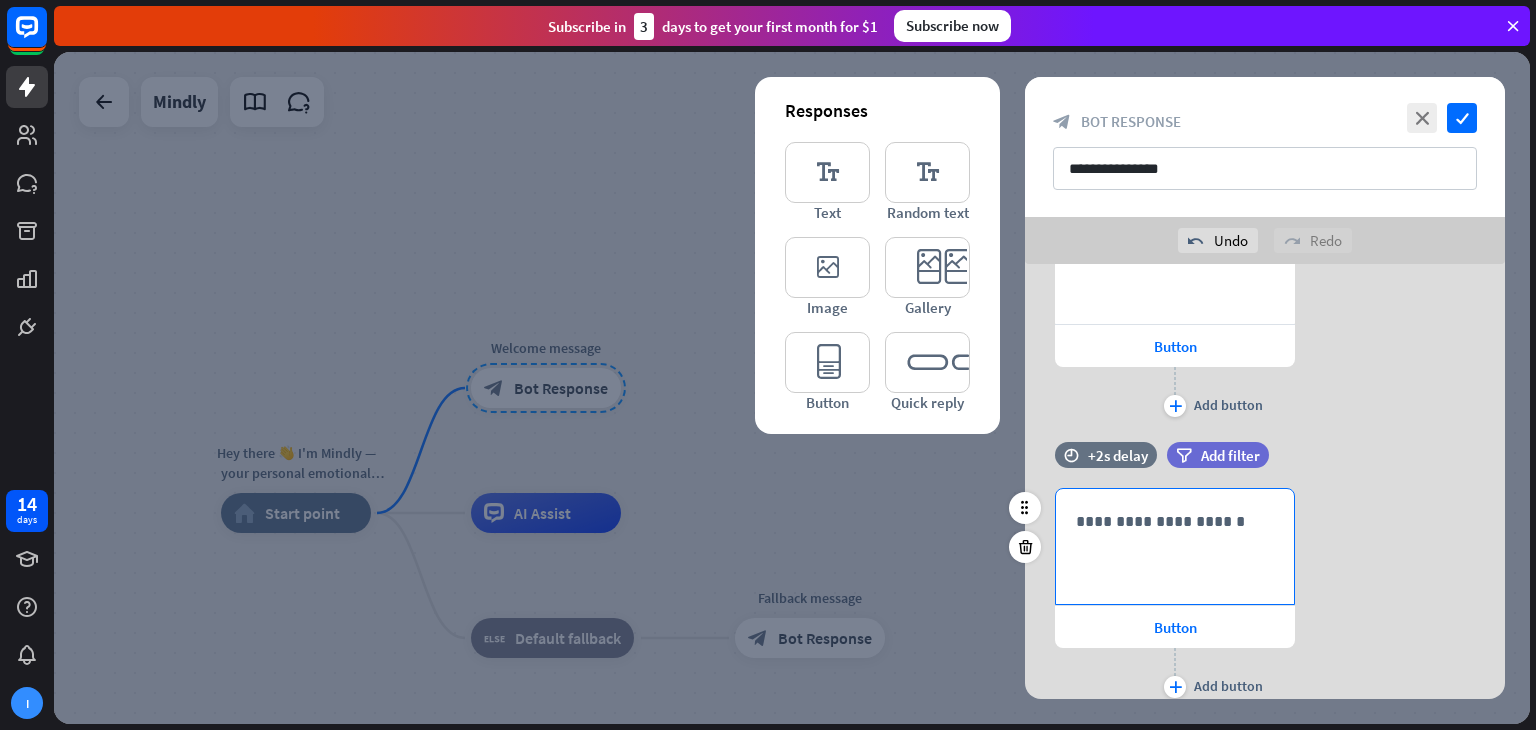 scroll, scrollTop: 1604, scrollLeft: 0, axis: vertical 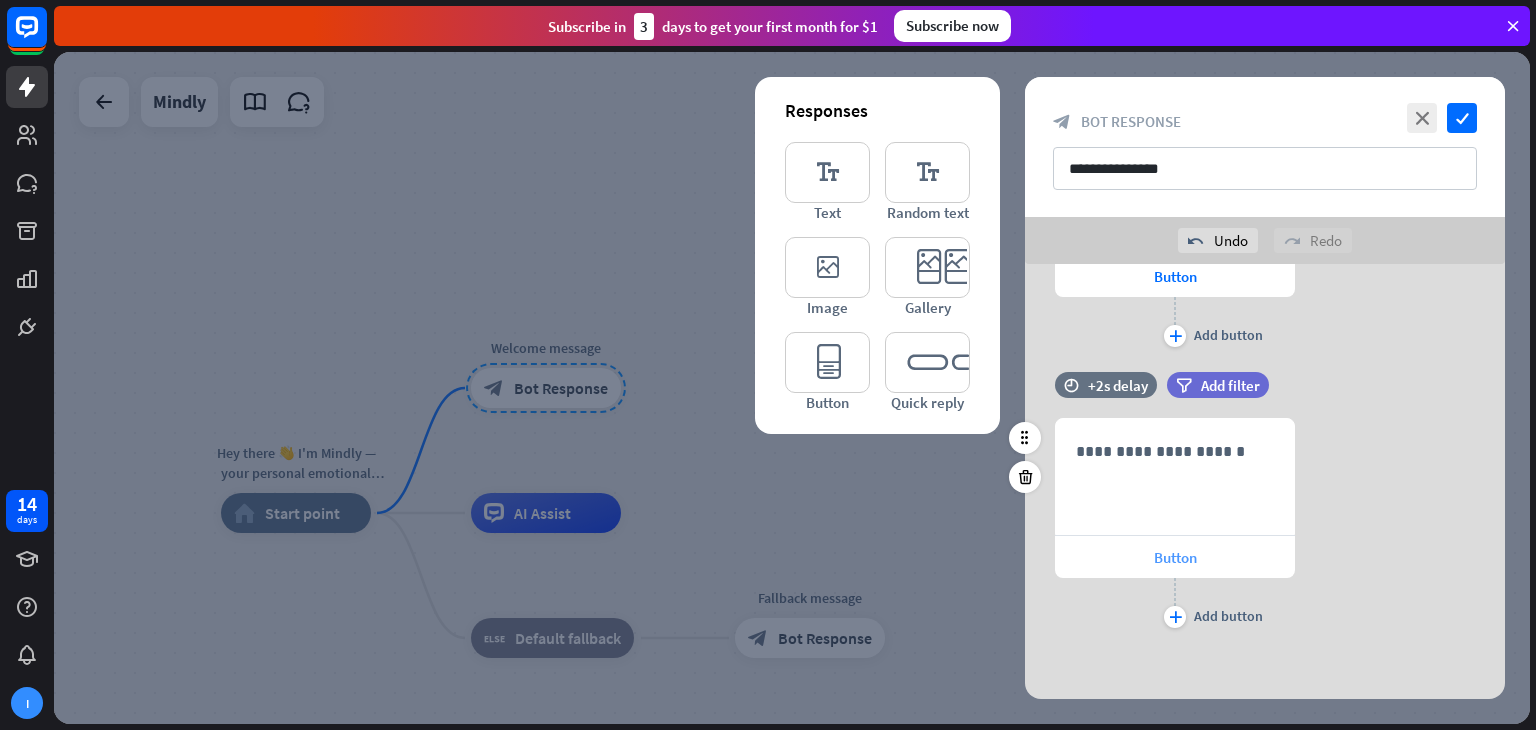 click on "Button" at bounding box center [1175, 557] 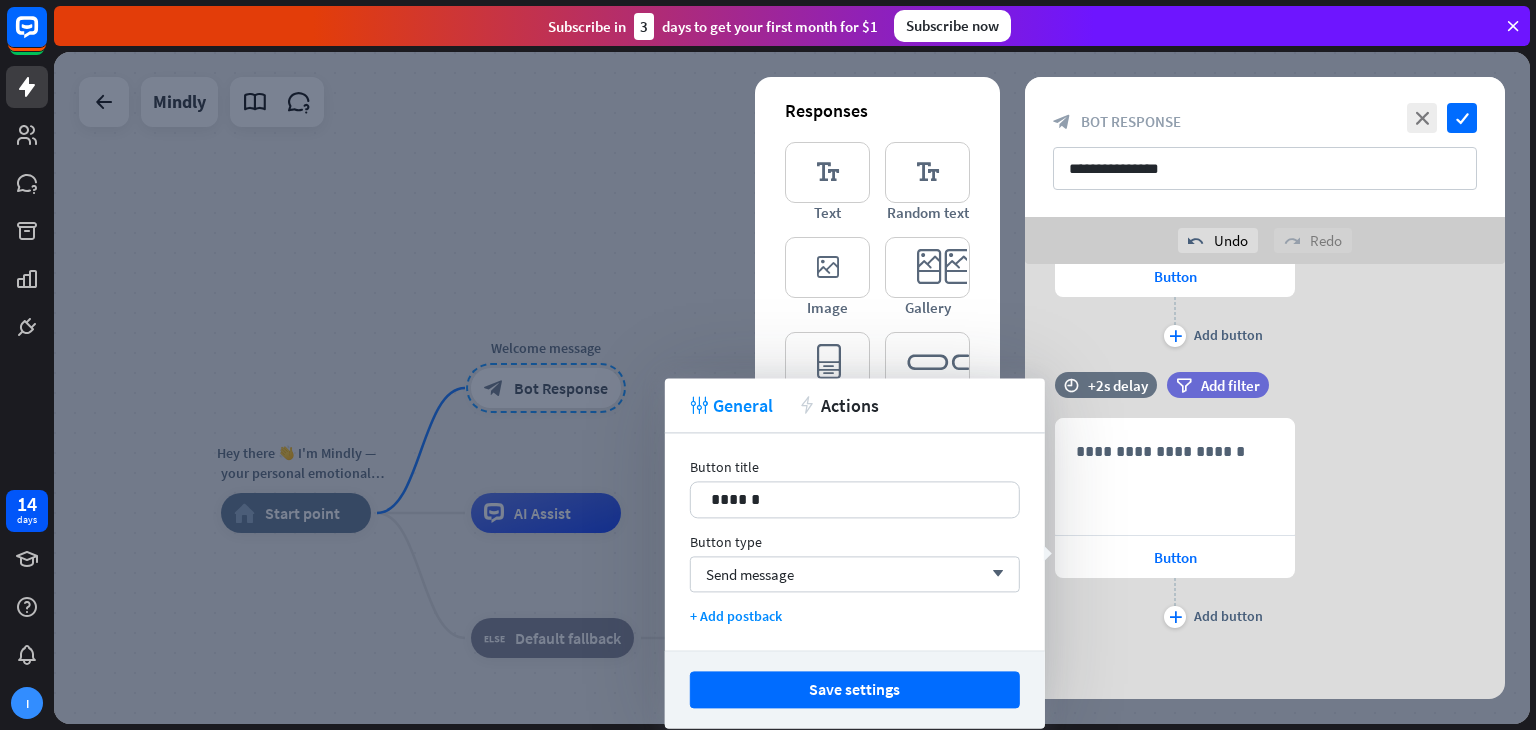 click on "tweak
General
action
Actions" at bounding box center [855, 405] 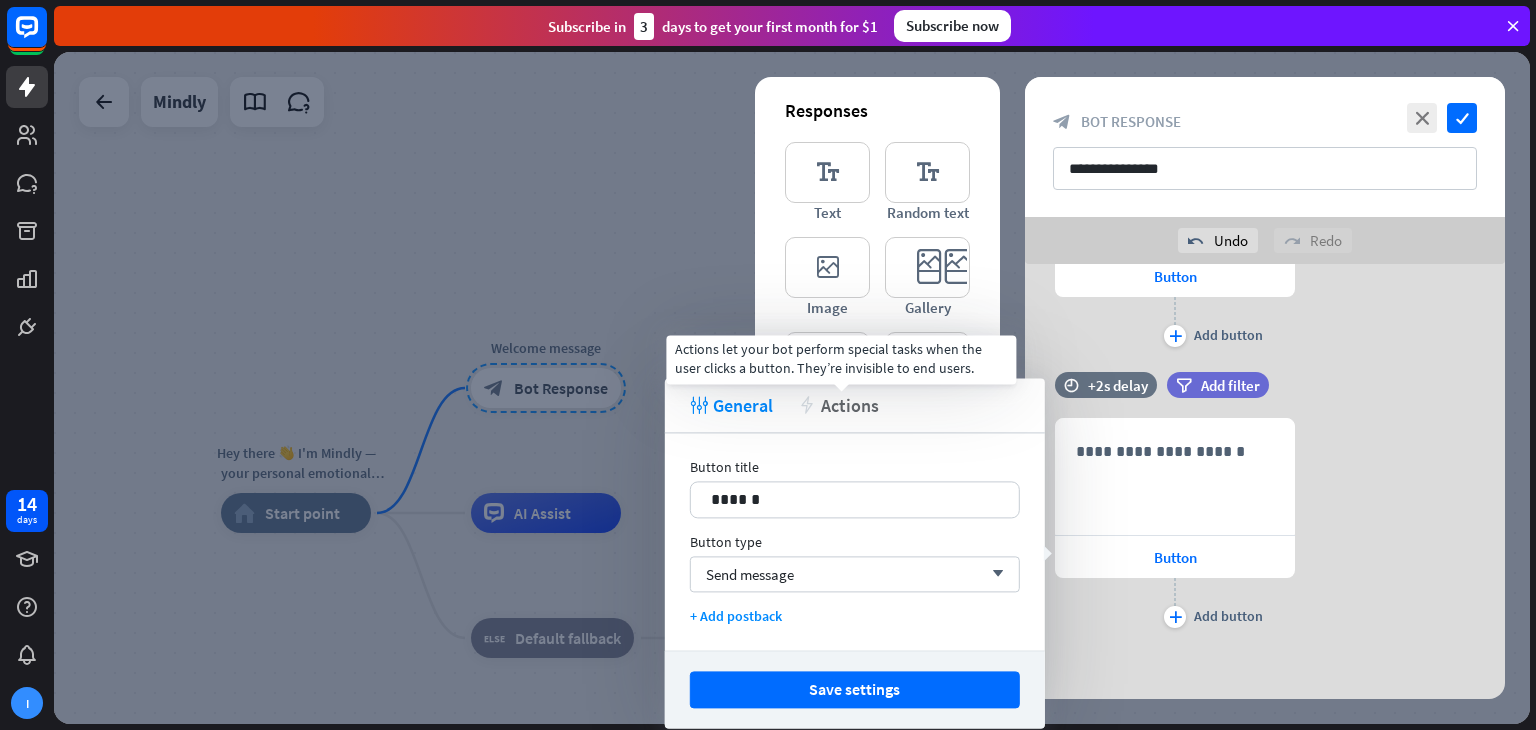 click on "Actions" at bounding box center (850, 405) 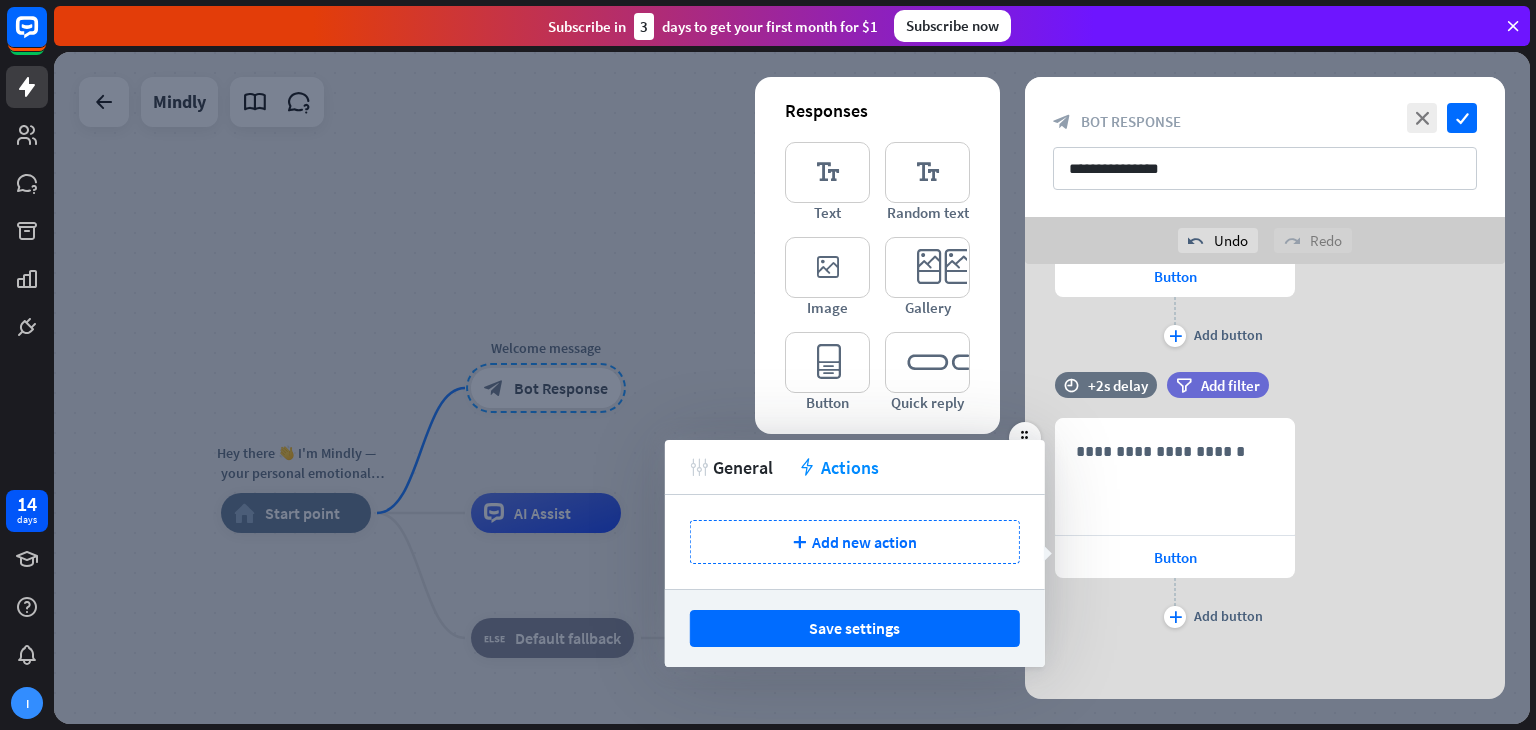 click on "**********" at bounding box center [1265, 512] 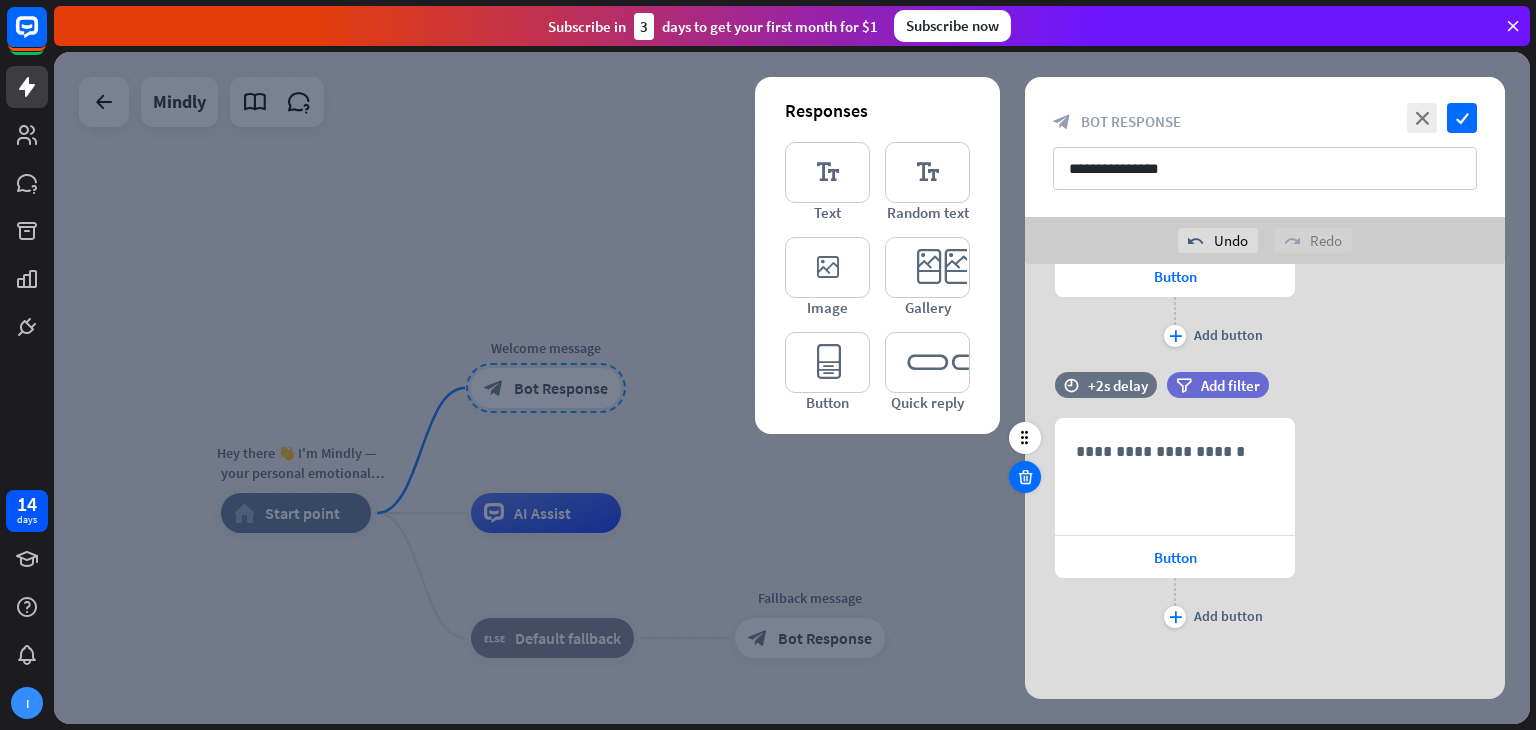 click at bounding box center (1025, 477) 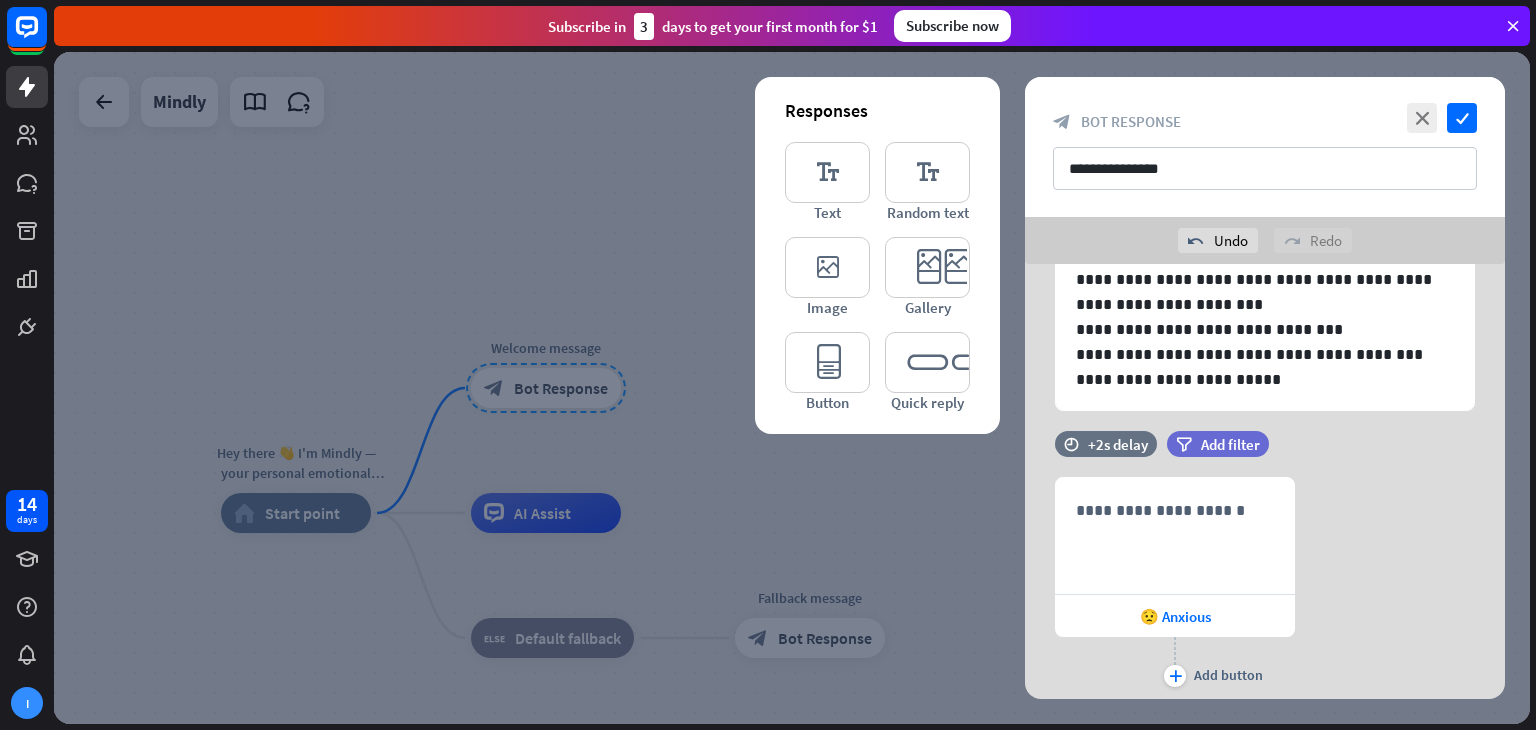 scroll, scrollTop: 0, scrollLeft: 0, axis: both 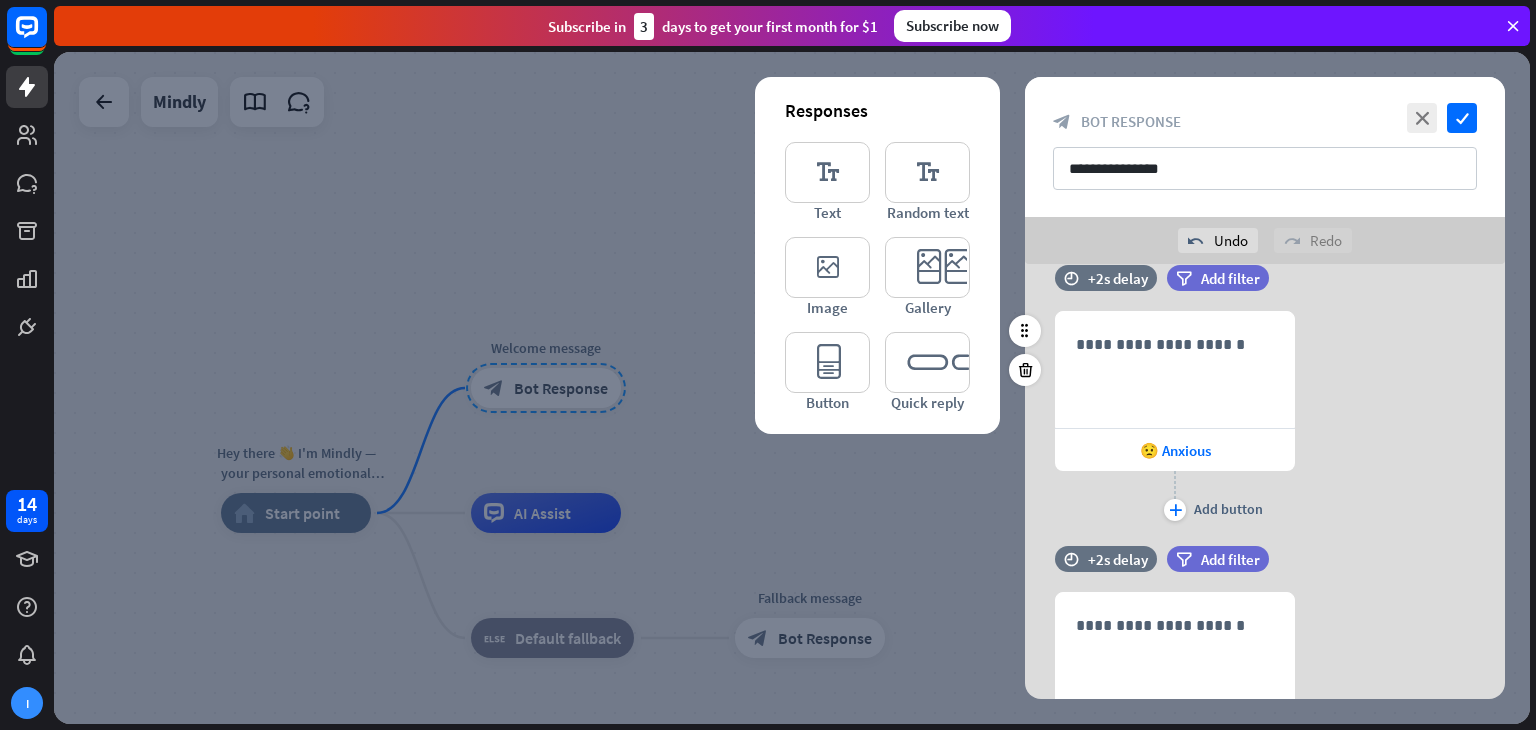 click on "filter   Add filter" at bounding box center [1268, 288] 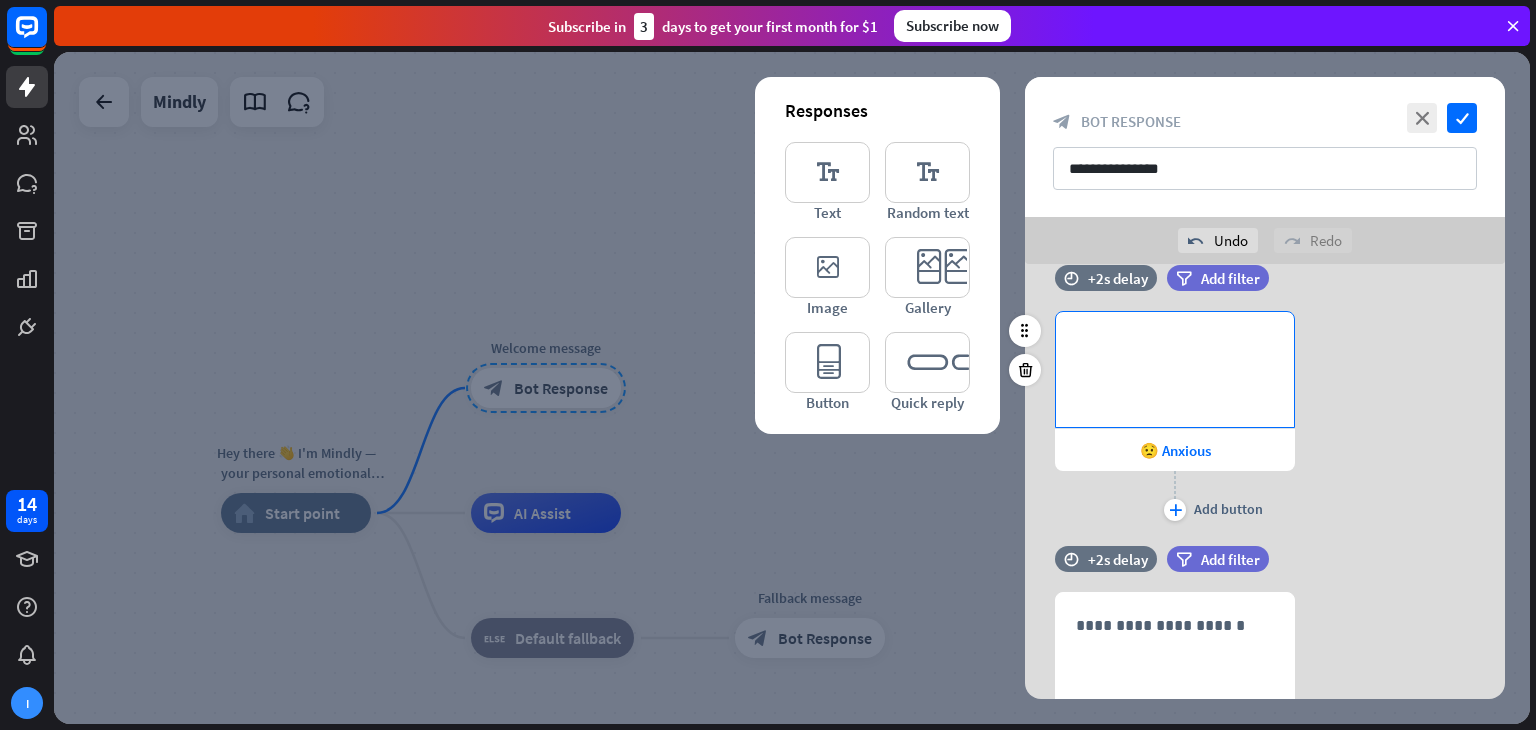 click on "**********" at bounding box center (1175, 369) 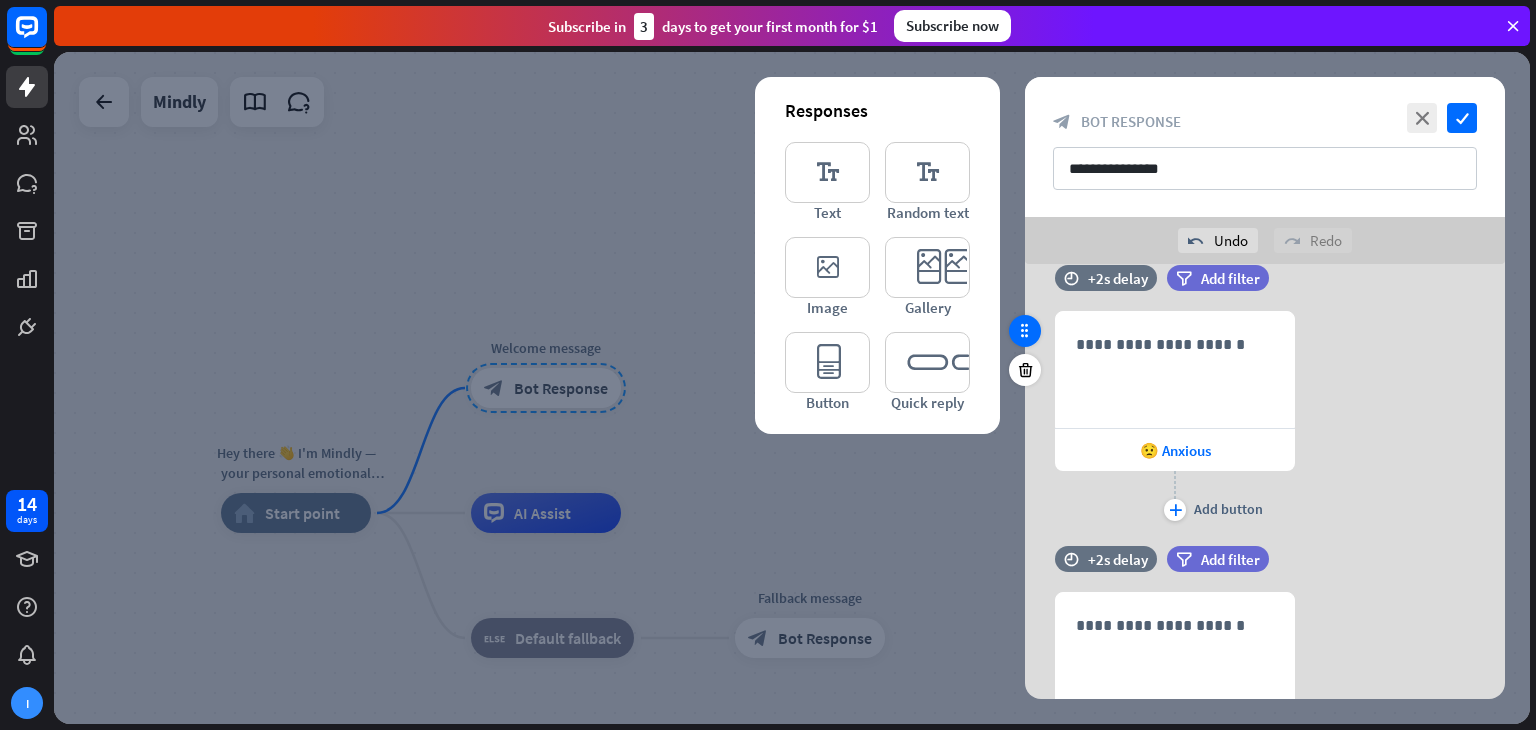 click at bounding box center (1025, 331) 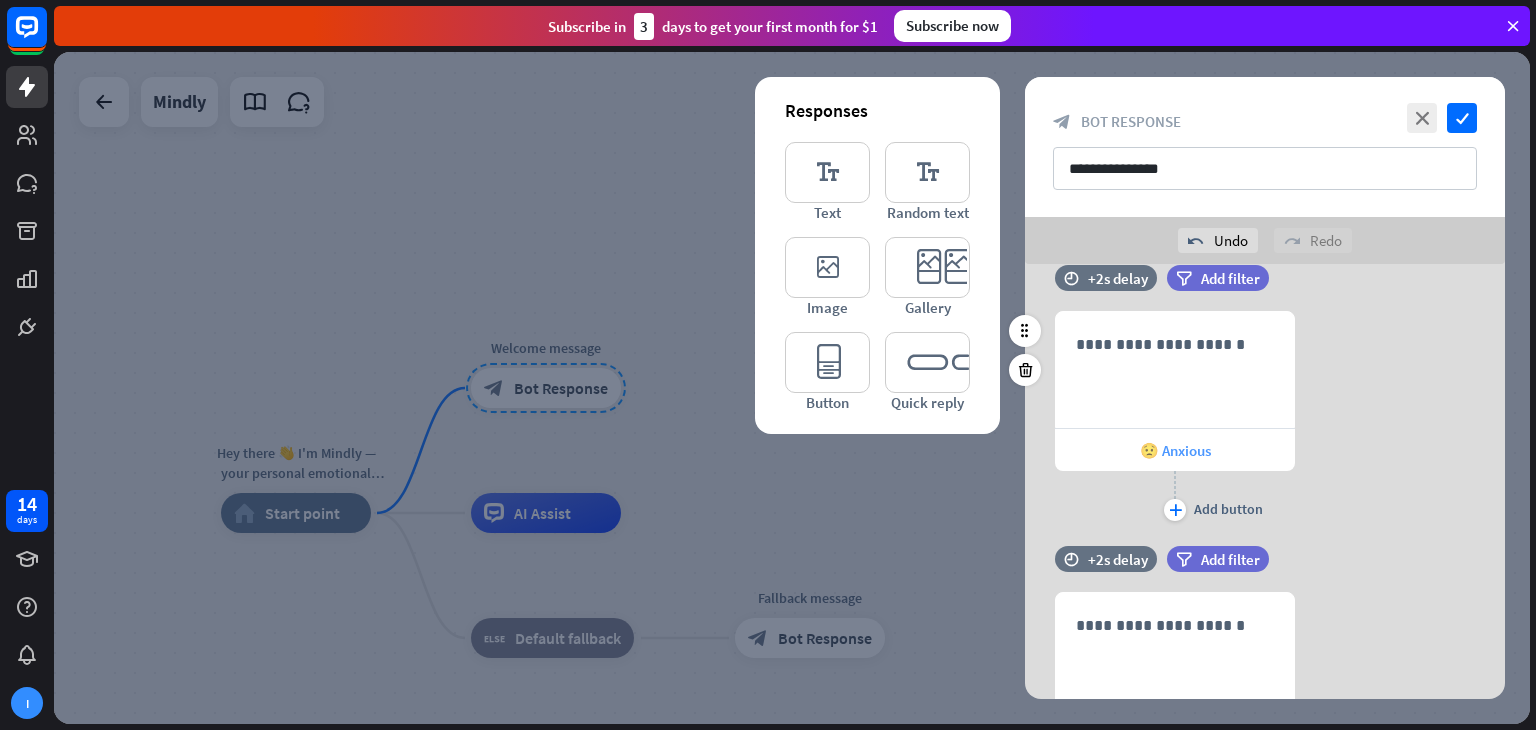 click on "😟 Anxious" at bounding box center [1175, 450] 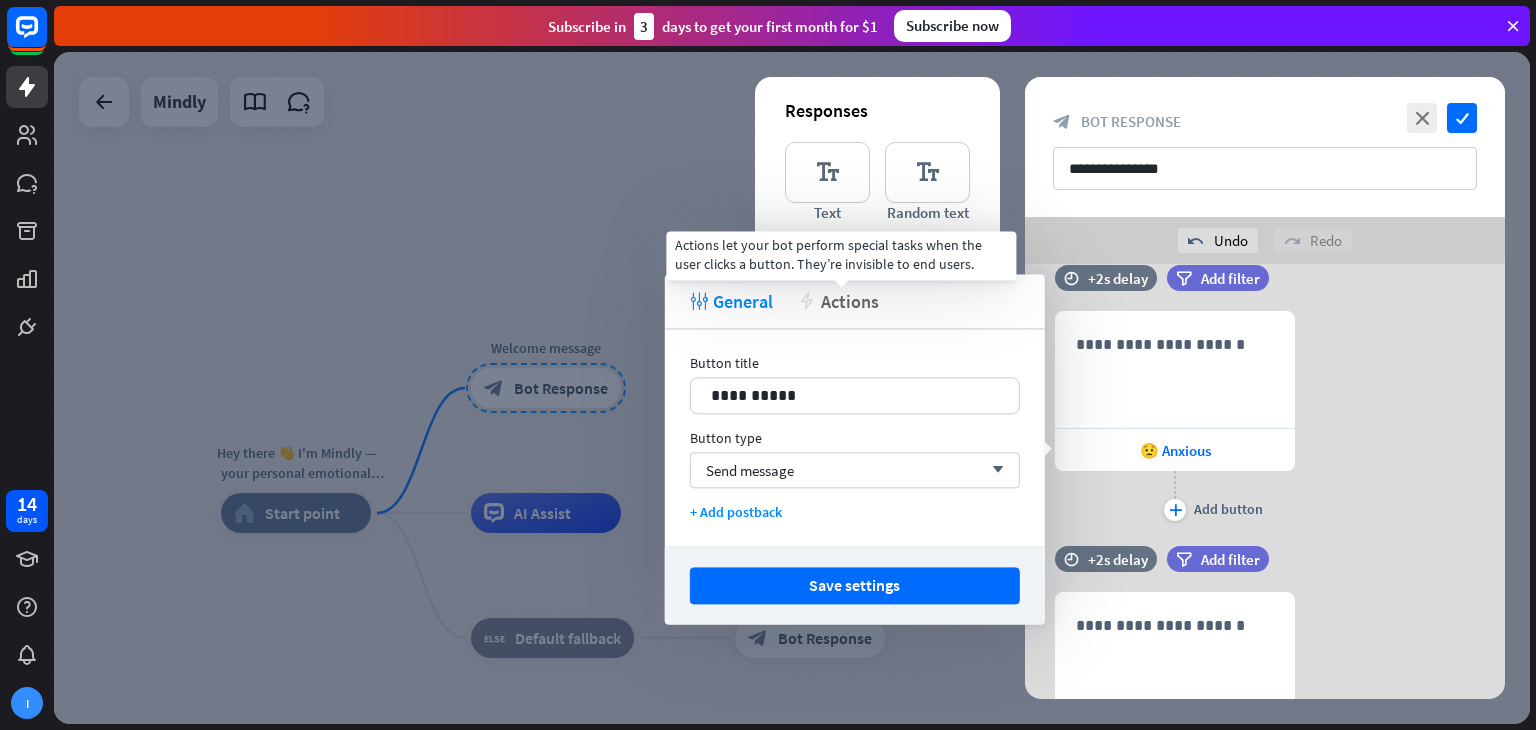 click on "Actions" at bounding box center (850, 301) 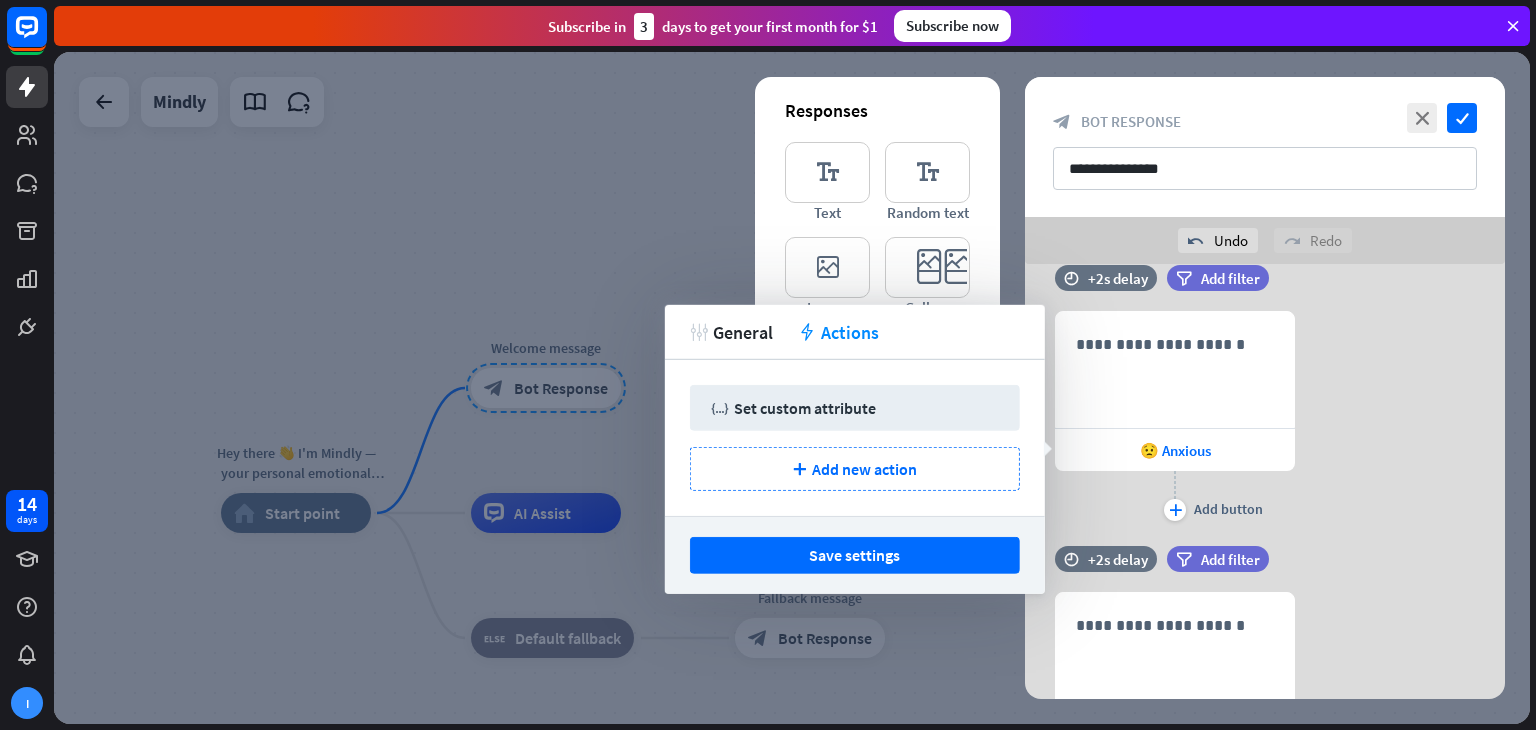 click on "tweak
General
action
Actions" at bounding box center (855, 332) 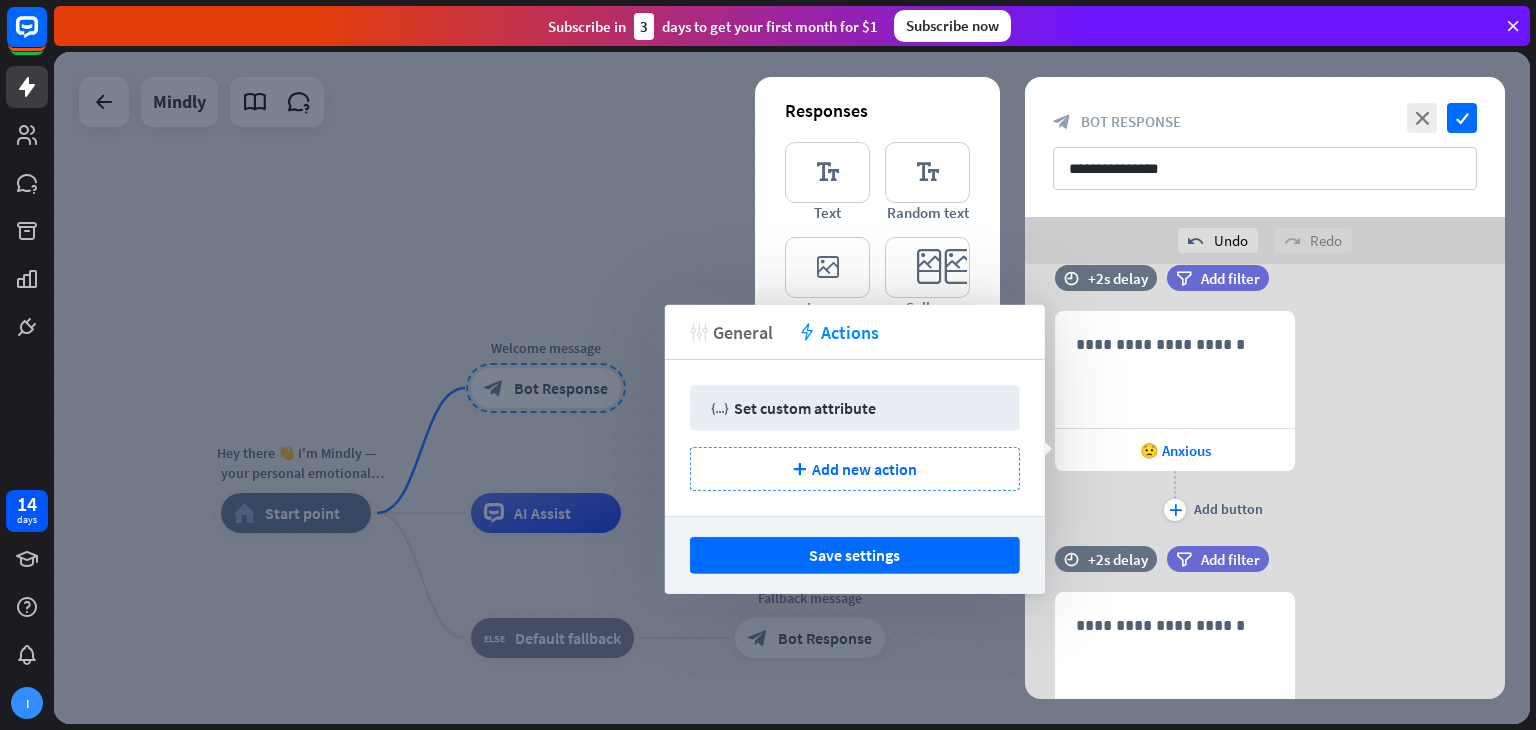 click on "General" at bounding box center (743, 331) 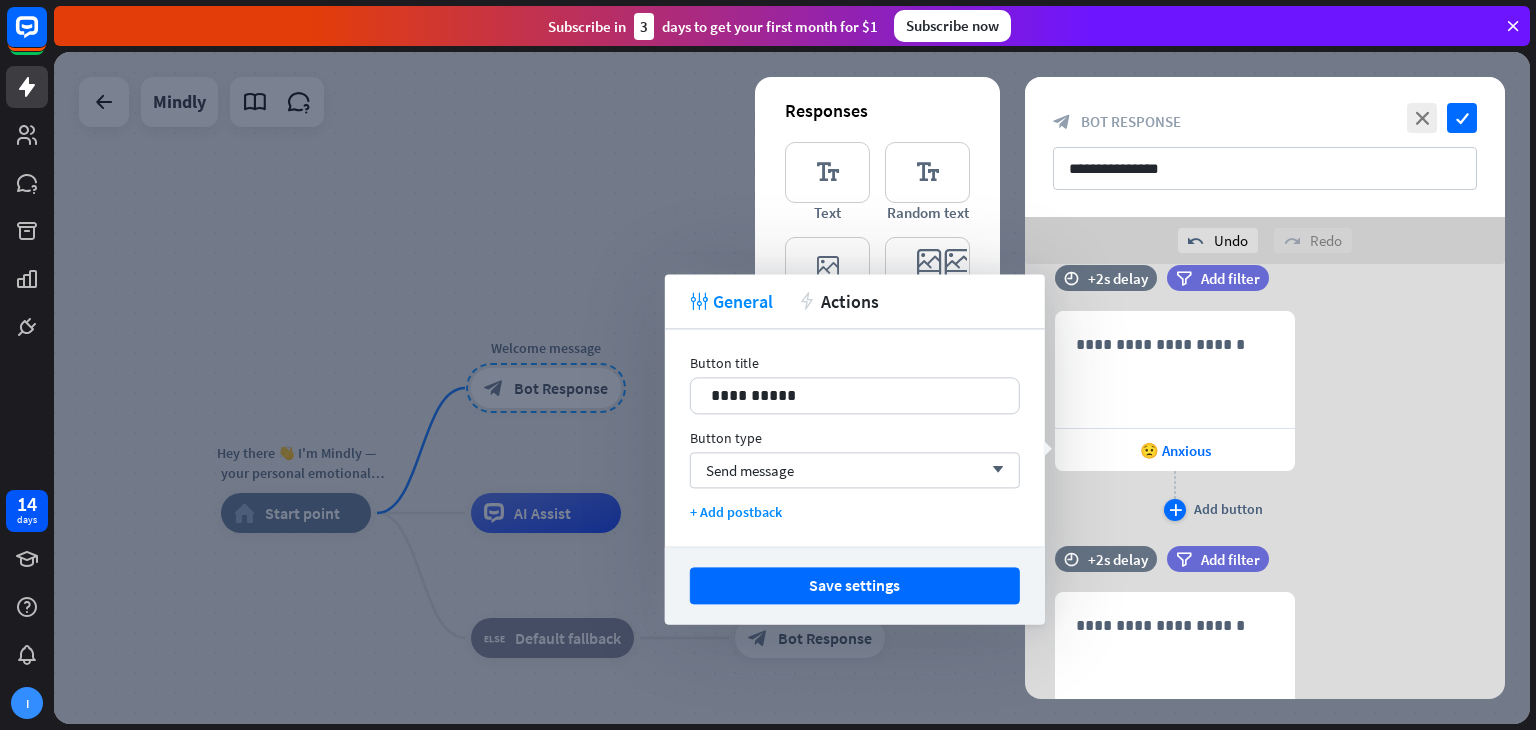 click on "plus" at bounding box center [1175, 510] 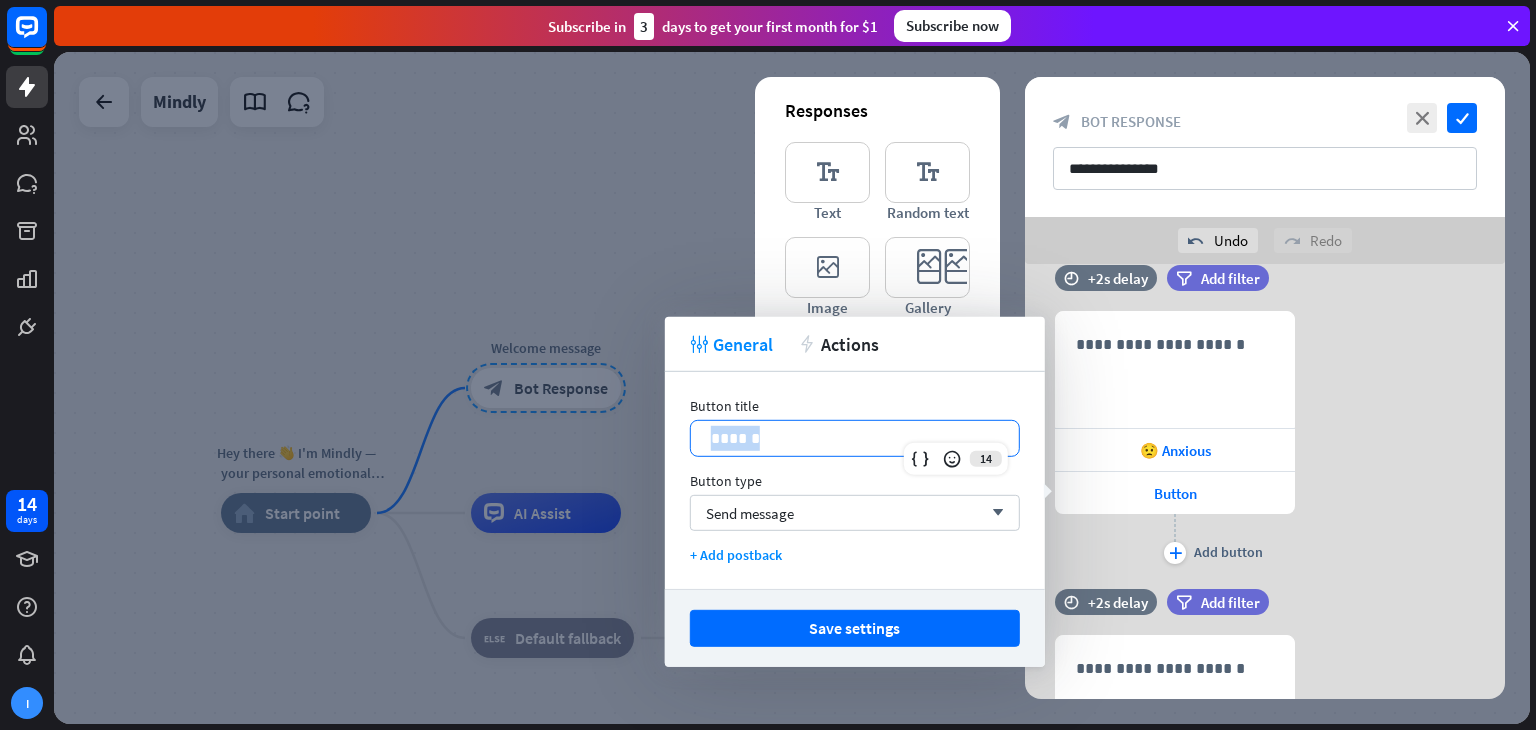 drag, startPoint x: 788, startPoint y: 433, endPoint x: 700, endPoint y: 434, distance: 88.005684 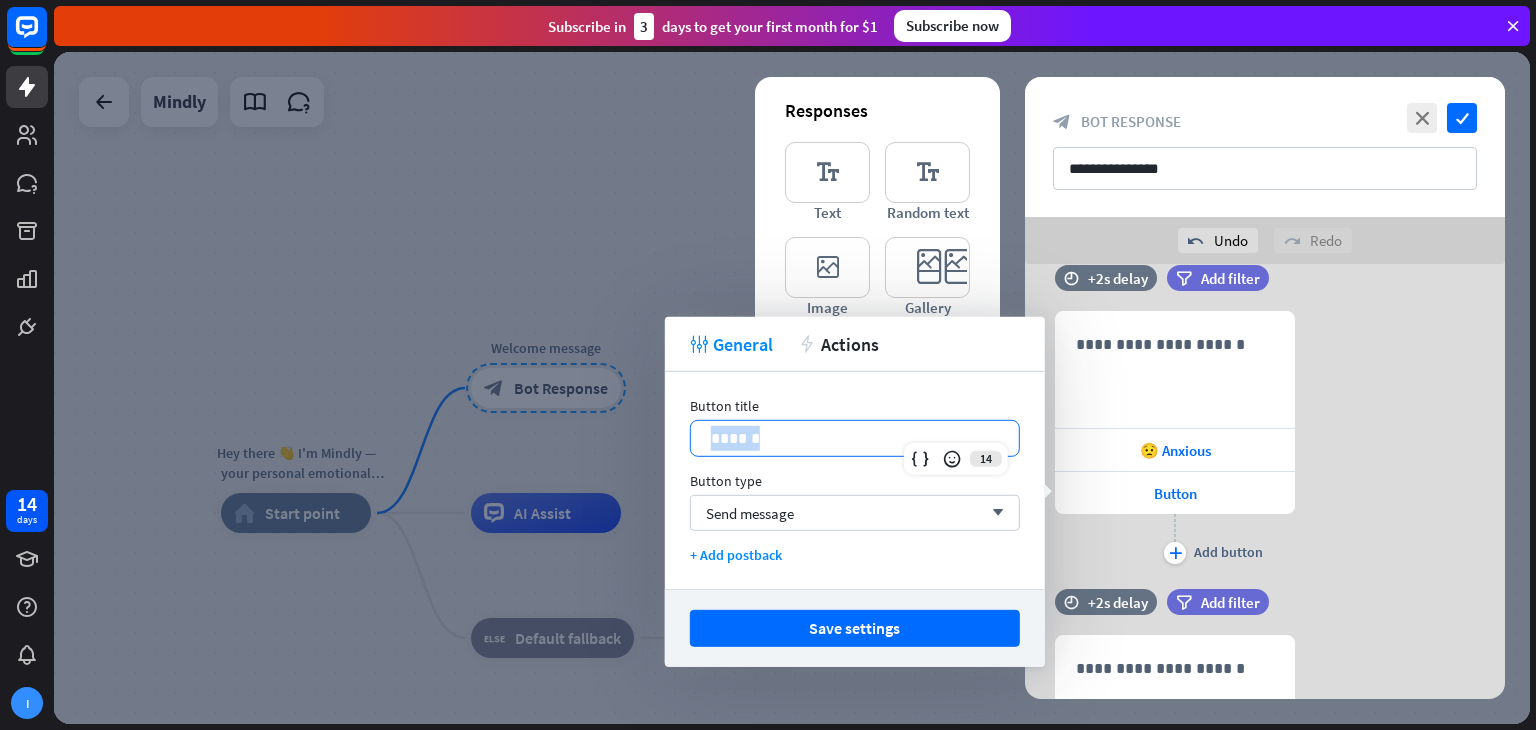 click on "******" at bounding box center (855, 438) 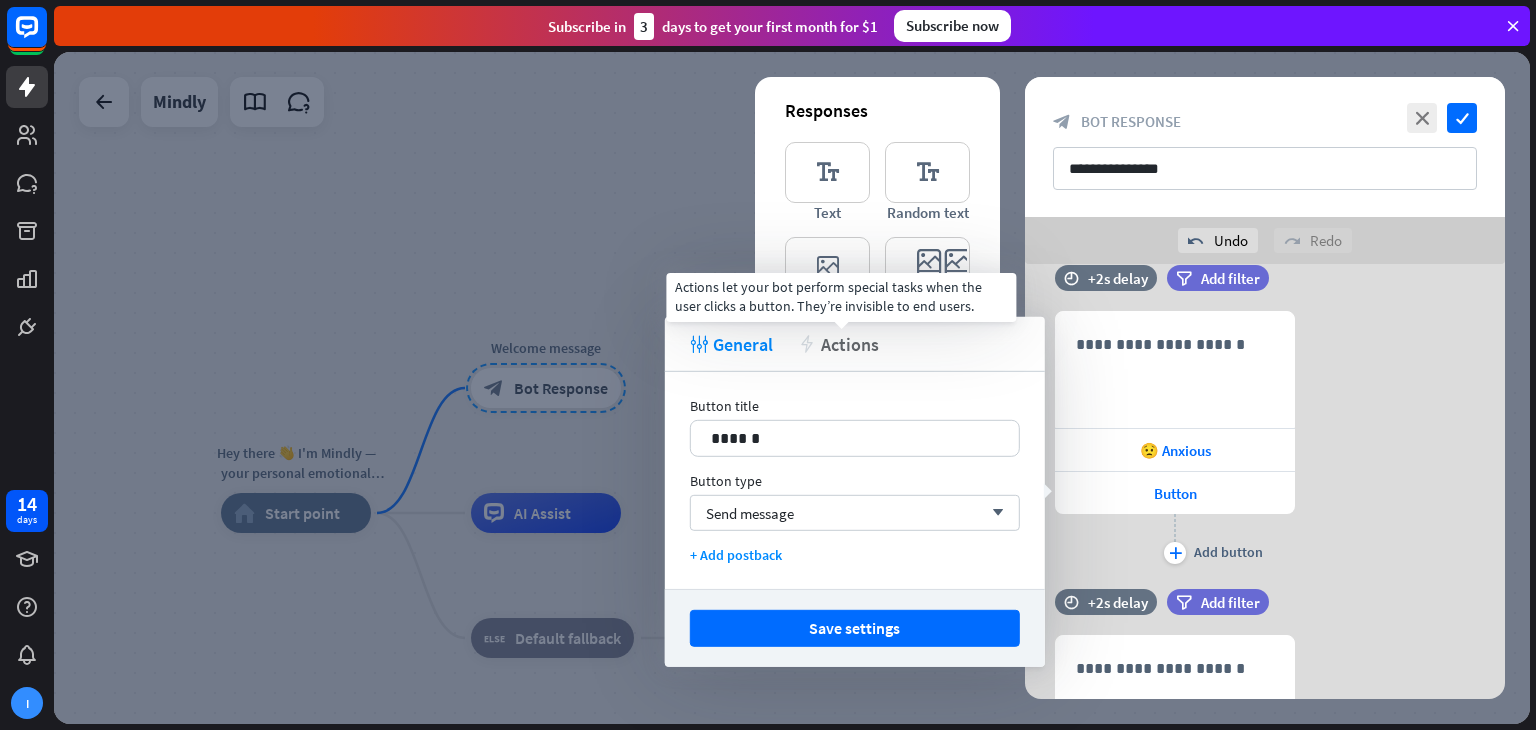 click on "Actions" at bounding box center [850, 343] 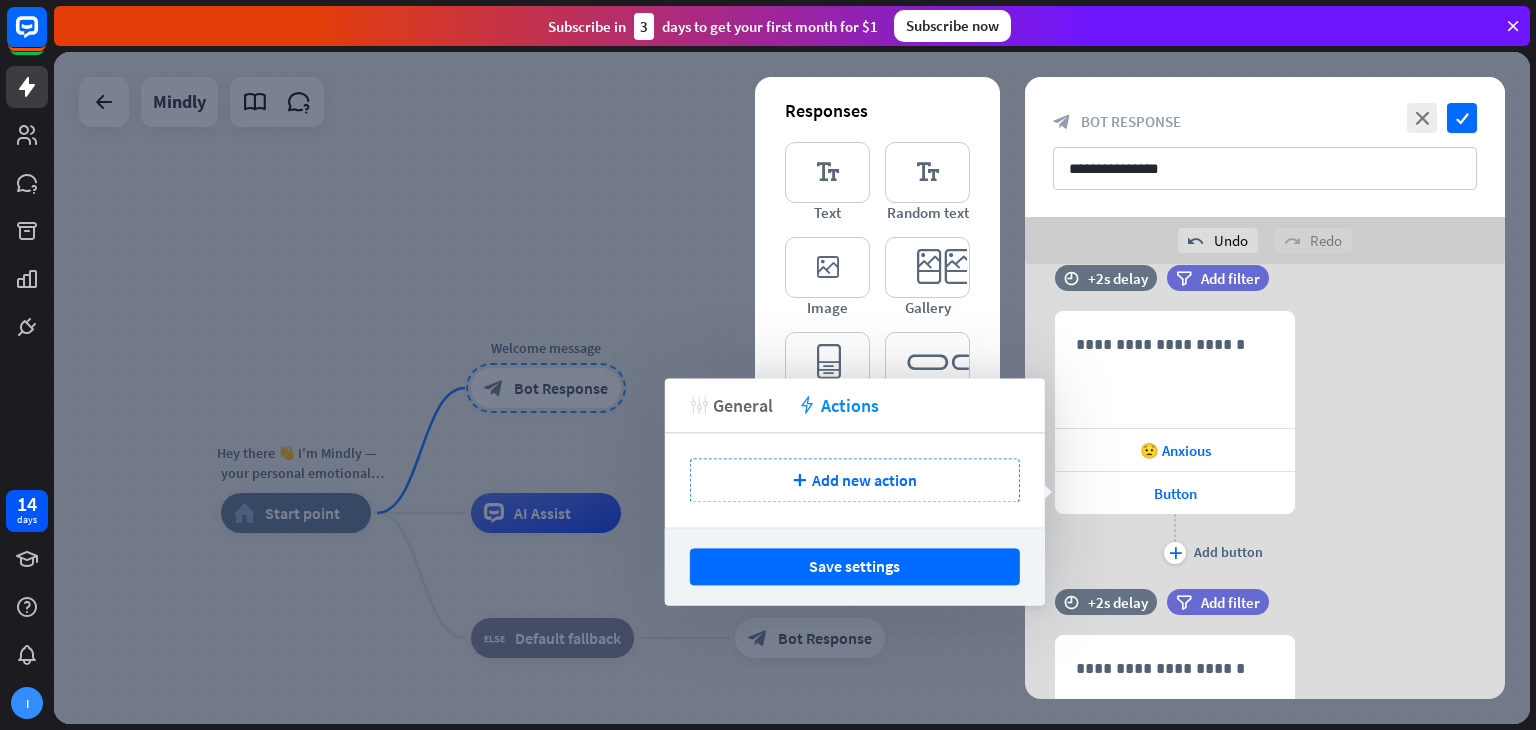 click on "General" at bounding box center [743, 405] 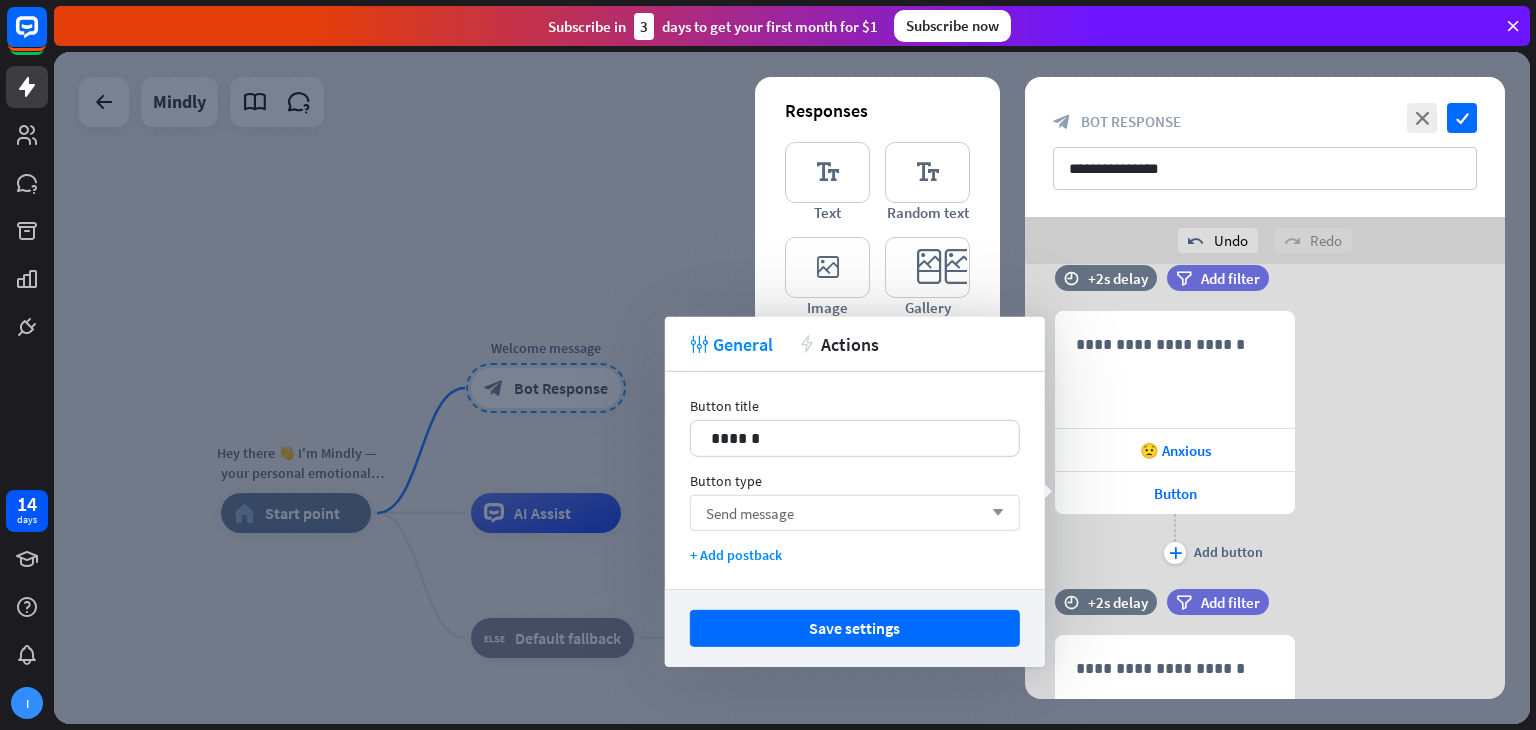 click on "Send message
arrow_down" at bounding box center [855, 513] 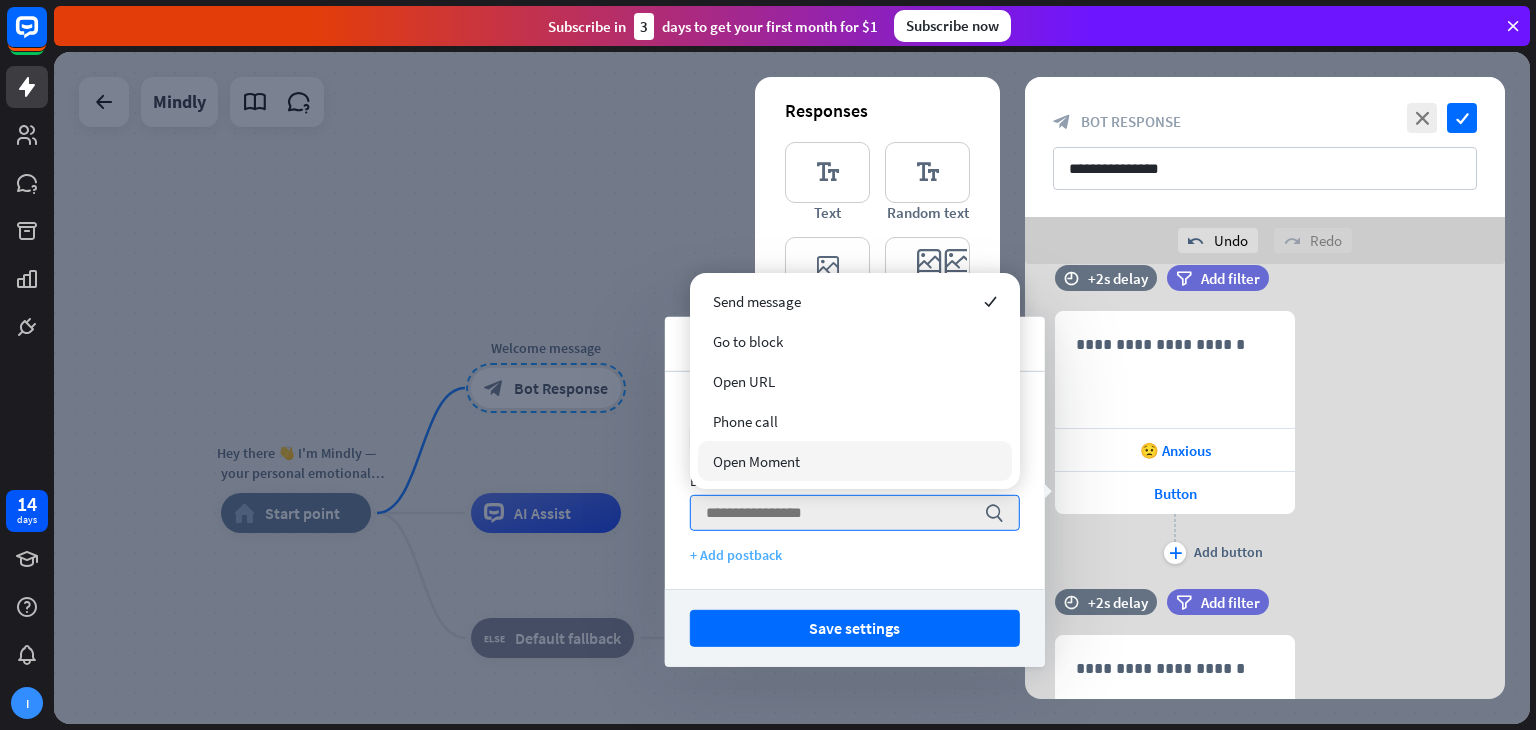 click on "+ Add postback" at bounding box center [855, 555] 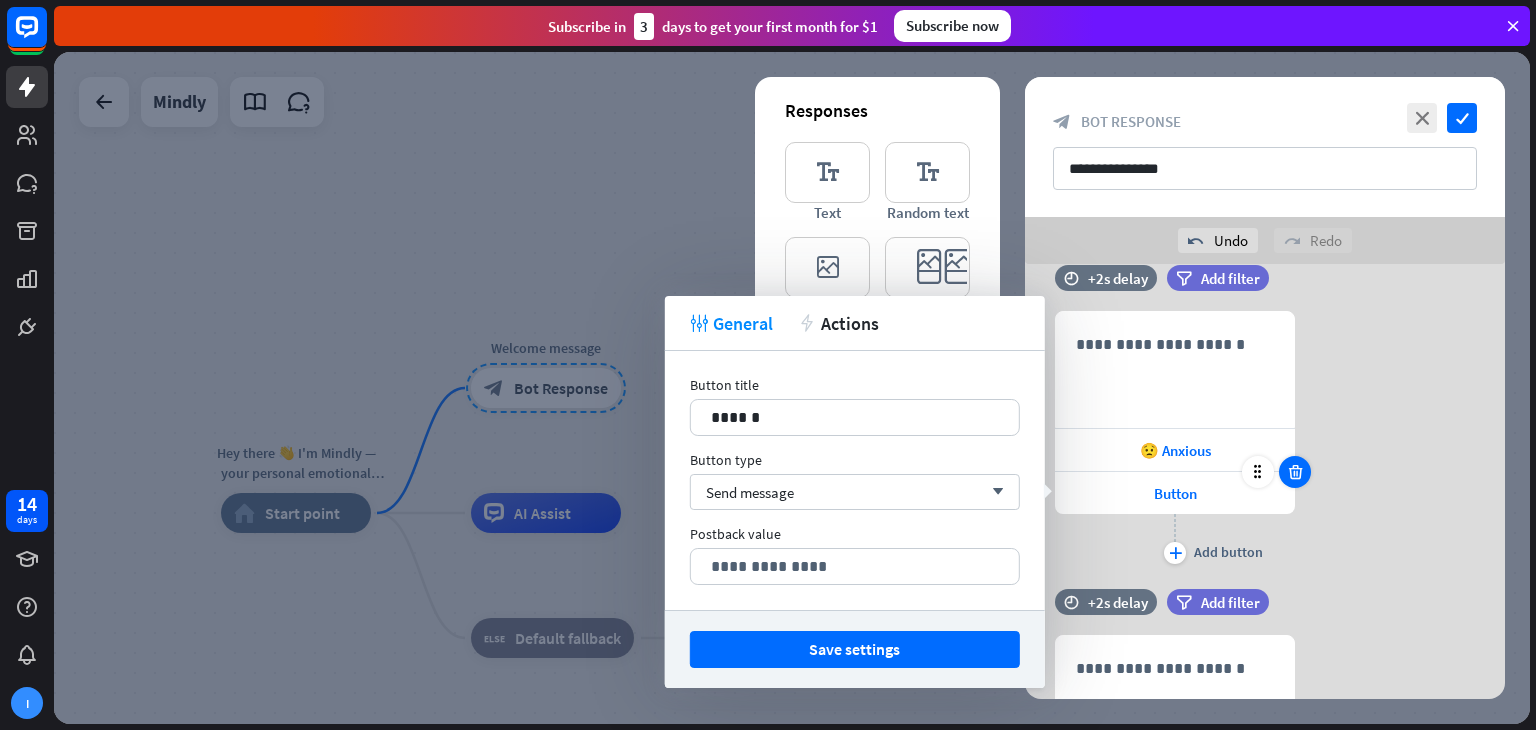 click at bounding box center [1295, 472] 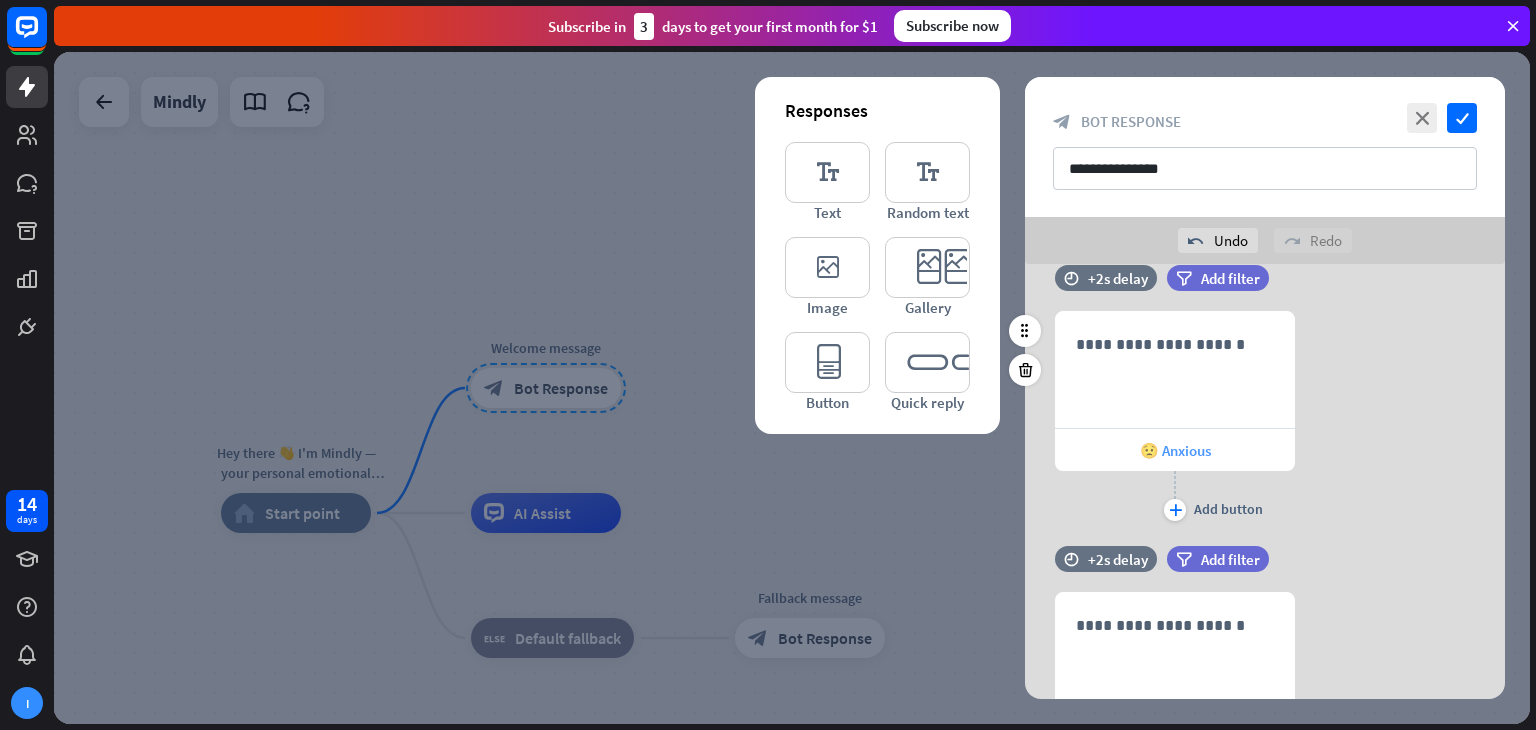 click on "😟 Anxious" at bounding box center (1175, 450) 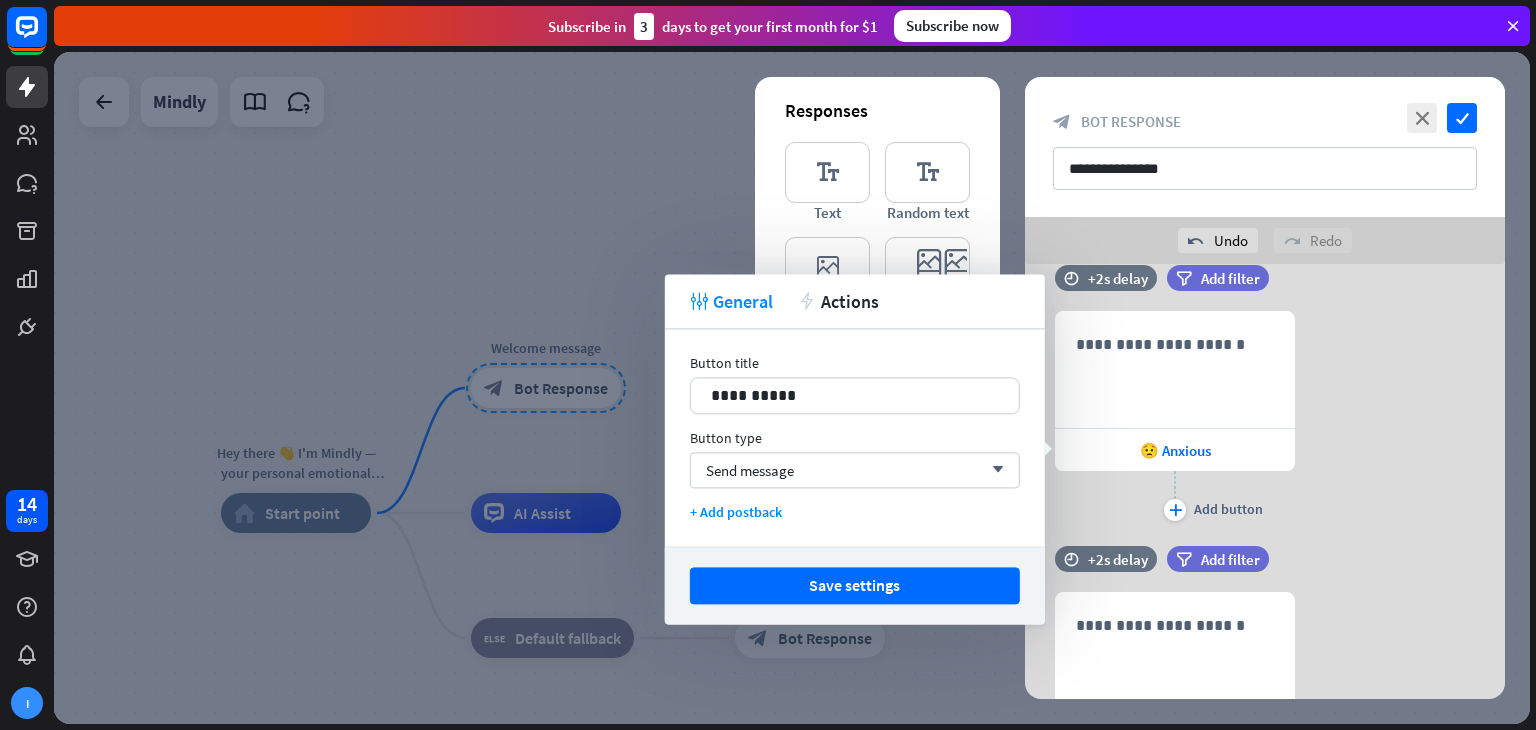 click at bounding box center (792, 388) 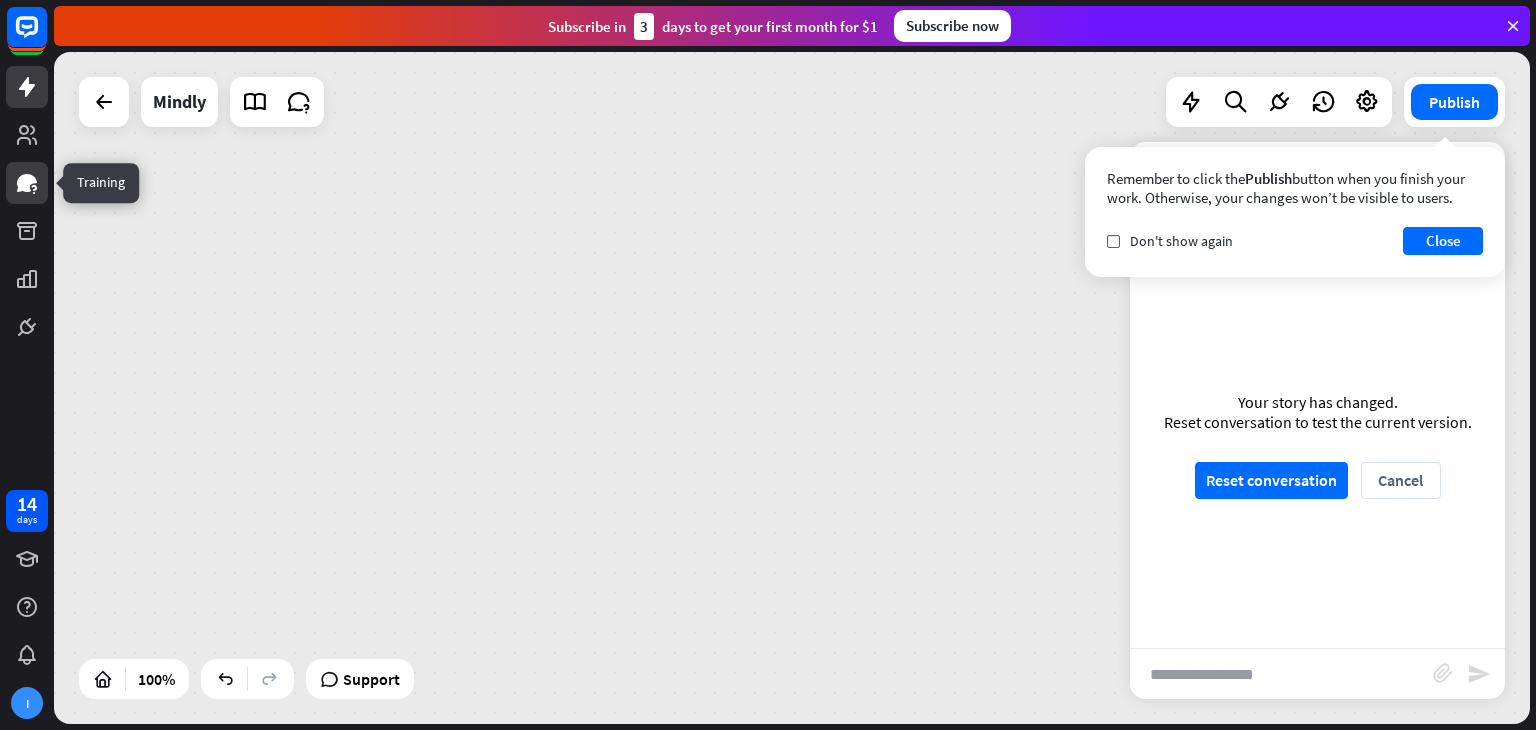 click 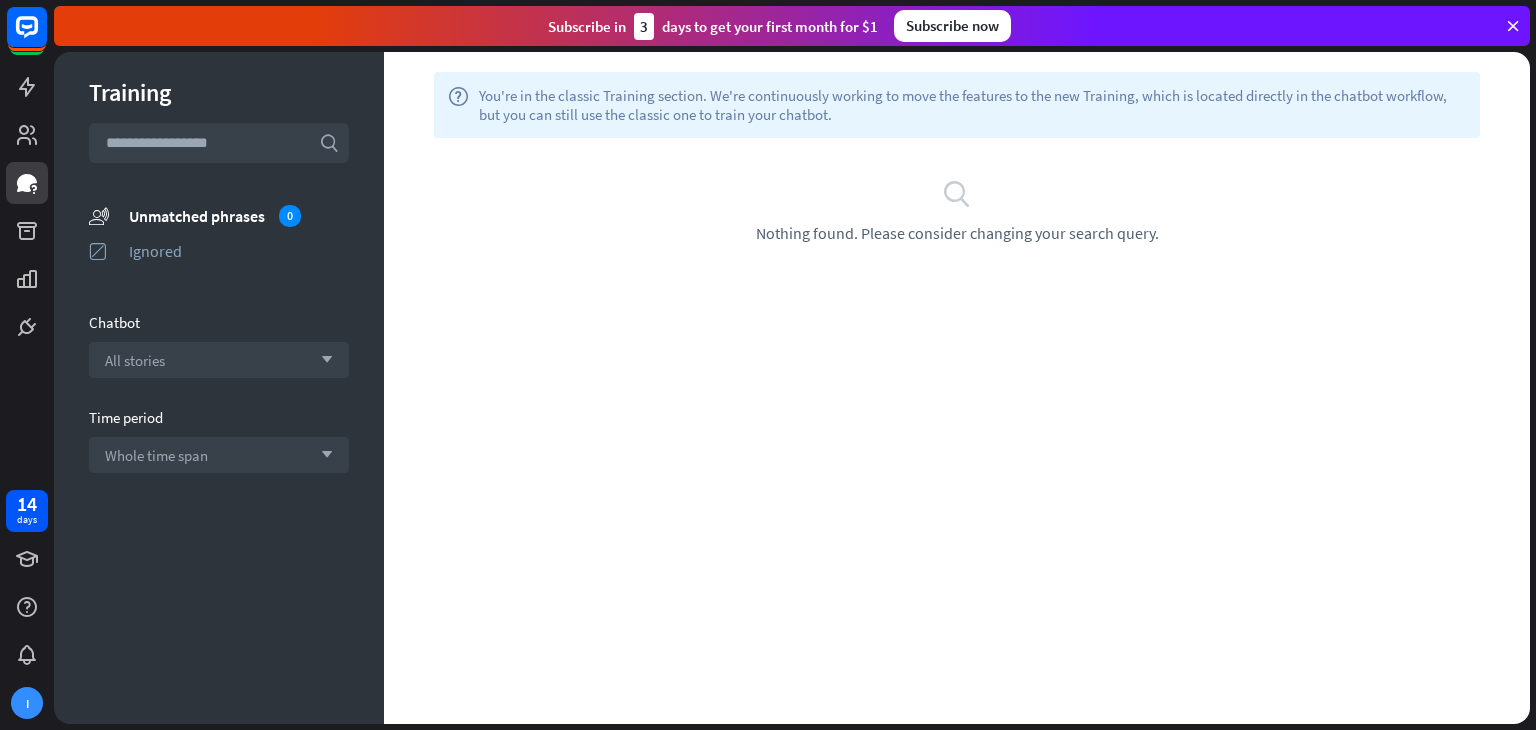 click at bounding box center (27, 174) 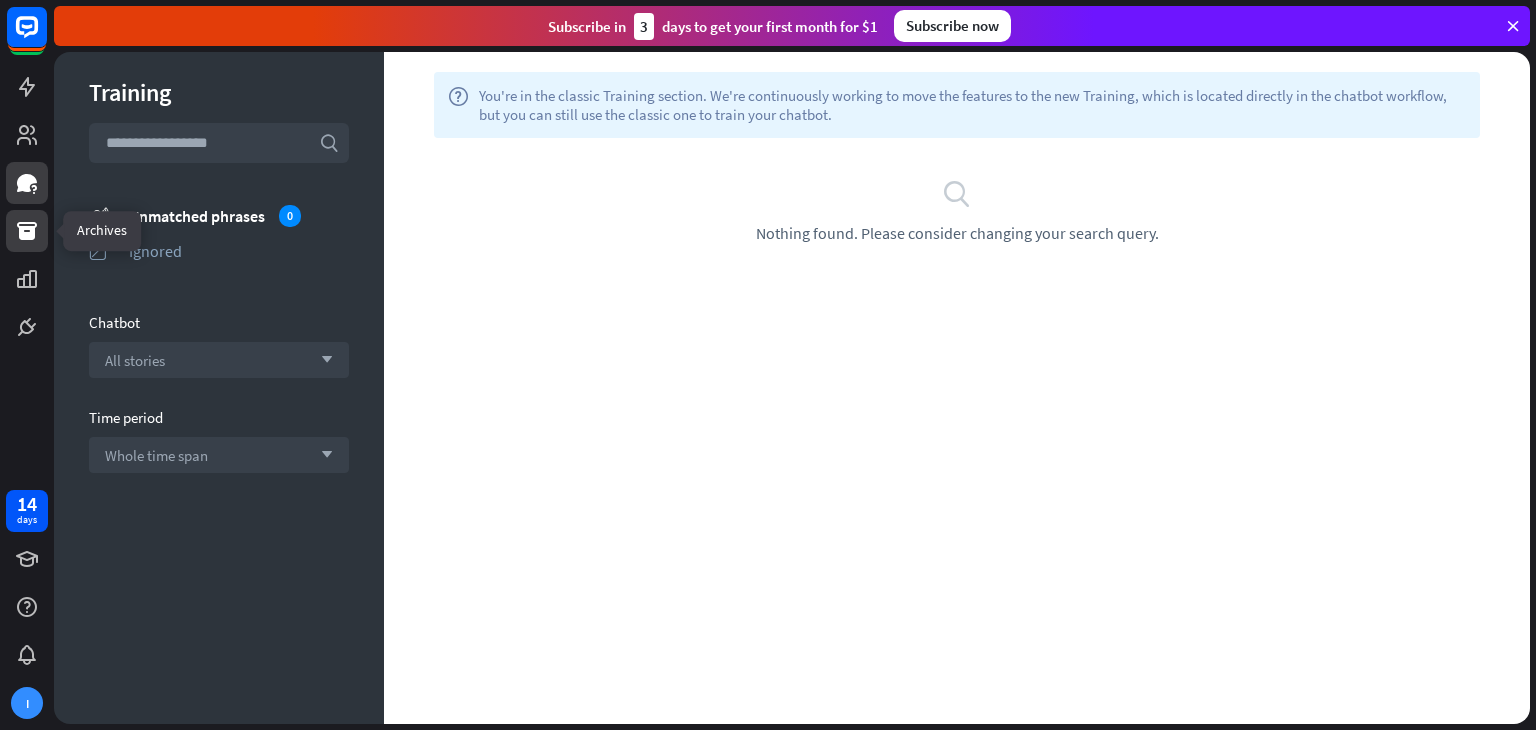click 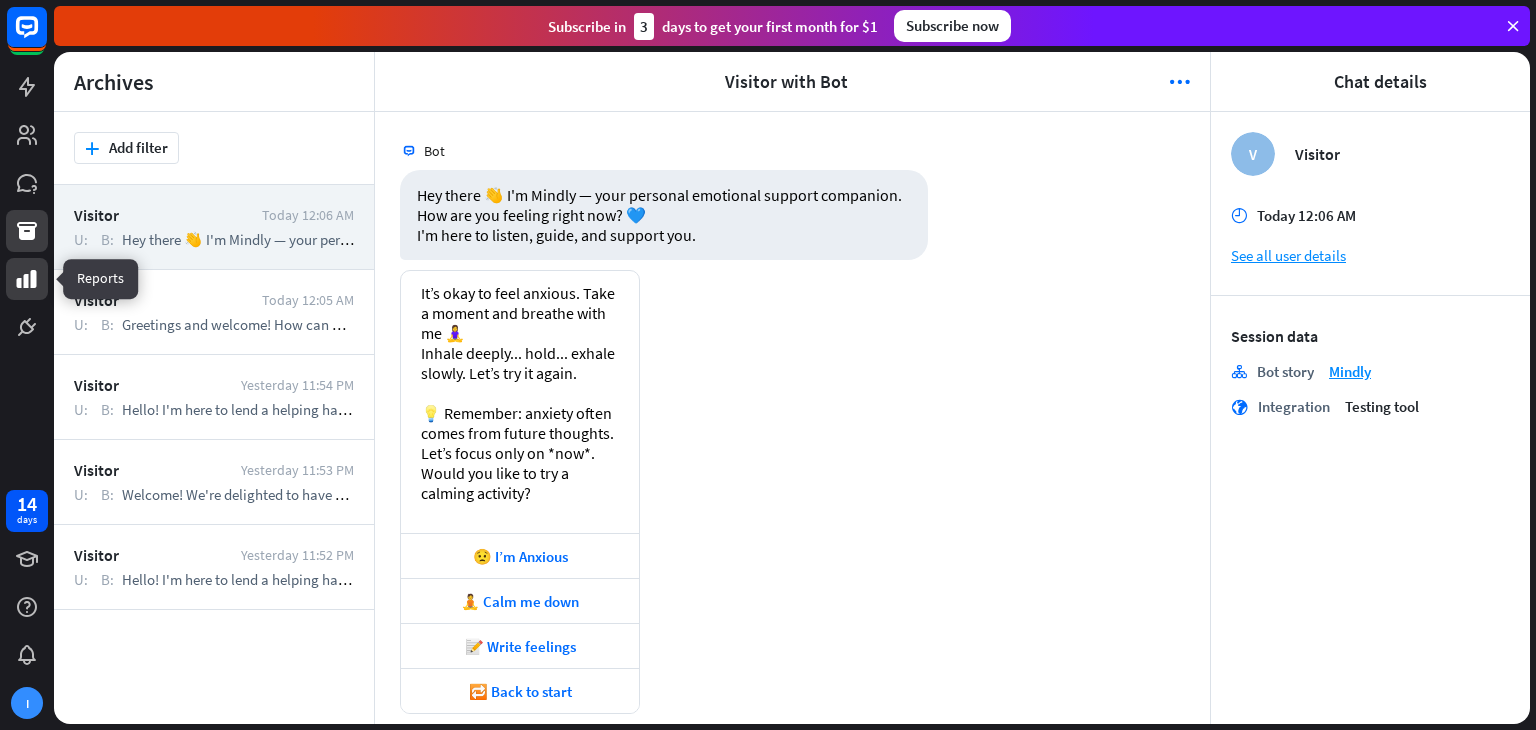 scroll, scrollTop: 1234, scrollLeft: 0, axis: vertical 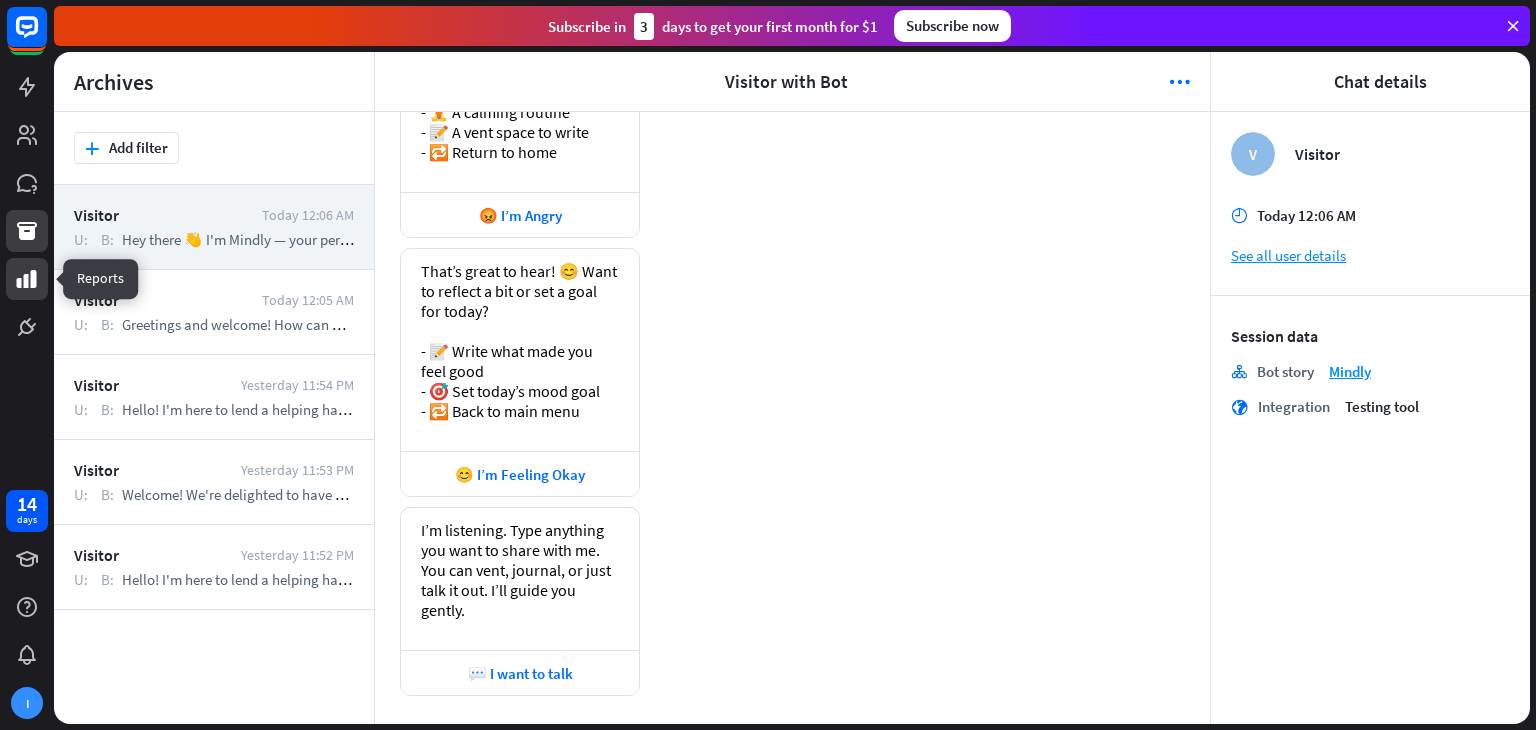 click at bounding box center (27, 279) 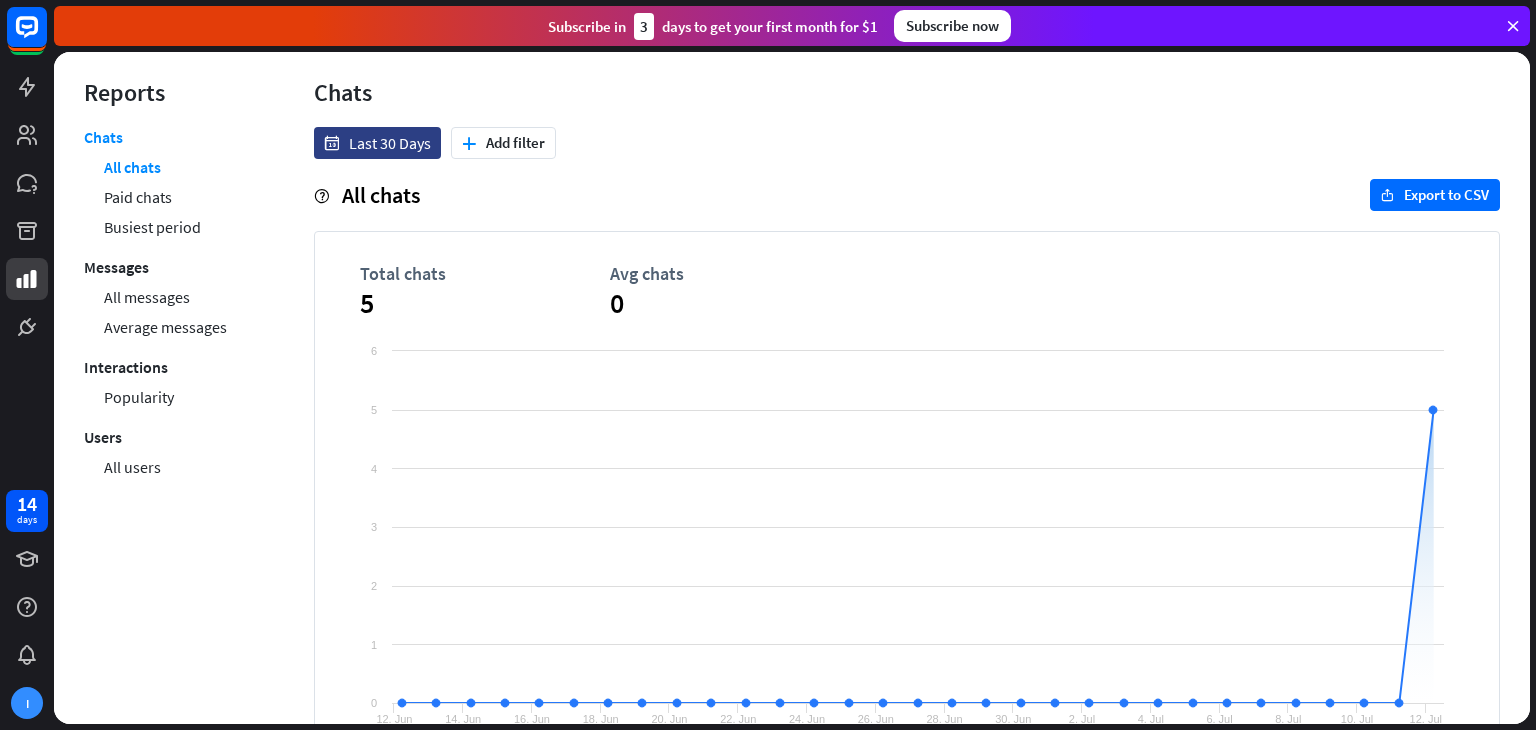 click at bounding box center (27, 174) 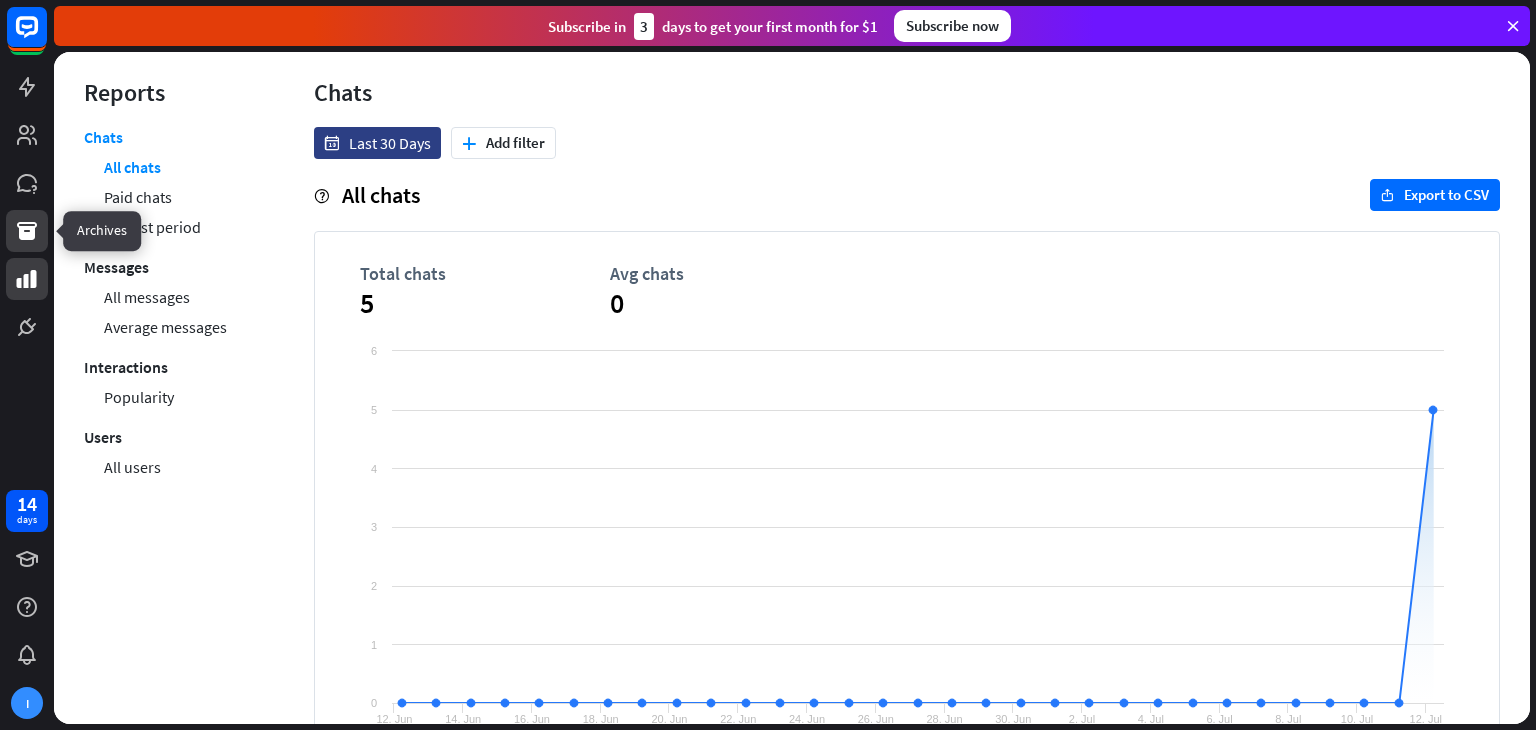 click 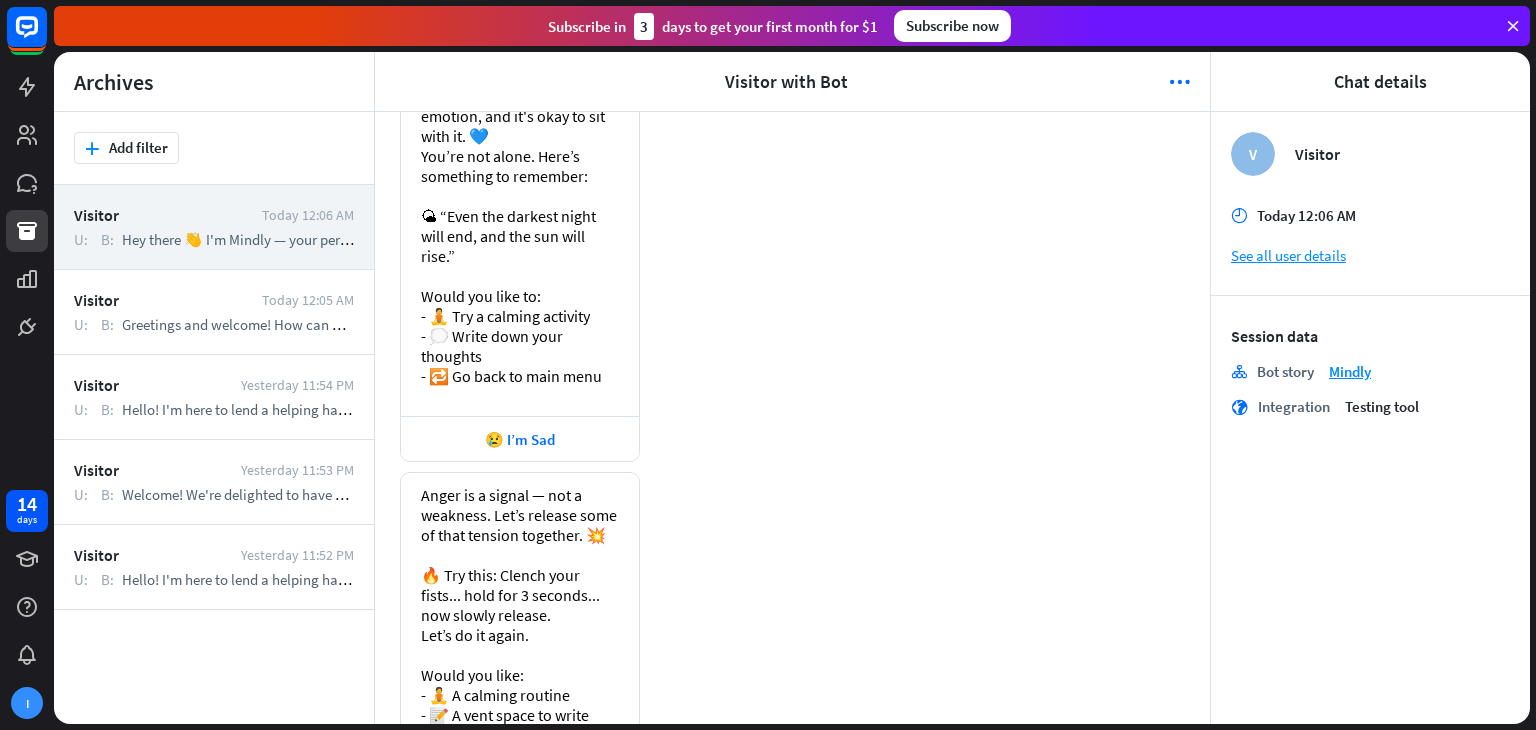 scroll, scrollTop: 1234, scrollLeft: 0, axis: vertical 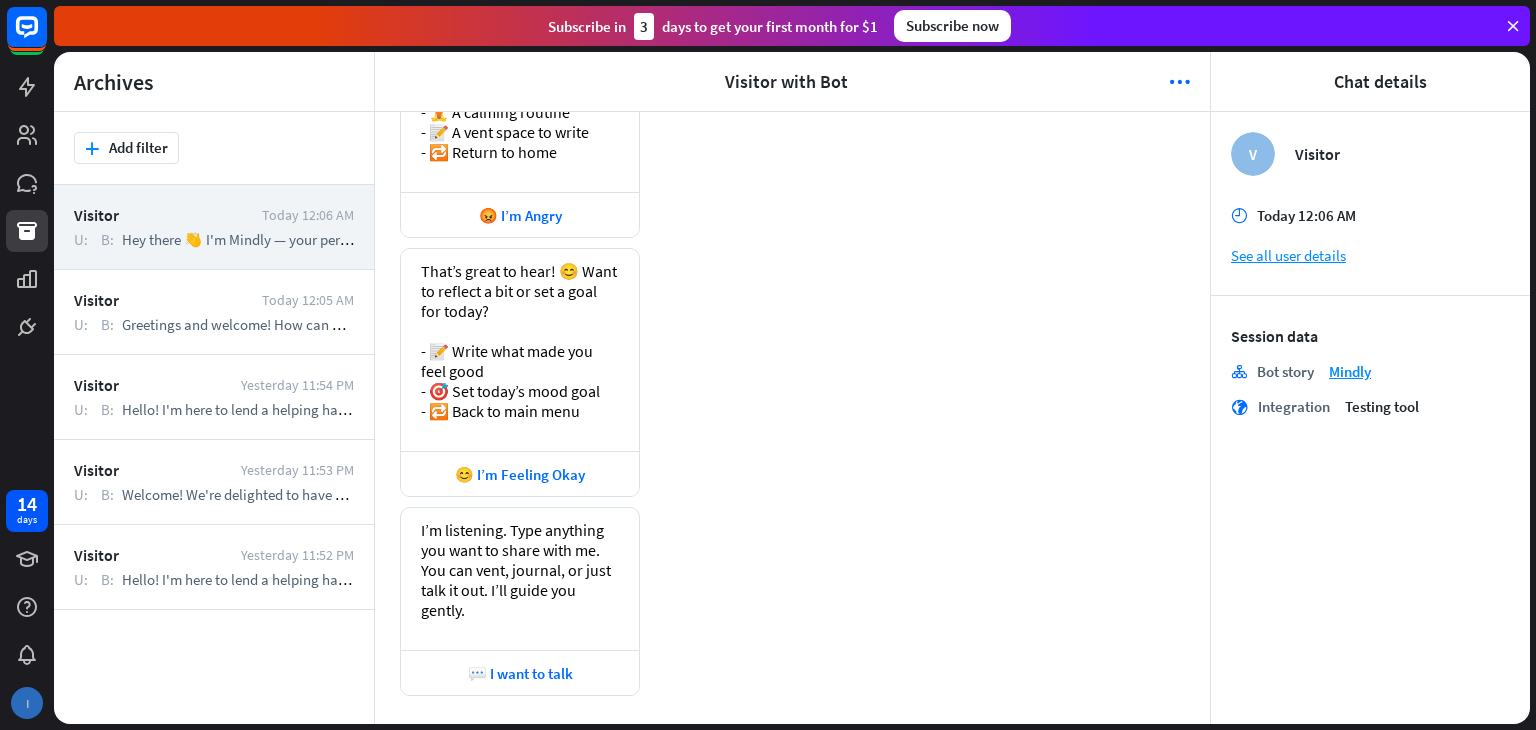click on "I" at bounding box center (27, 703) 